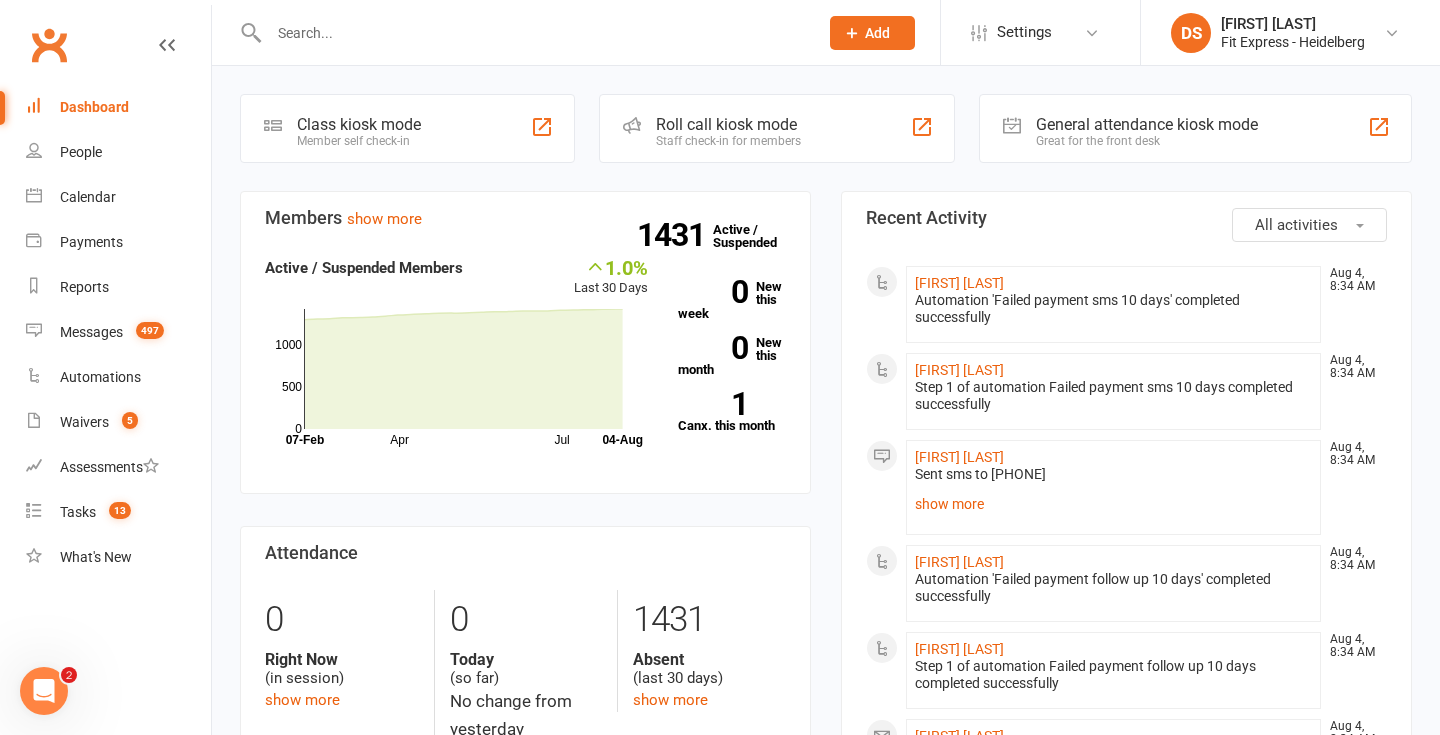 scroll, scrollTop: 0, scrollLeft: 0, axis: both 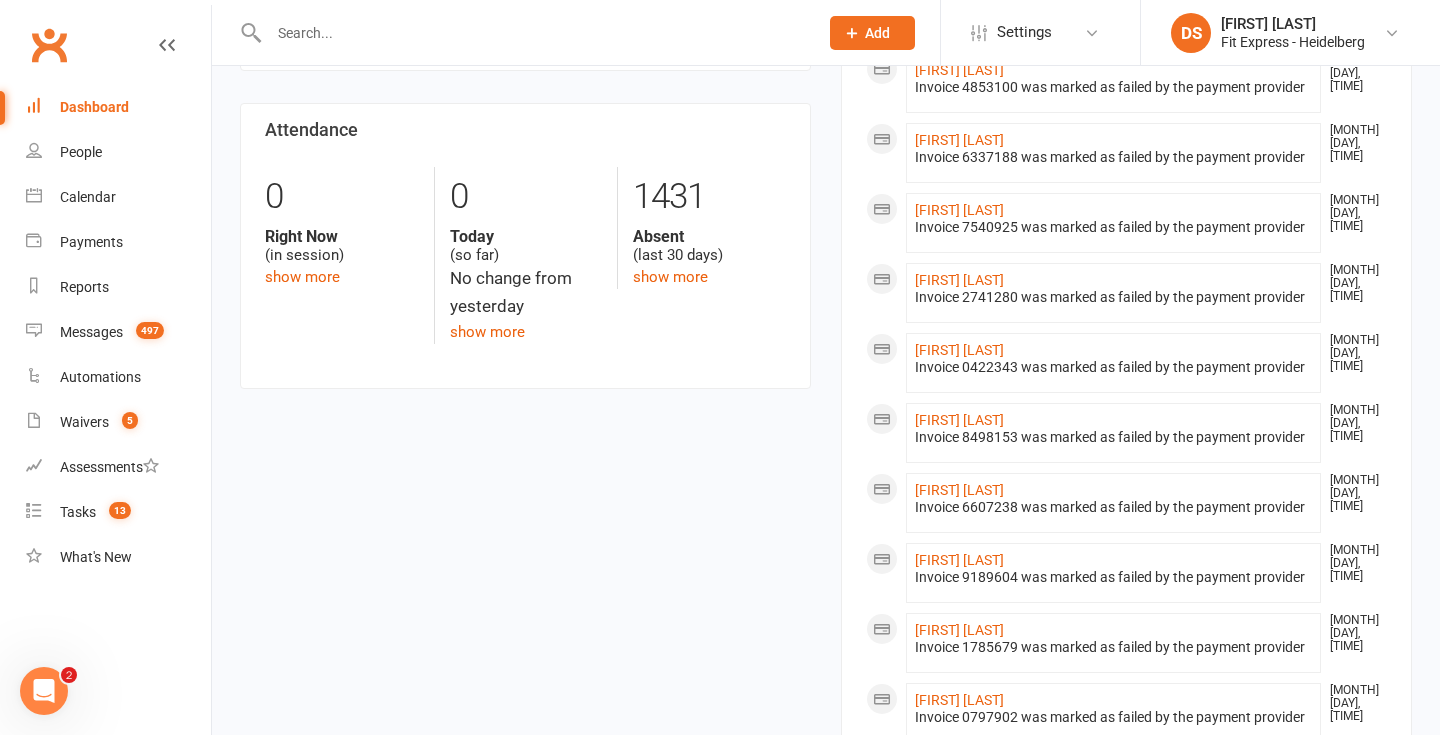 click at bounding box center [533, 33] 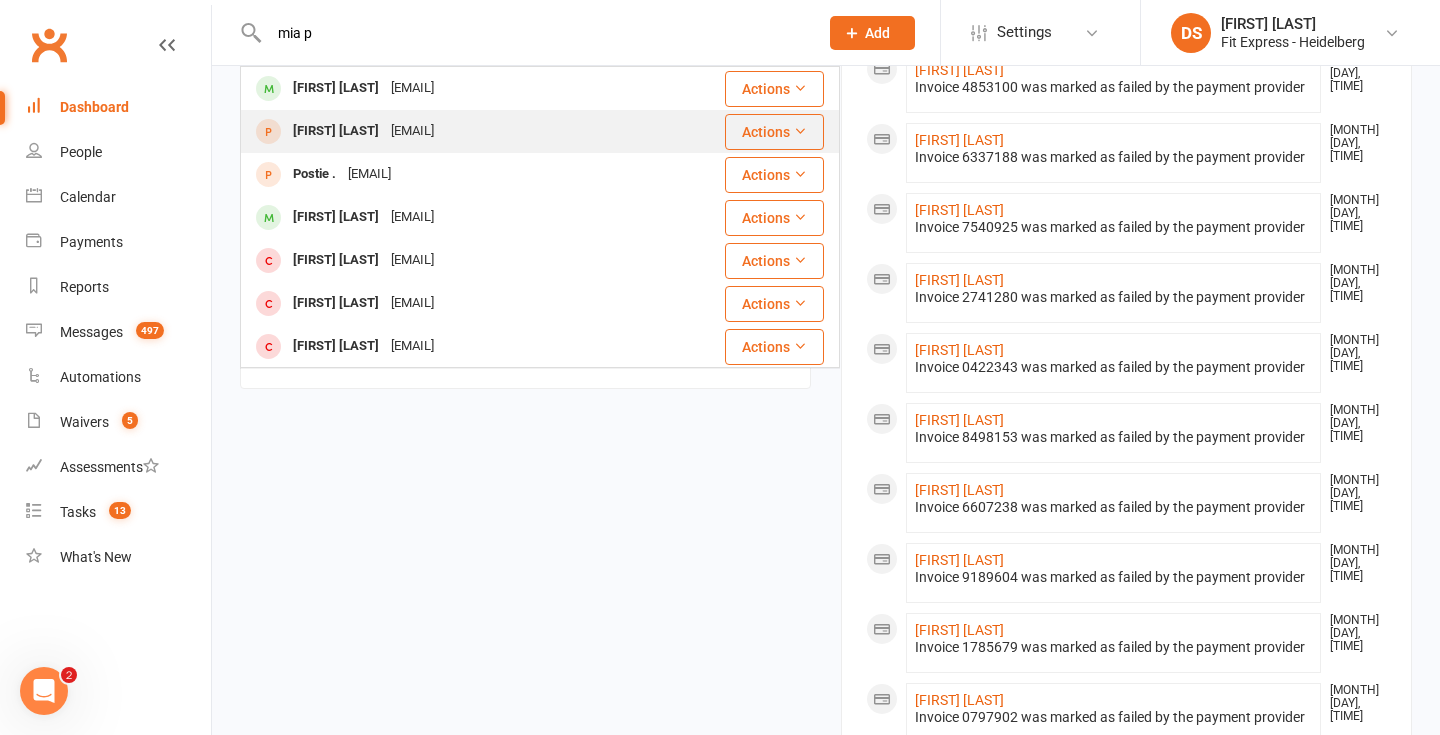 type on "mia p" 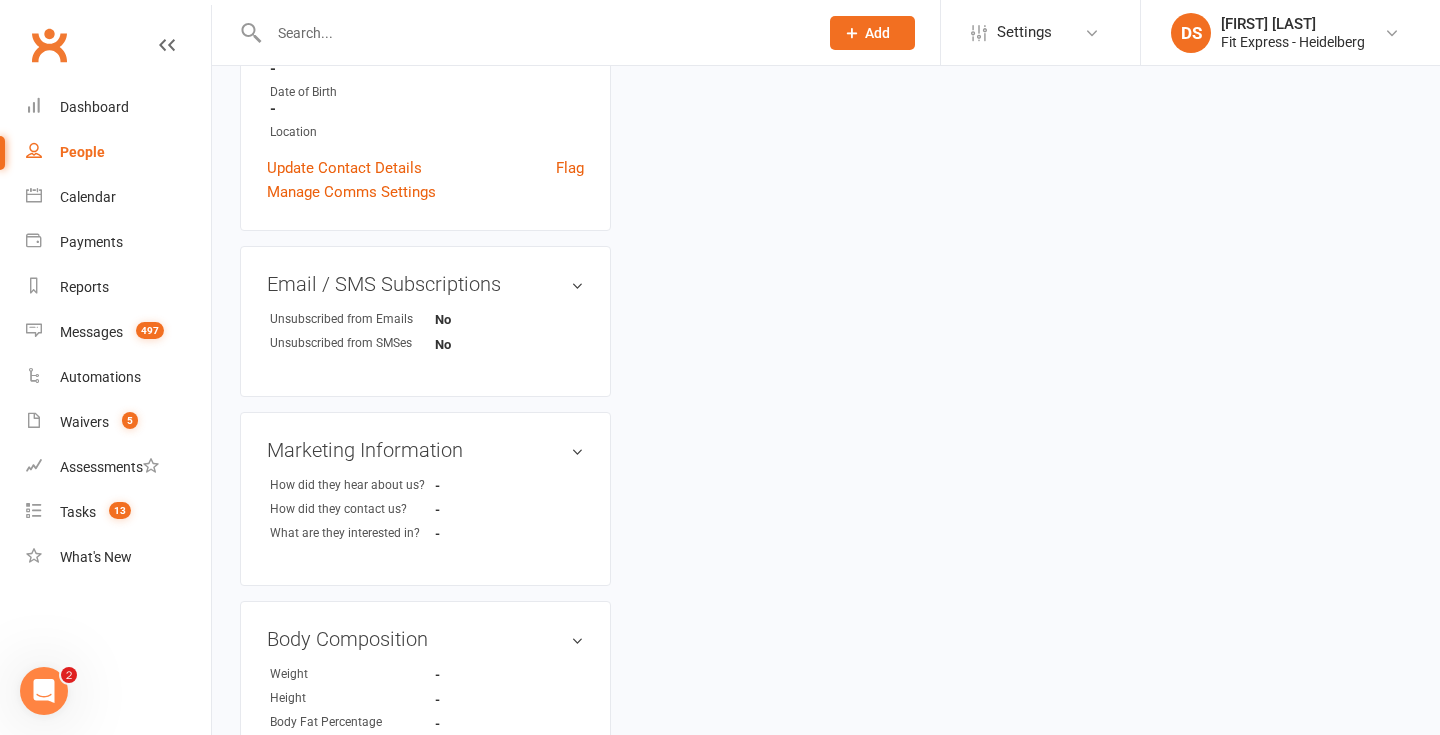 scroll, scrollTop: 0, scrollLeft: 0, axis: both 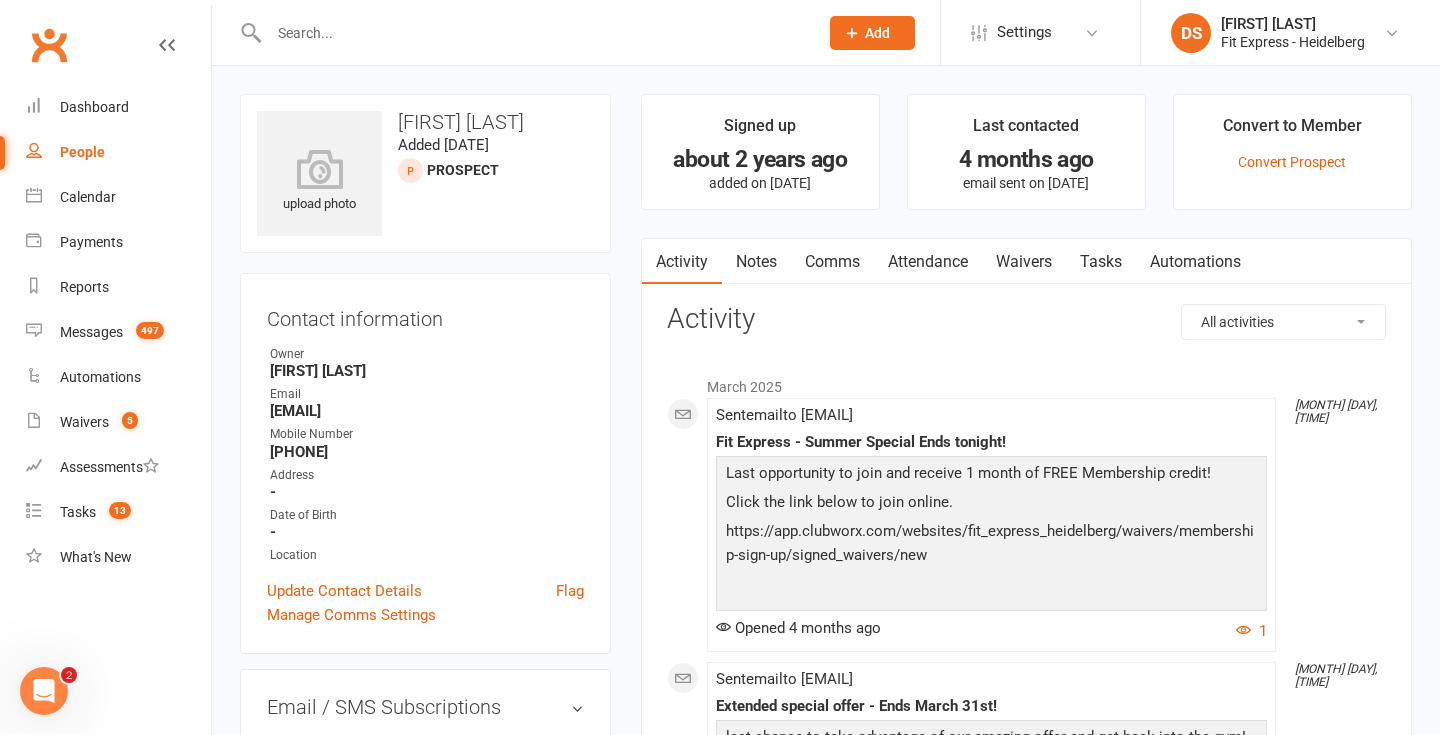 click at bounding box center (533, 33) 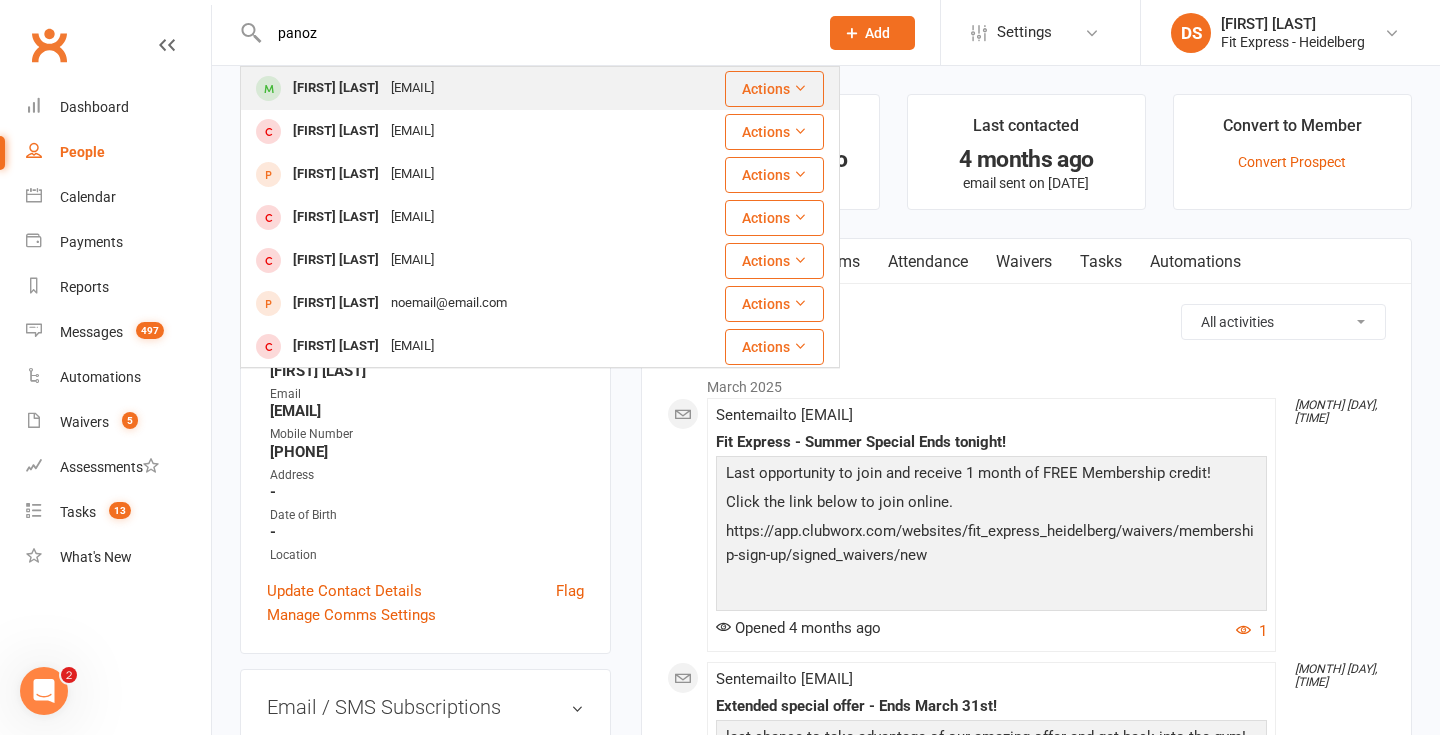 type on "panoz" 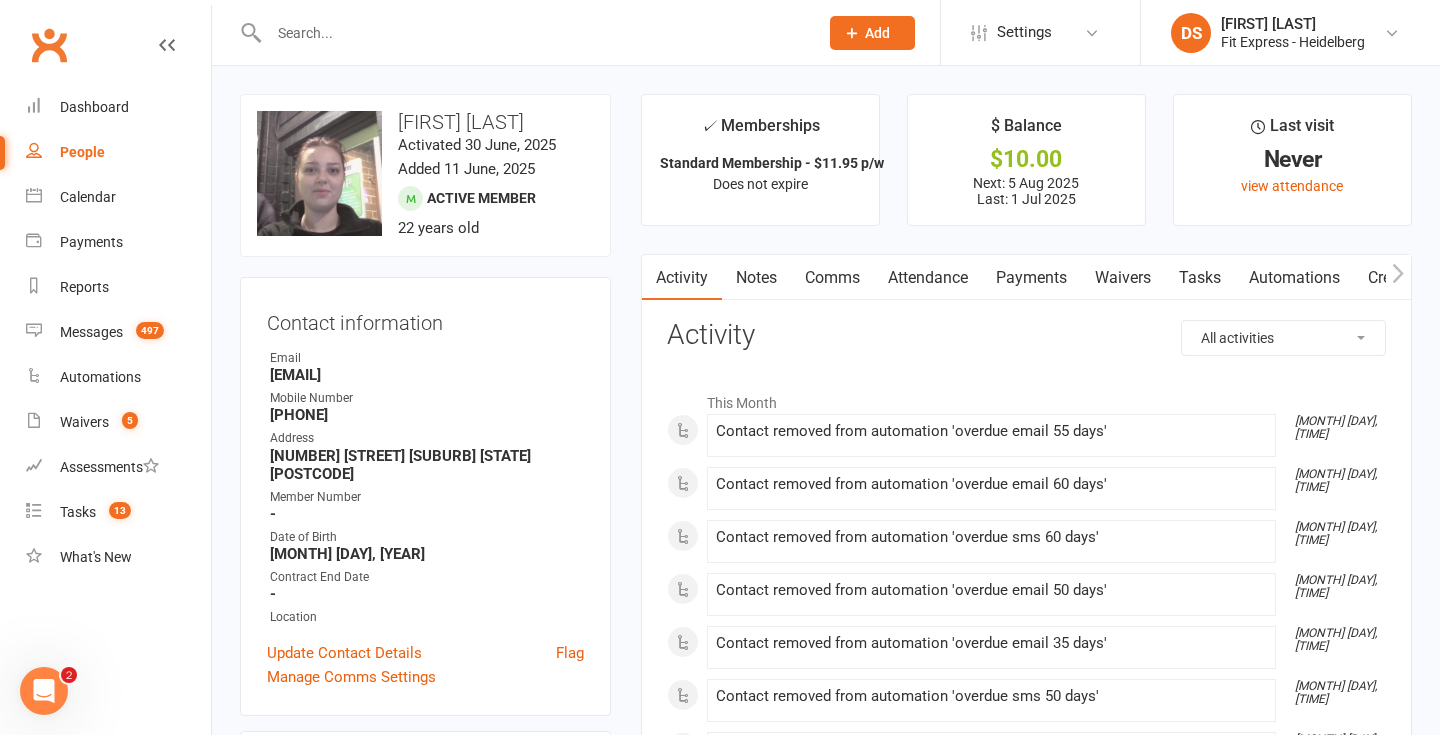 click on "Payments" at bounding box center (1031, 278) 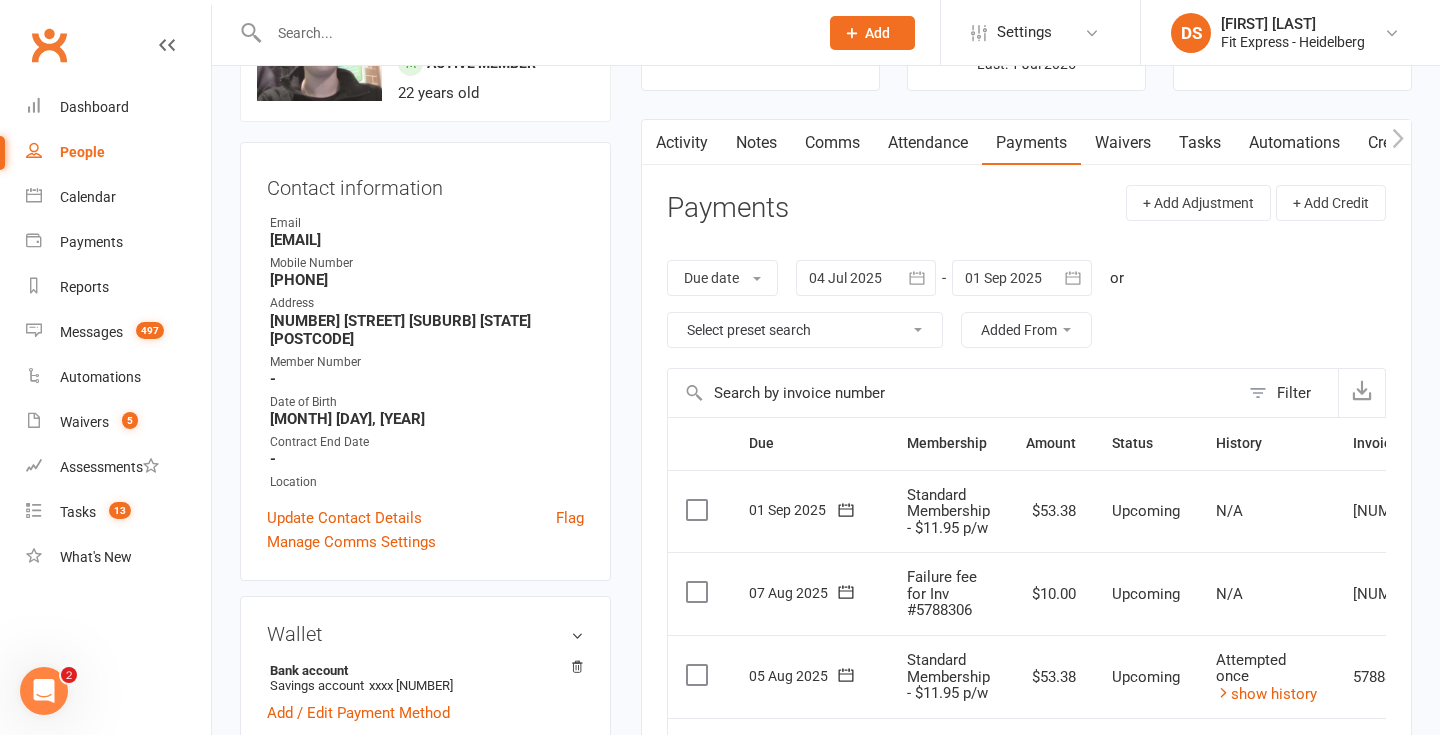 scroll, scrollTop: 0, scrollLeft: 0, axis: both 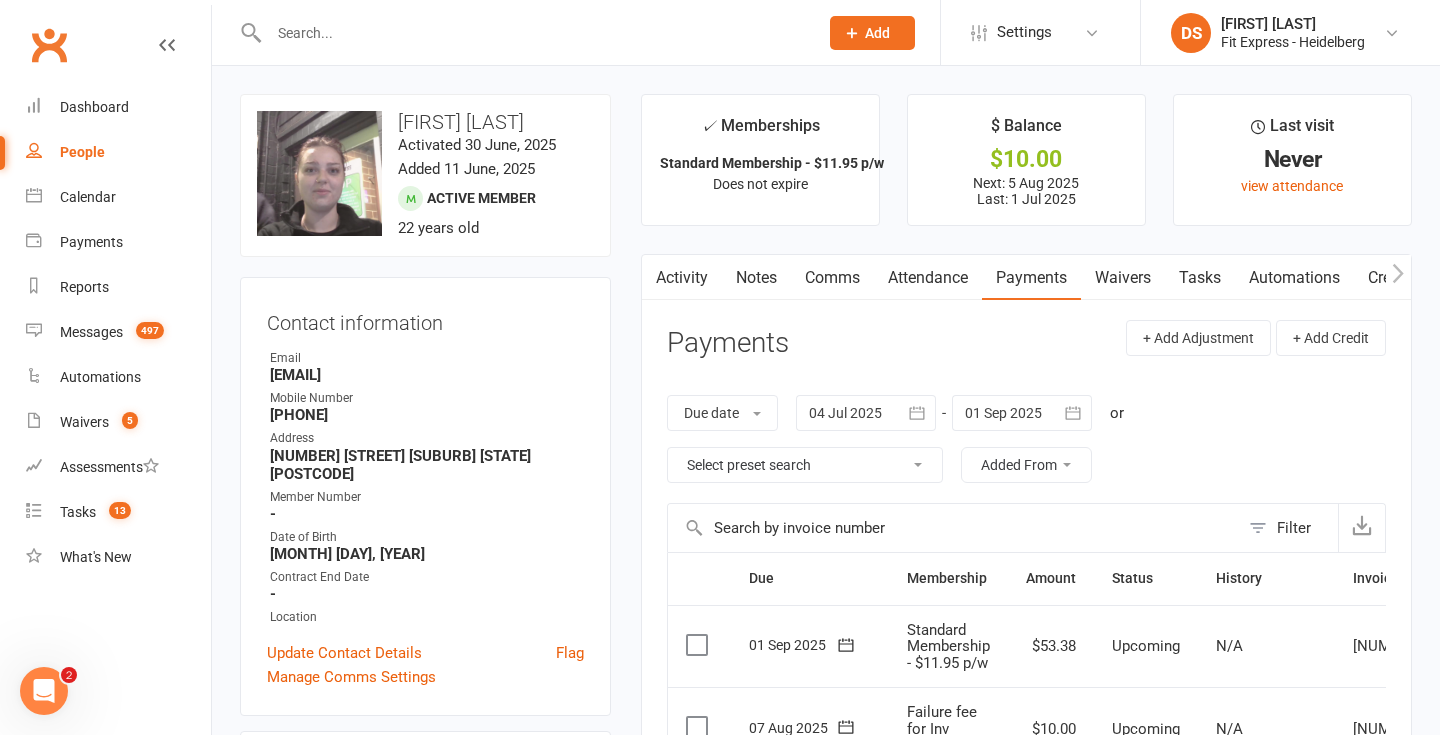 click on "Clubworx" at bounding box center (49, 45) 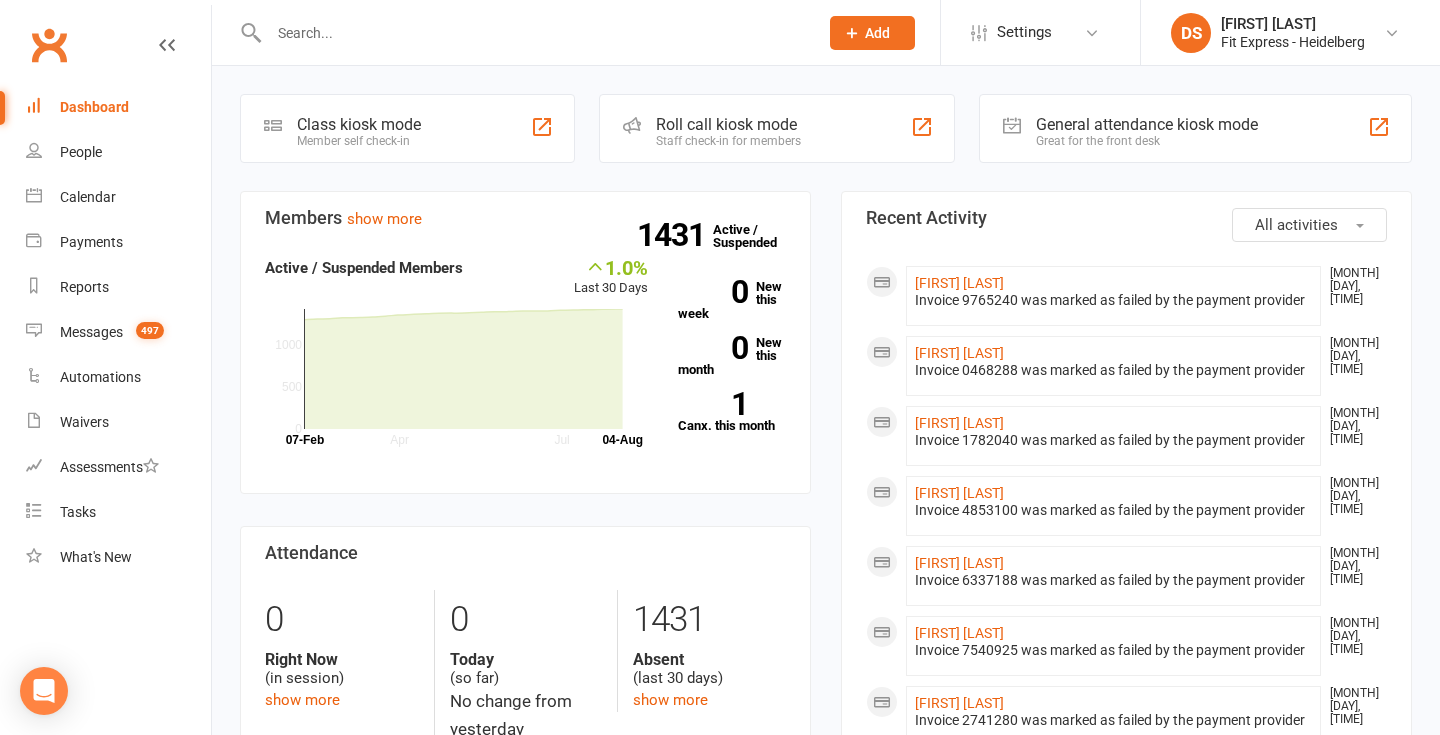 scroll, scrollTop: 0, scrollLeft: 0, axis: both 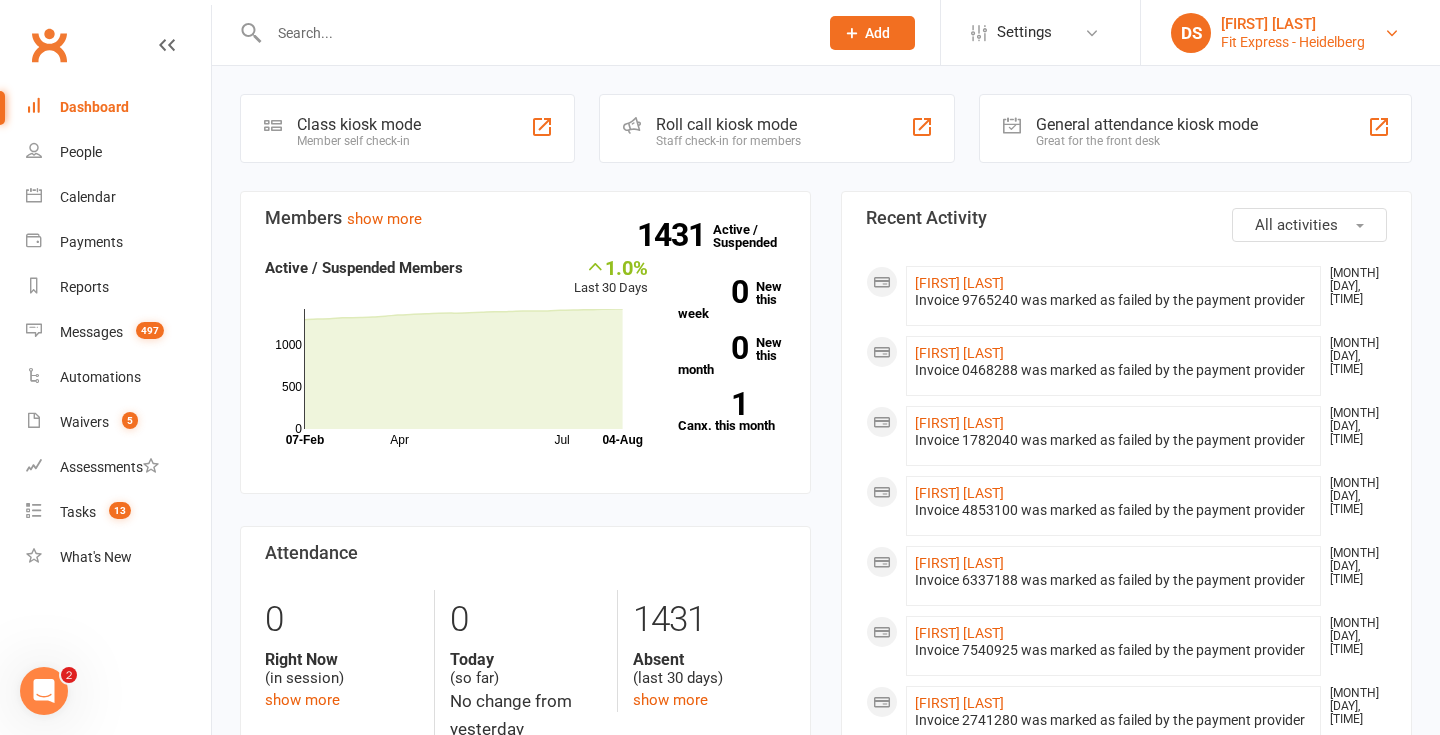 click on "Fit Express - Heidelberg" at bounding box center (1293, 42) 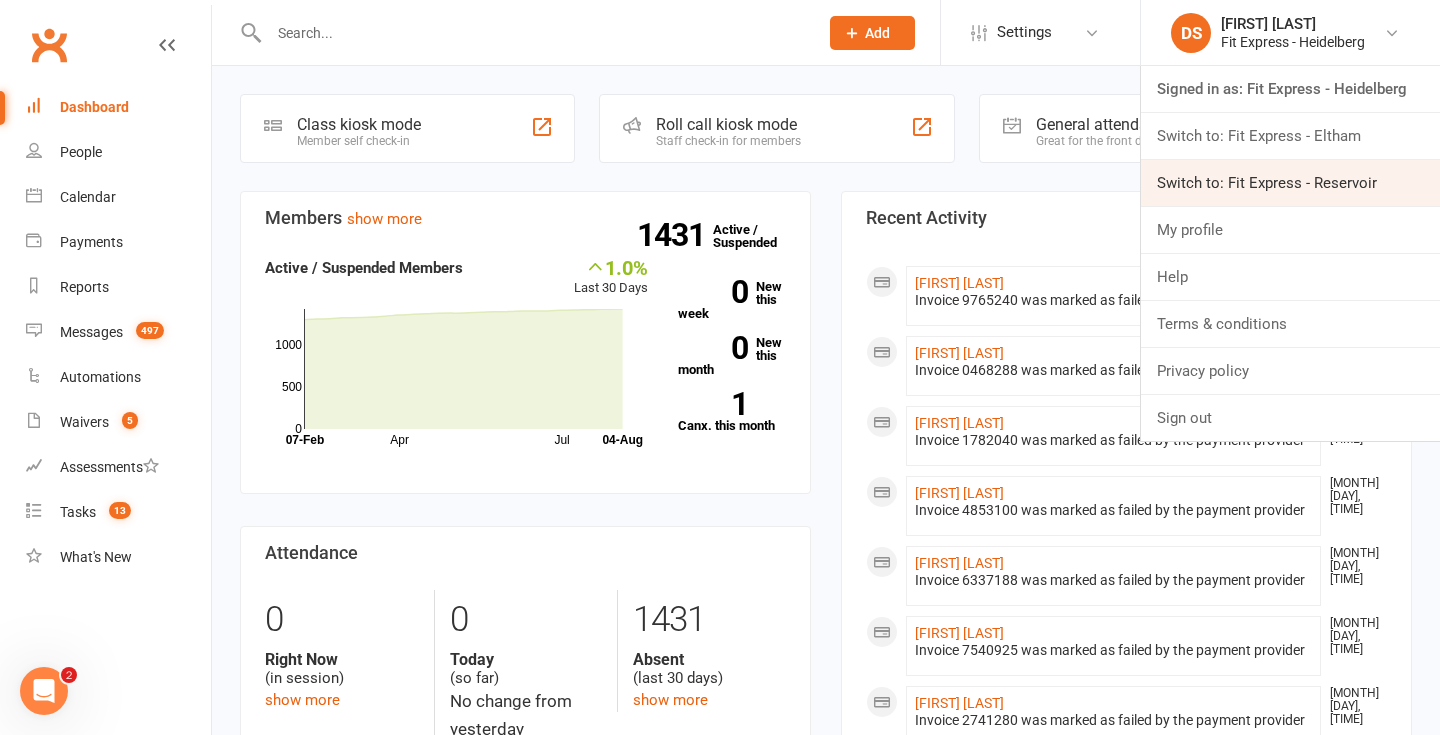click on "Switch to: Fit Express - Reservoir" at bounding box center [1290, 183] 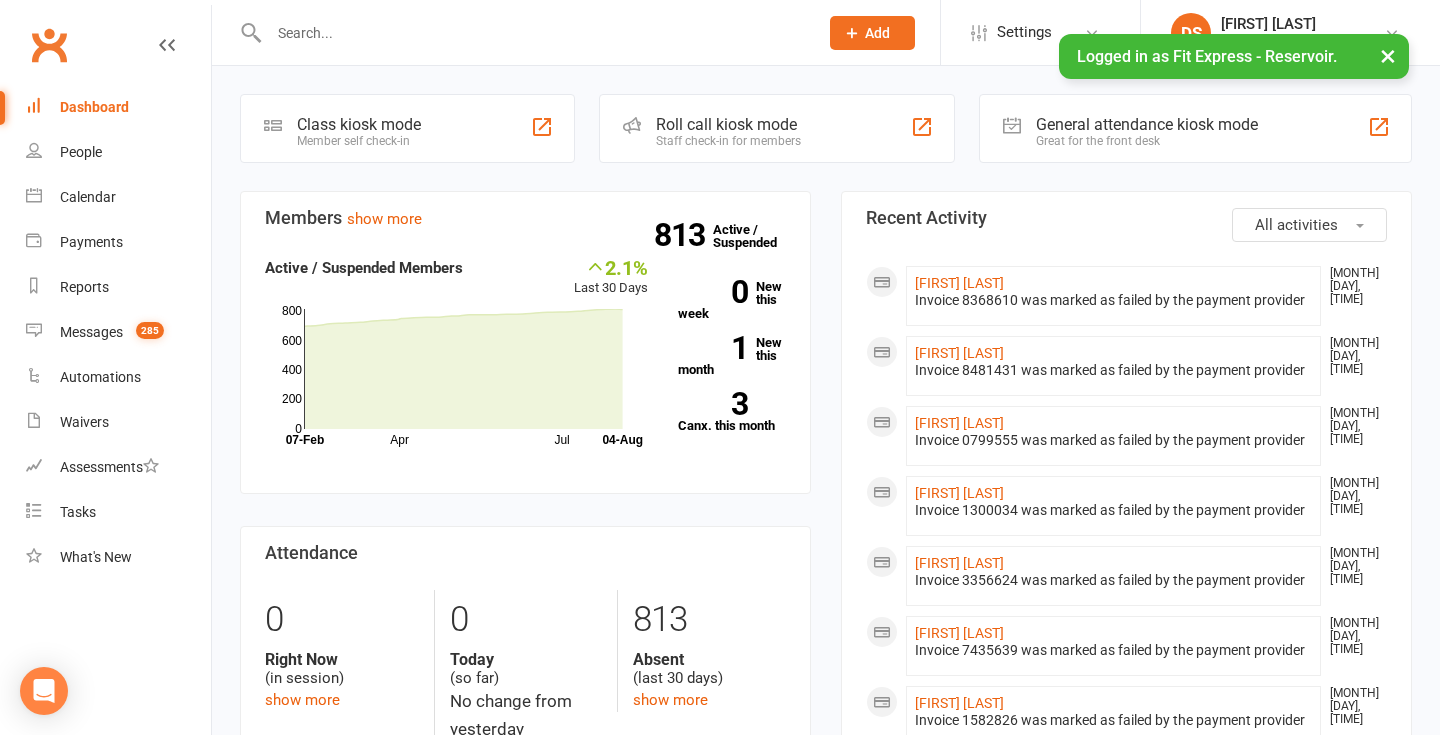 scroll, scrollTop: 0, scrollLeft: 0, axis: both 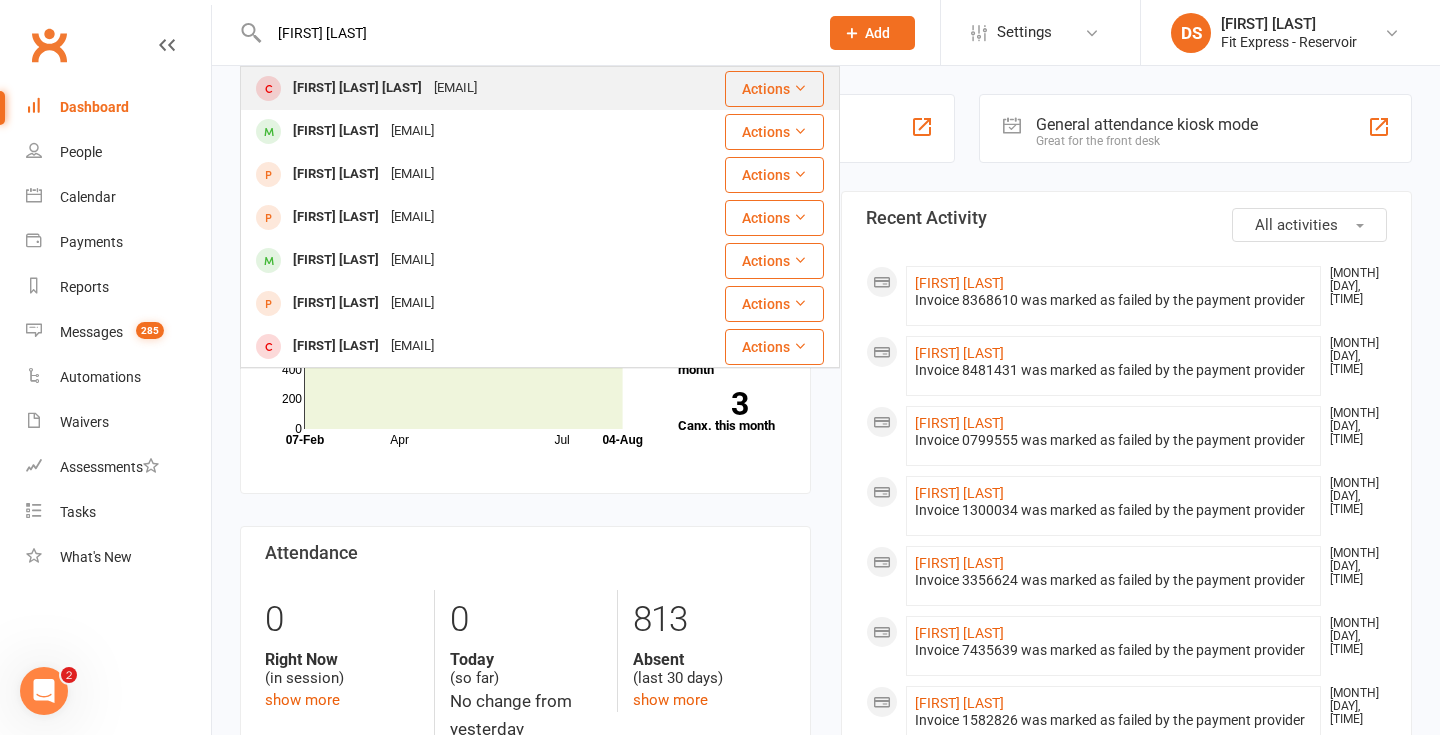 type on "[FIRST] [LAST]" 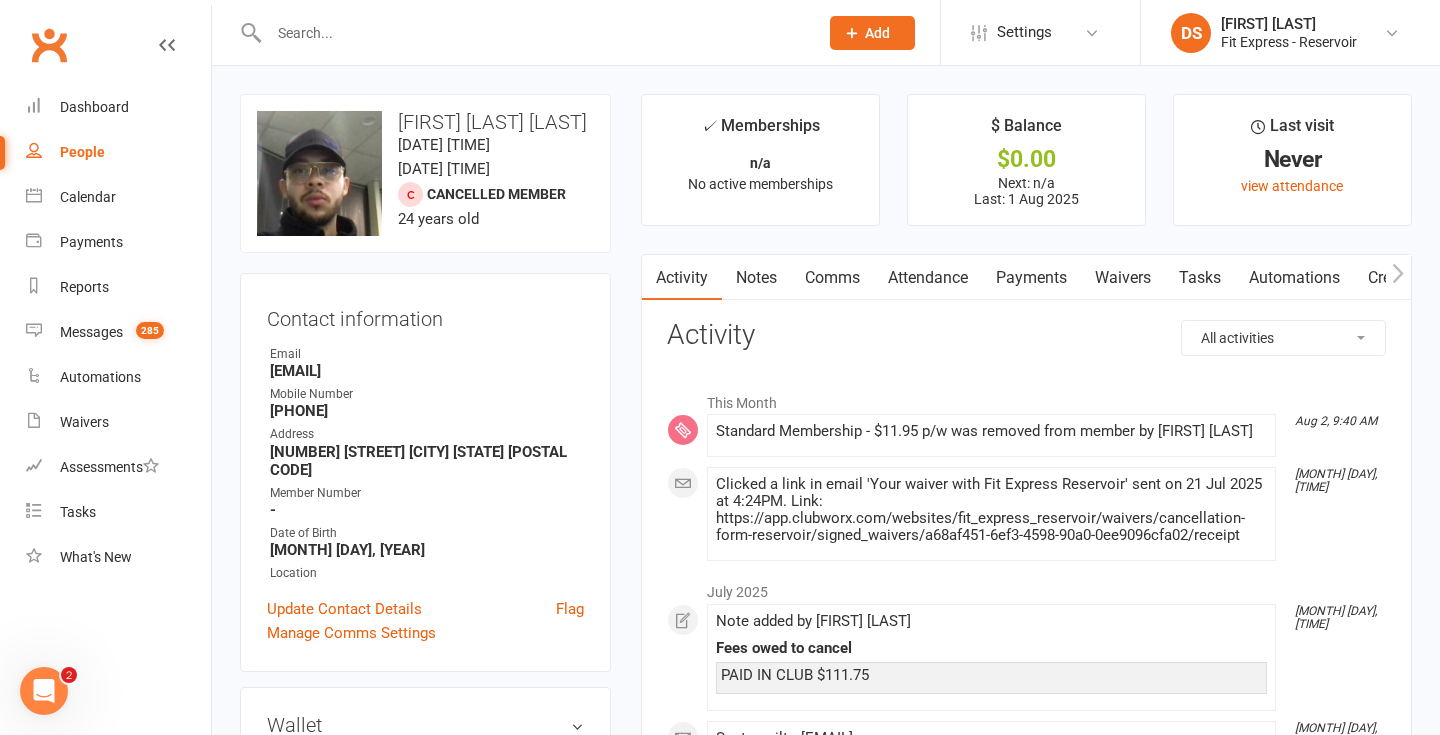 click on "Payments" at bounding box center (1031, 278) 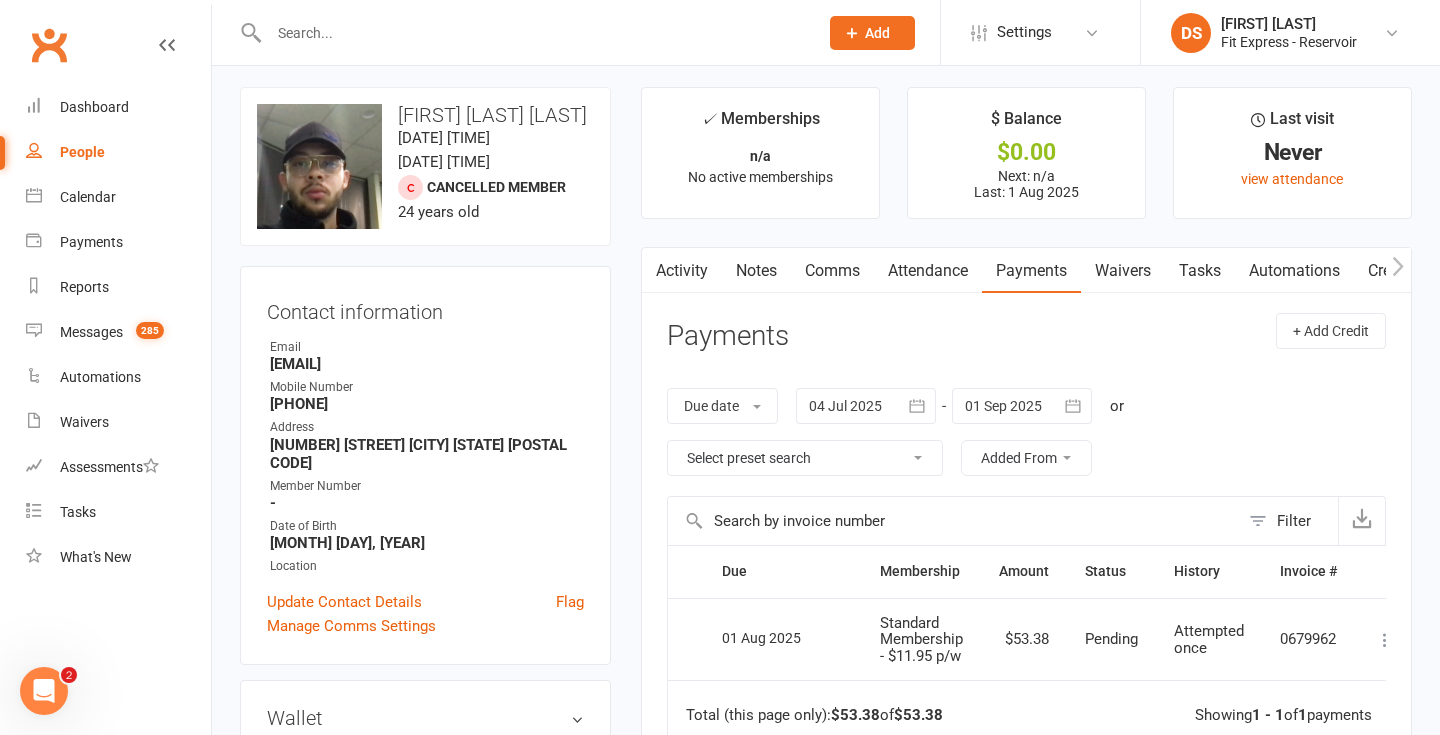 scroll, scrollTop: 0, scrollLeft: 0, axis: both 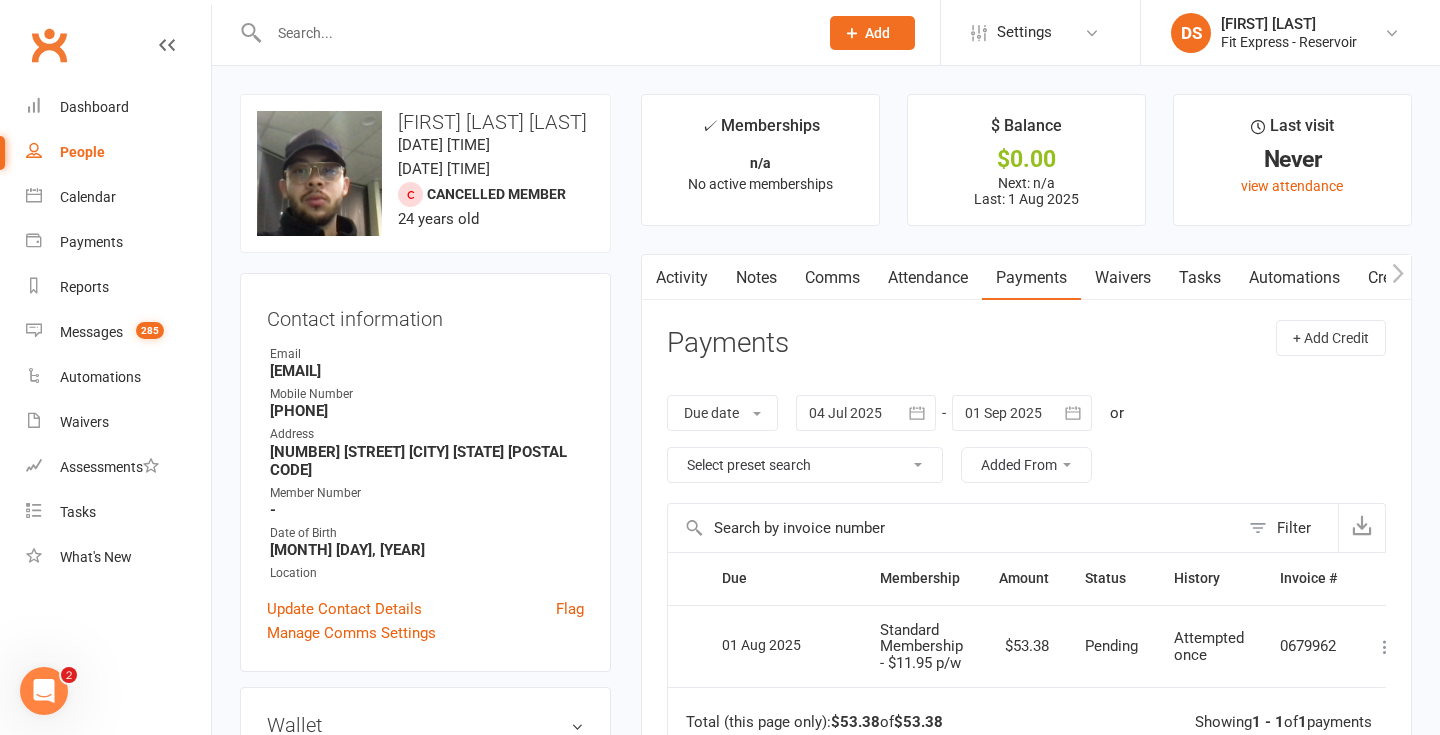 click on "Notes" at bounding box center (756, 278) 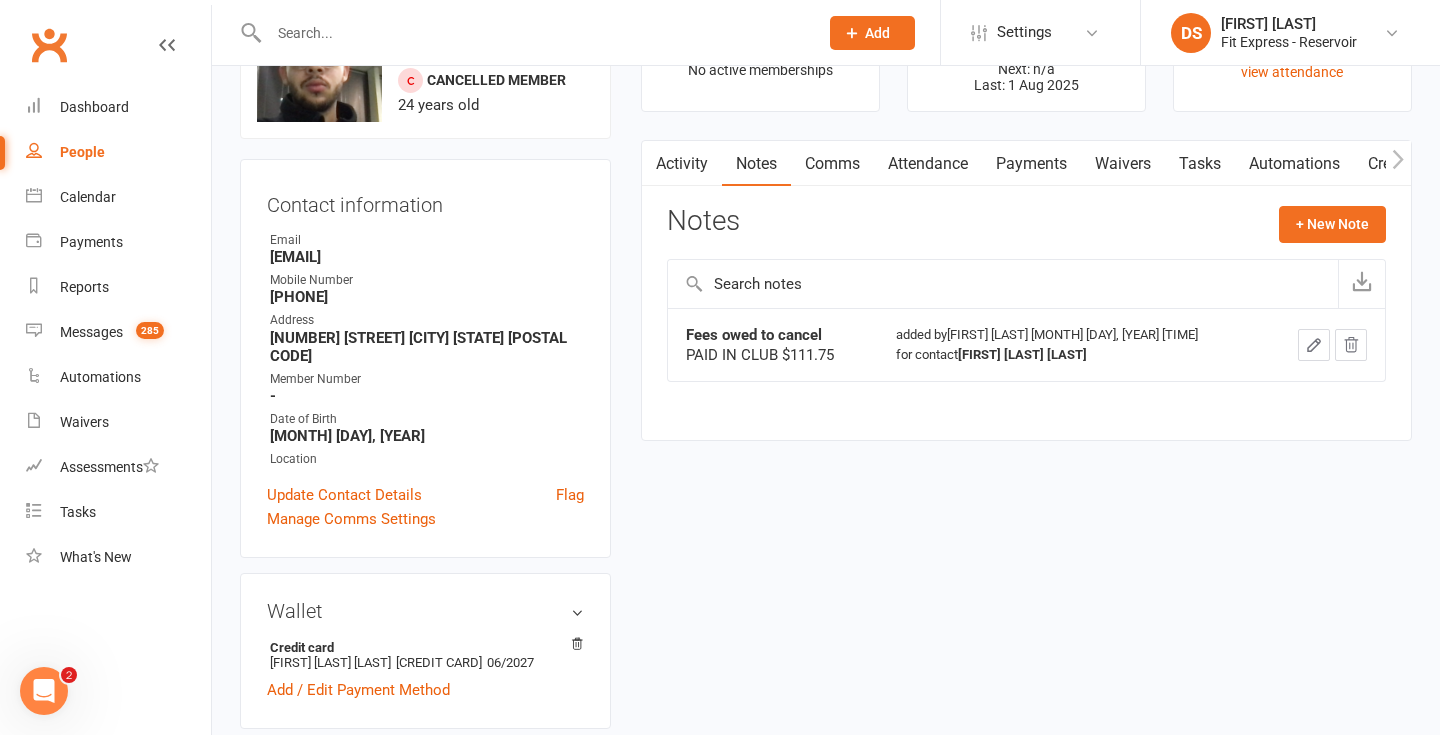 scroll, scrollTop: 0, scrollLeft: 0, axis: both 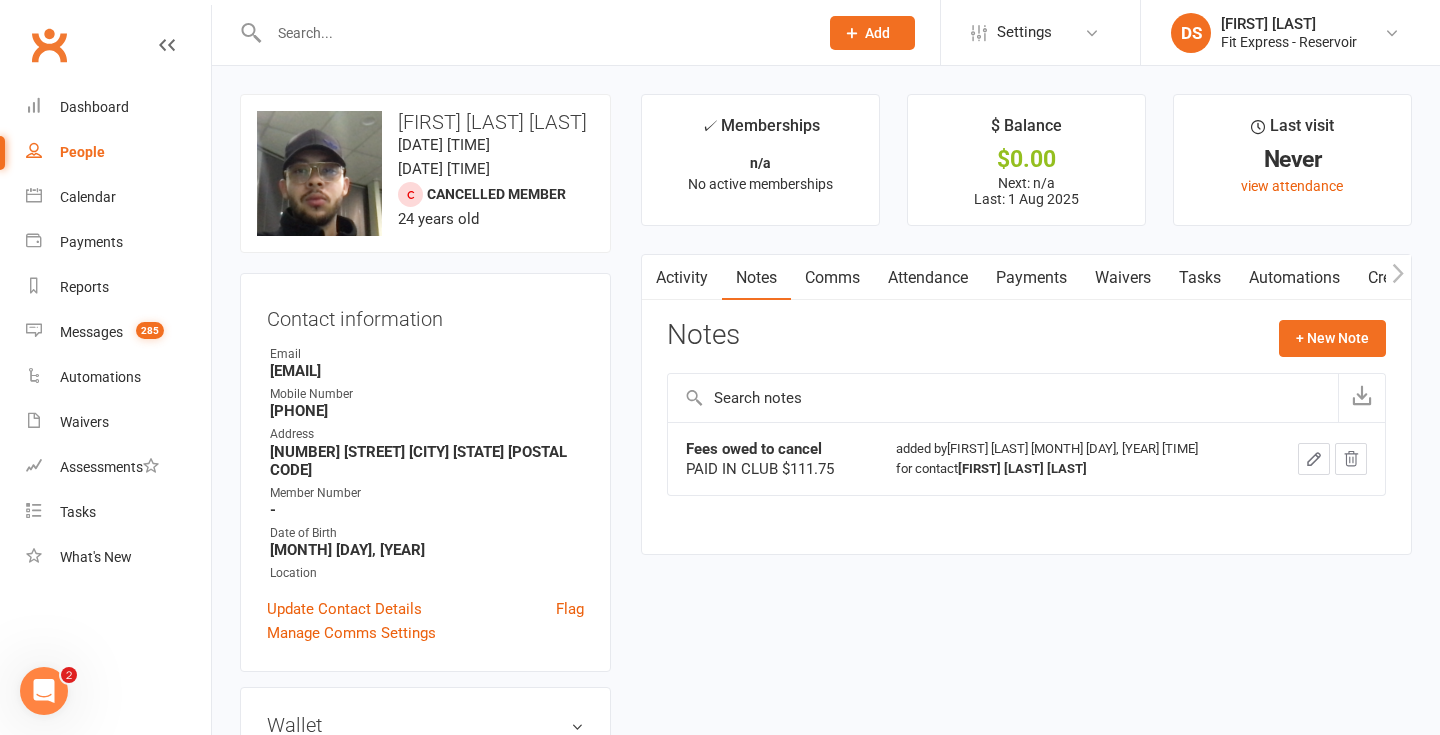 click on "Payments" at bounding box center (1031, 278) 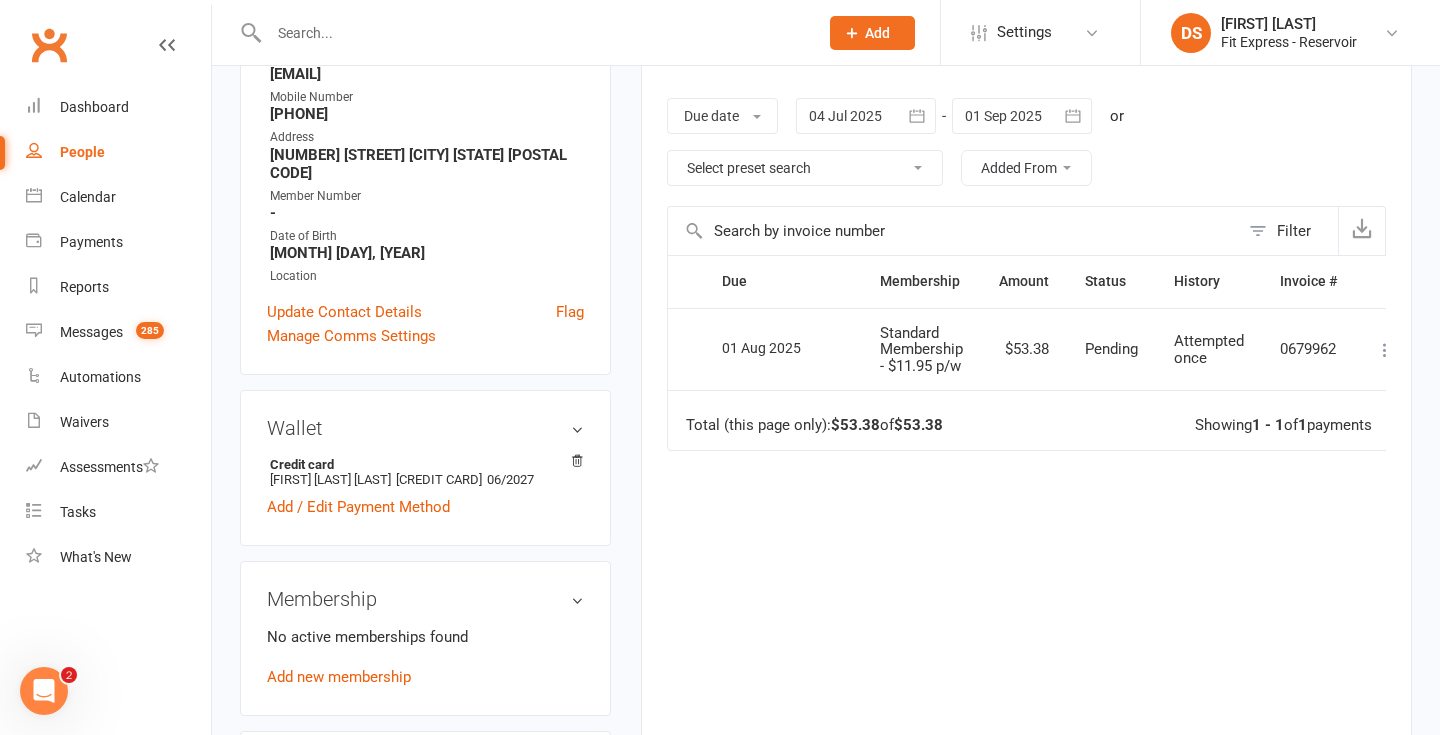 scroll, scrollTop: 0, scrollLeft: 0, axis: both 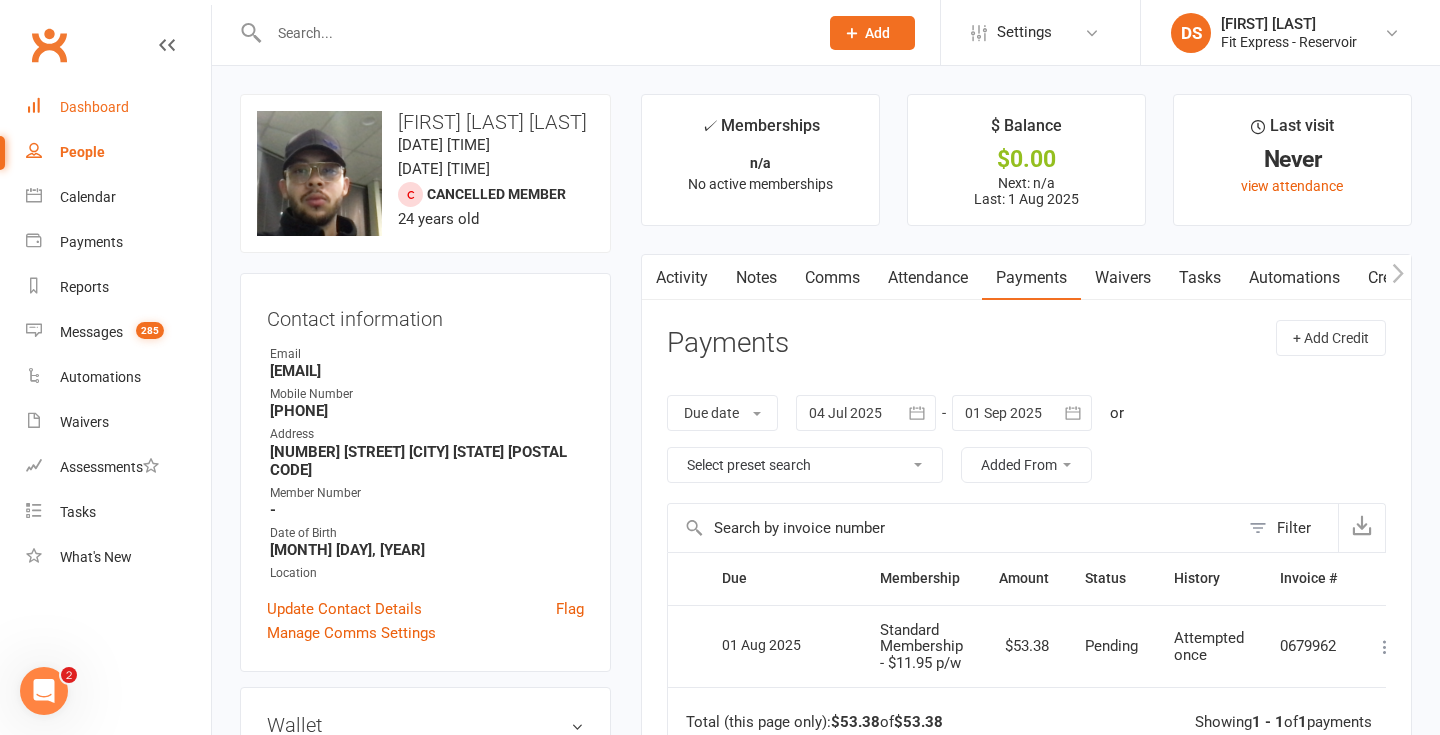 click on "Dashboard" at bounding box center [94, 107] 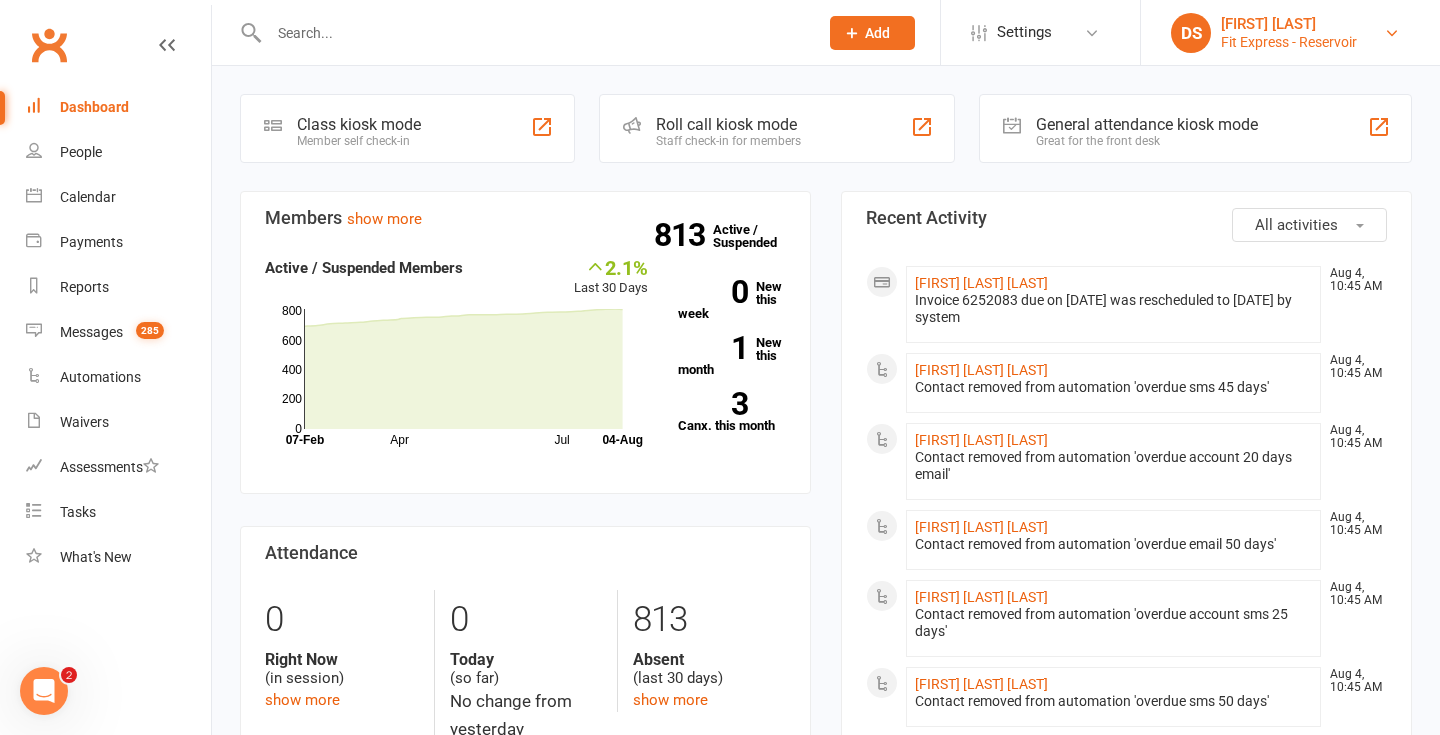 click on "[FIRST] [LAST]" at bounding box center (1289, 24) 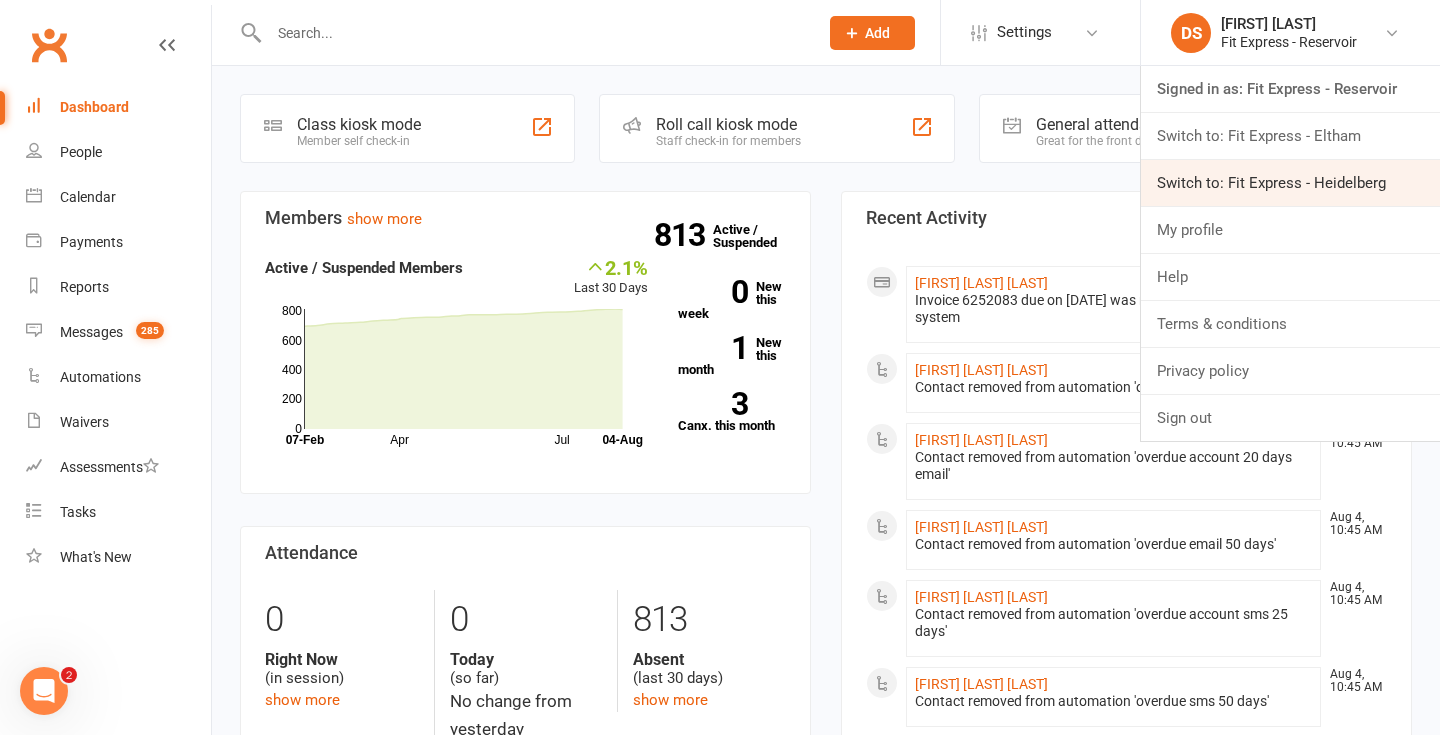 click on "Switch to: Fit Express - Heidelberg" at bounding box center (1290, 183) 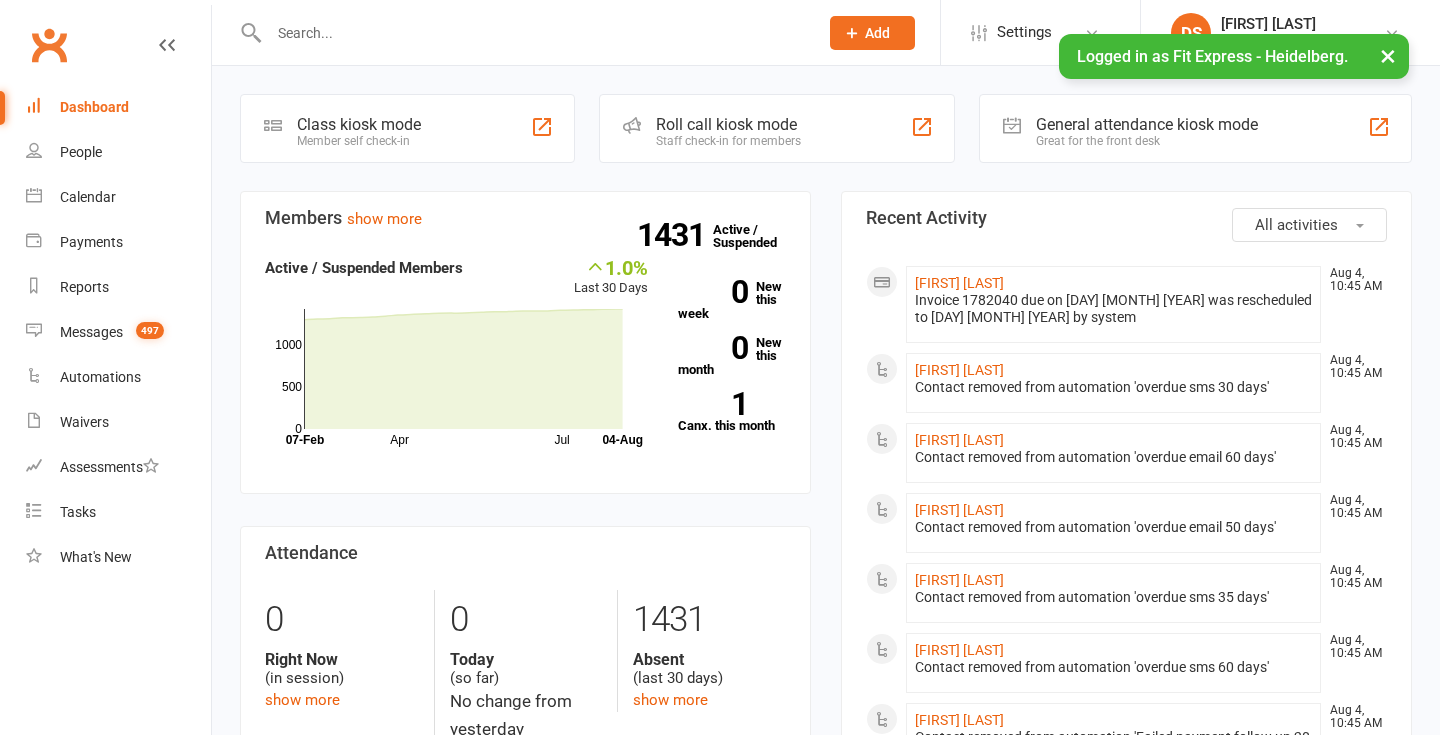 scroll, scrollTop: 0, scrollLeft: 0, axis: both 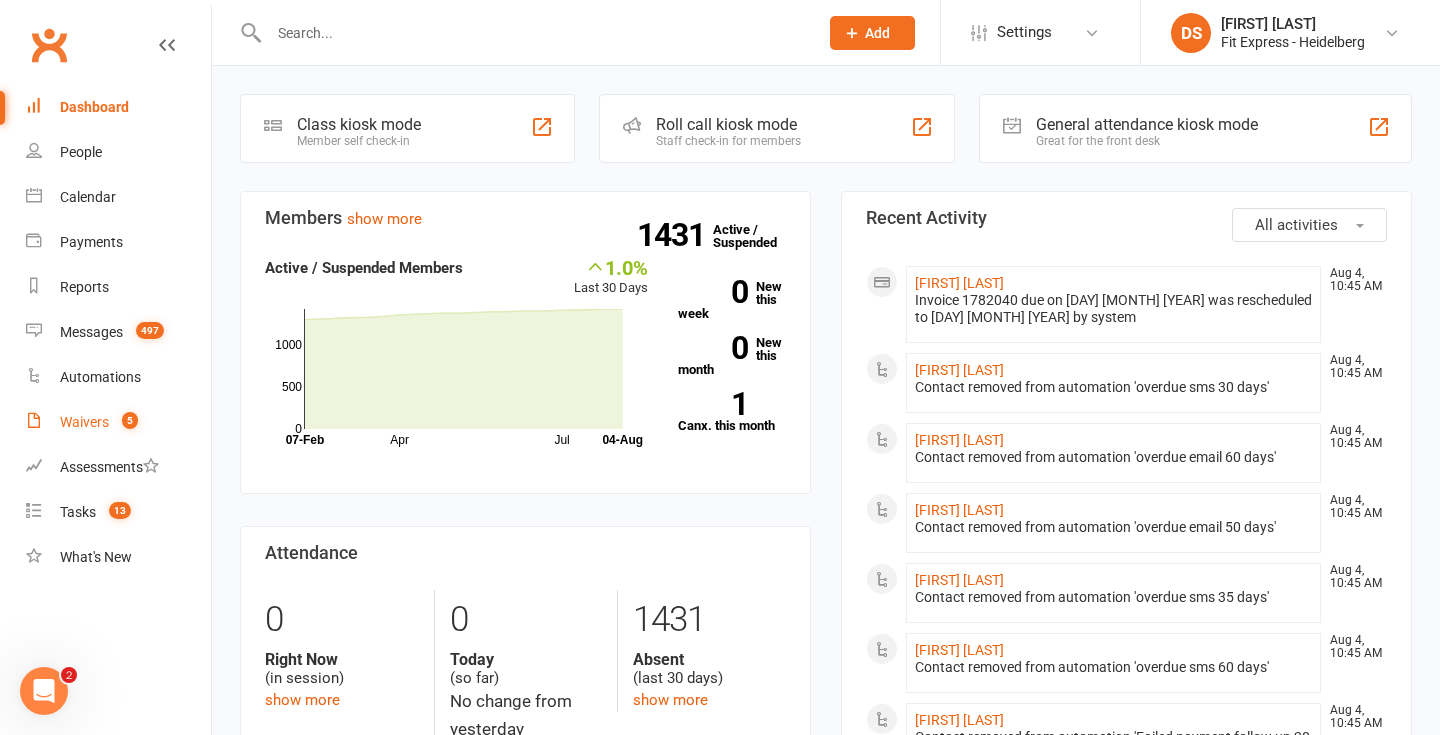 click on "5" at bounding box center (125, 422) 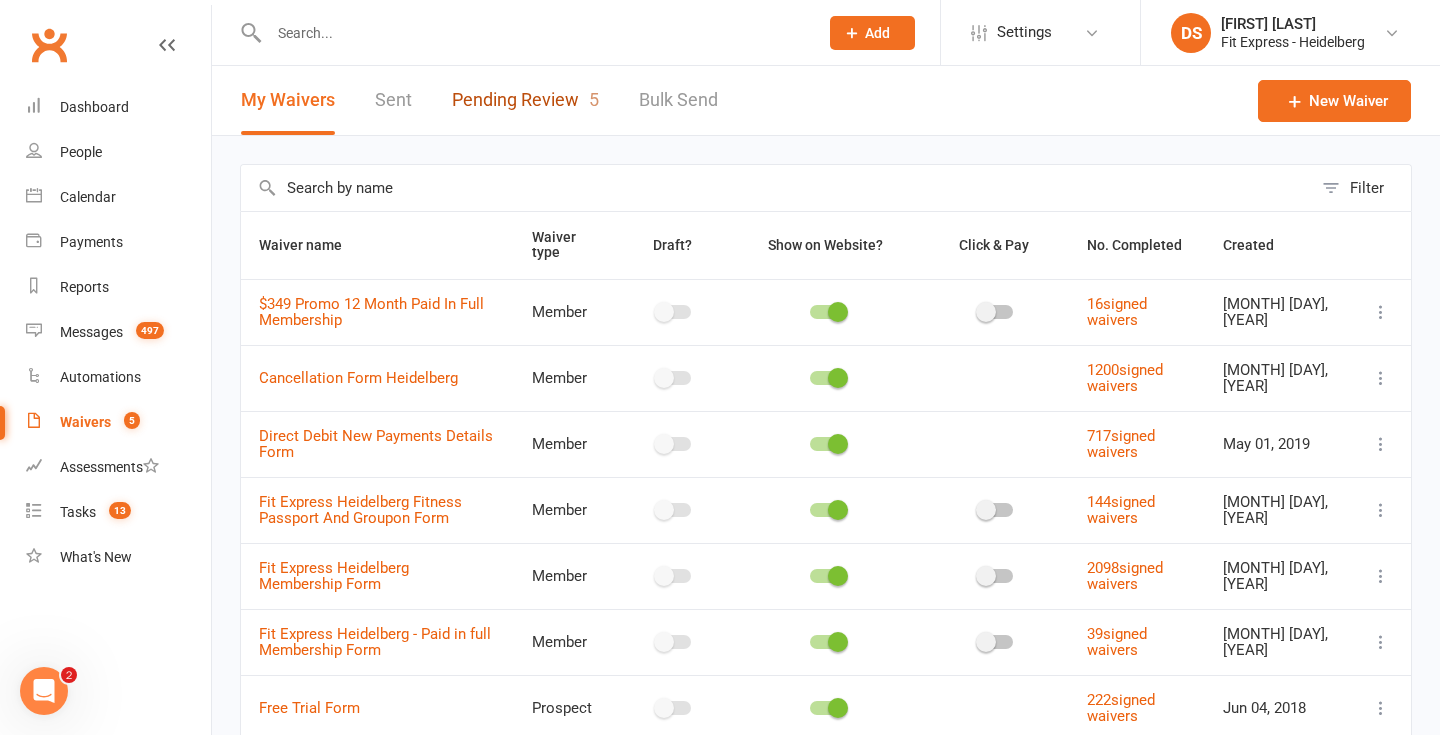 click on "Pending Review 5" at bounding box center [525, 100] 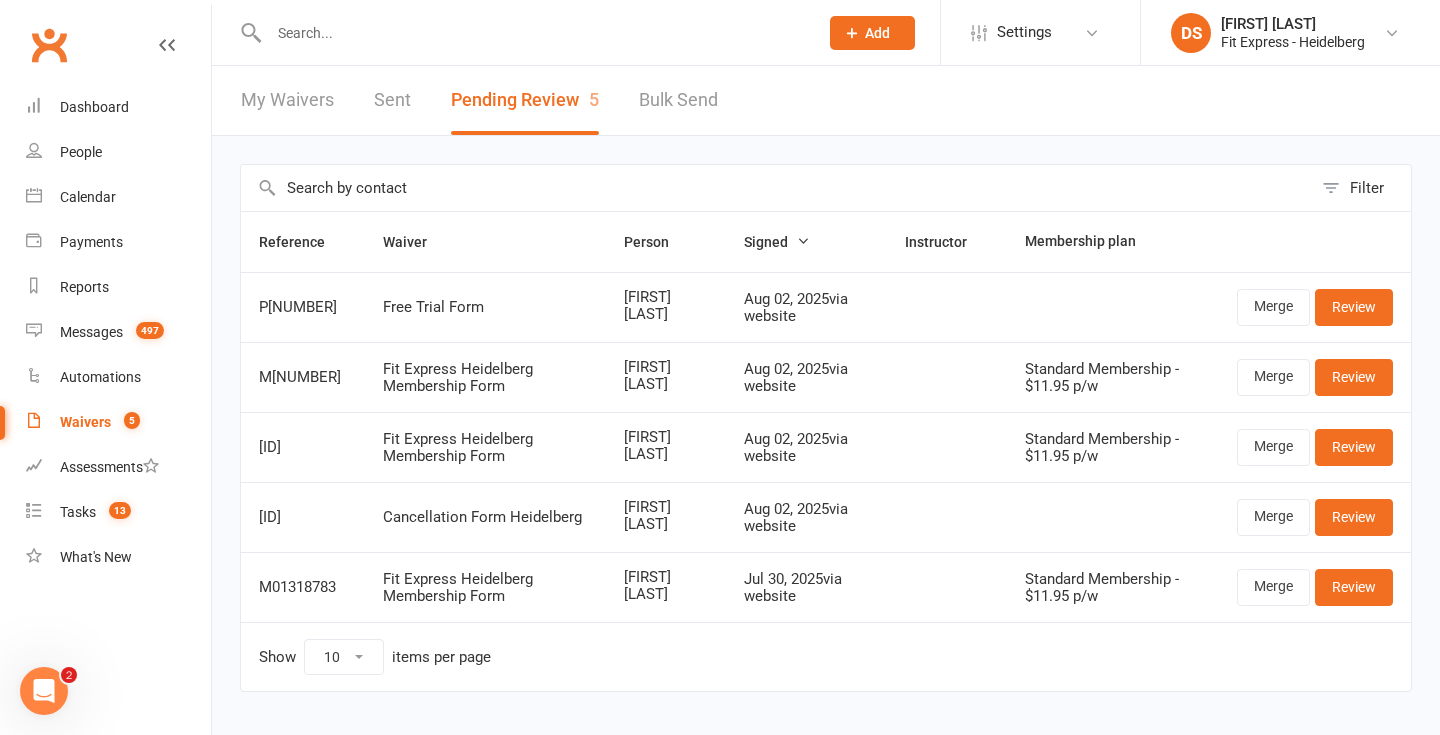 click at bounding box center (533, 33) 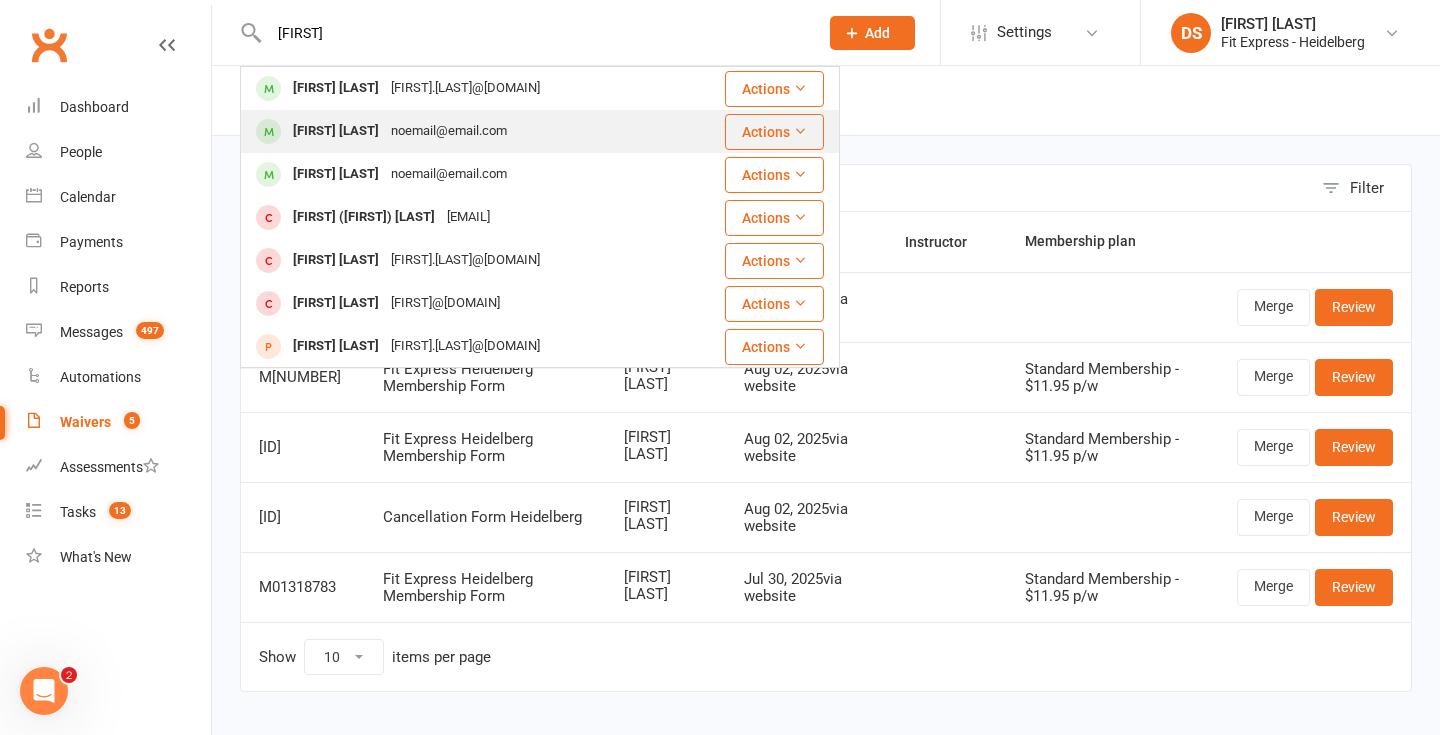 type on "[FIRST]" 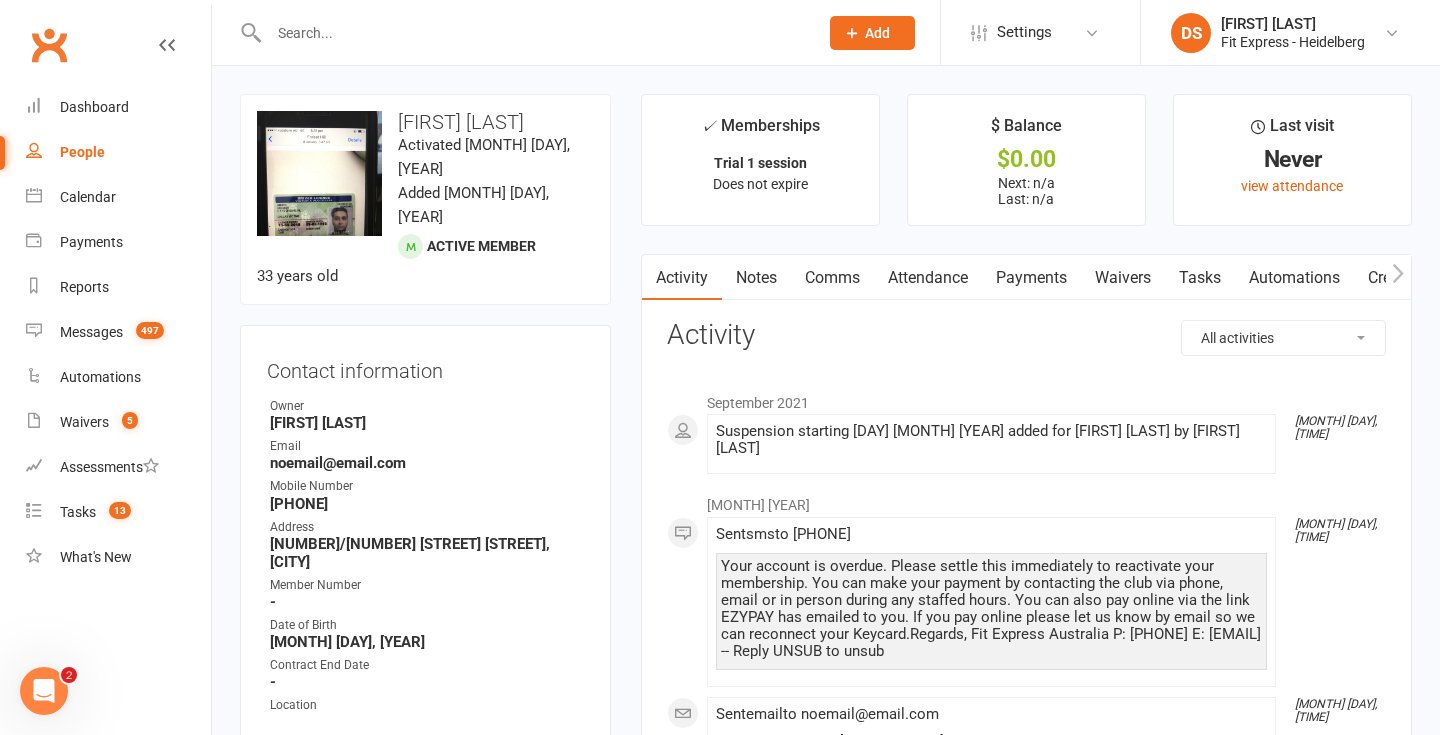 click at bounding box center [533, 33] 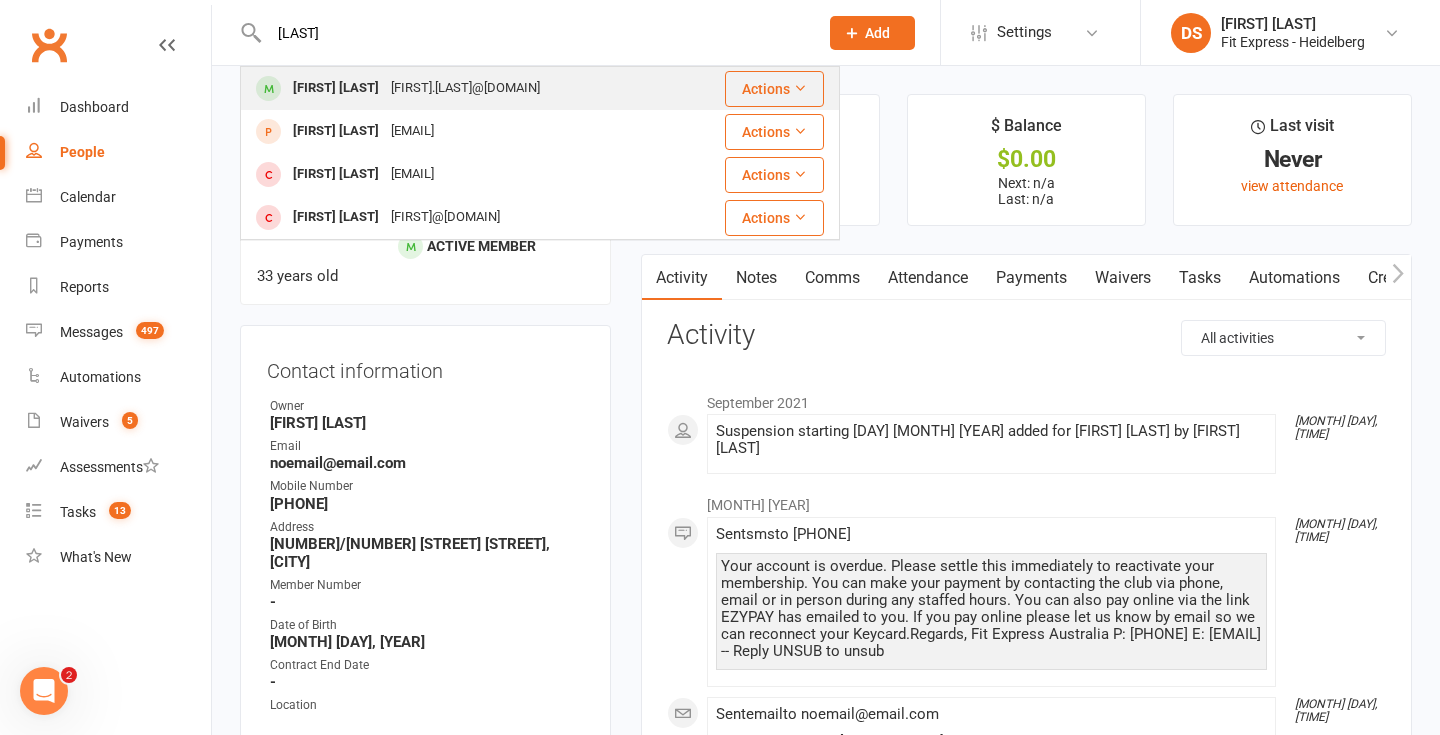 type on "lopez" 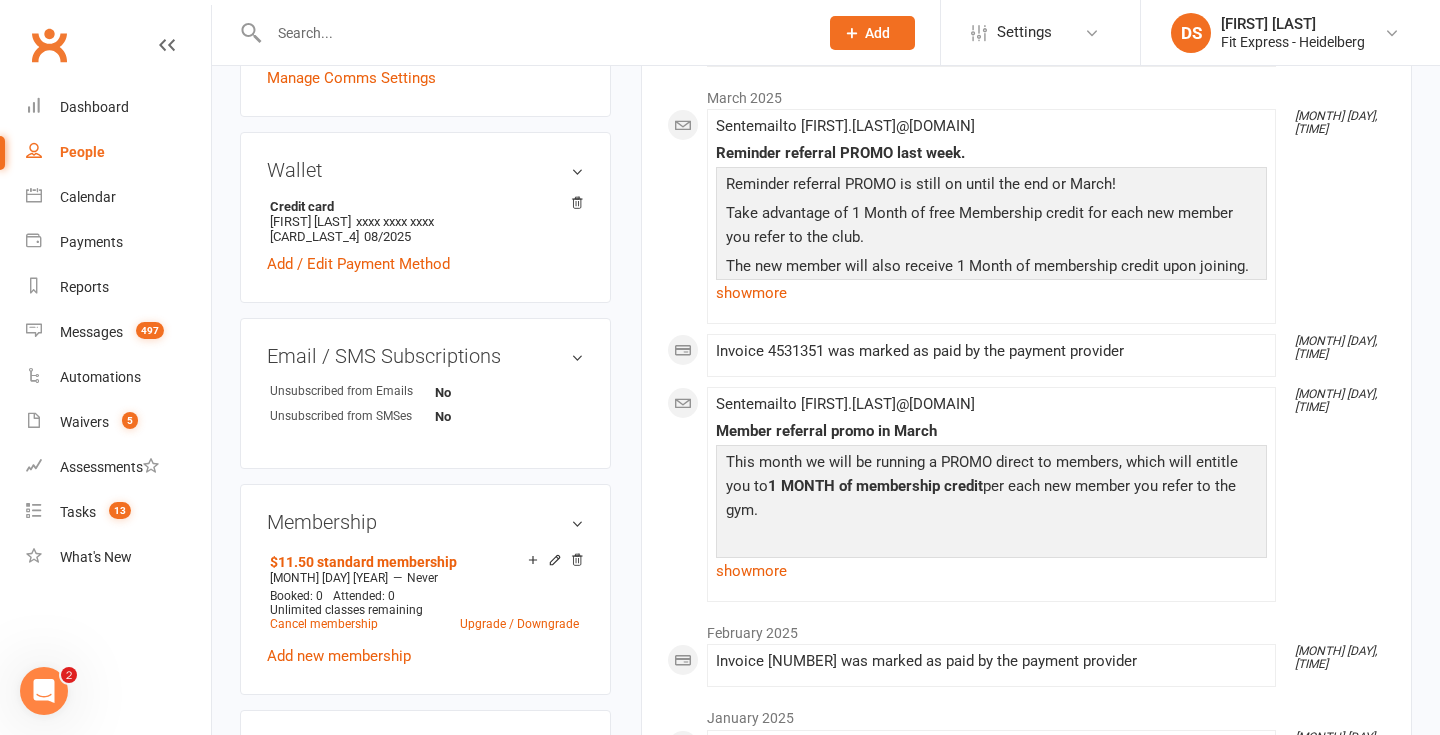 scroll, scrollTop: 654, scrollLeft: 0, axis: vertical 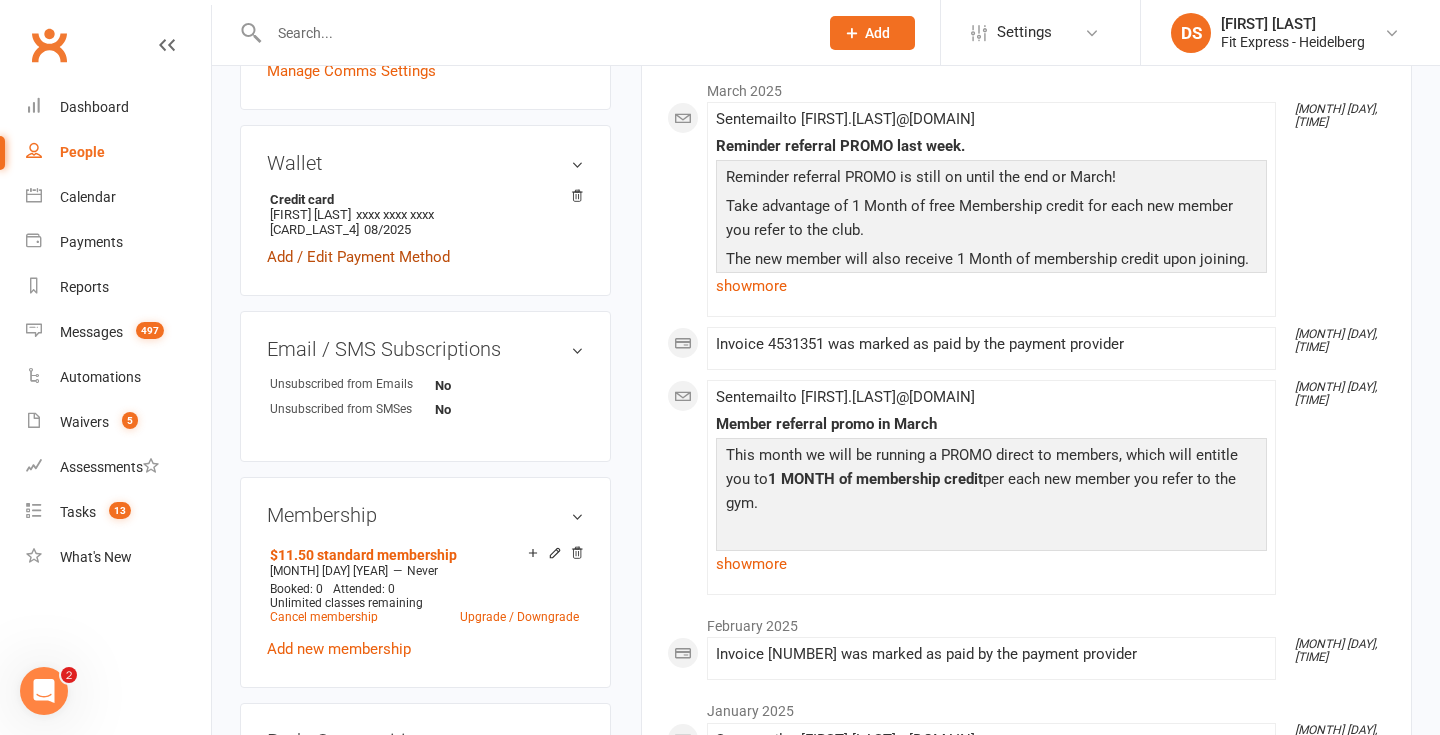 click on "Add / Edit Payment Method" at bounding box center [358, 257] 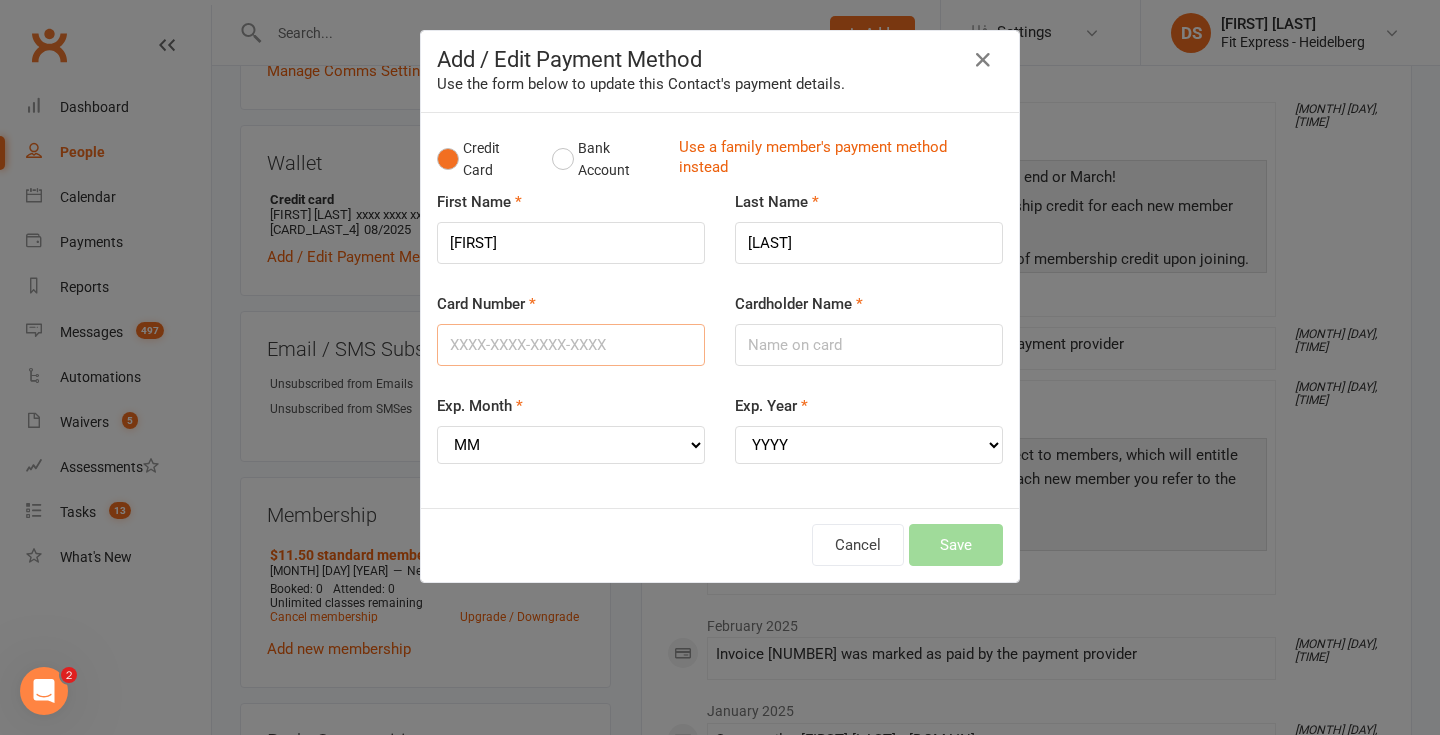click on "Card Number" at bounding box center (571, 345) 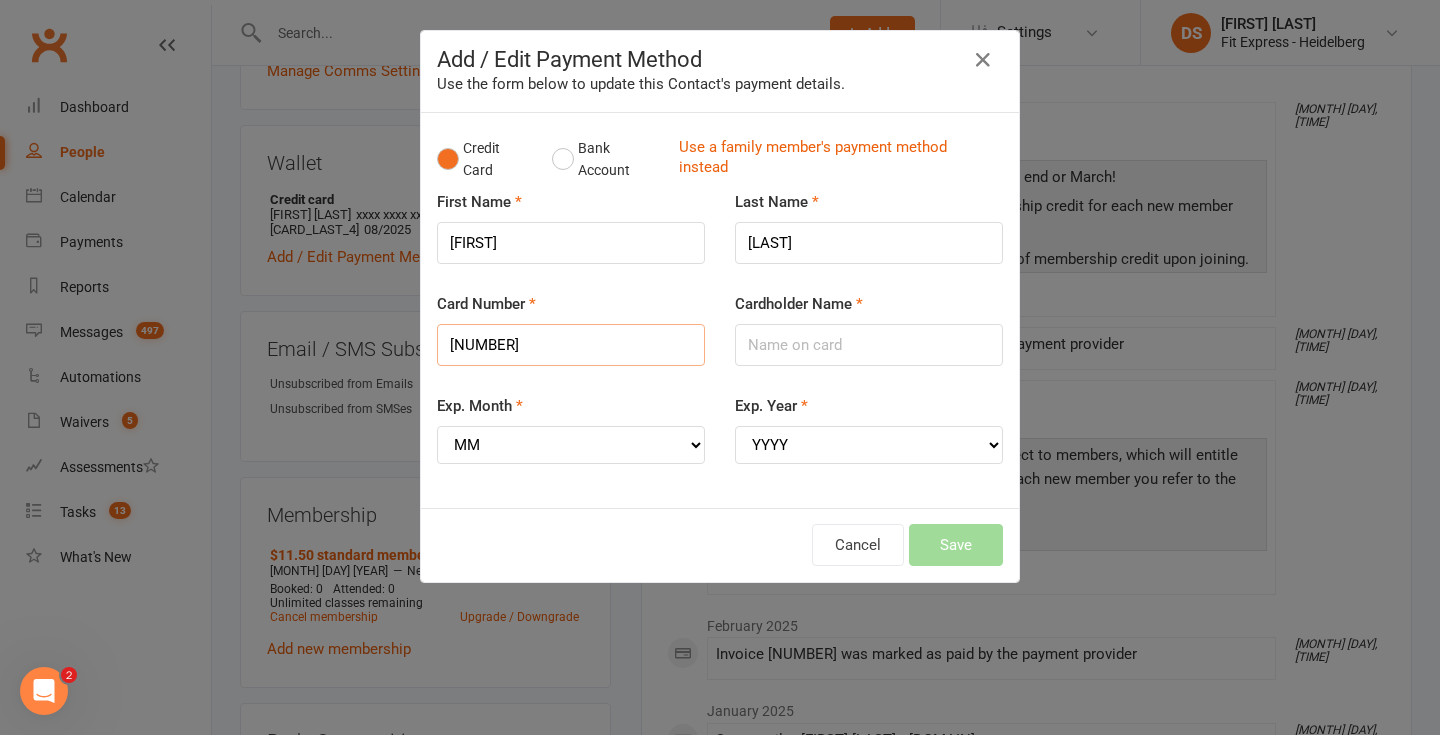 type on "5523504401434723" 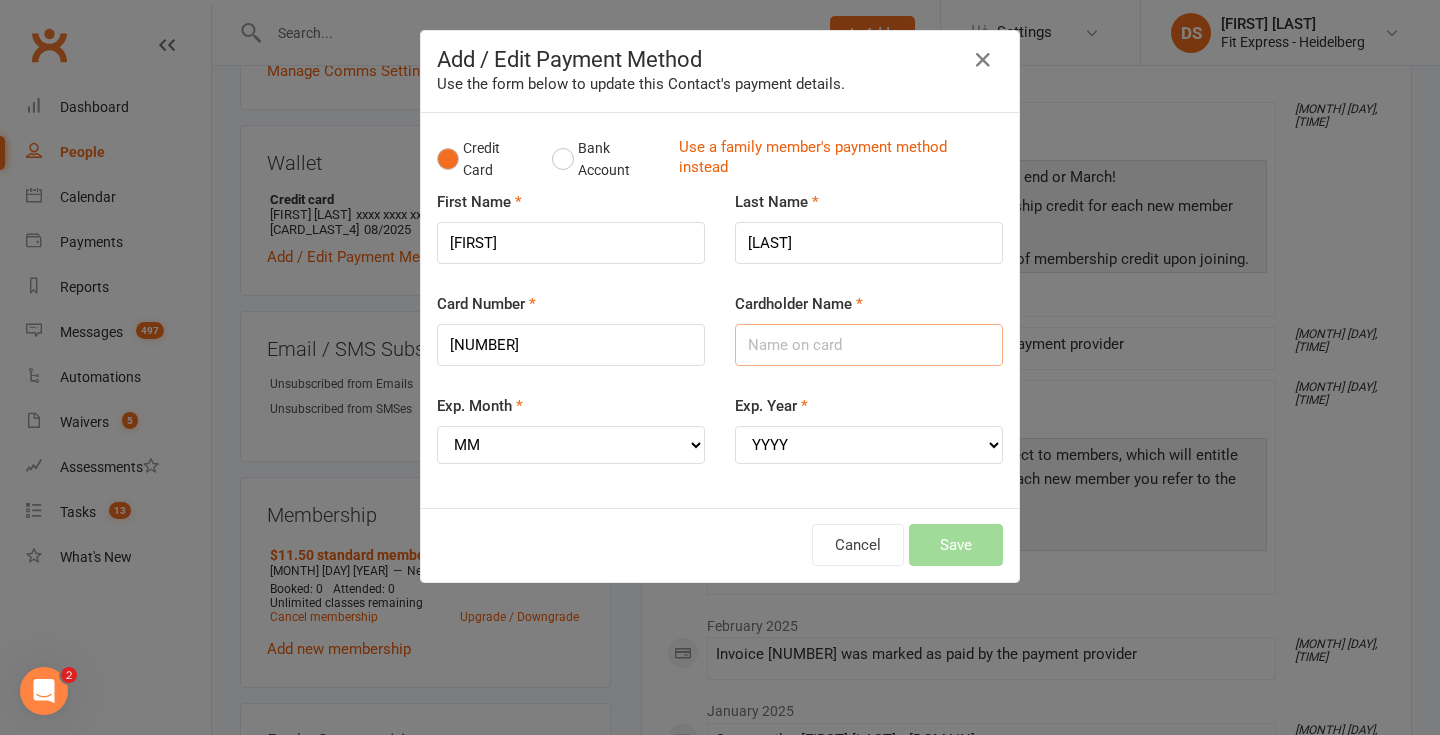 click on "Cardholder Name" at bounding box center (869, 345) 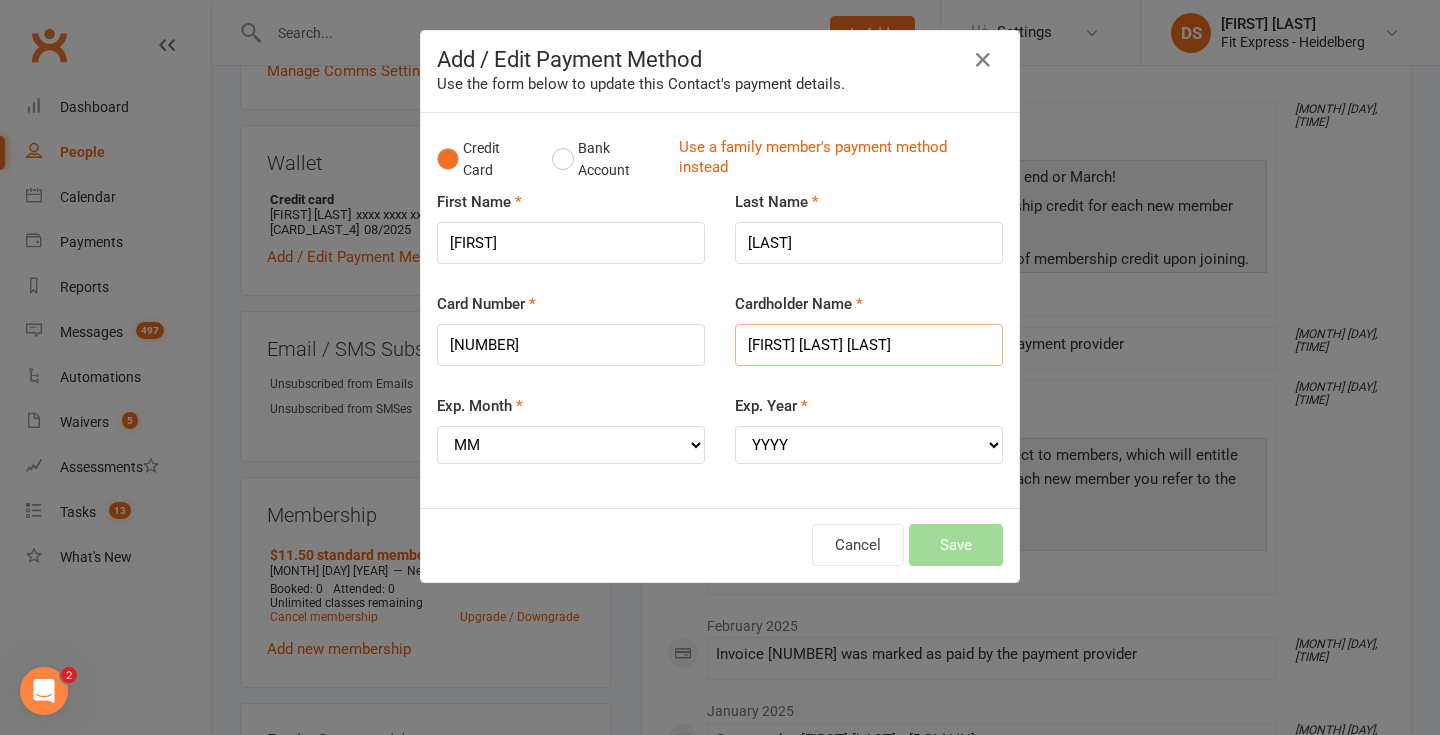 type on "Amir De Leon Lopez" 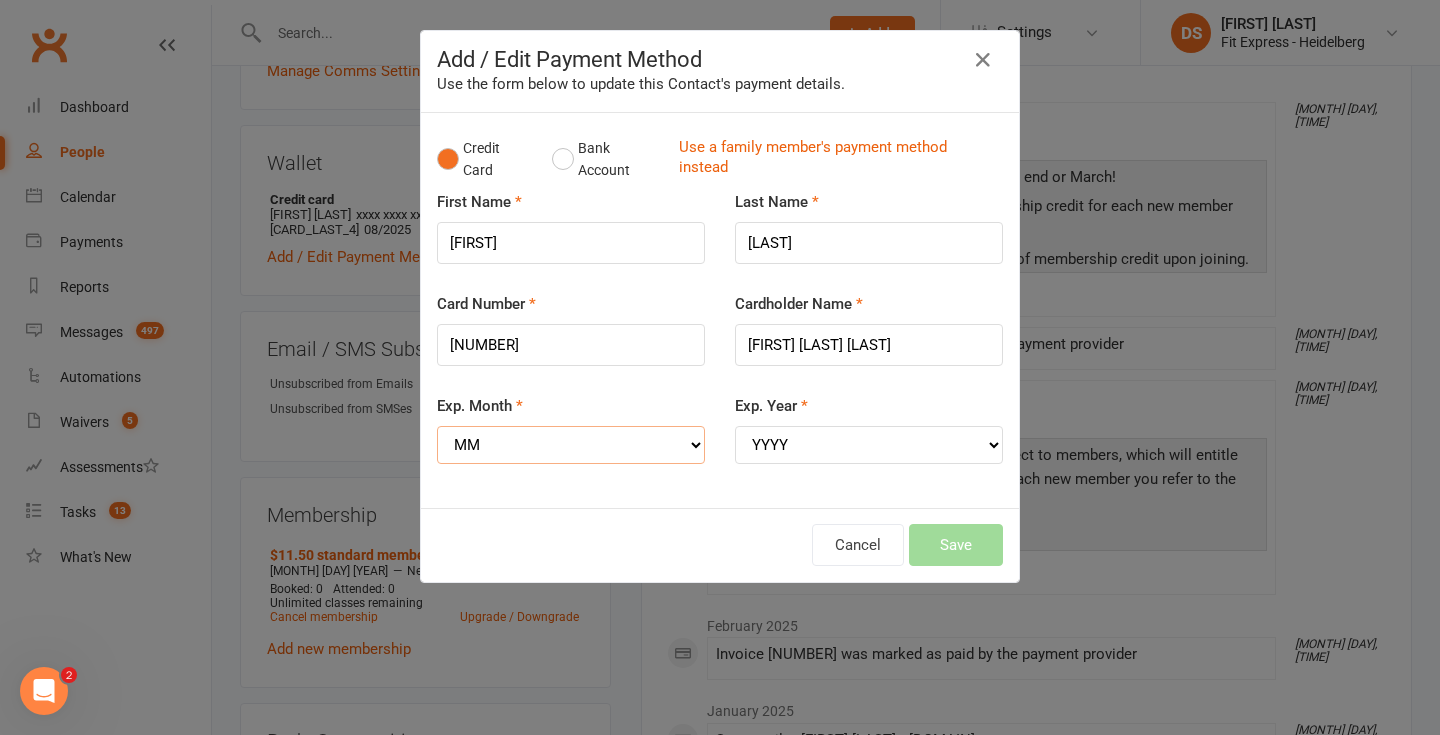 click on "MM 01 02 03 04 05 06 07 08 09 10 11 12" at bounding box center (571, 445) 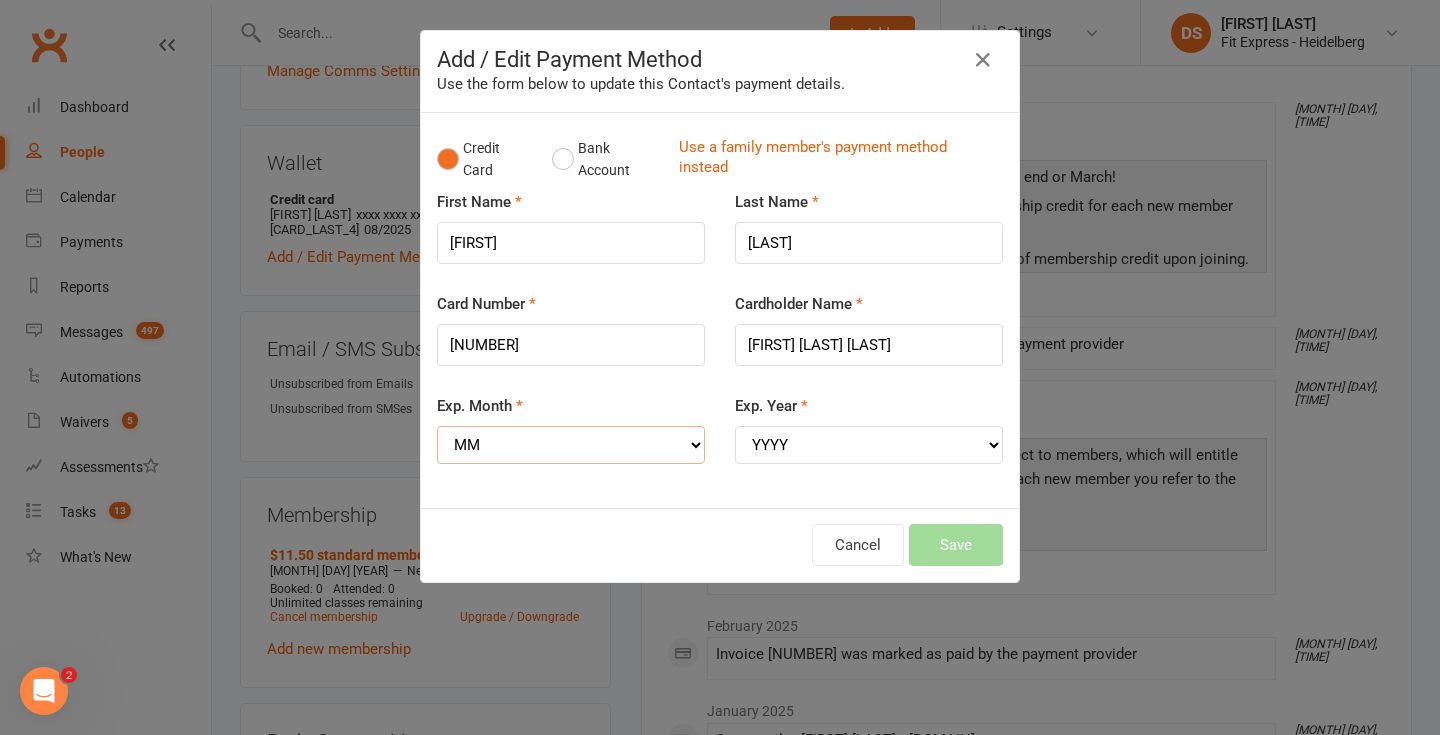 select on "10" 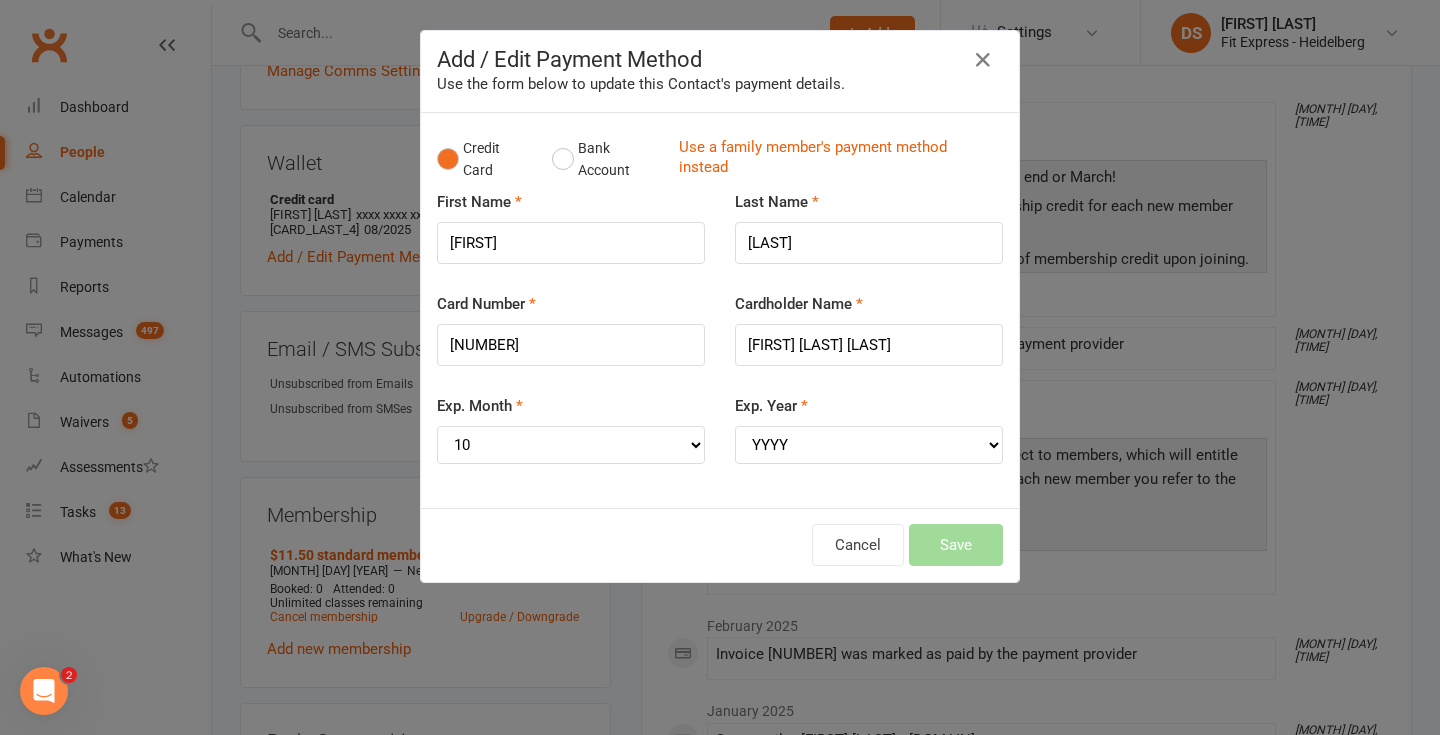 click on "Exp. Year YYYY 2025 2026 2027 2028 2029 2030 2031 2032 2033 2034" at bounding box center (869, 429) 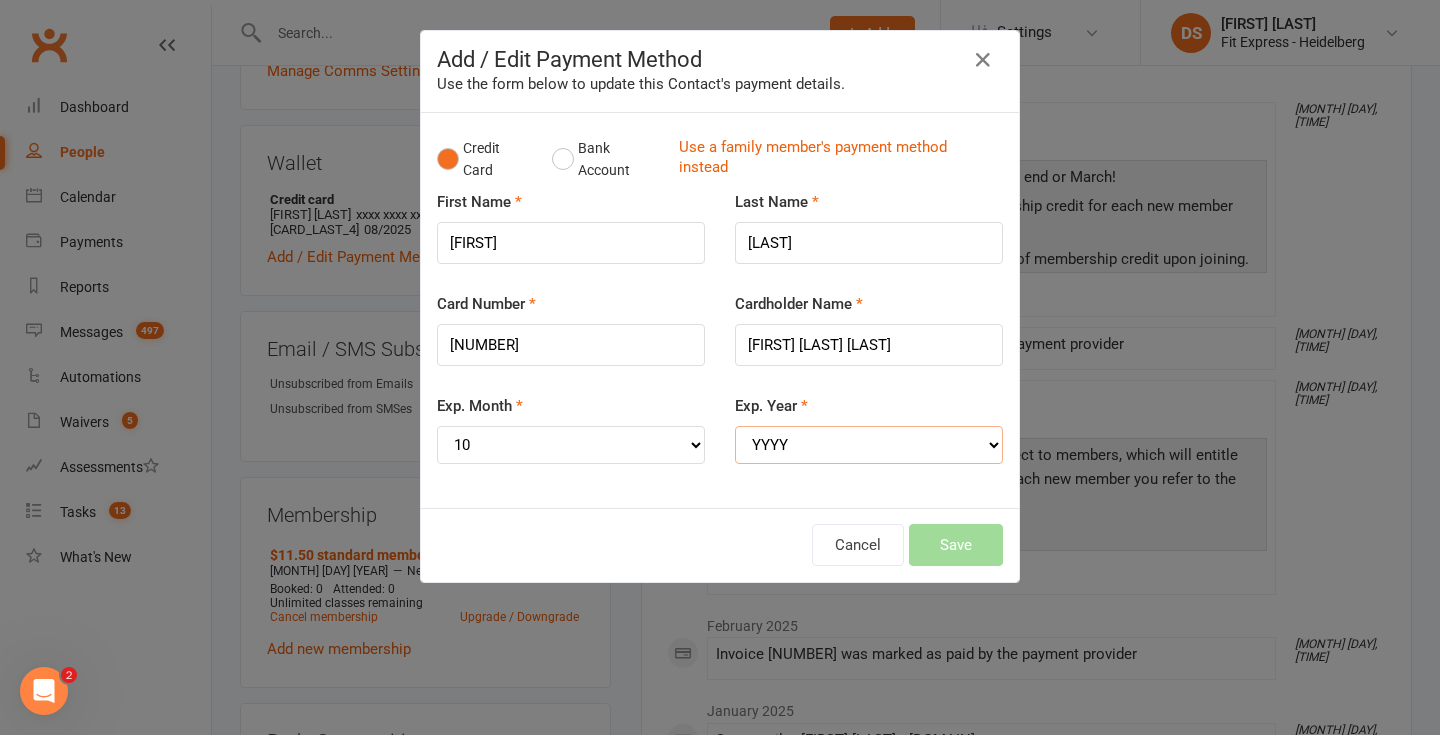 click on "YYYY 2025 2026 2027 2028 2029 2030 2031 2032 2033 2034" at bounding box center [869, 445] 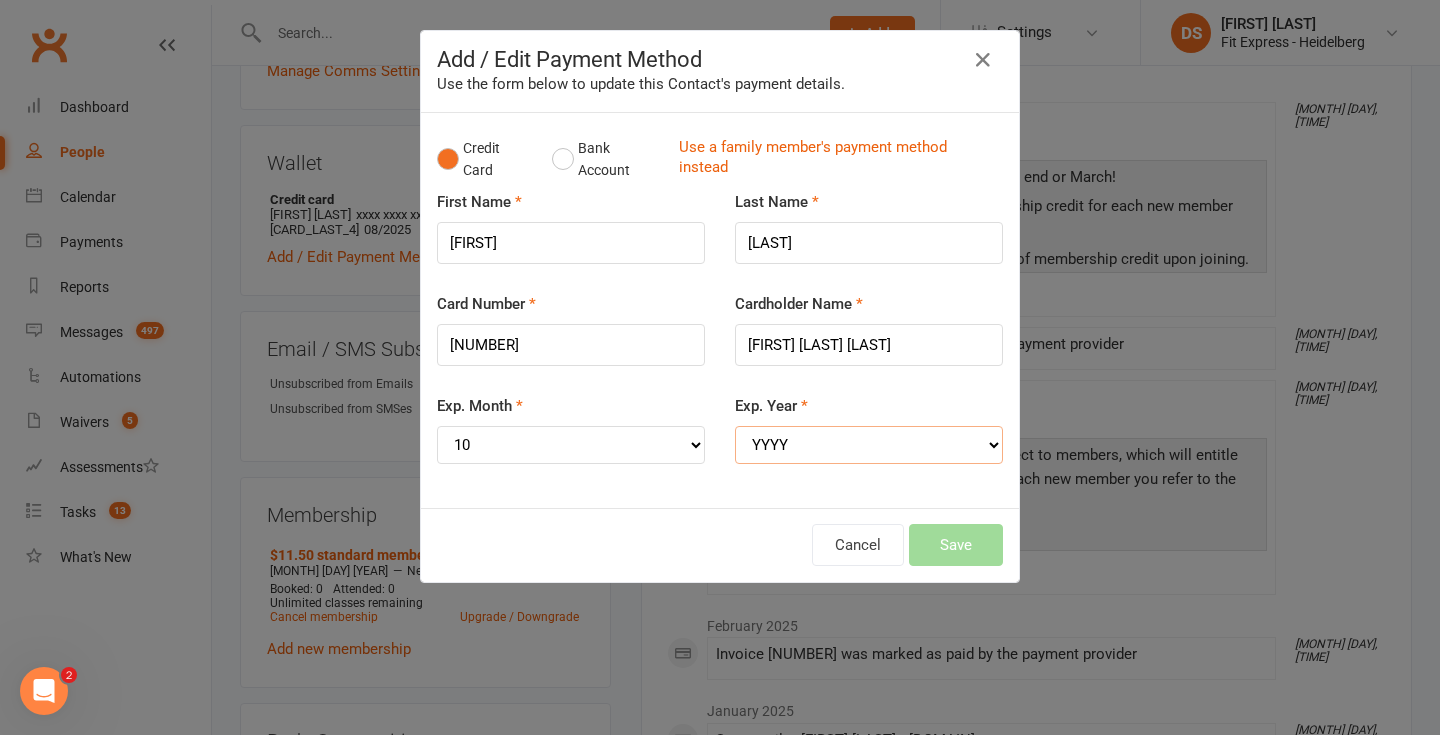 select on "2028" 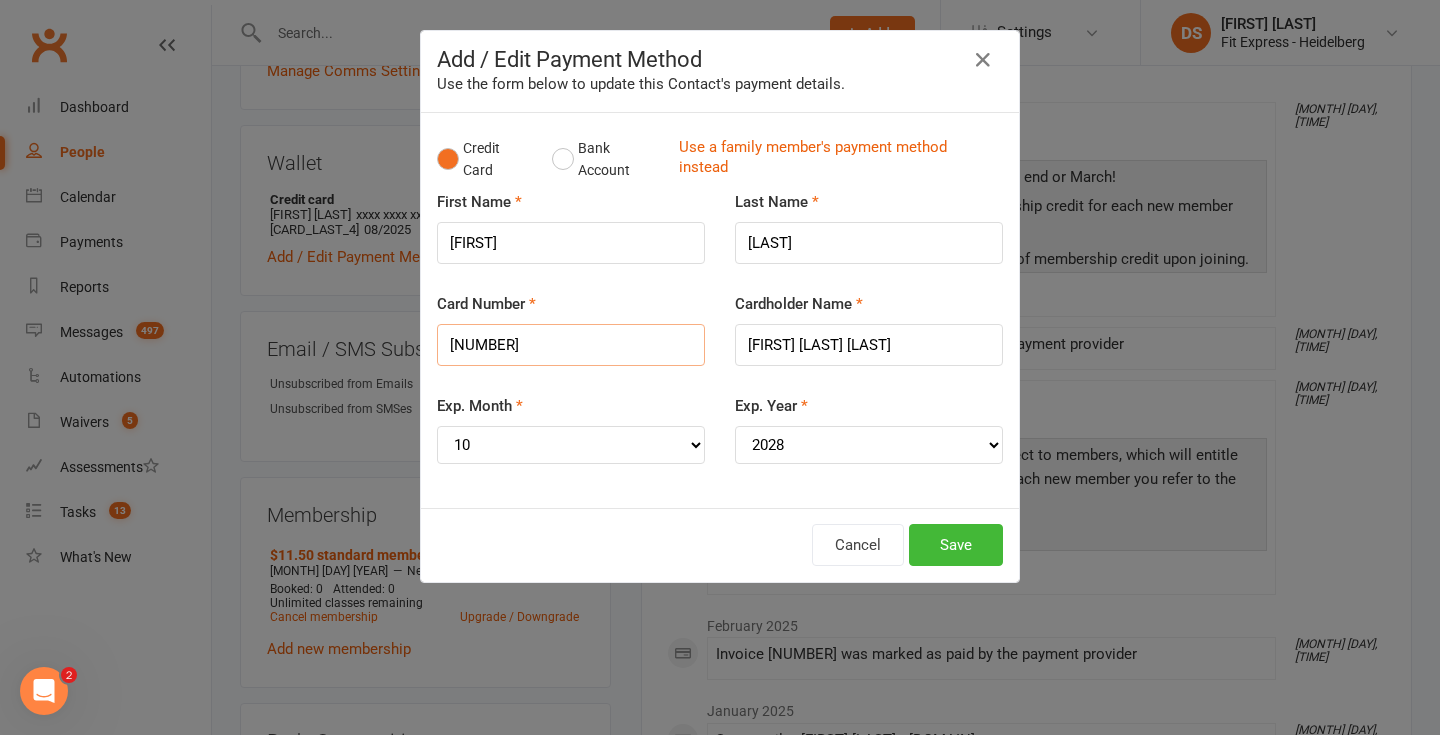 drag, startPoint x: 624, startPoint y: 340, endPoint x: 446, endPoint y: 344, distance: 178.04494 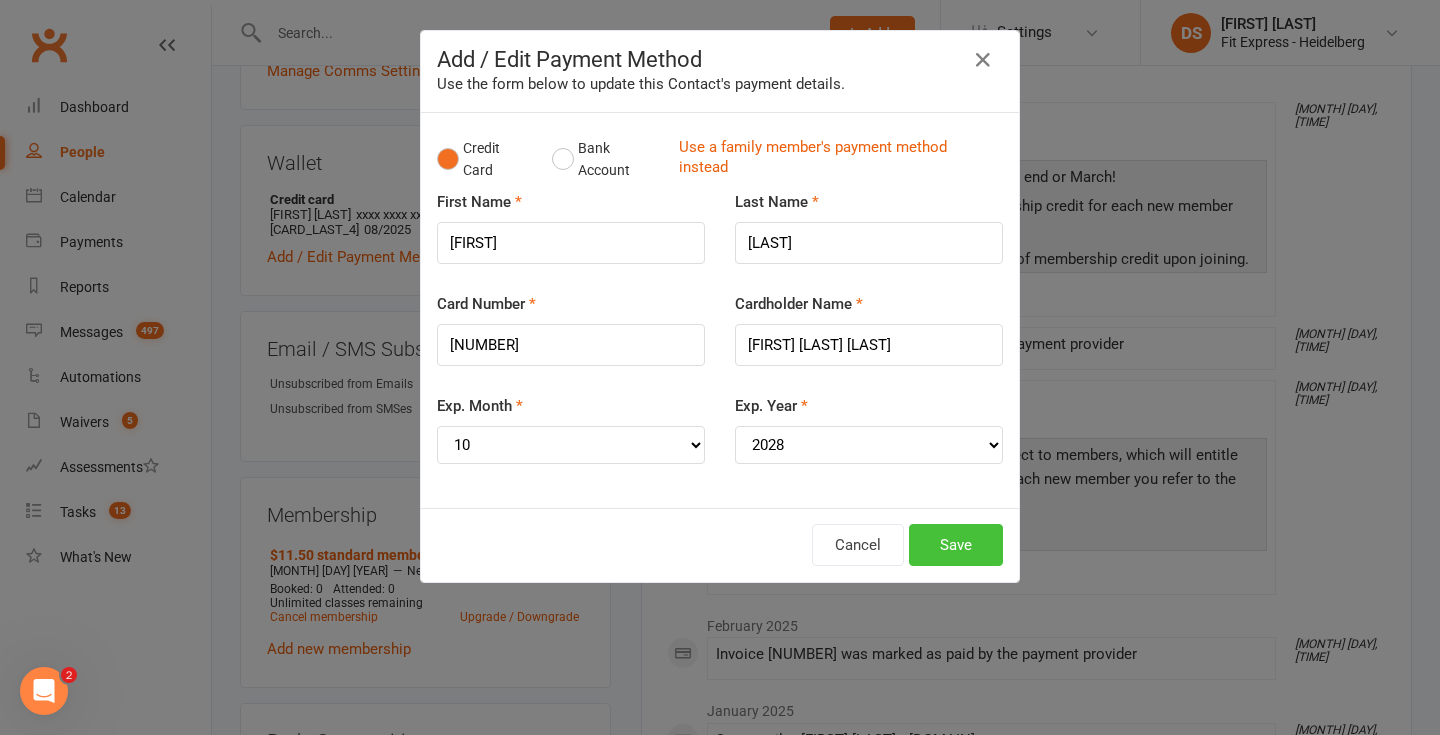 click on "Save" at bounding box center (956, 545) 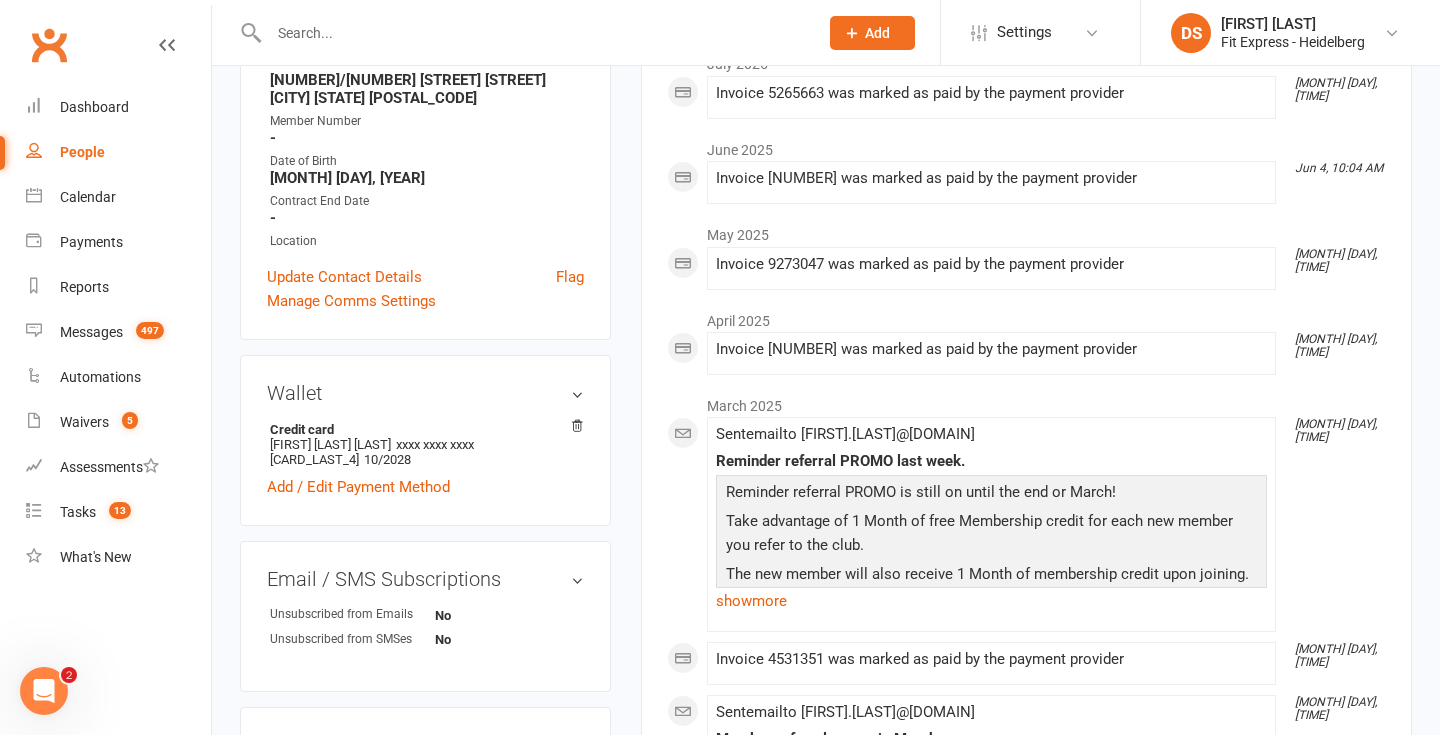 scroll, scrollTop: 0, scrollLeft: 0, axis: both 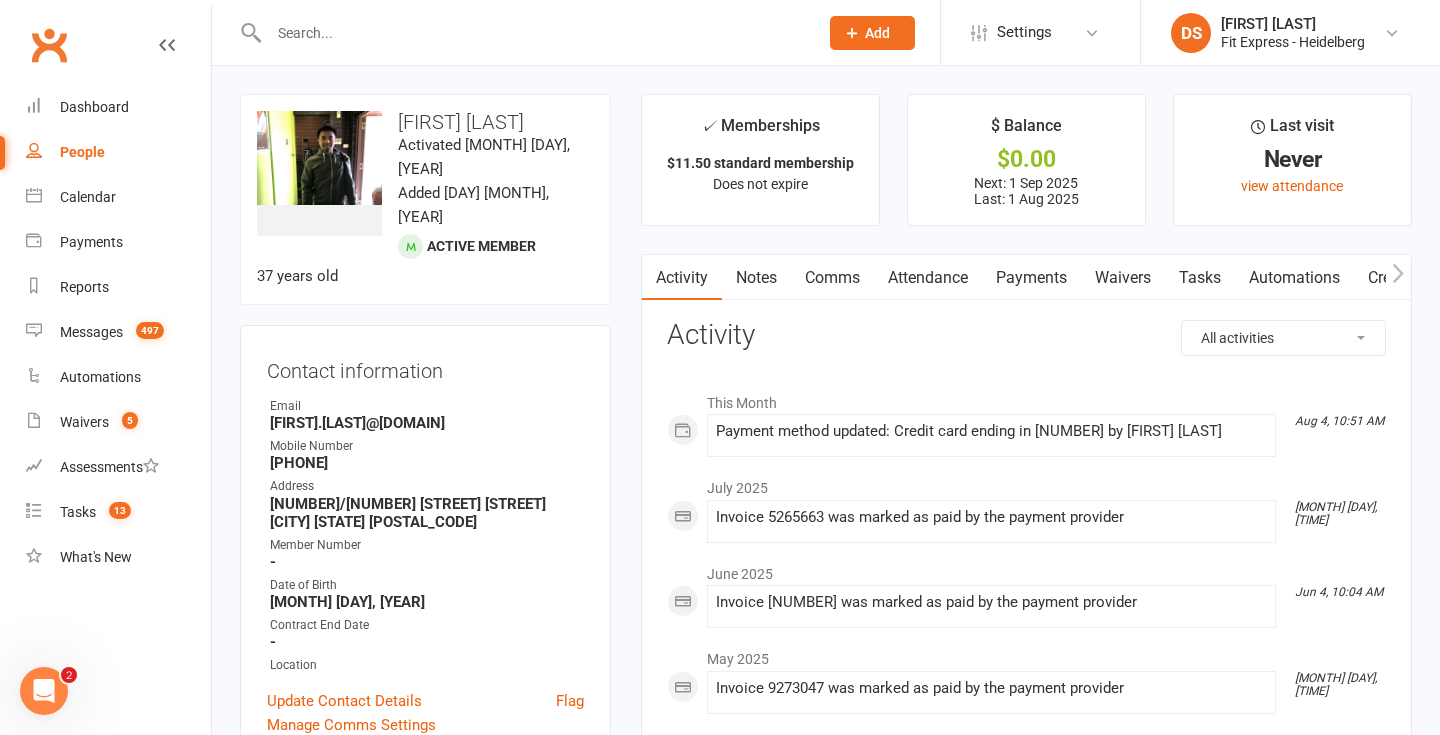 click on "Waivers" at bounding box center (1123, 278) 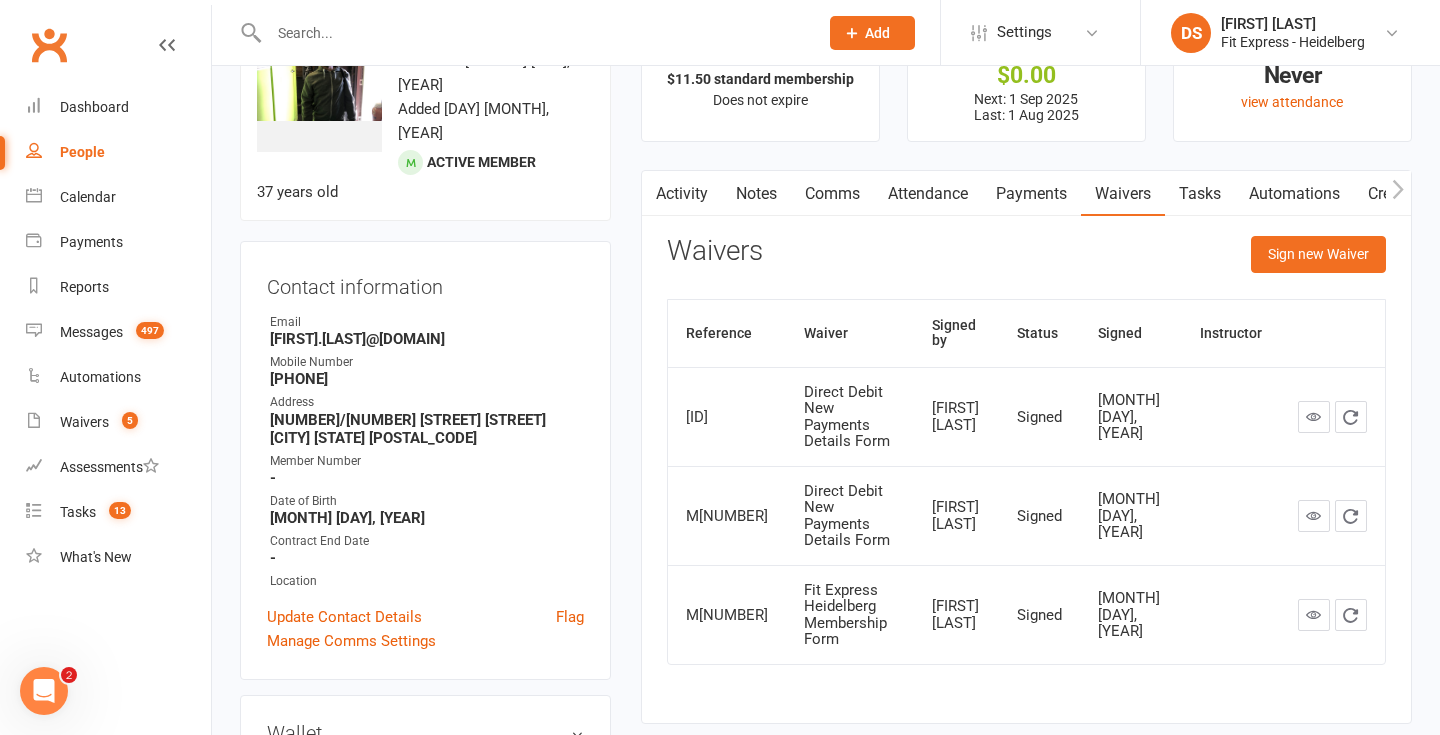 scroll, scrollTop: 0, scrollLeft: 0, axis: both 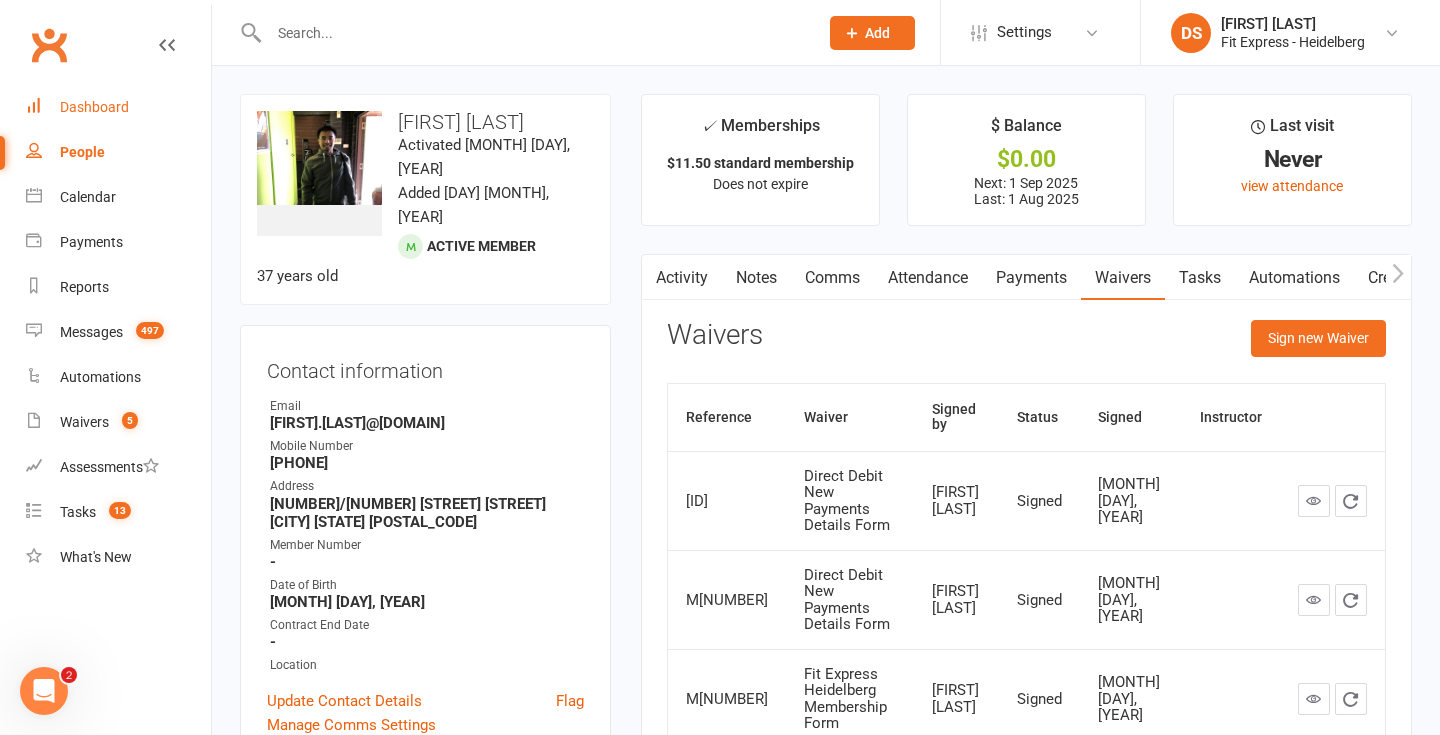 click on "Dashboard" at bounding box center [94, 107] 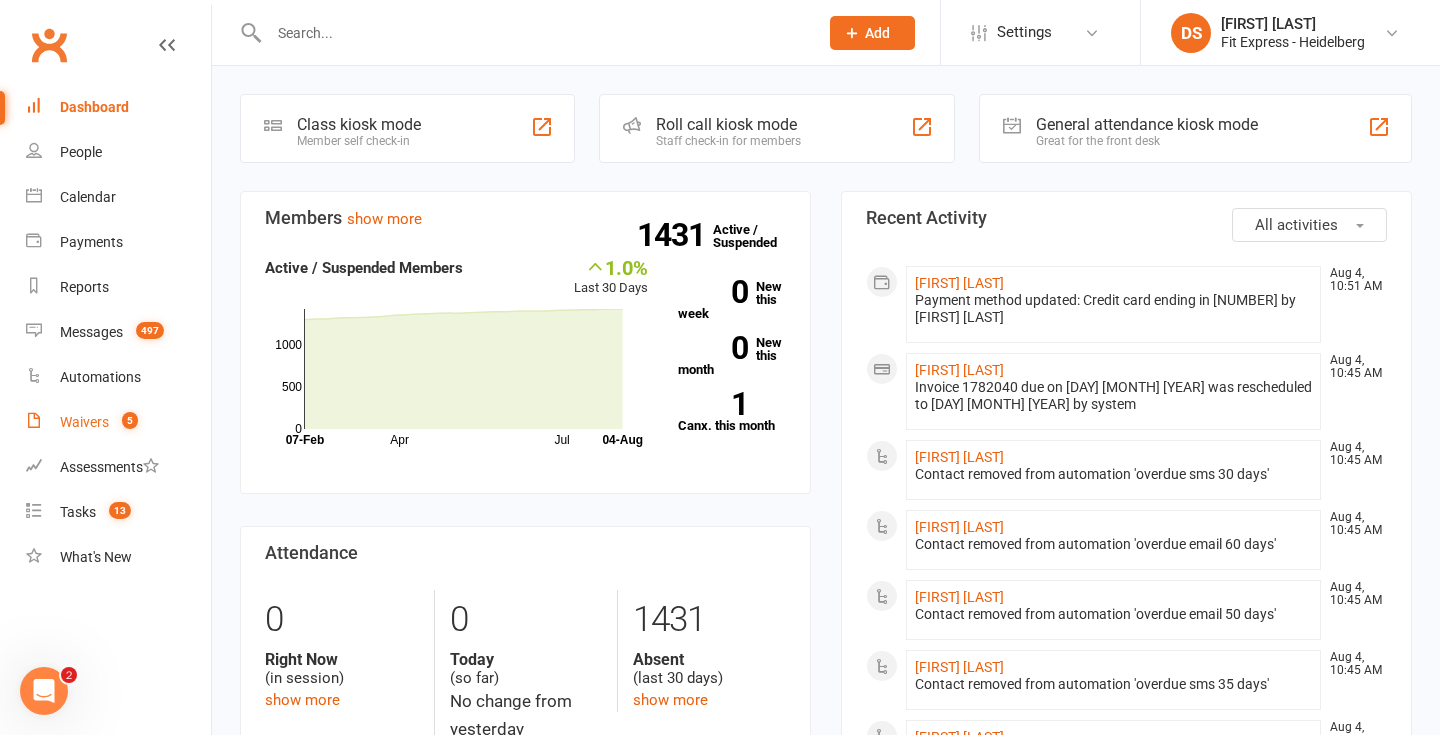 click on "Waivers   5" at bounding box center [118, 422] 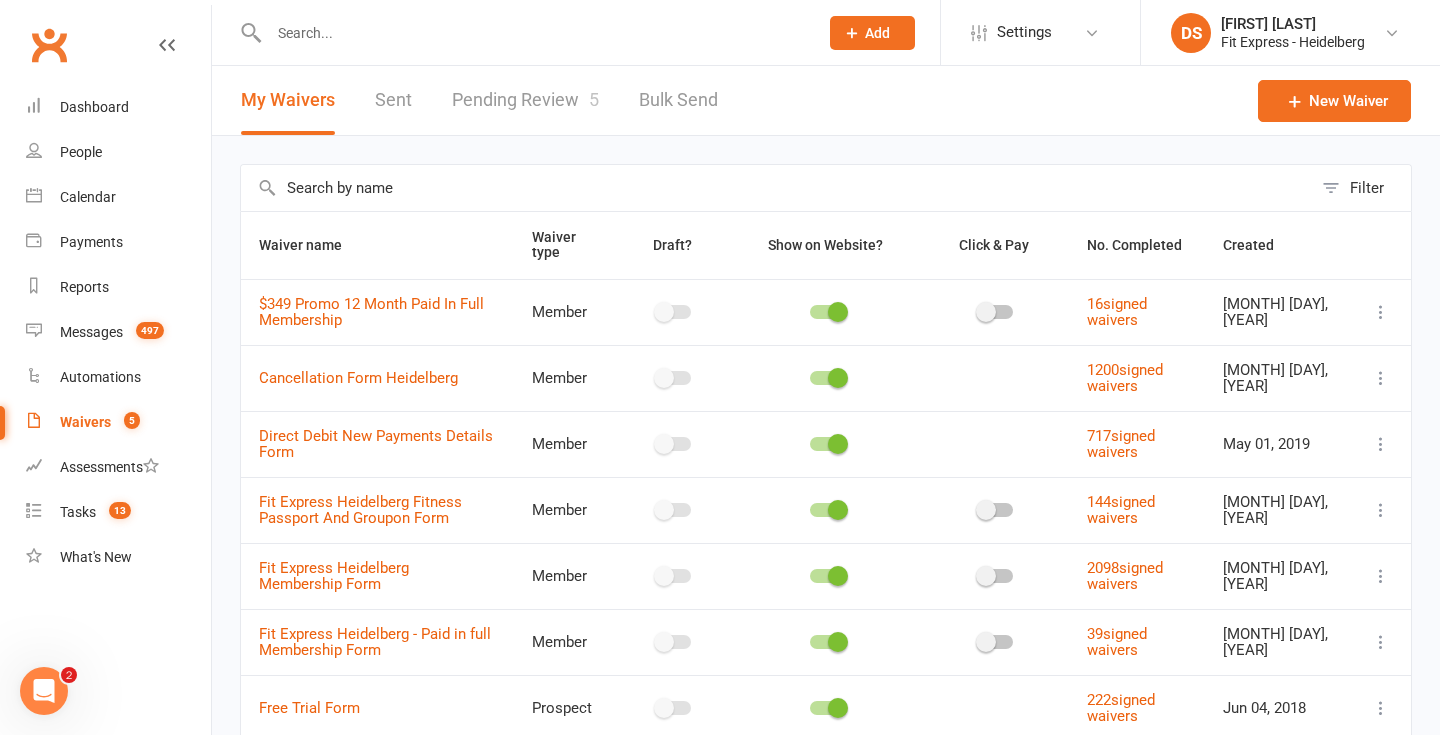 click on "Pending Review 5" at bounding box center [525, 100] 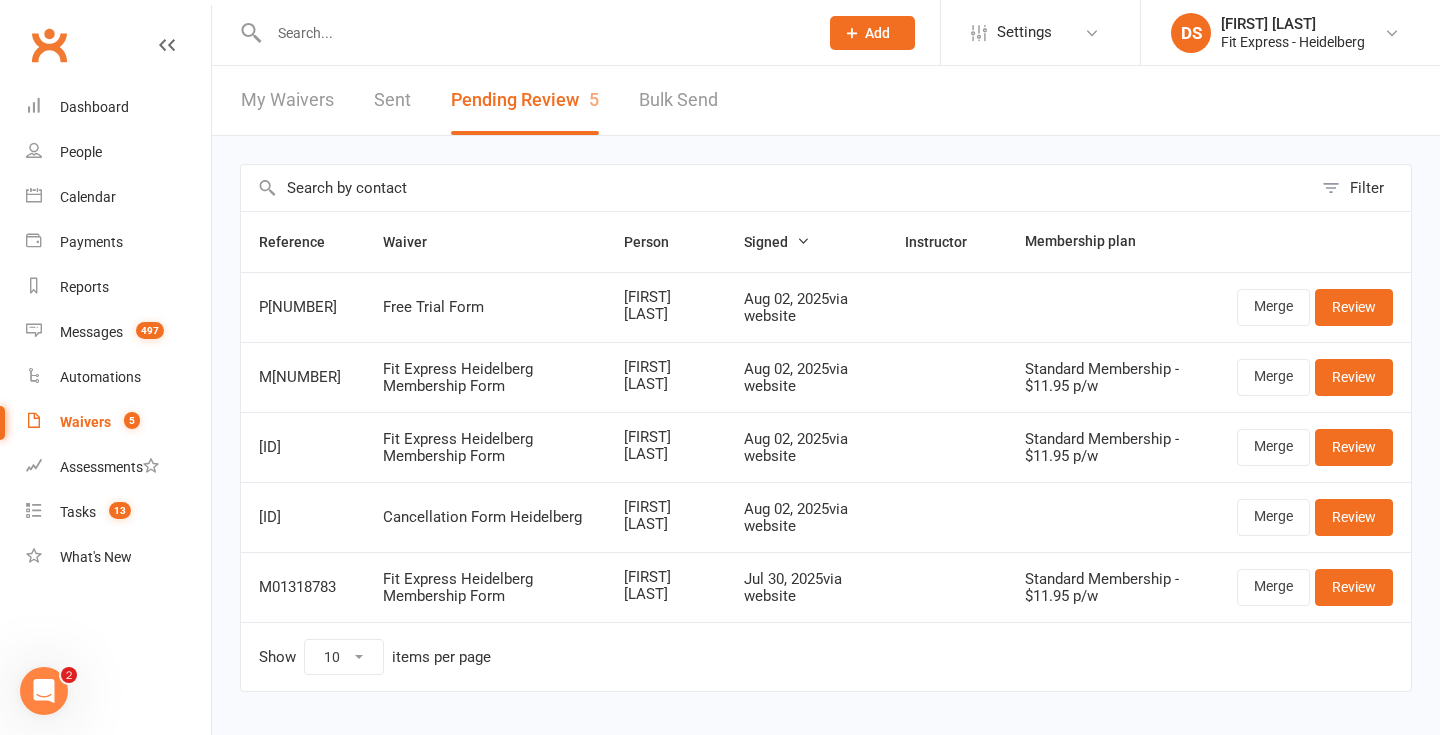 scroll, scrollTop: 39, scrollLeft: 0, axis: vertical 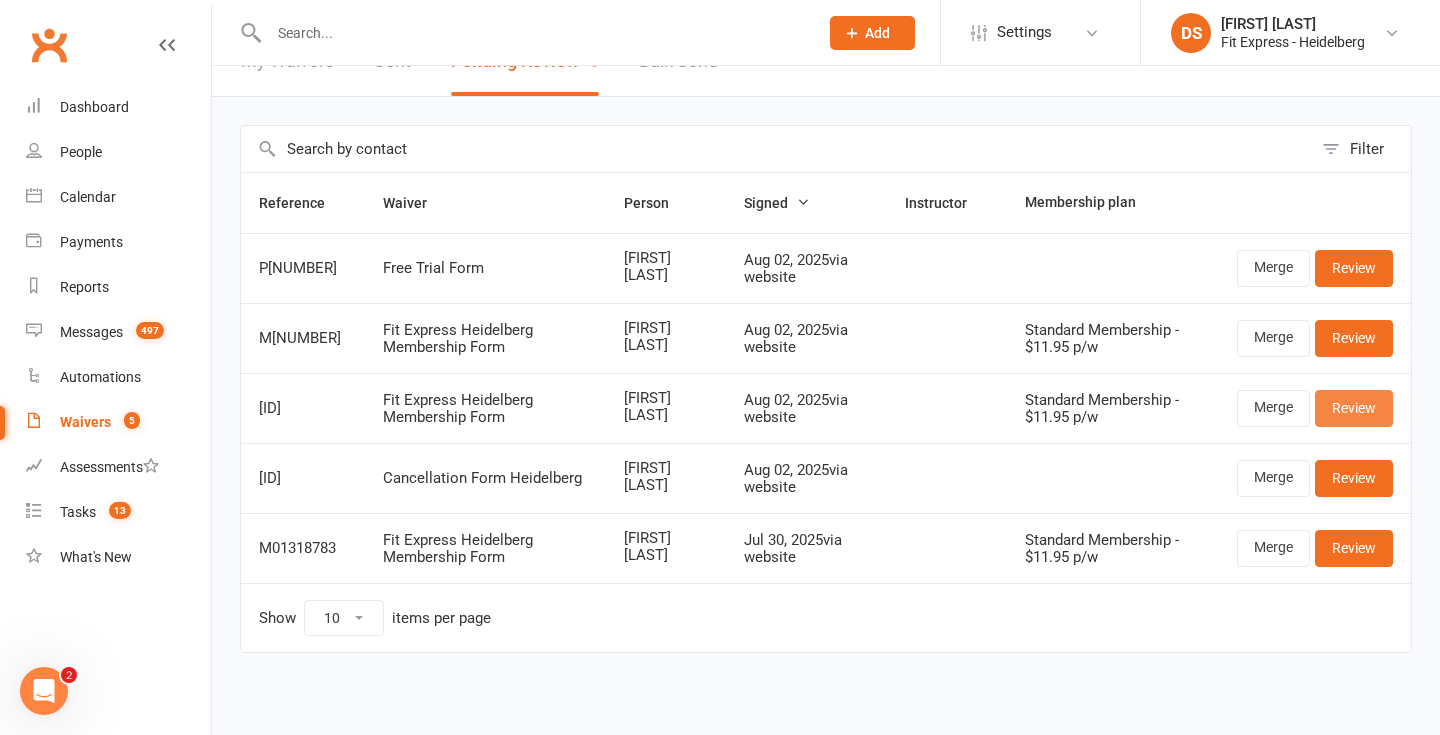 click on "Review" at bounding box center (1354, 408) 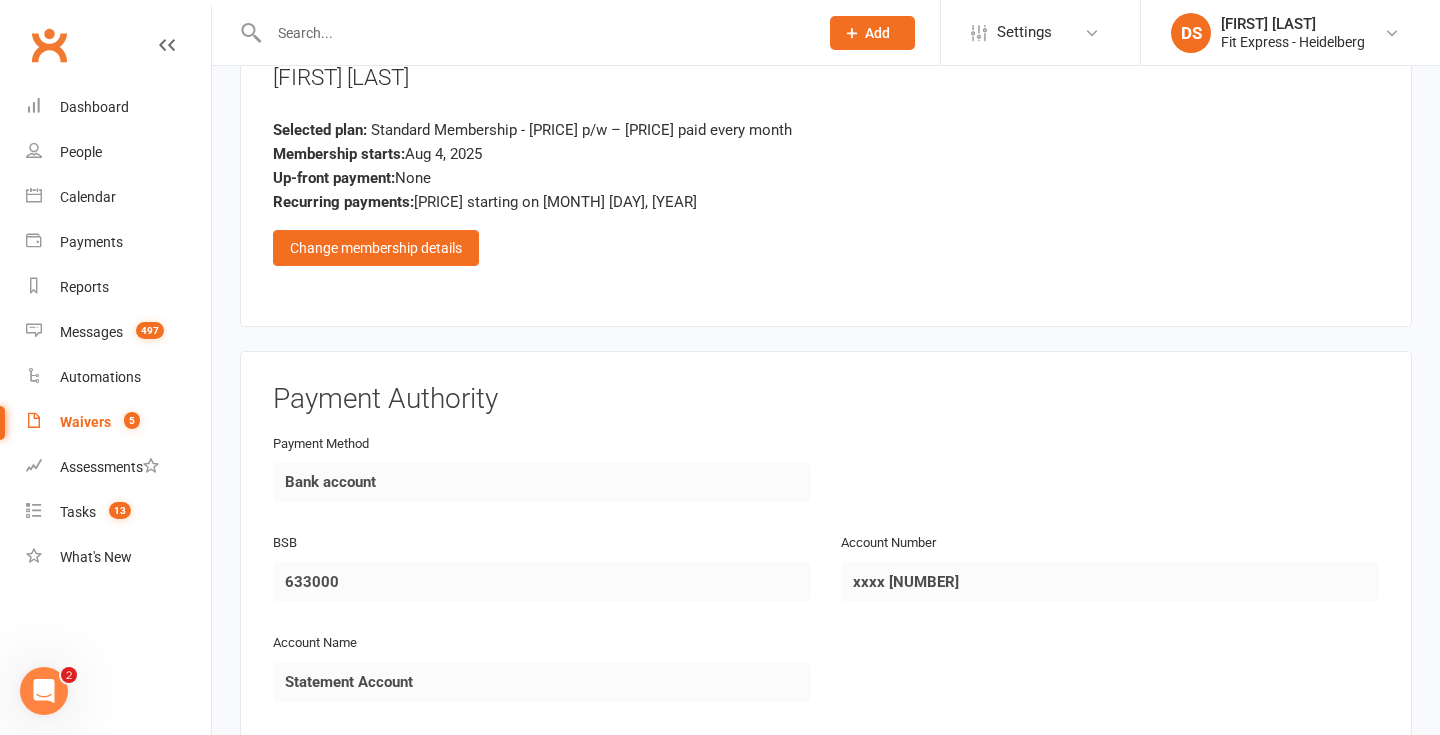 scroll, scrollTop: 2399, scrollLeft: 0, axis: vertical 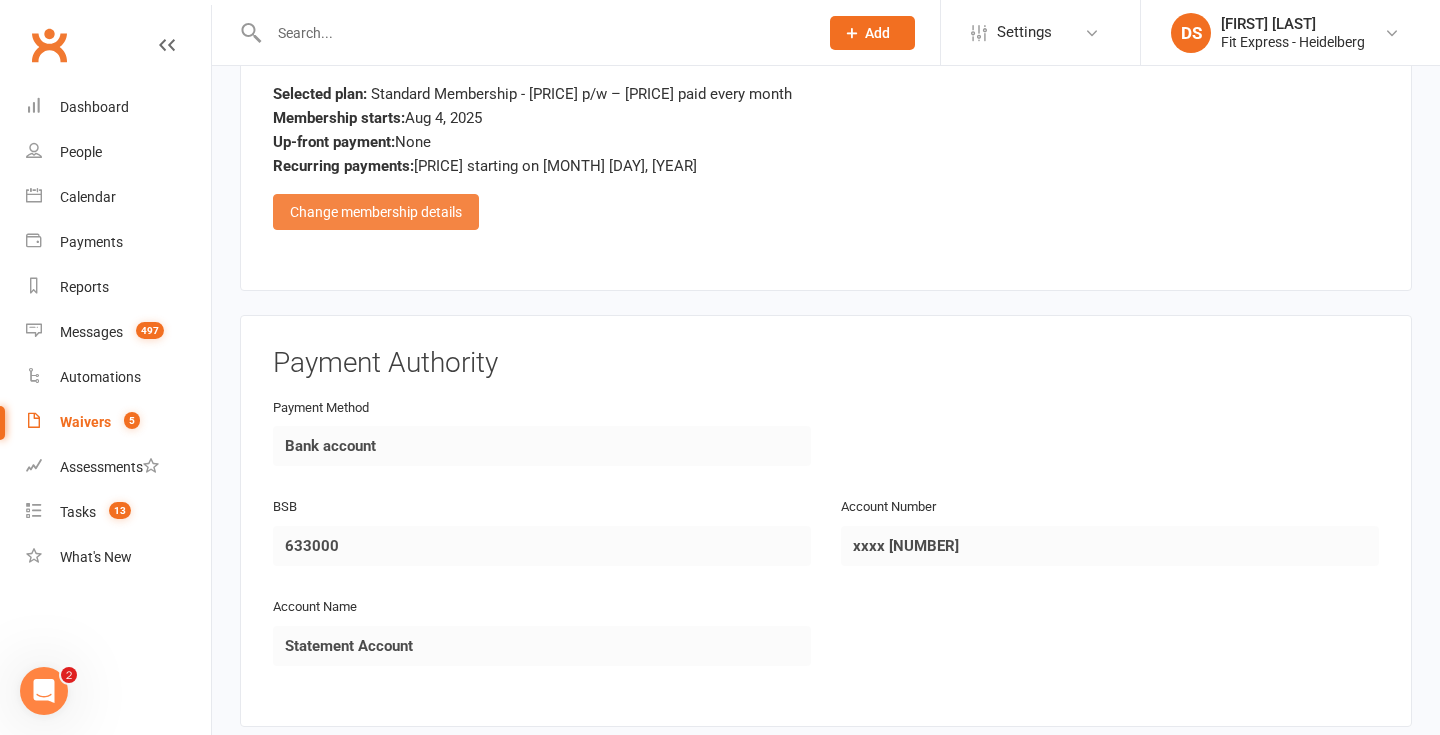 click on "Change membership details" at bounding box center [376, 212] 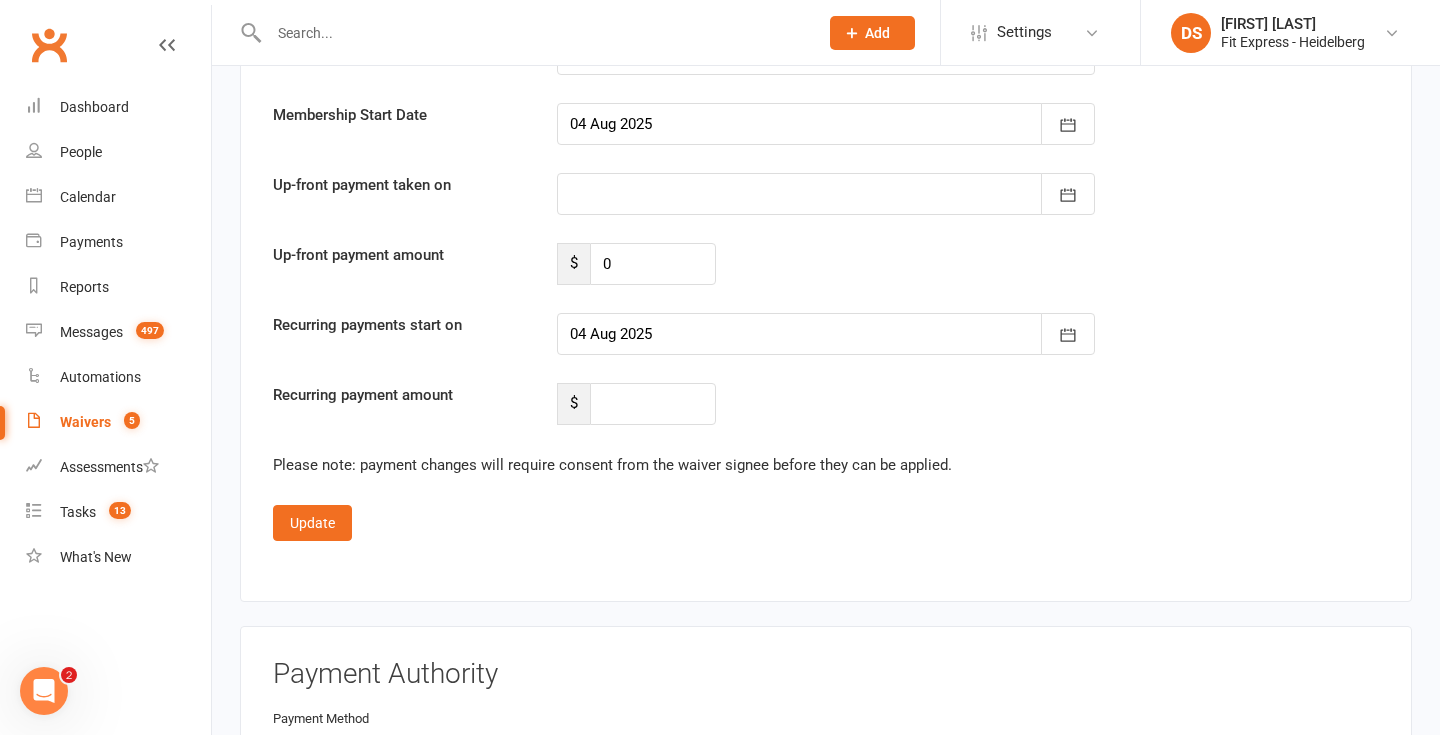 scroll, scrollTop: 4007, scrollLeft: 0, axis: vertical 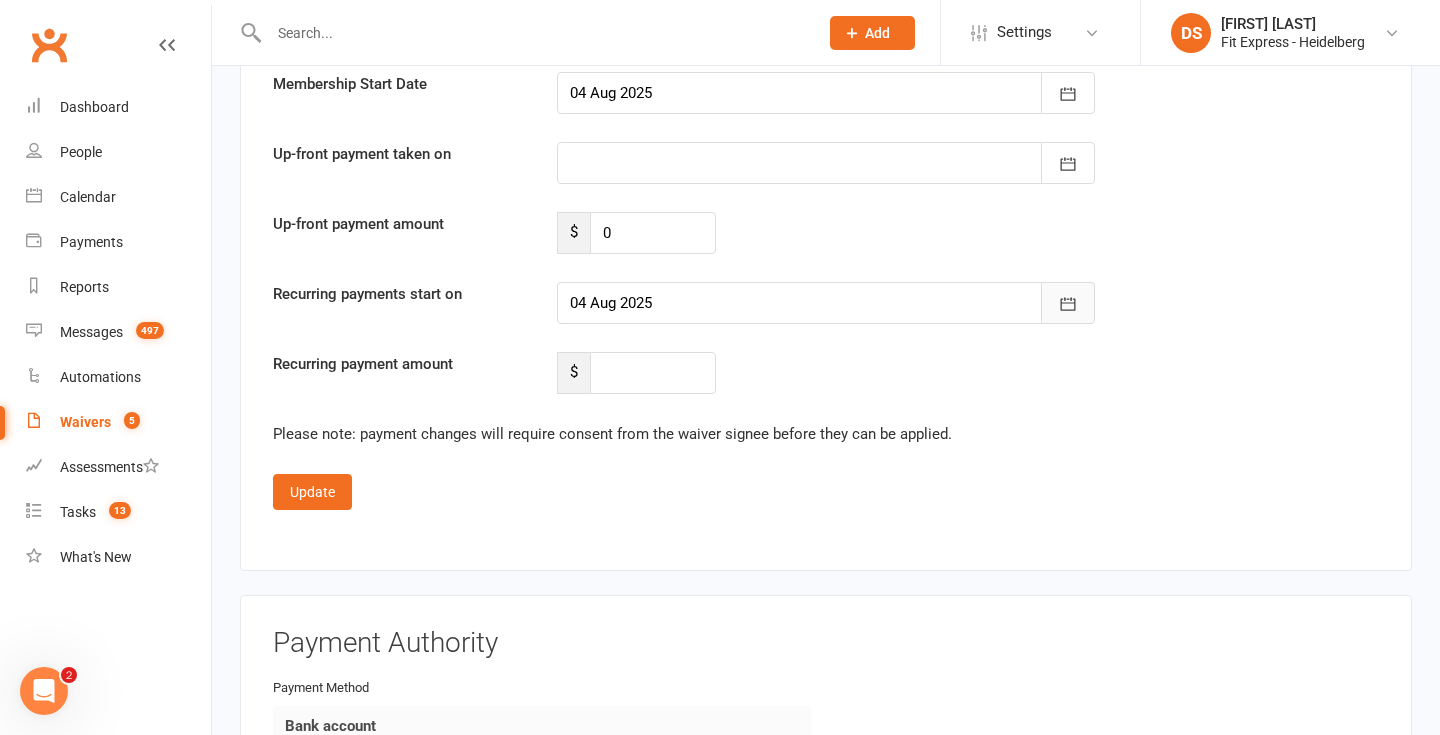 click 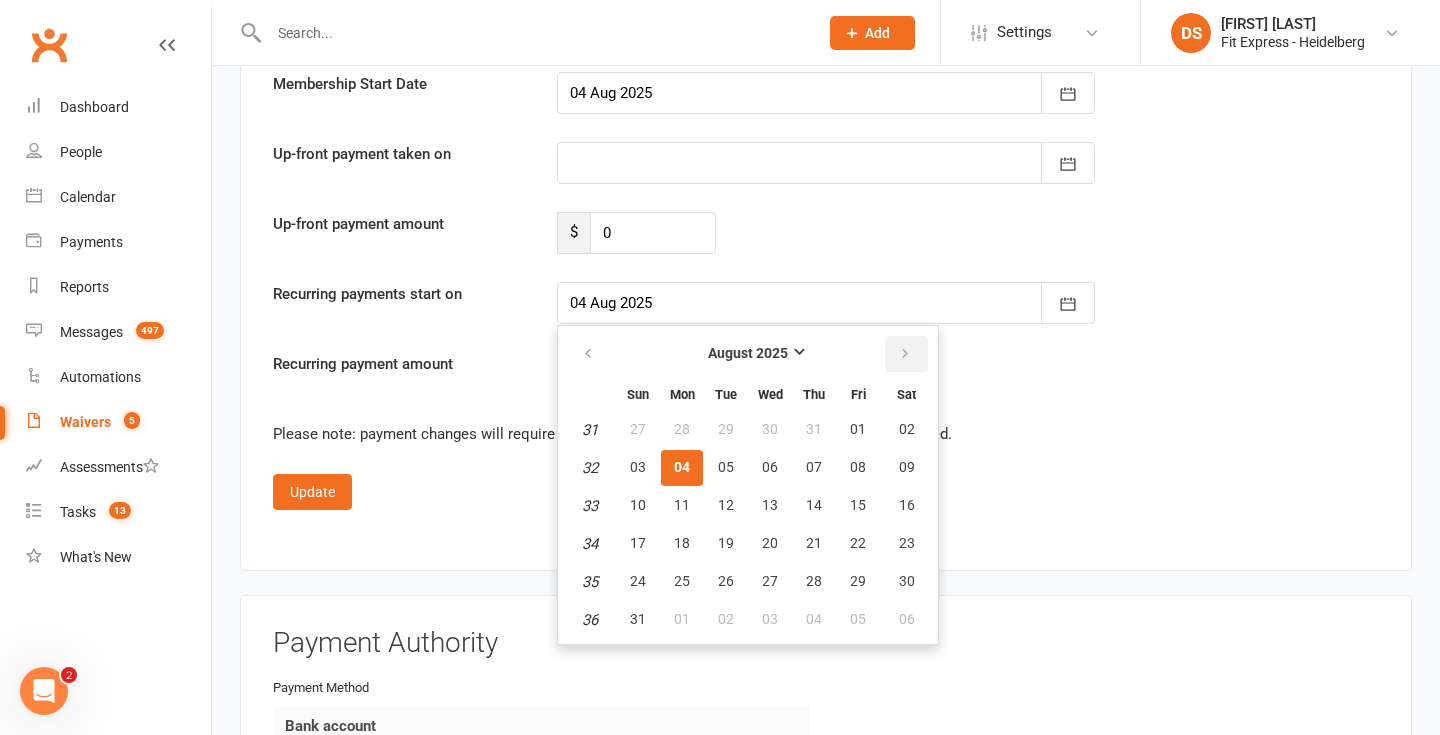 click at bounding box center (905, 354) 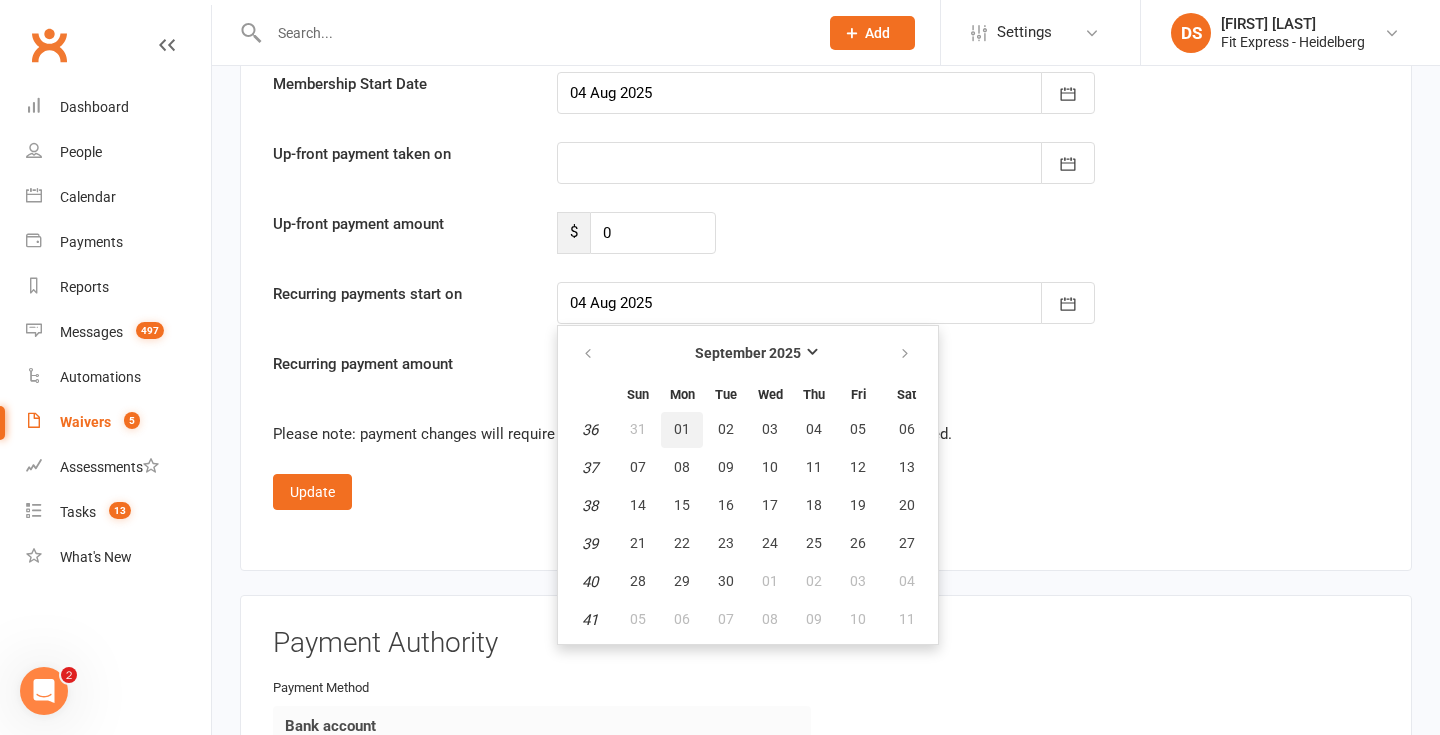 click on "01" at bounding box center (682, 429) 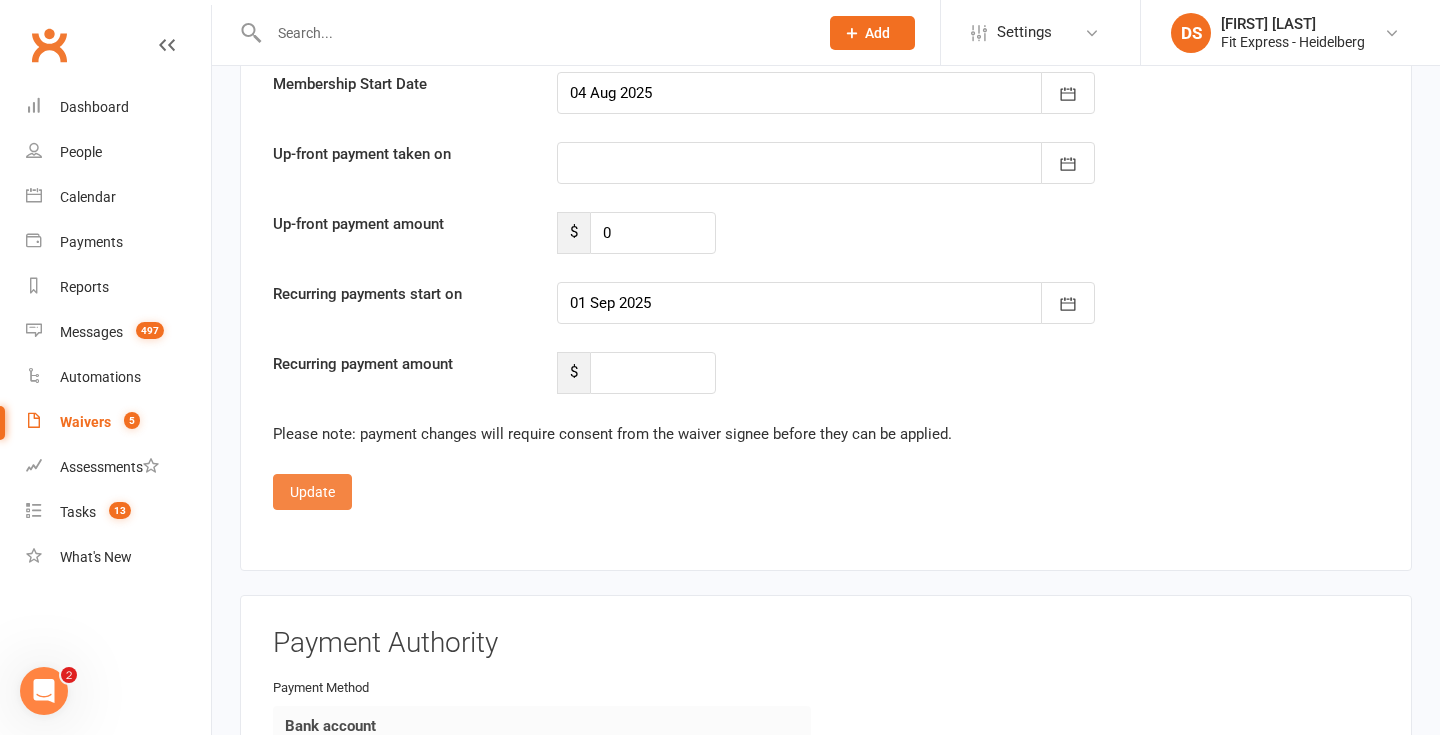 click on "Update" at bounding box center [312, 492] 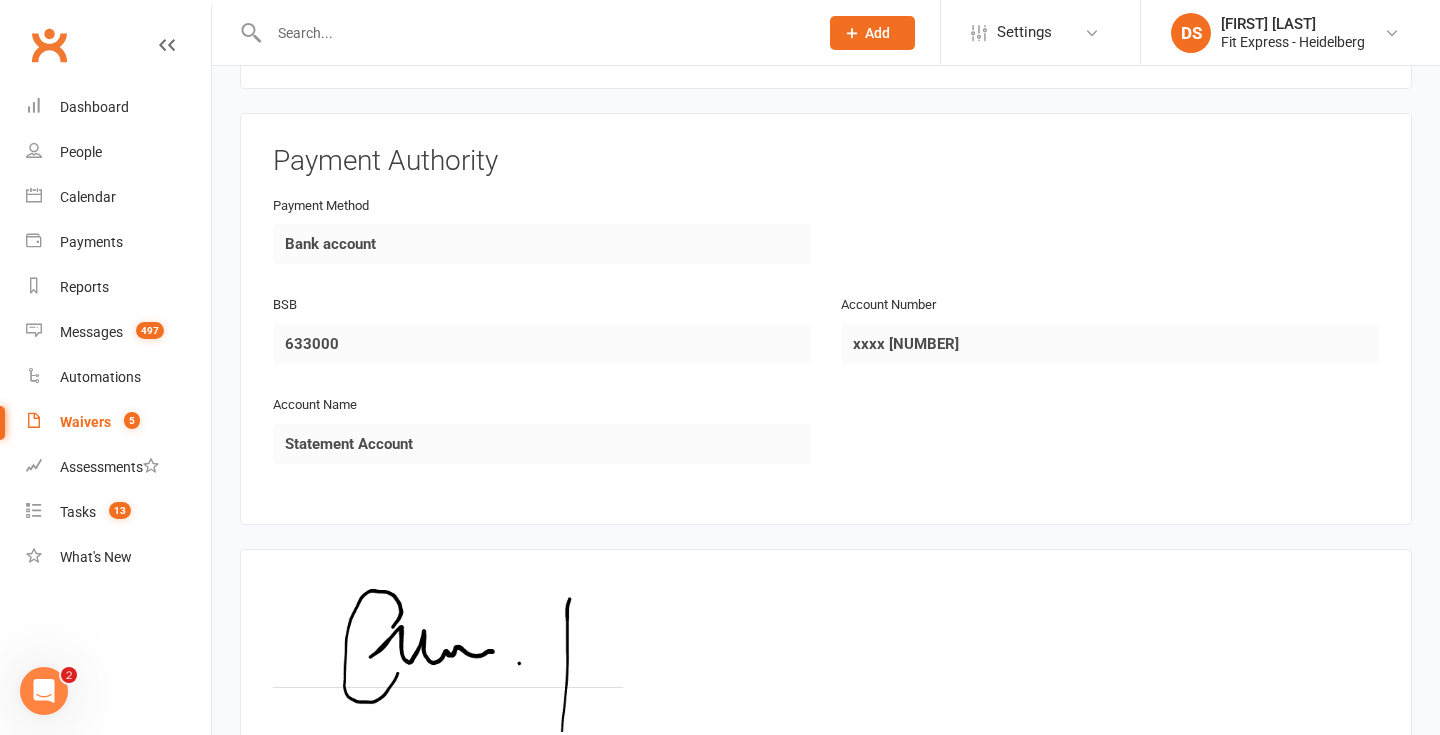scroll, scrollTop: 2787, scrollLeft: 0, axis: vertical 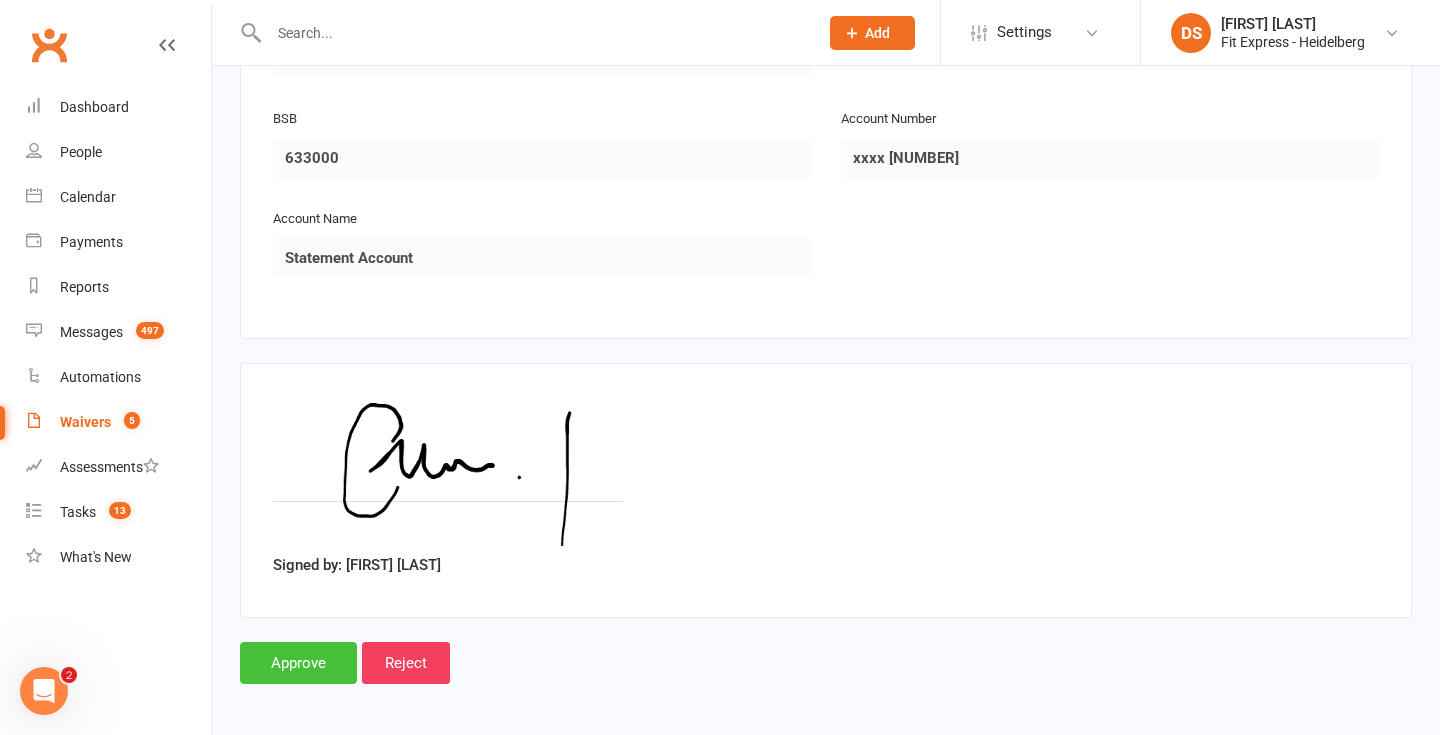 click on "Approve" at bounding box center [298, 663] 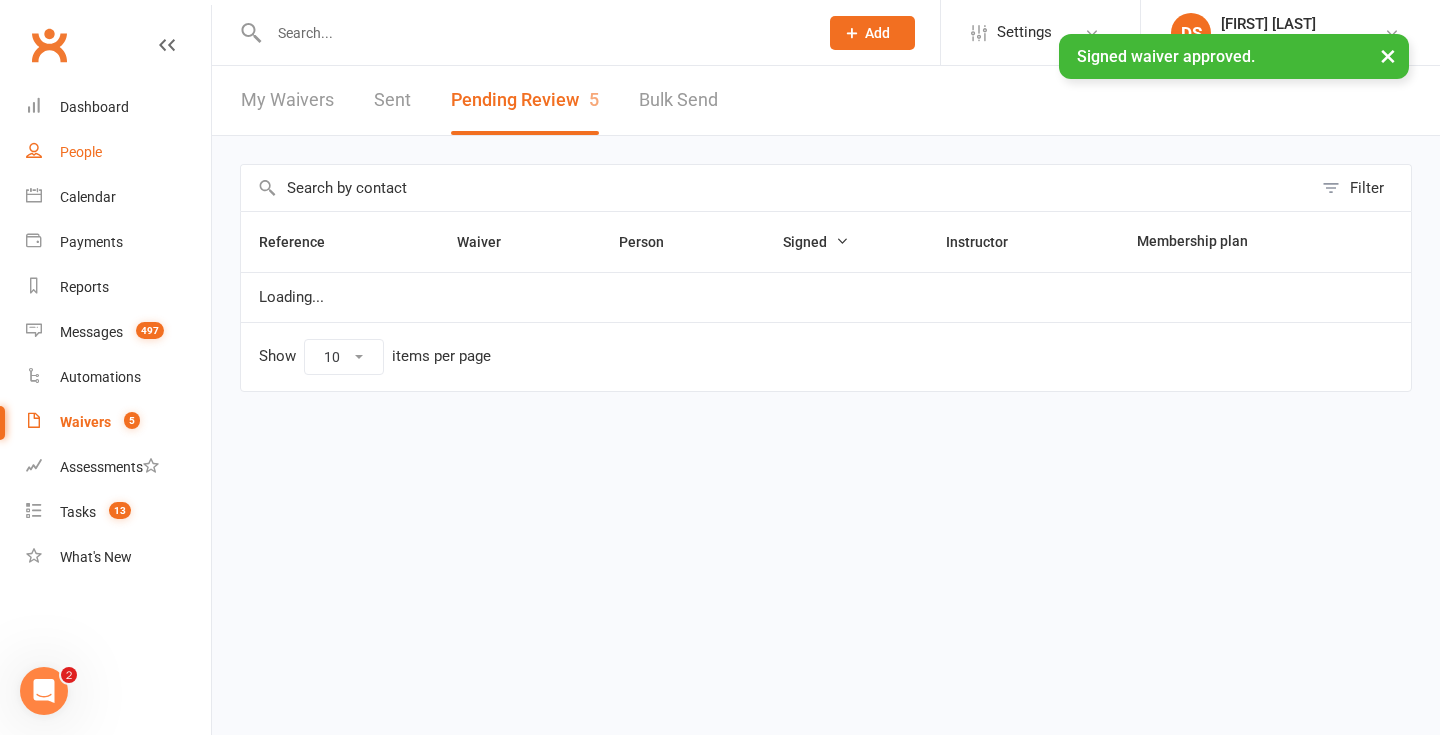 scroll, scrollTop: 0, scrollLeft: 0, axis: both 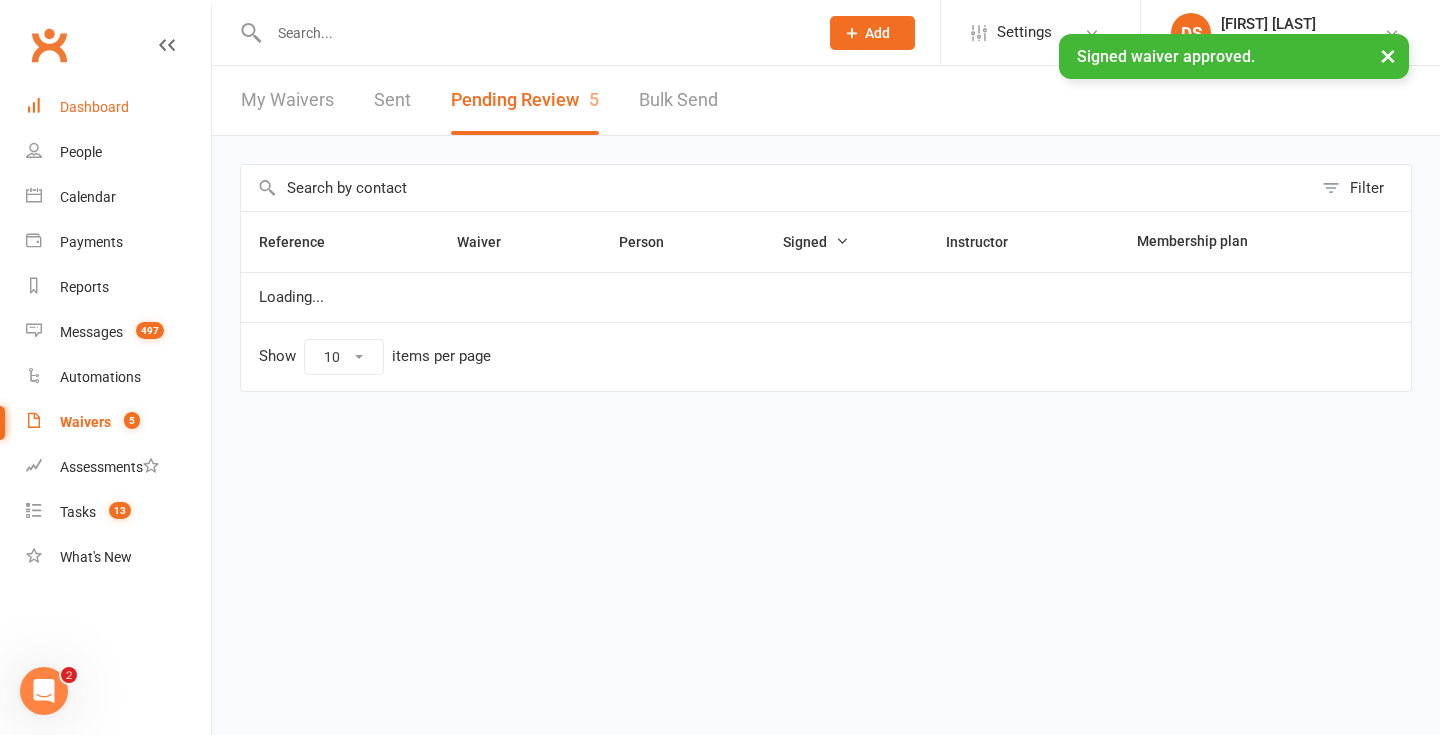 click on "Dashboard" at bounding box center (118, 107) 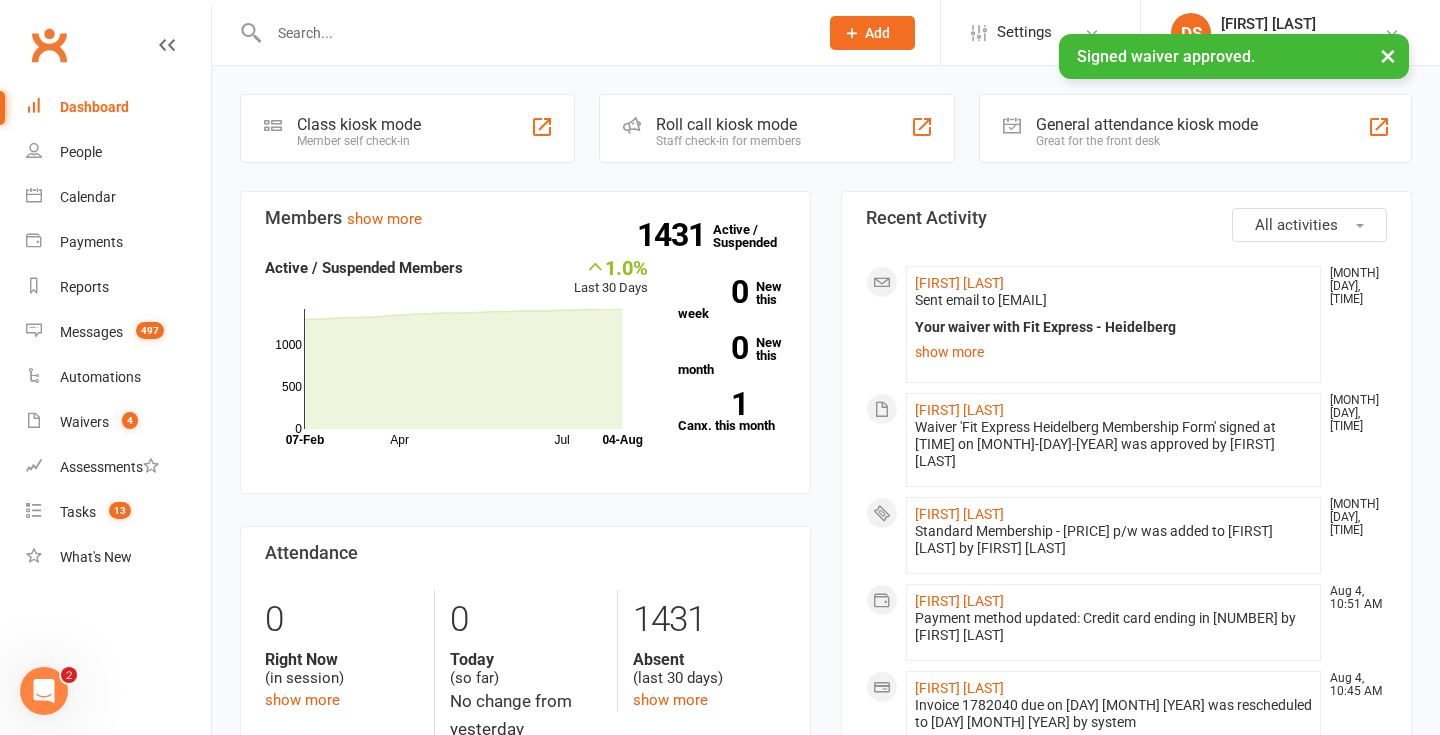 click on "Maggie Caithness Aug 4, 11:00 AM   Sent email to maggiecaithness@gmail.com  Your waiver with Fit Express - Heidelberg  Hi  Maggie Caithness ,     Thanks for completing the Fit Express Heidelberg Membership Form waiver form.     If you need to, you can view a copy of your waiver online any time using the link below:      Click here to view your signed form now      Kind regards,   Fit Express - Heidelberg  show more" 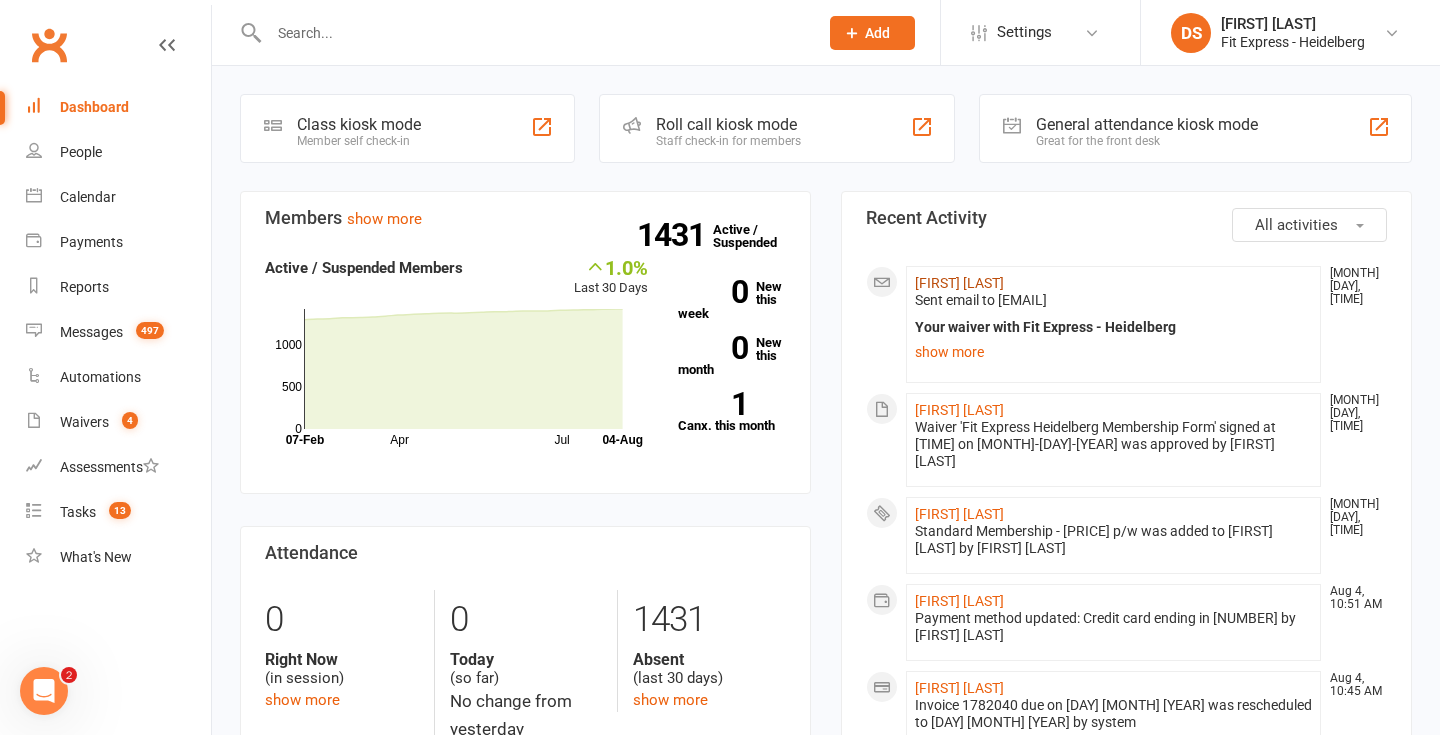 click on "Maggie Caithness" 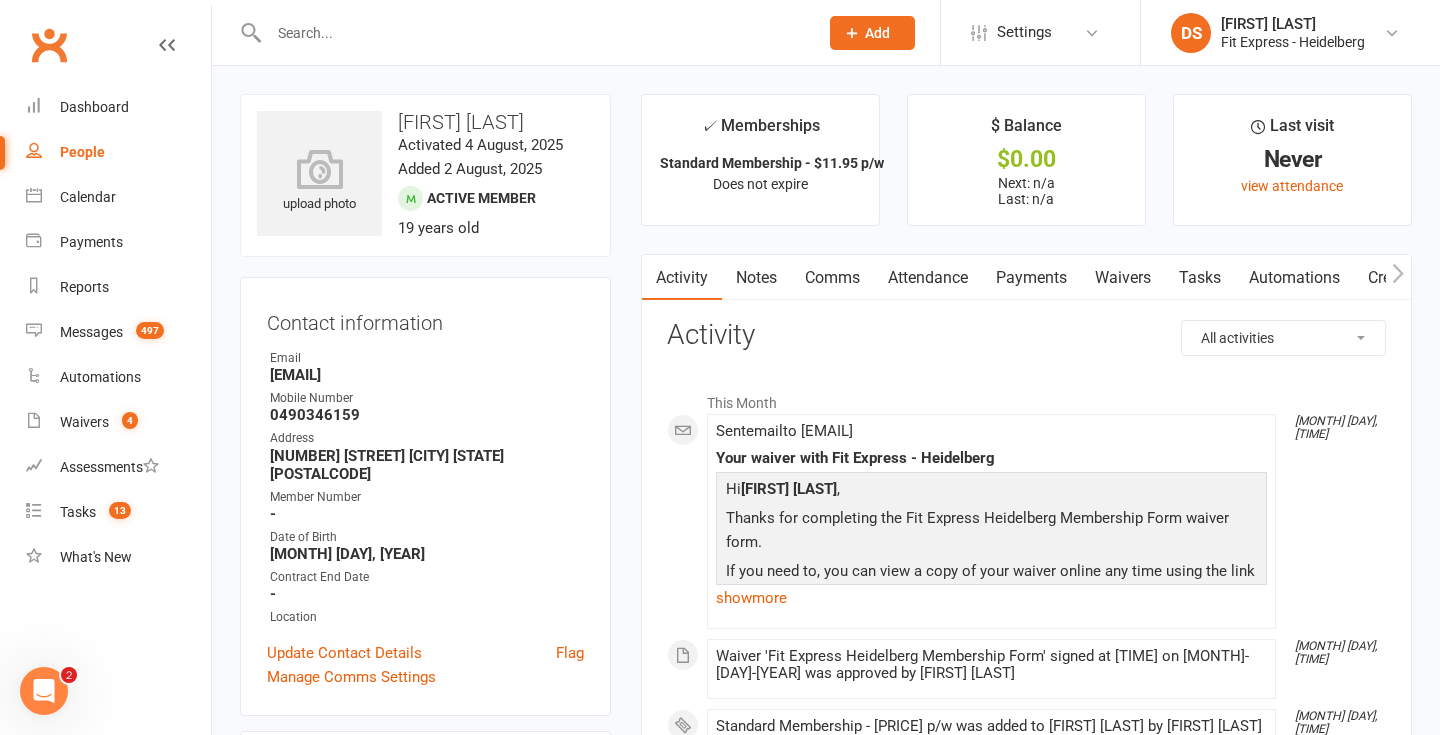 click on "Payments" at bounding box center [1031, 278] 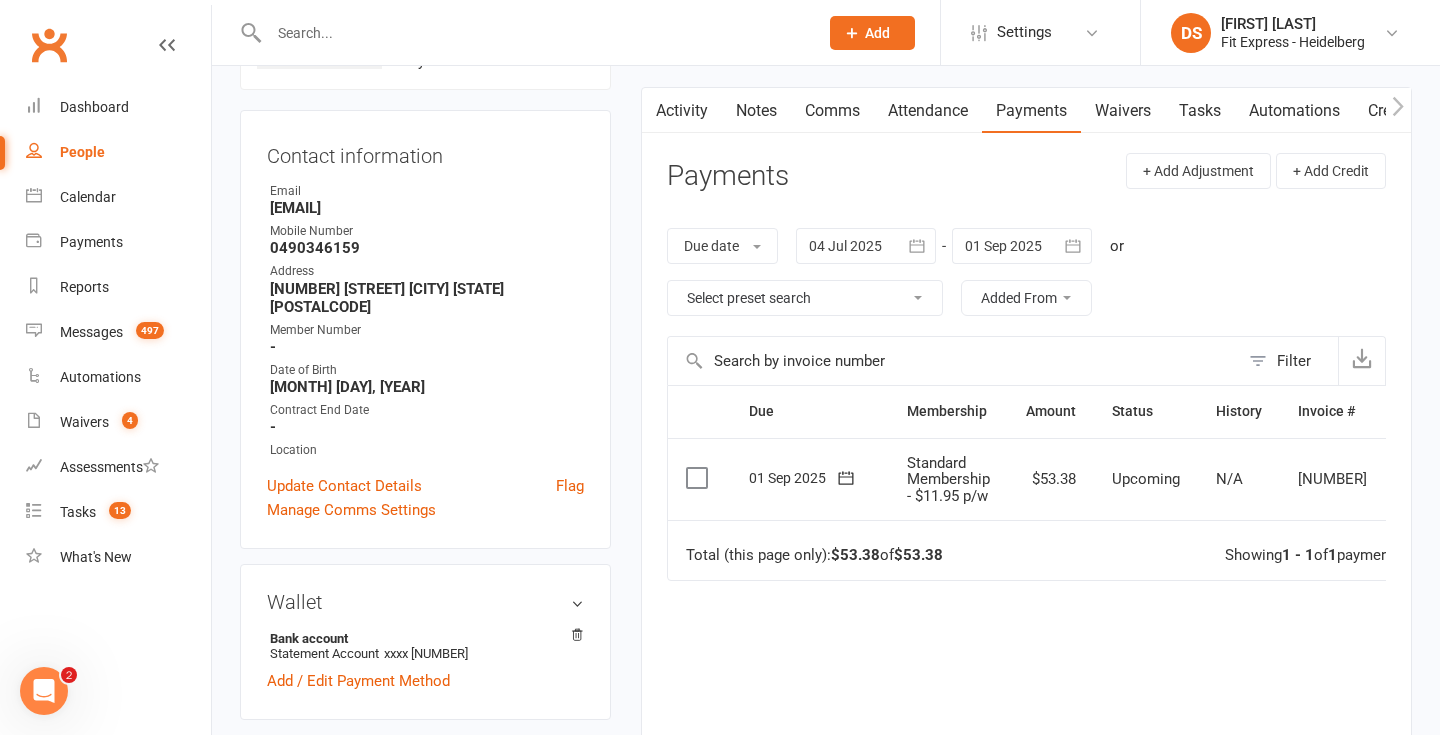 scroll, scrollTop: 170, scrollLeft: 0, axis: vertical 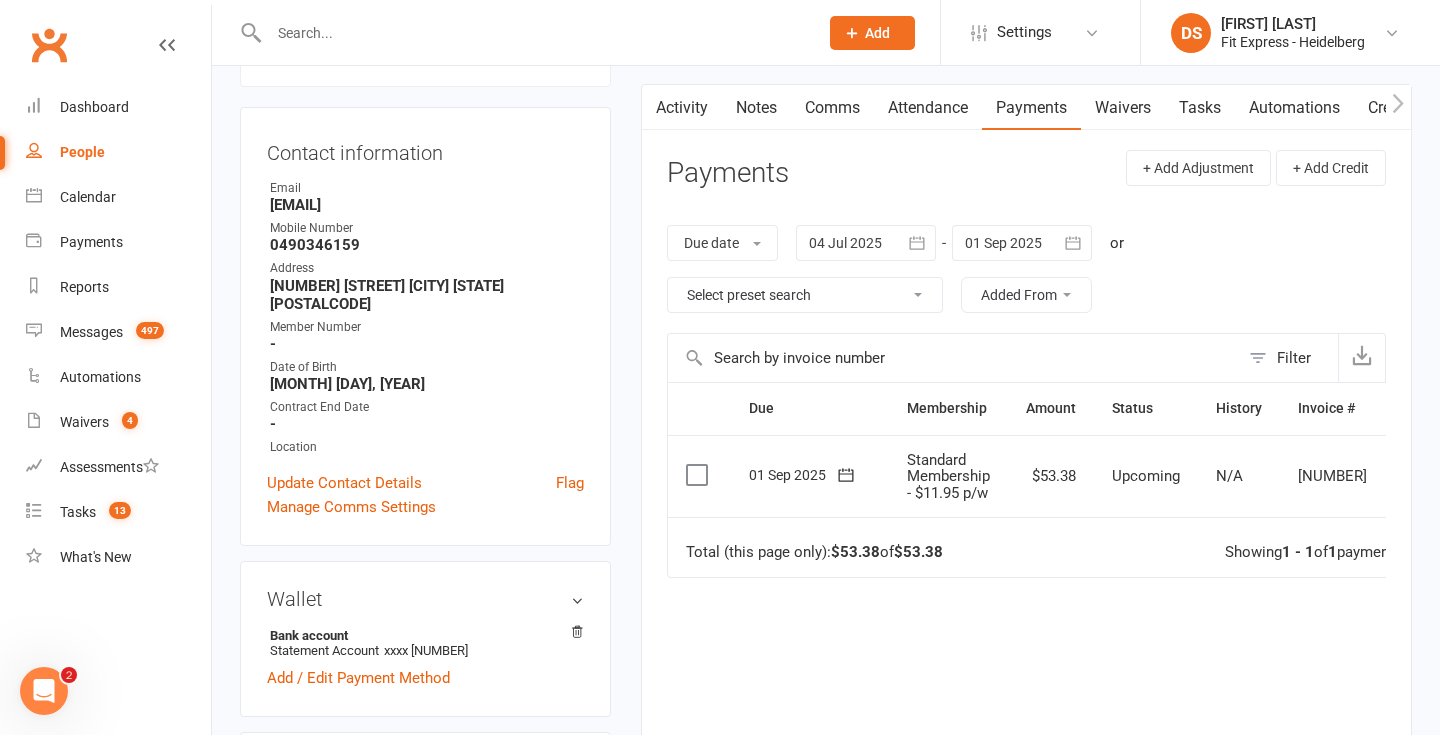click at bounding box center (1022, 243) 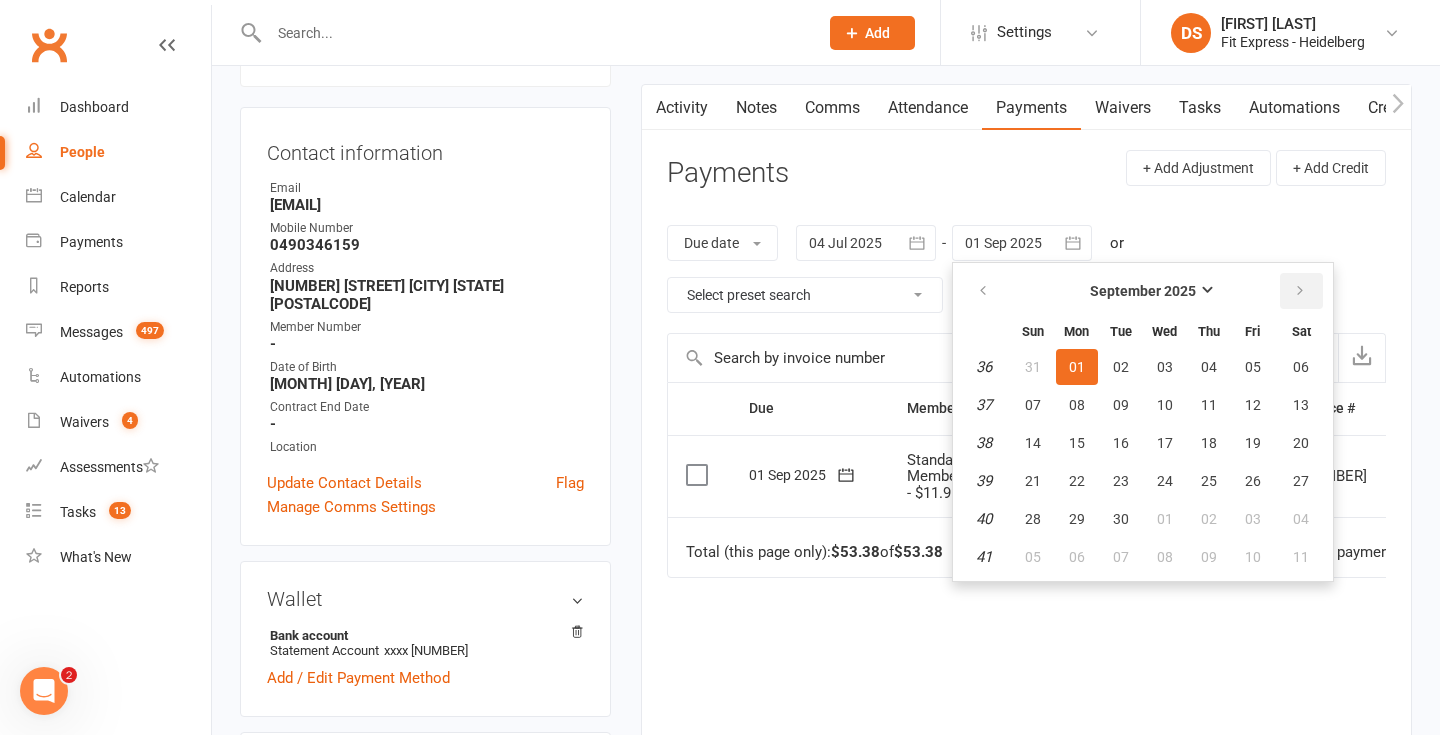 click at bounding box center [1300, 291] 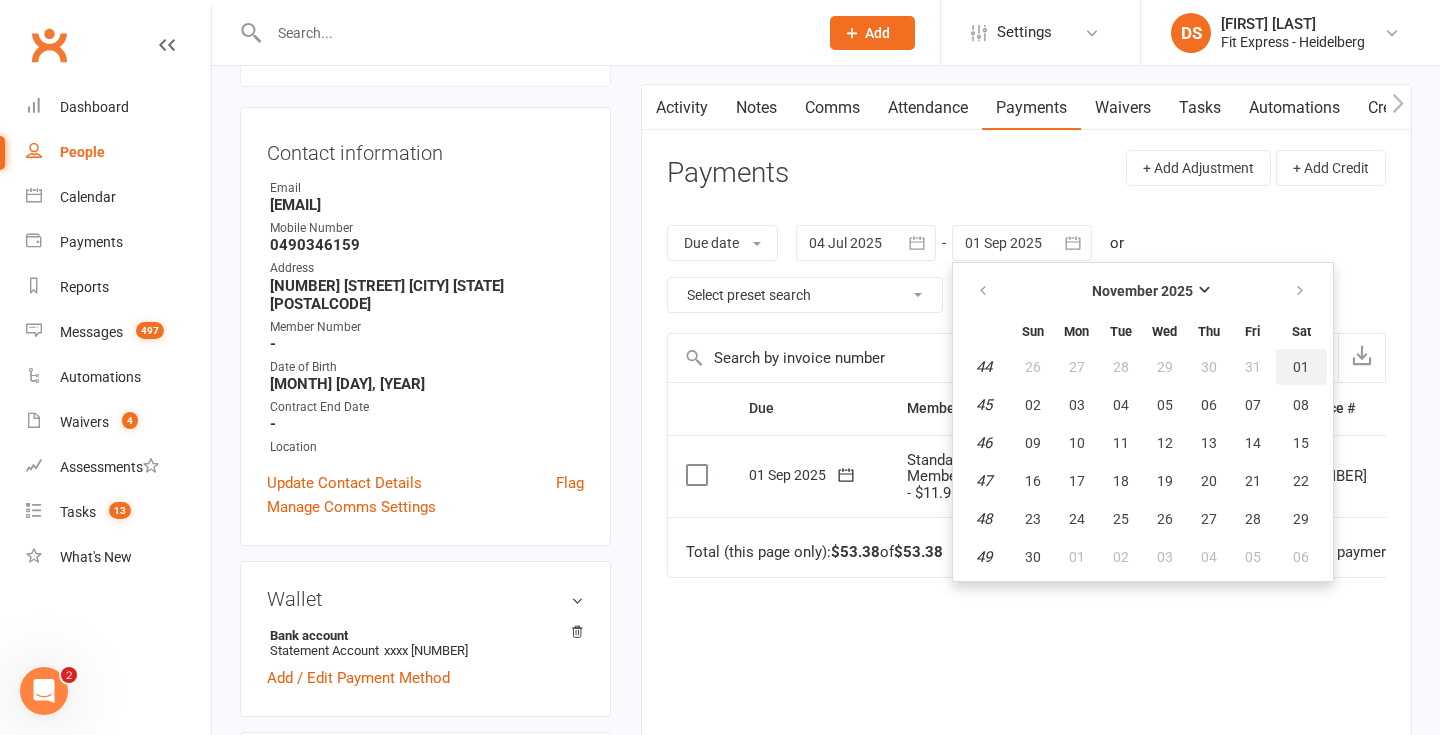 click on "01" at bounding box center (1301, 367) 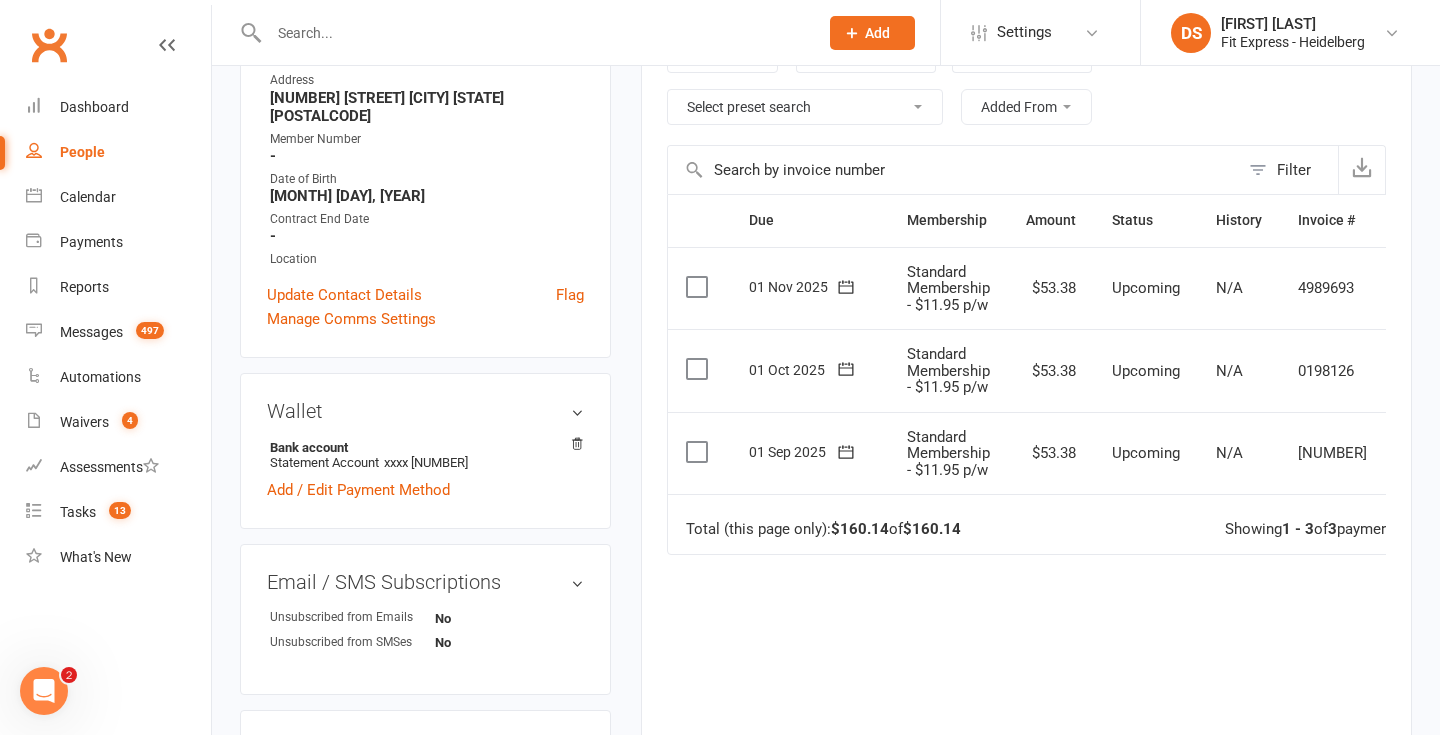 scroll, scrollTop: 367, scrollLeft: 0, axis: vertical 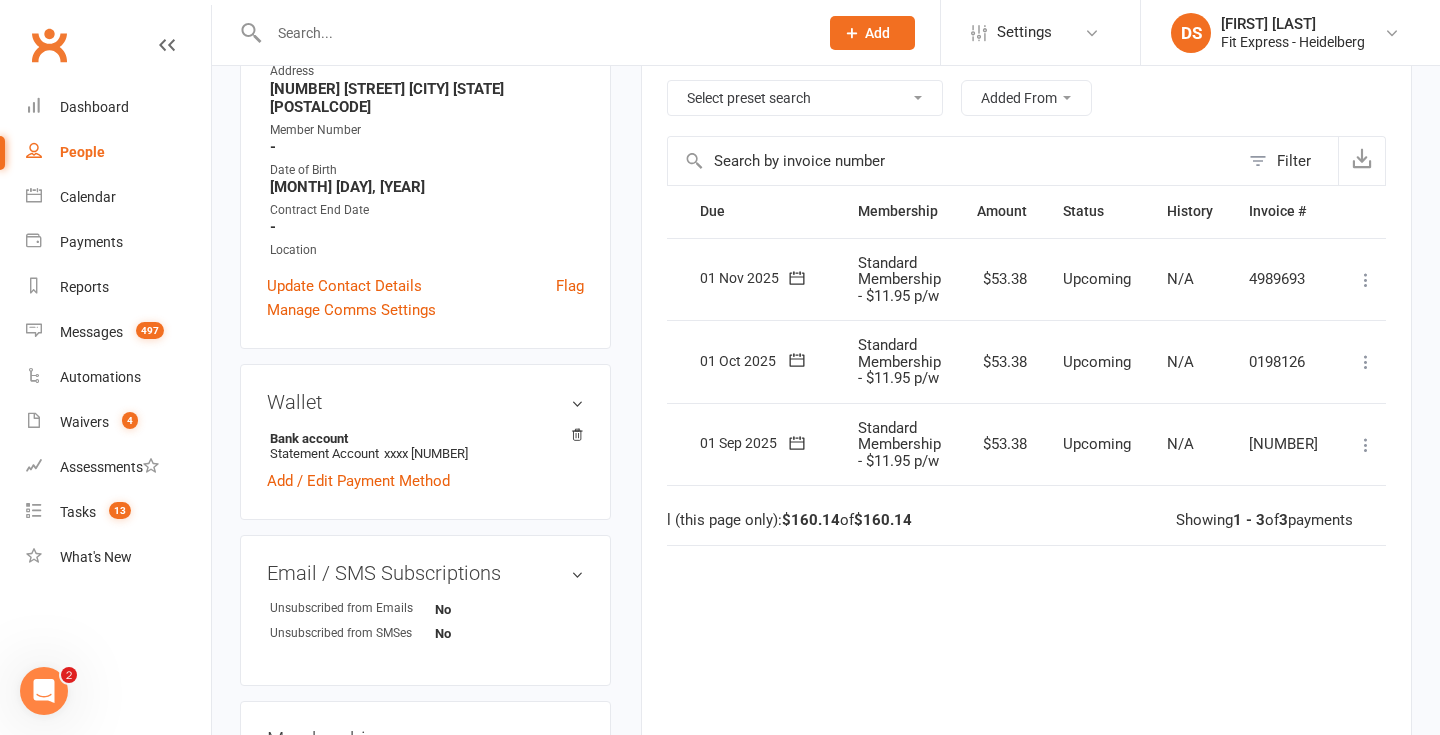 click at bounding box center [1366, 445] 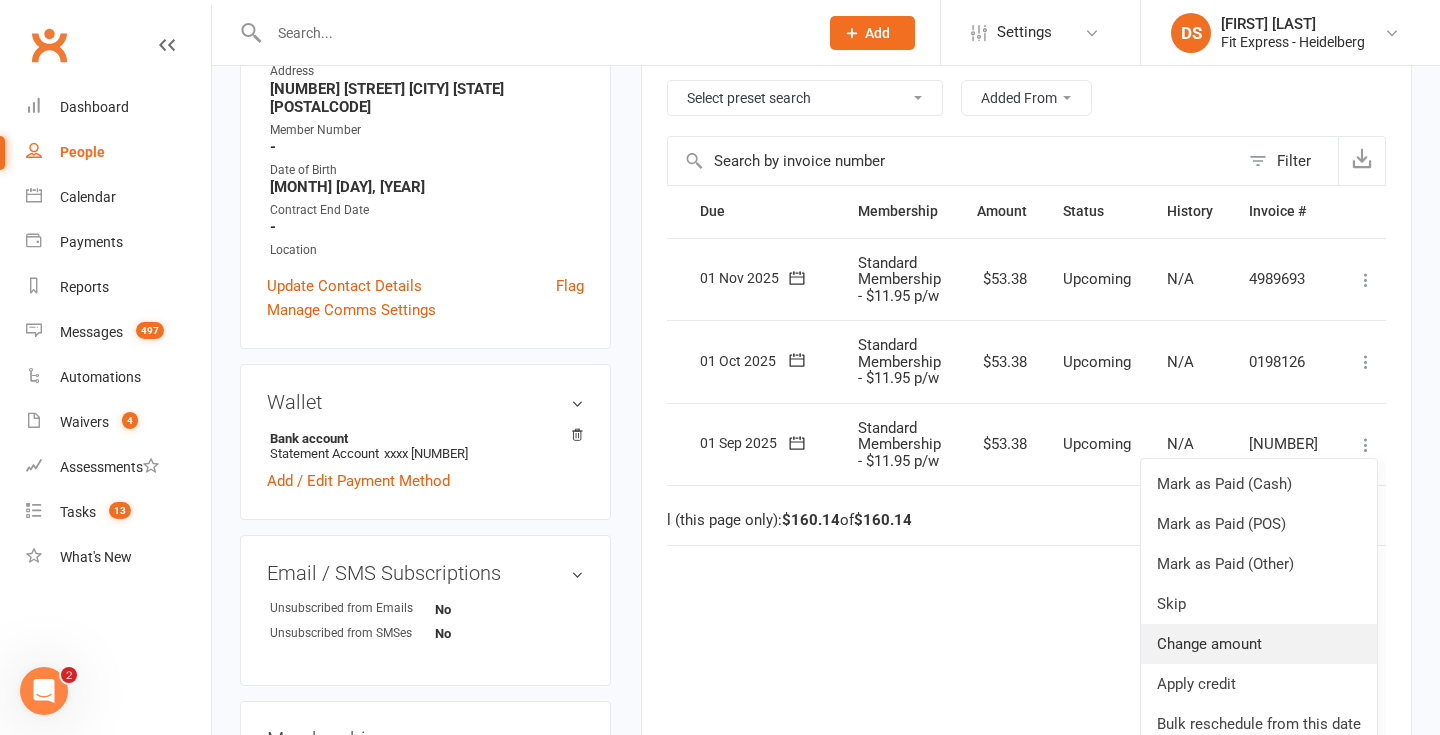 click on "Change amount" at bounding box center [1259, 644] 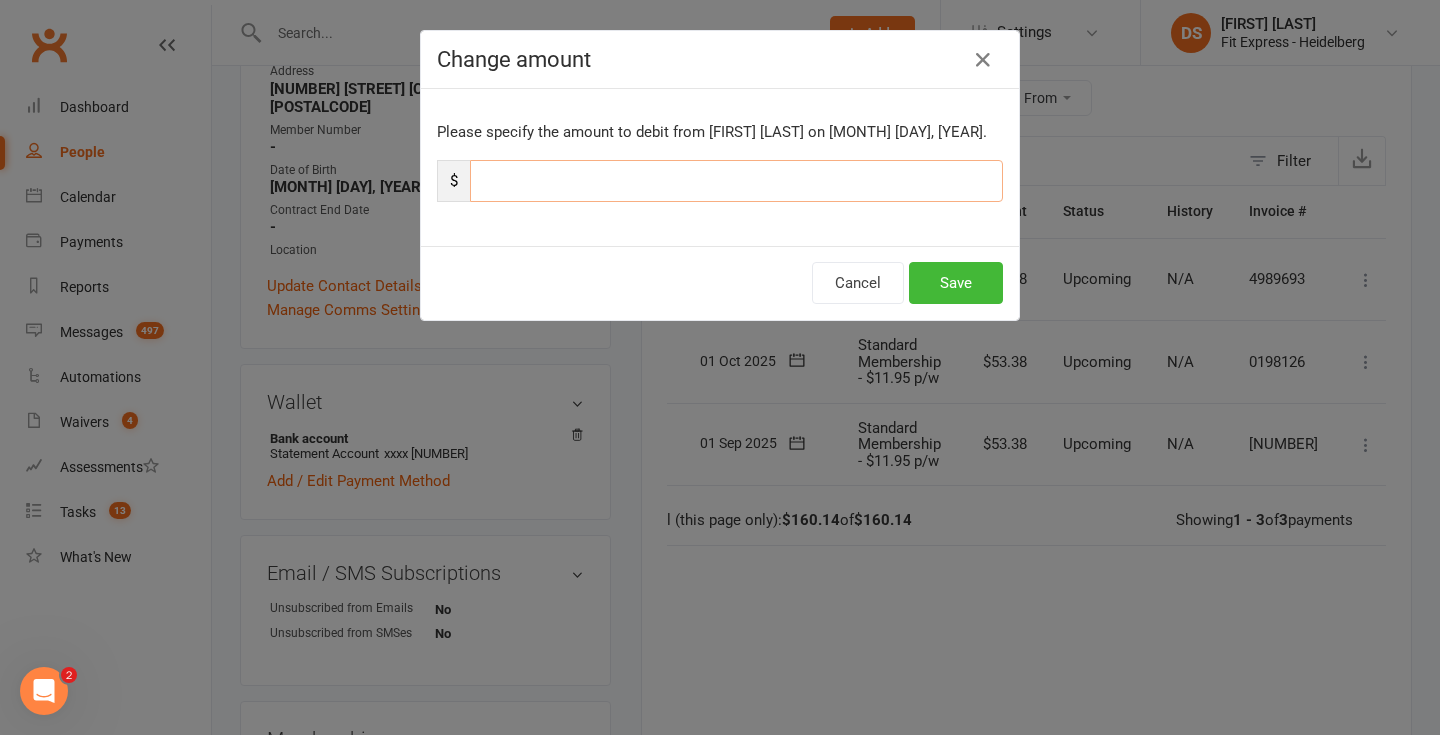 drag, startPoint x: 583, startPoint y: 193, endPoint x: 484, endPoint y: 190, distance: 99.04544 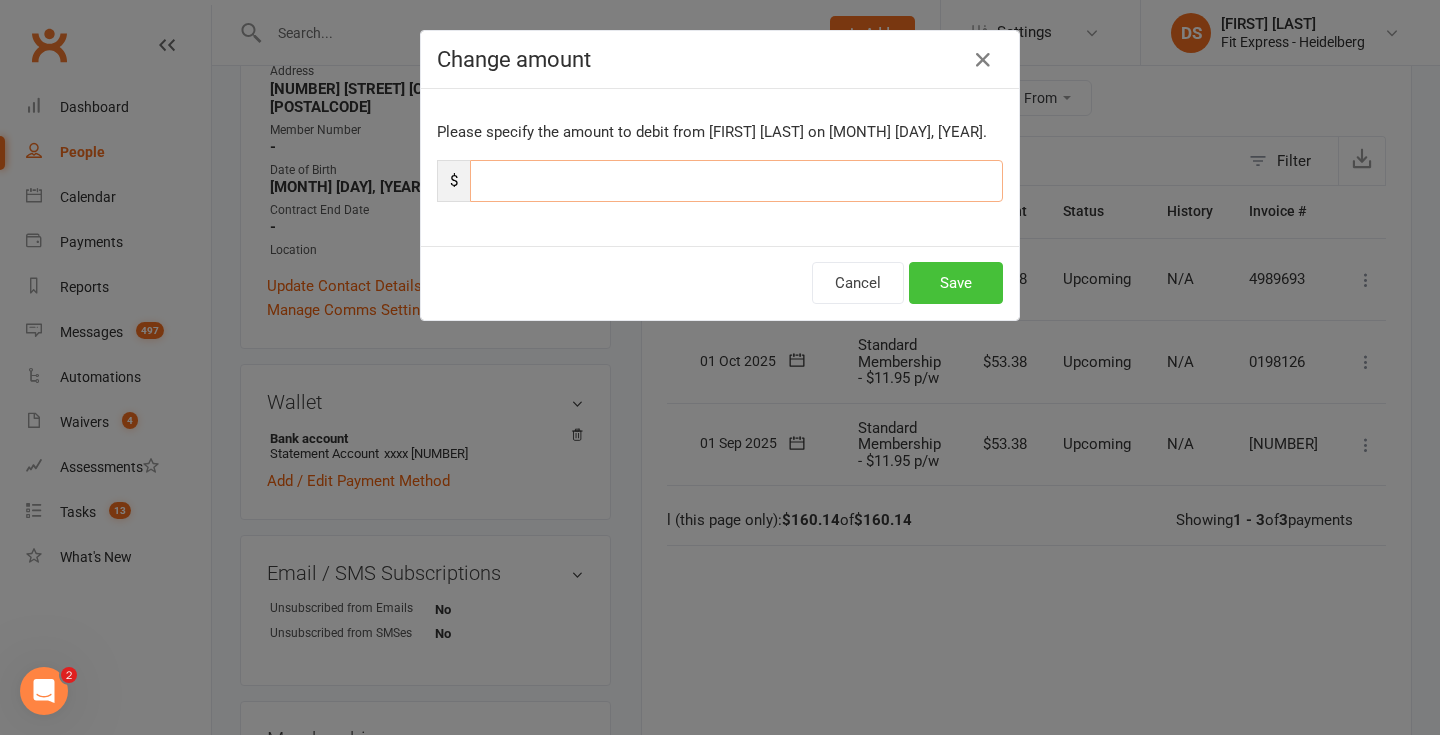 type on "26.69" 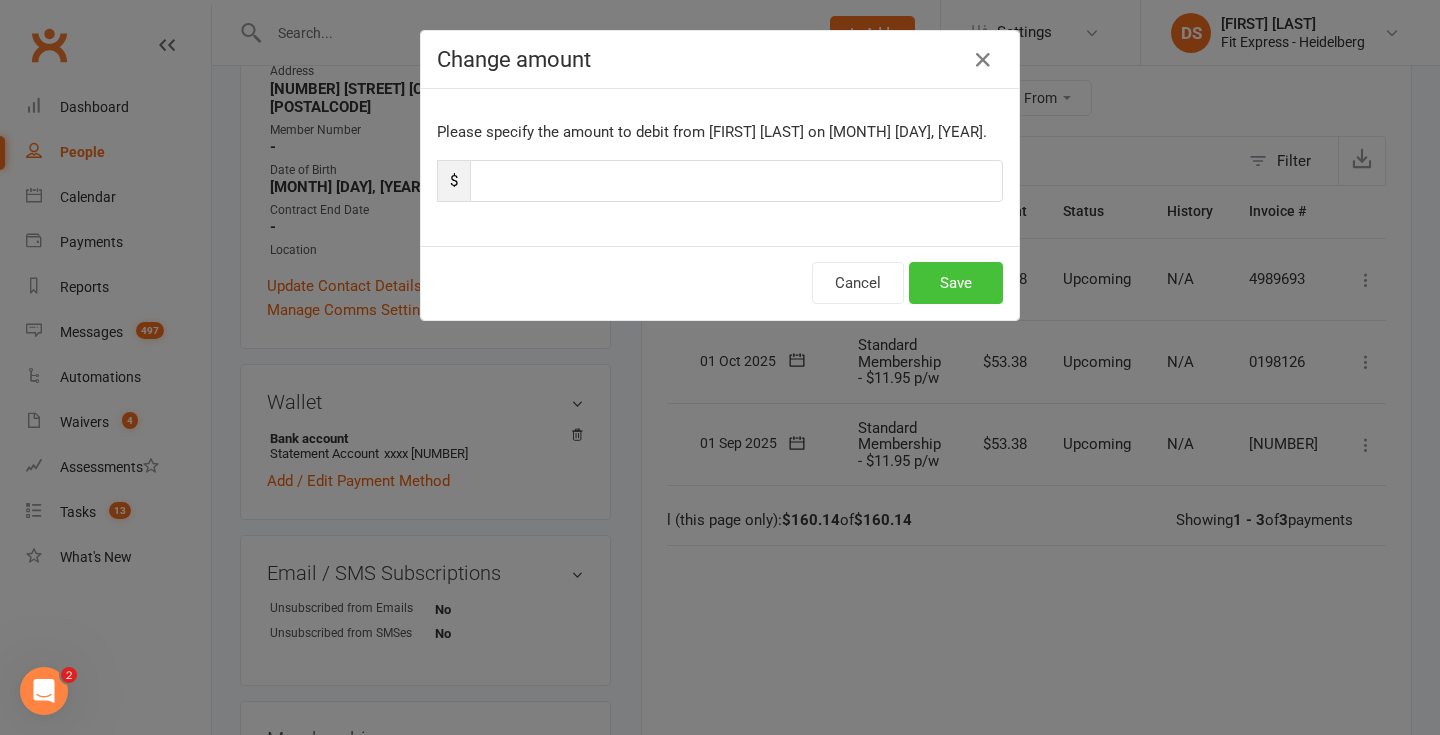 click on "Save" at bounding box center (956, 283) 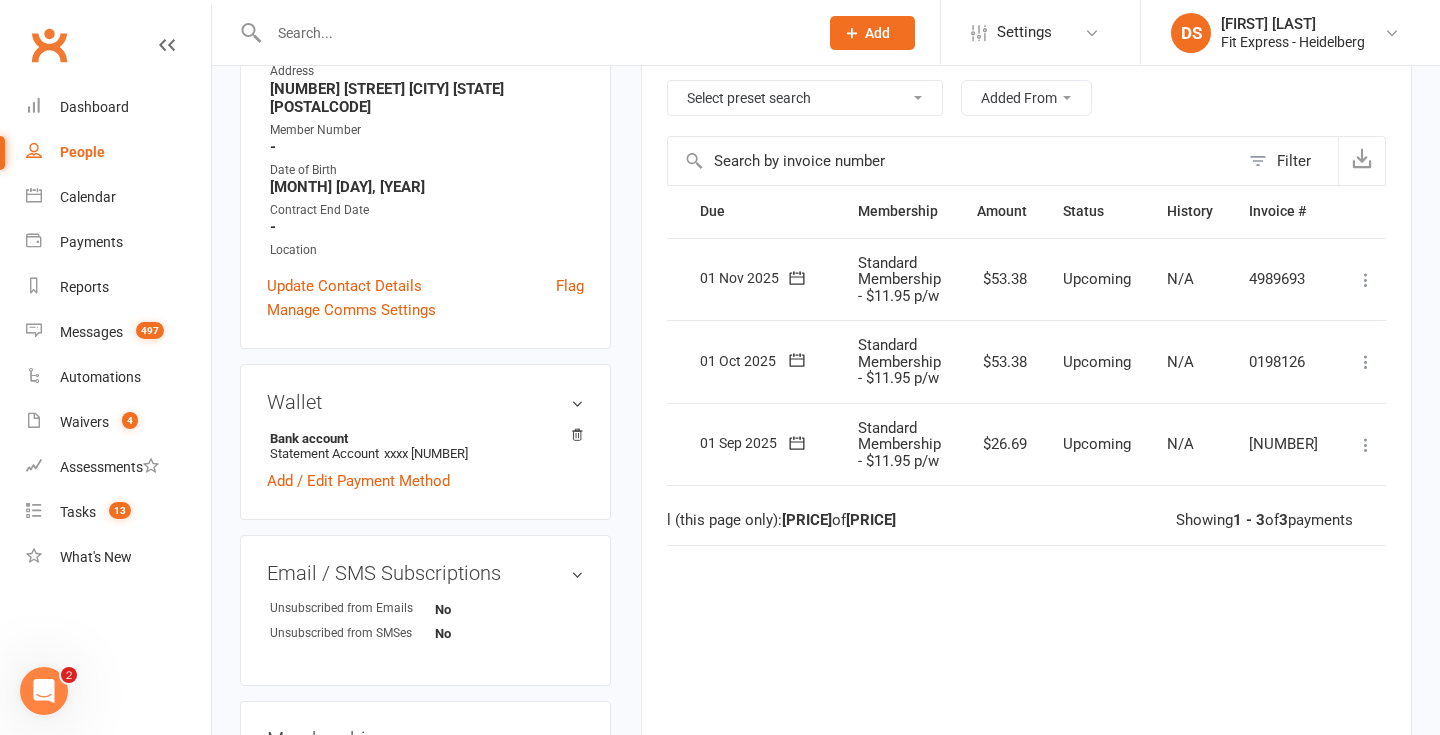 click at bounding box center [1366, 362] 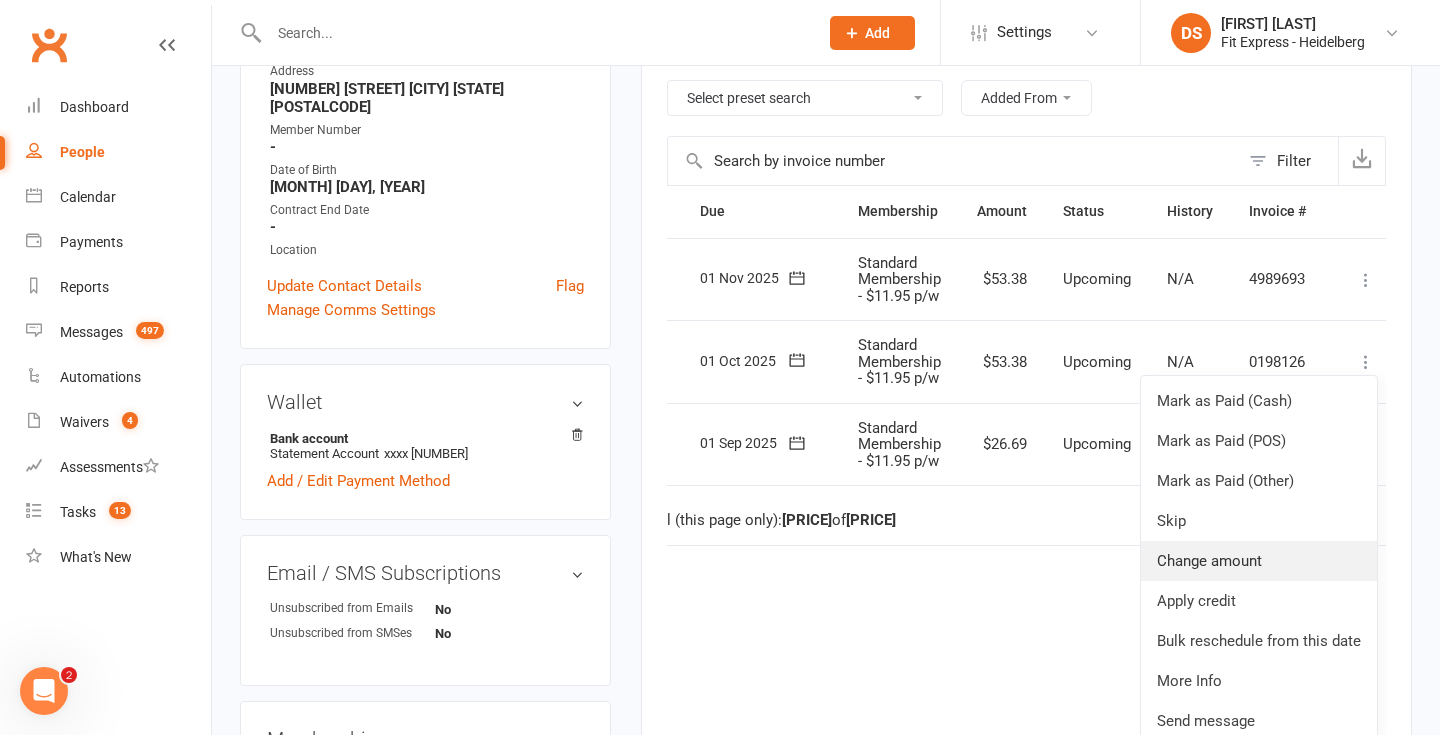 click on "Change amount" at bounding box center [1259, 561] 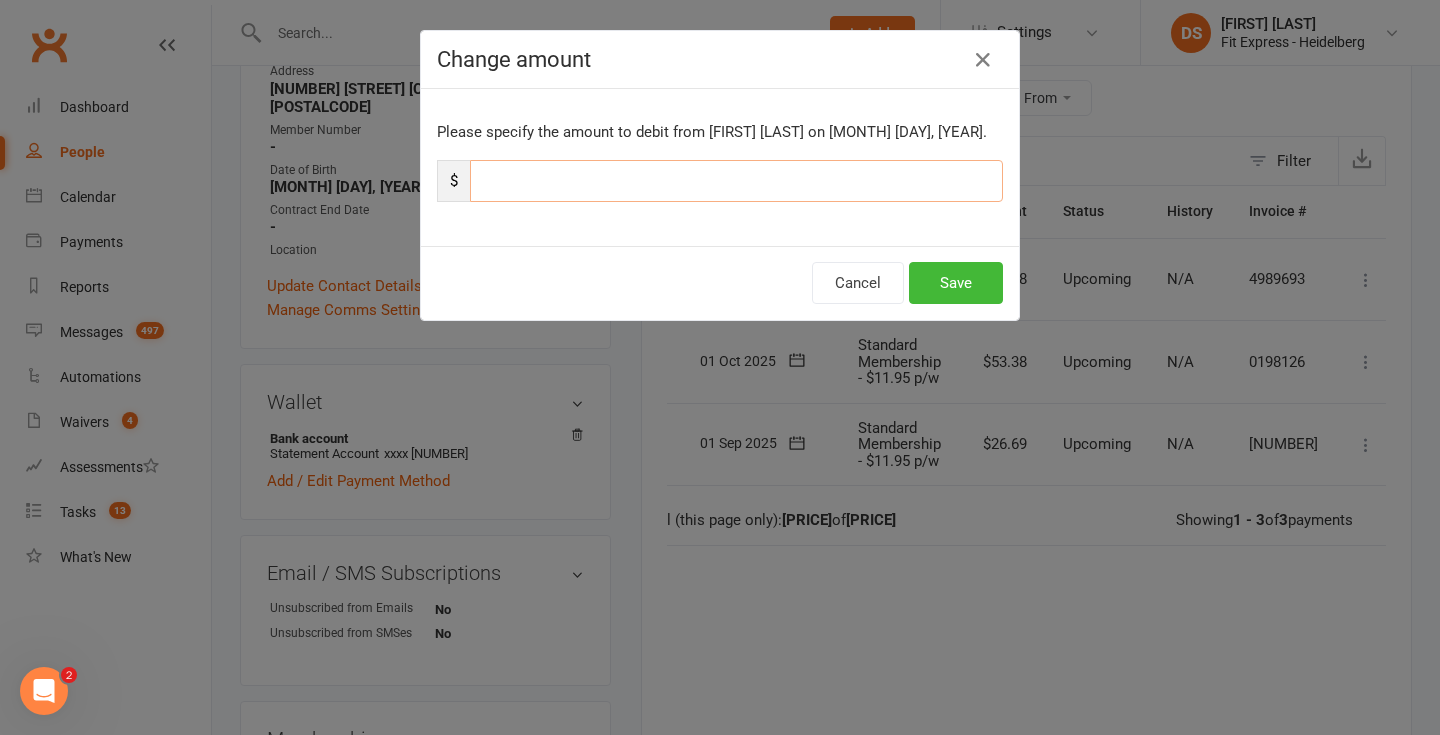 drag, startPoint x: 570, startPoint y: 182, endPoint x: 476, endPoint y: 189, distance: 94.26028 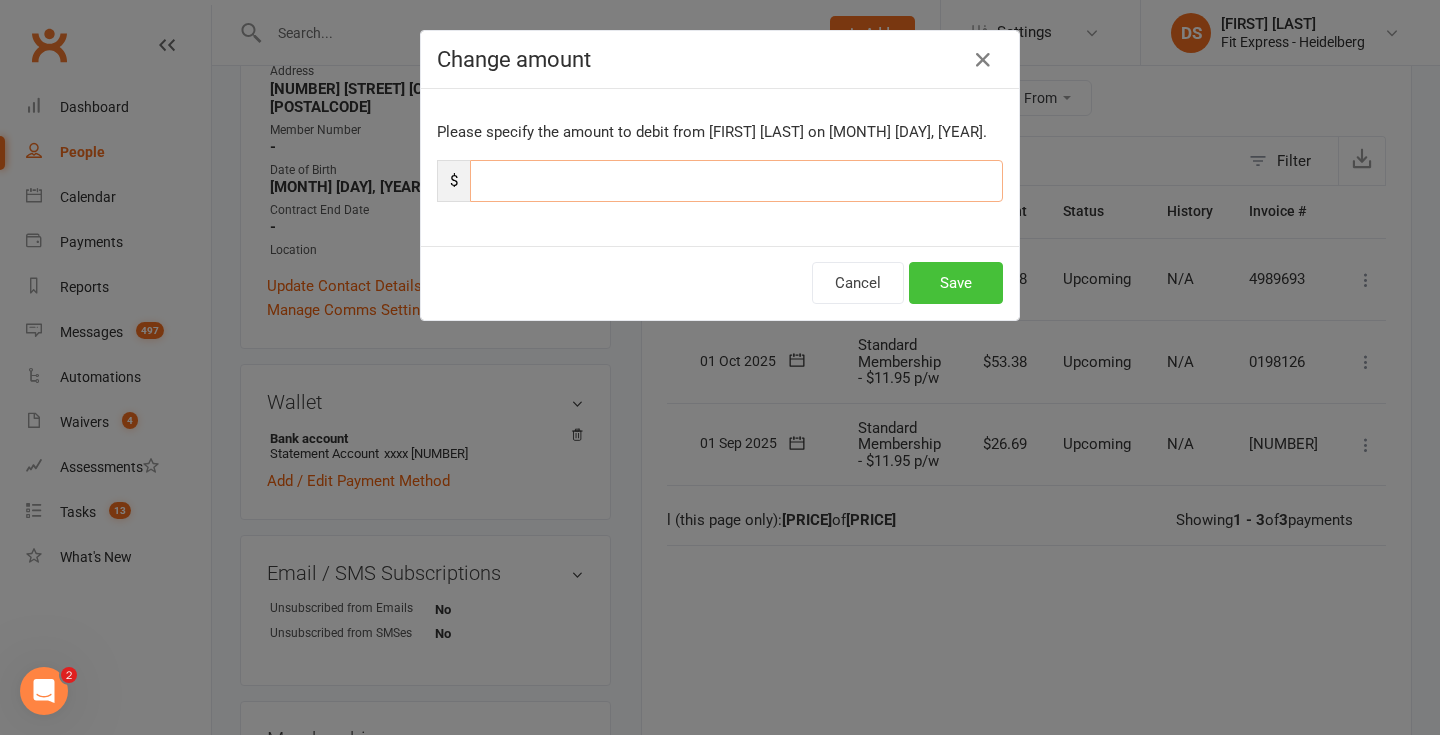 type on "26.69" 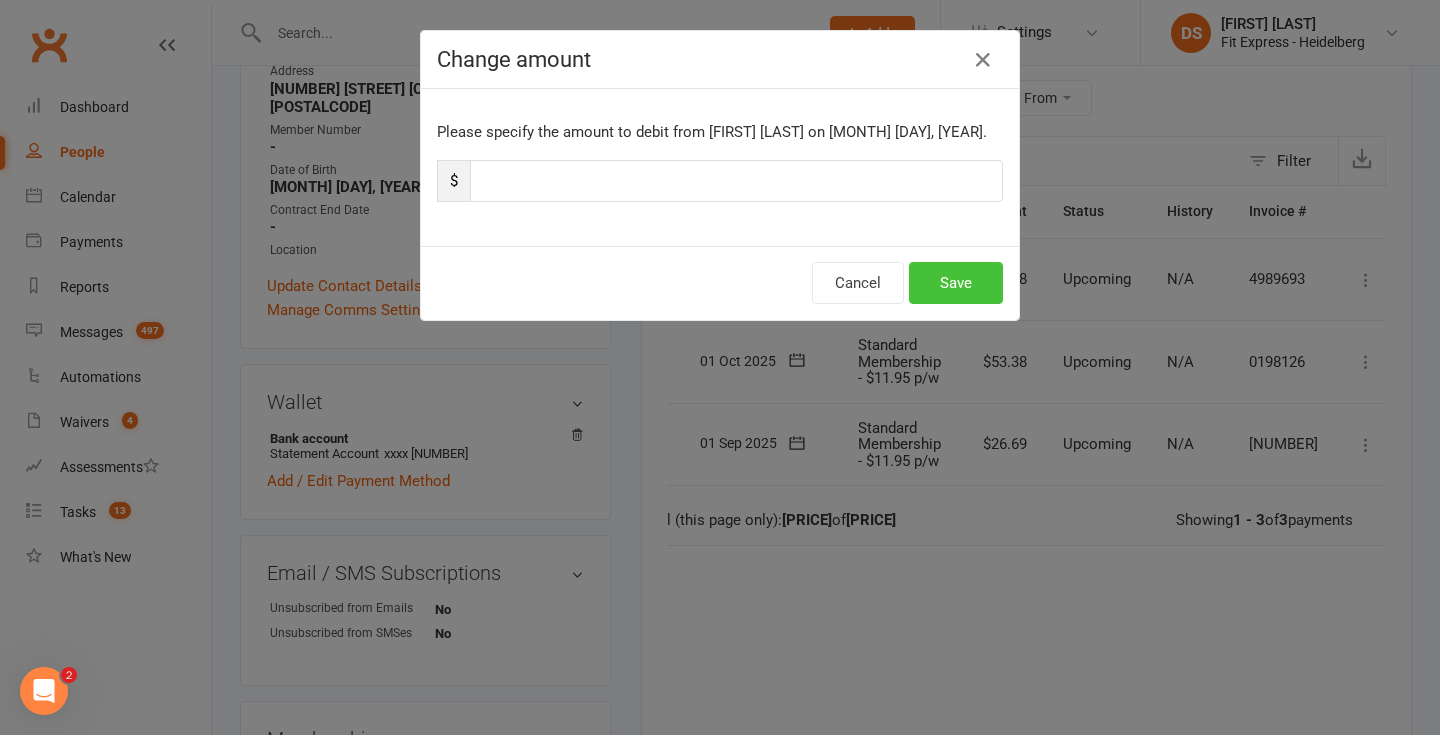 click on "Save" at bounding box center (956, 283) 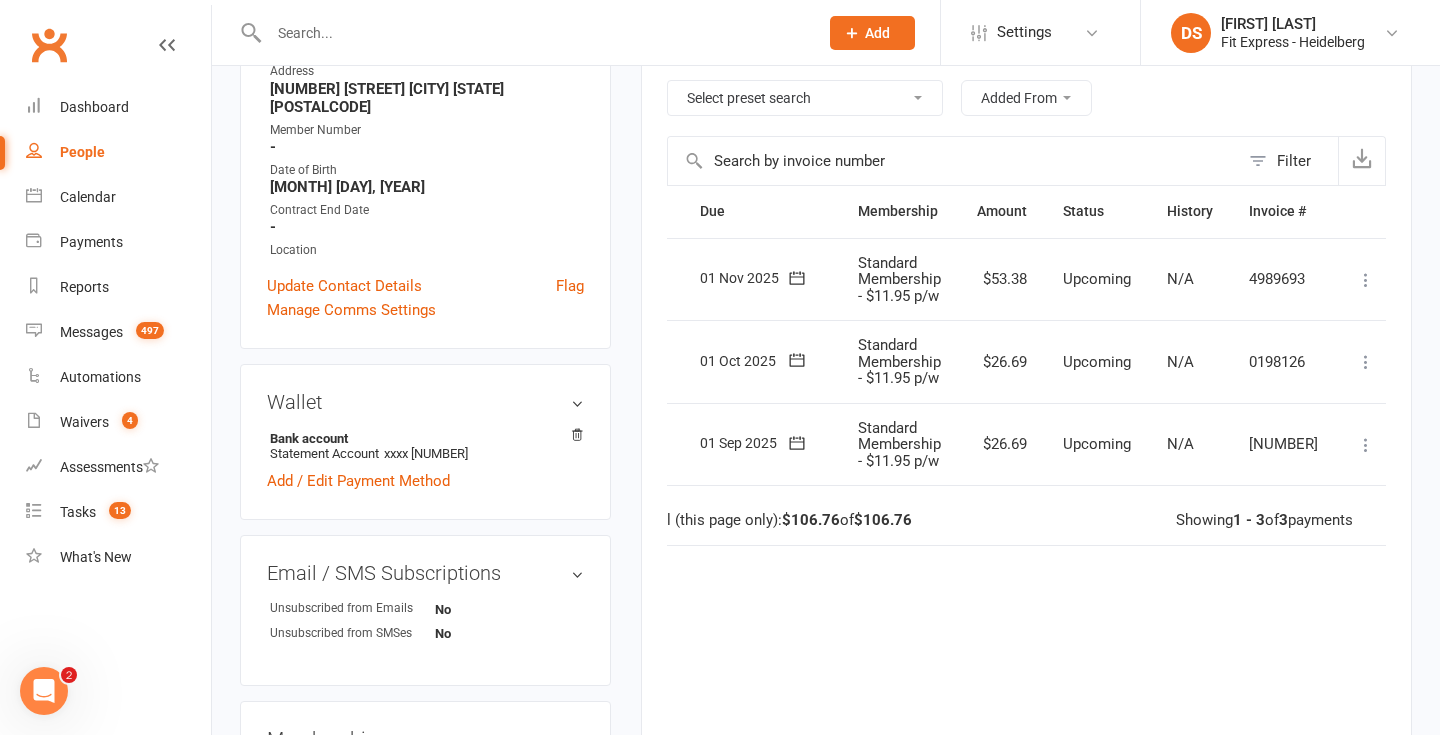 scroll, scrollTop: 0, scrollLeft: 0, axis: both 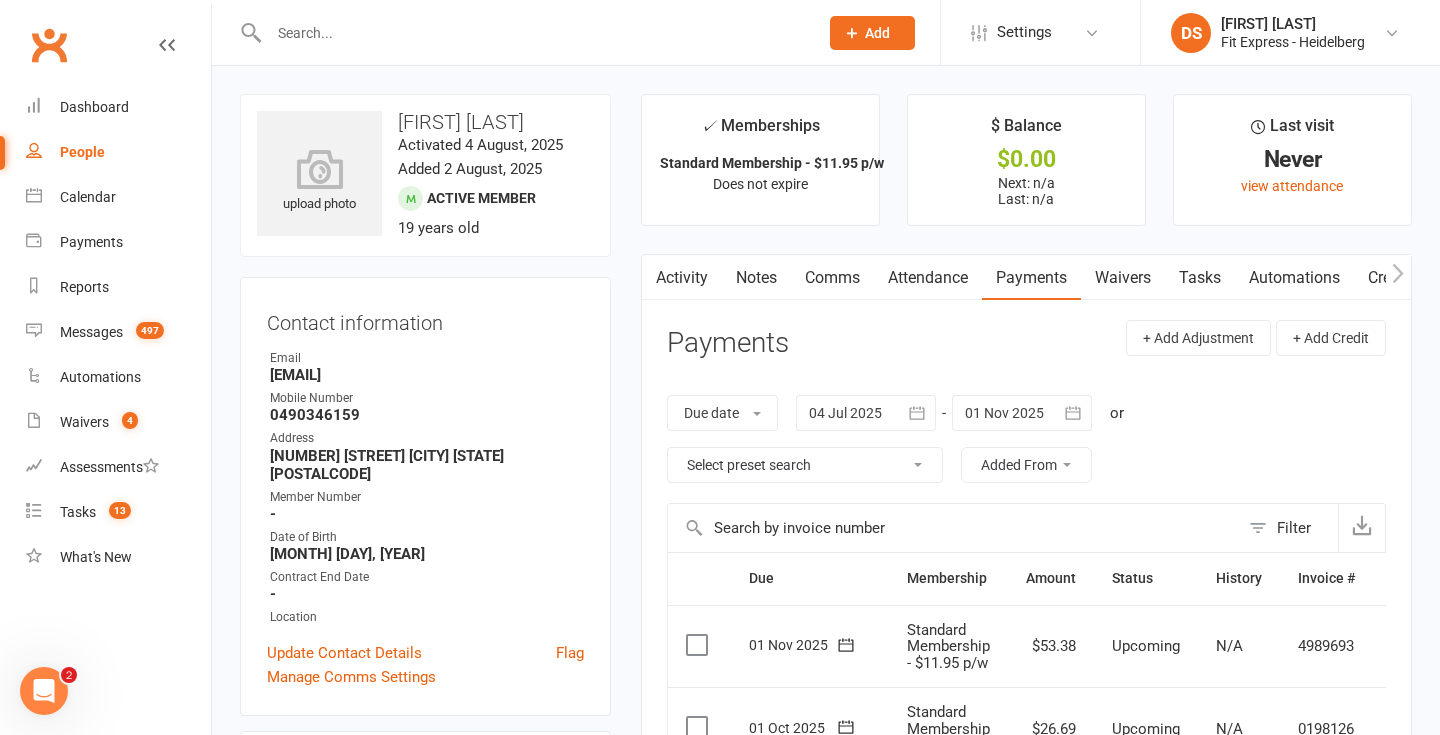 click on "Notes" at bounding box center (756, 278) 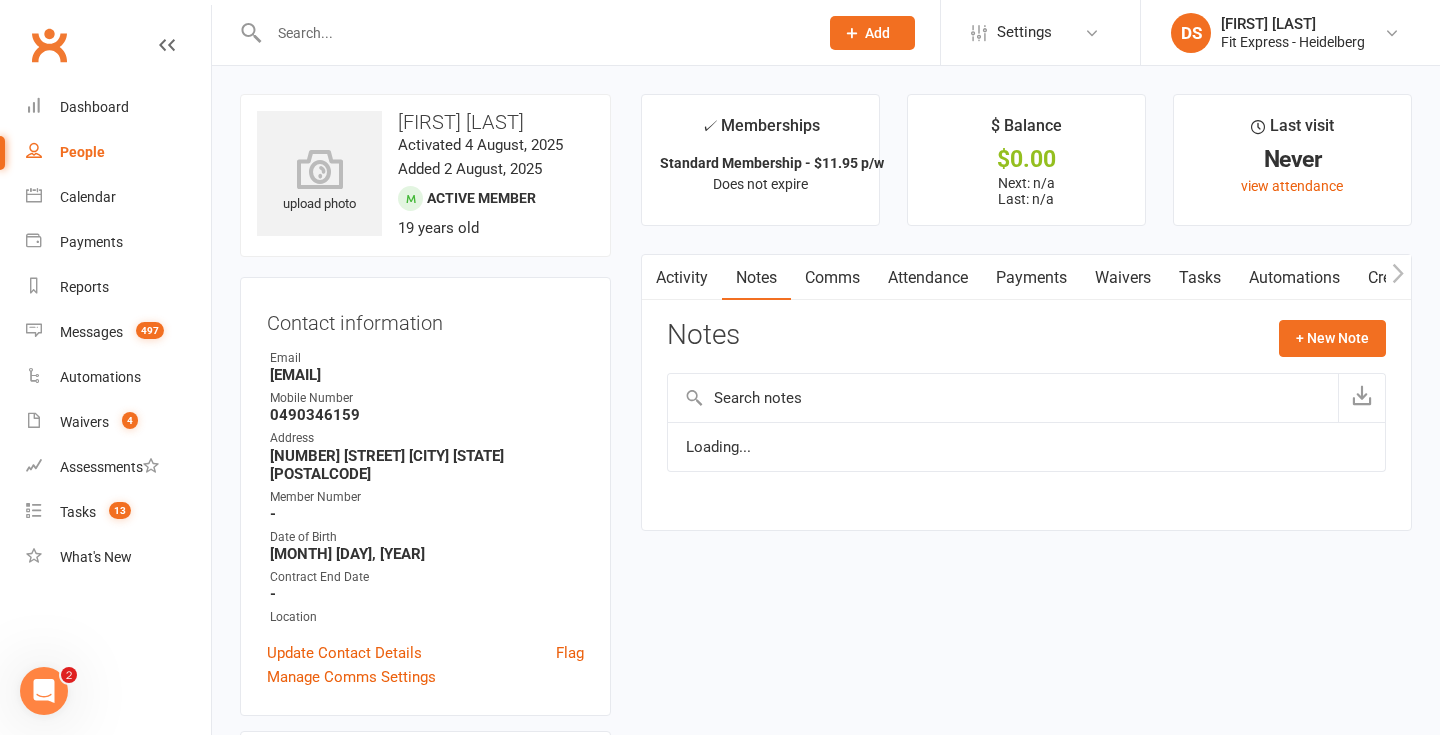 click on "Notes" at bounding box center [756, 278] 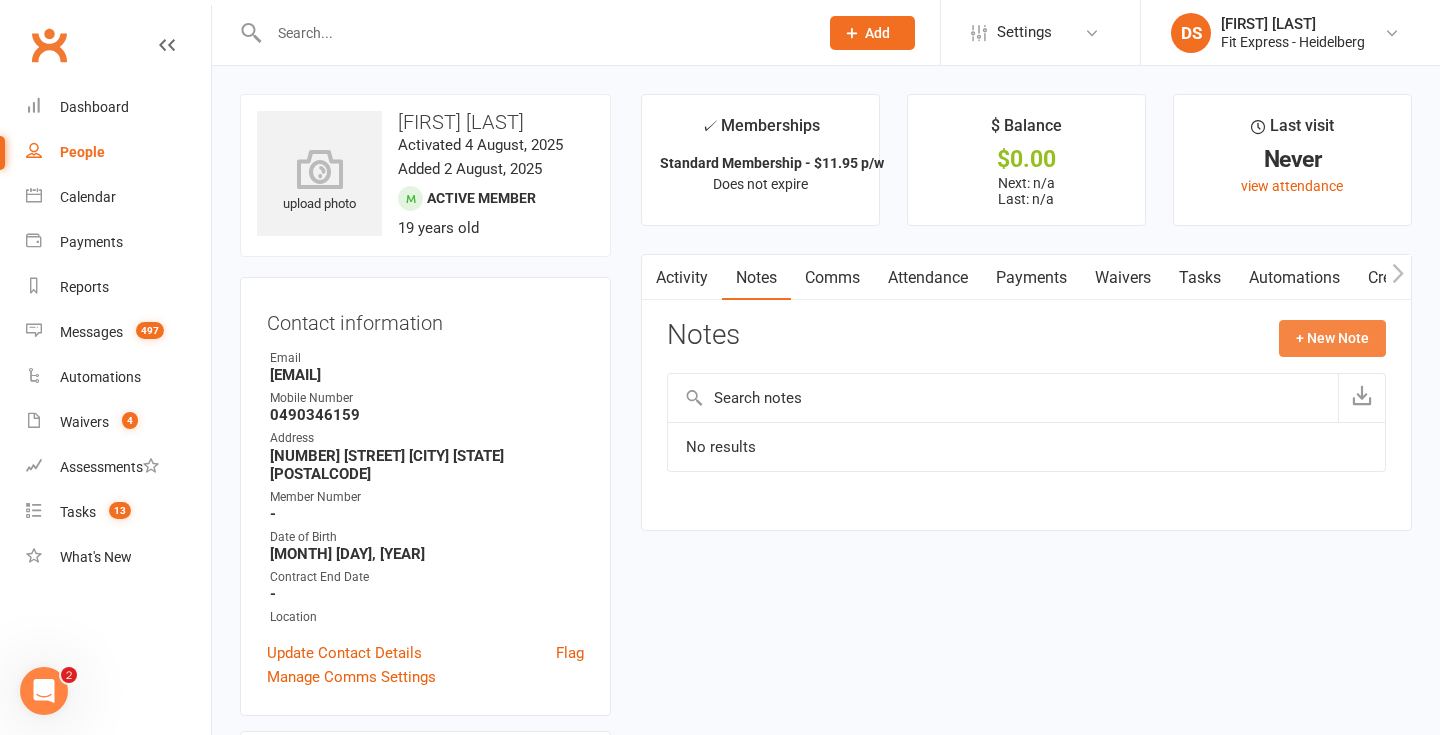 click on "+ New Note" 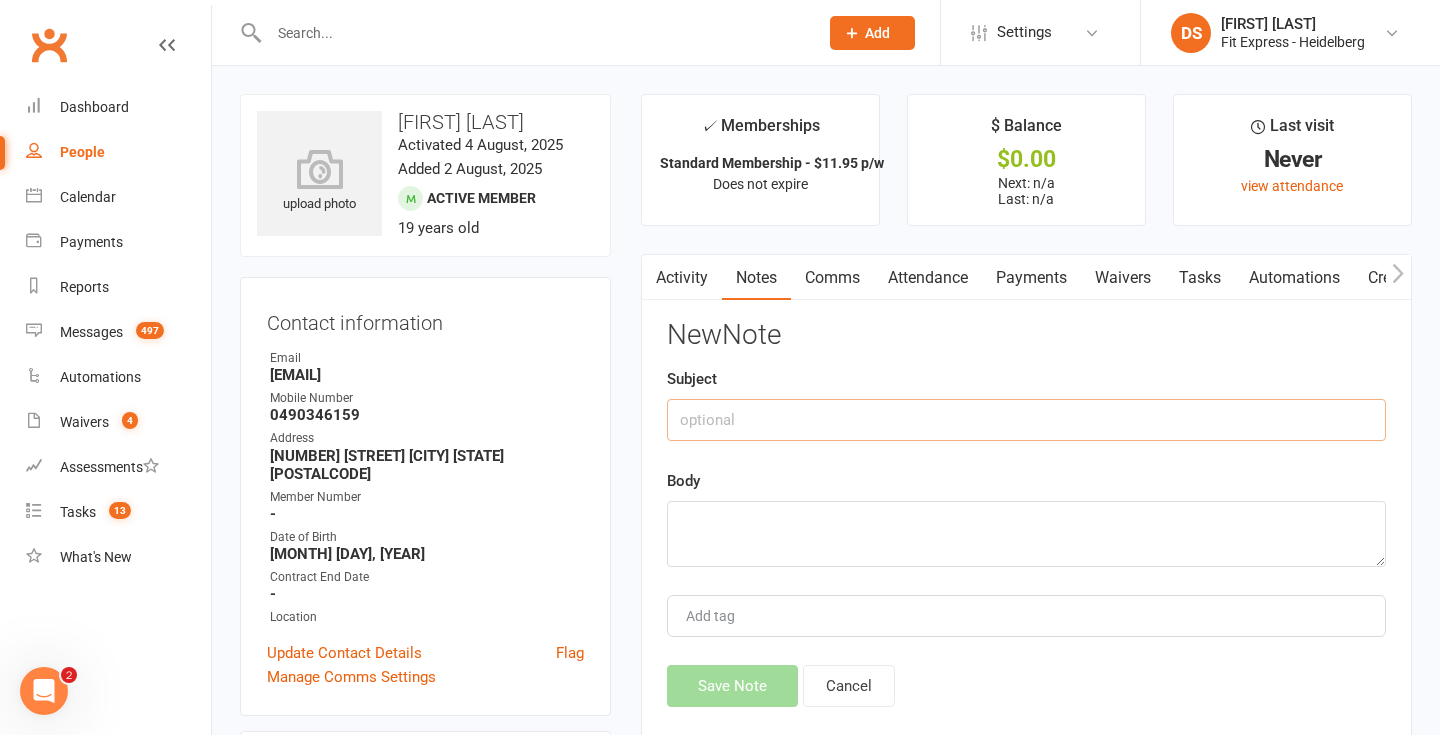 click 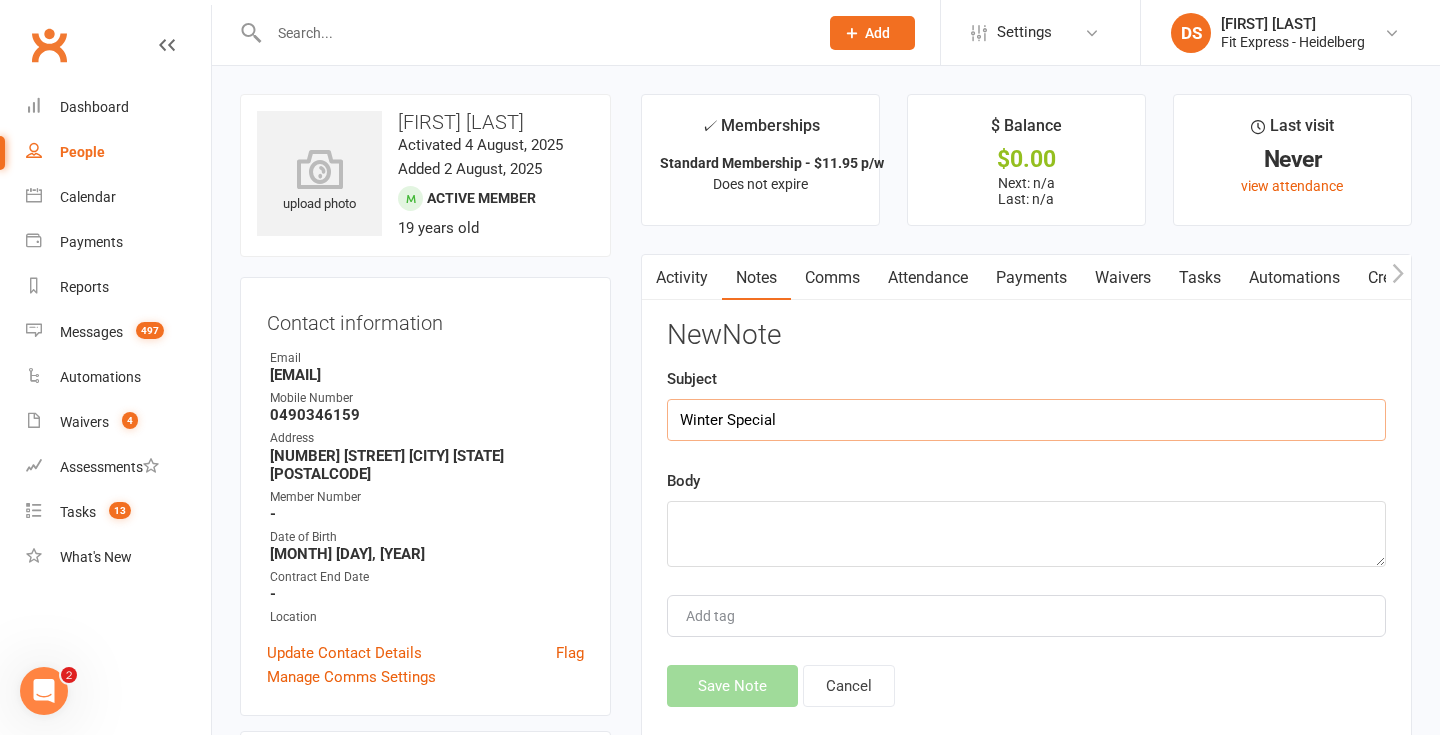type on "Winter Special" 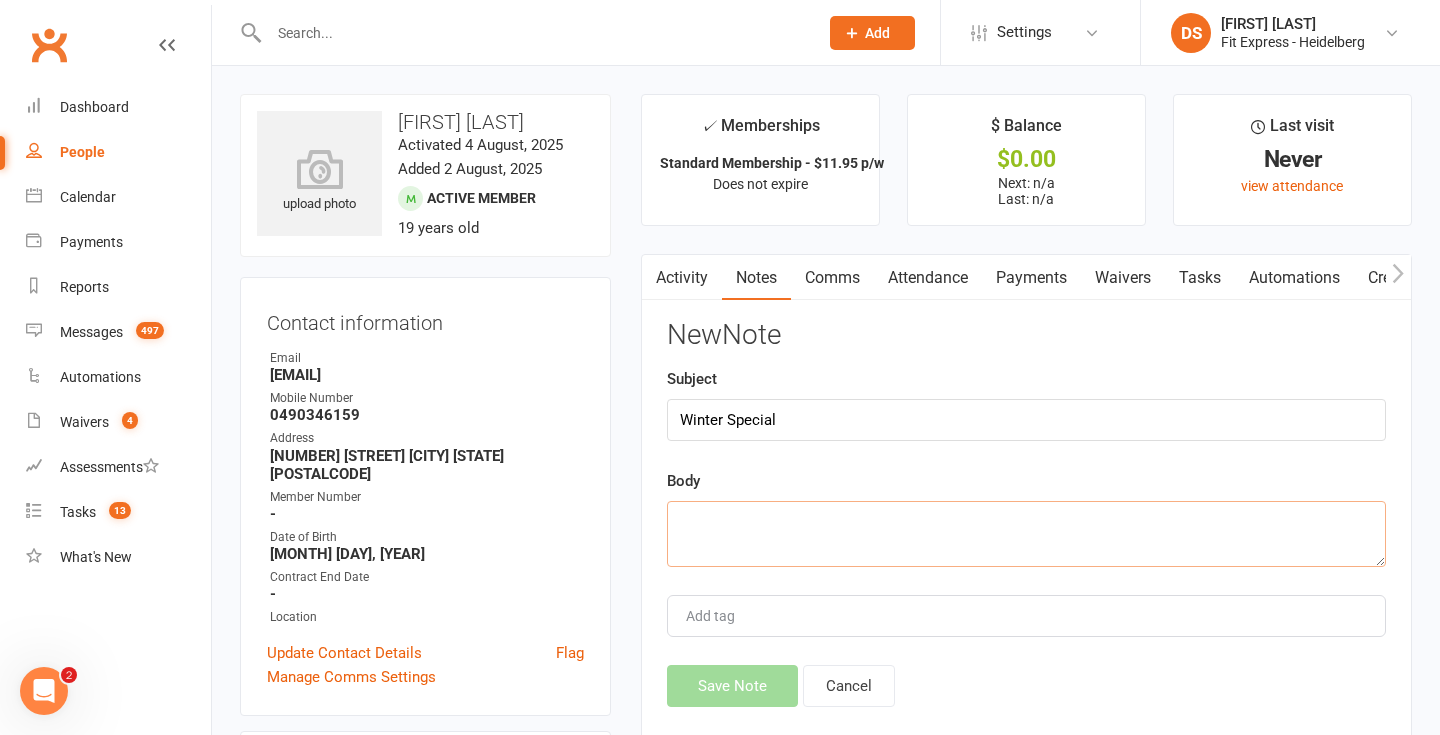 click 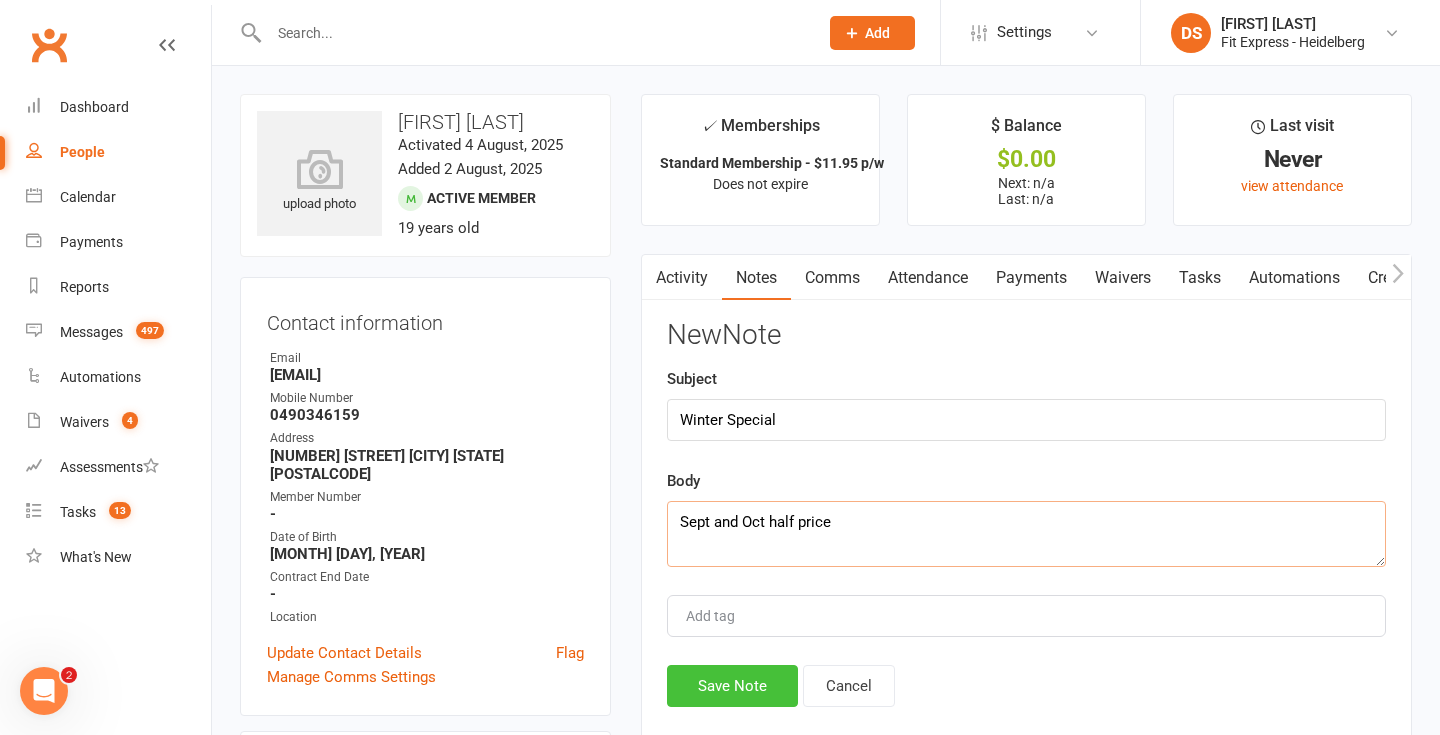 type on "Sept and Oct half price" 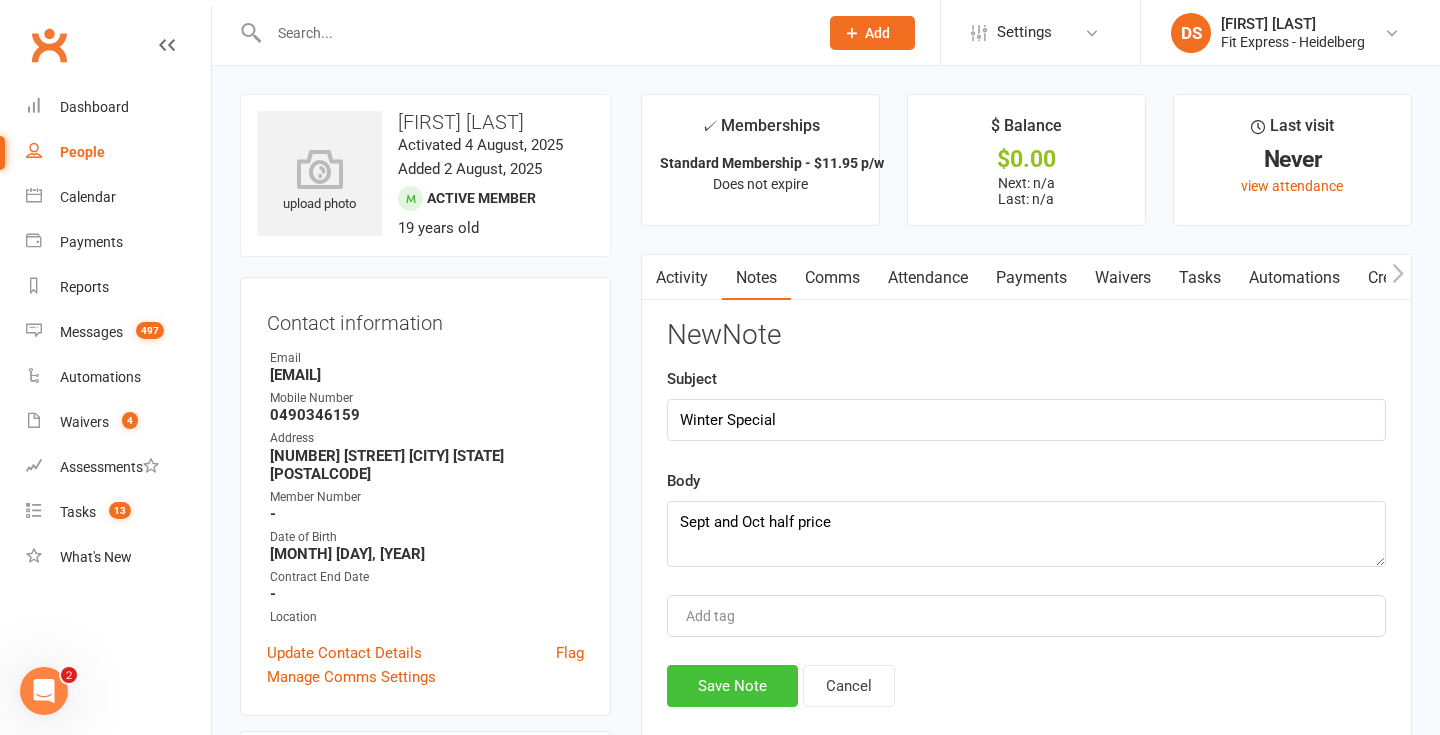 click on "Save Note" 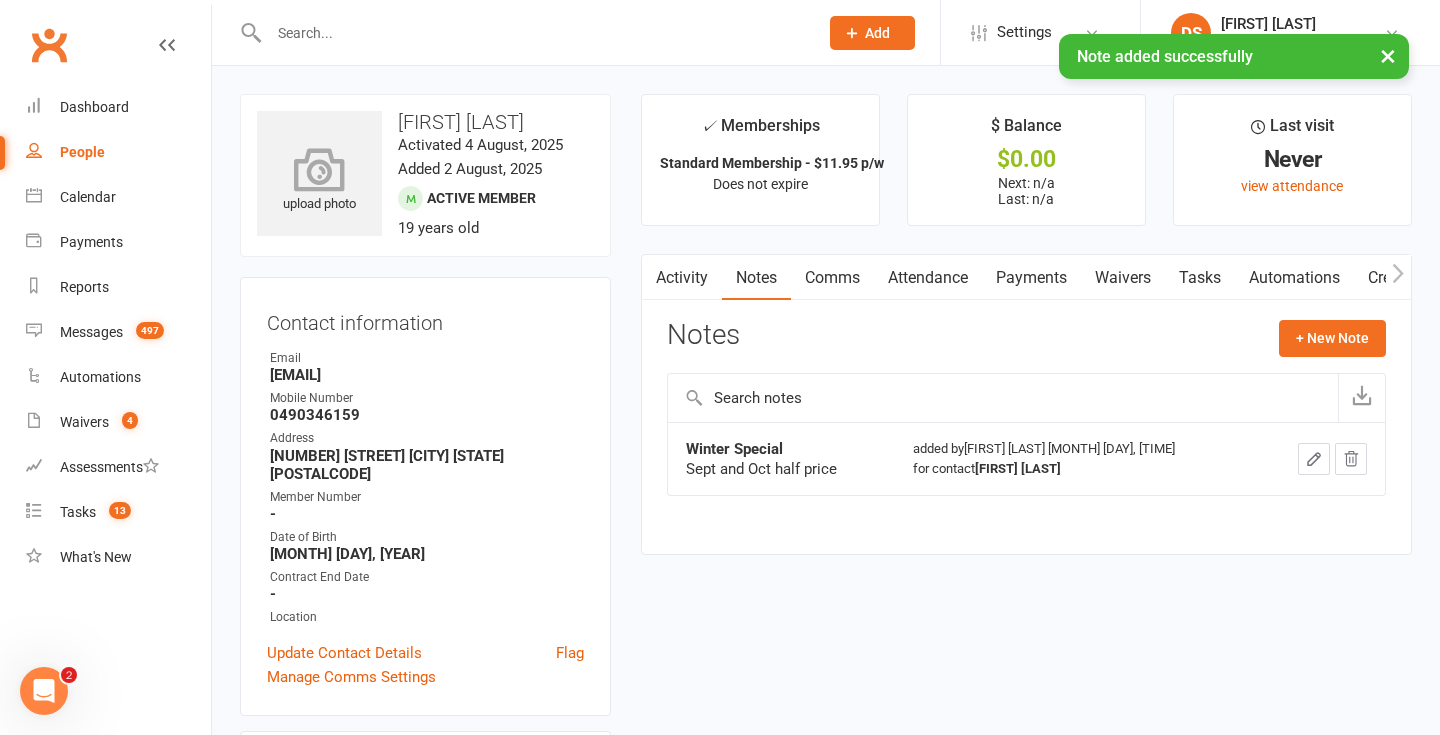 click on "upload photo" at bounding box center [319, 182] 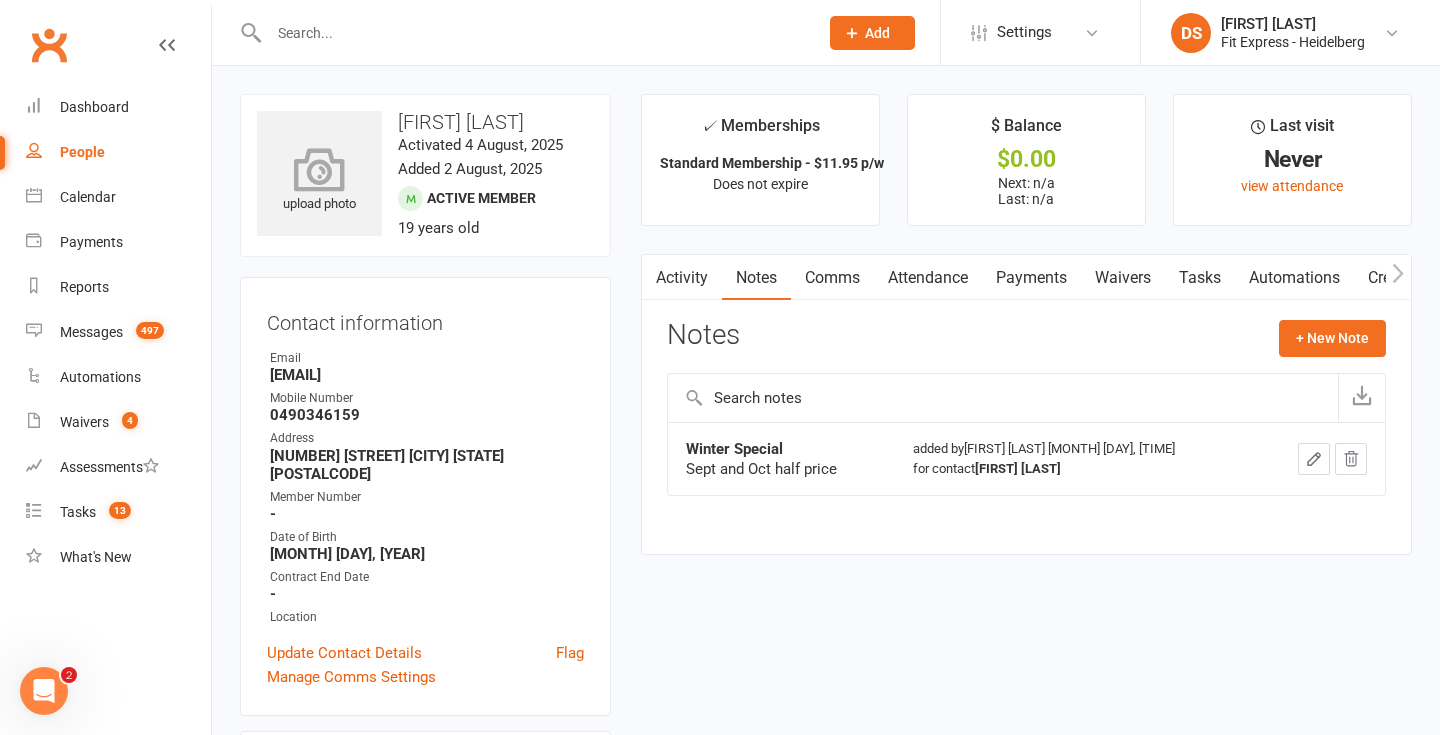 click at bounding box center (320, 169) 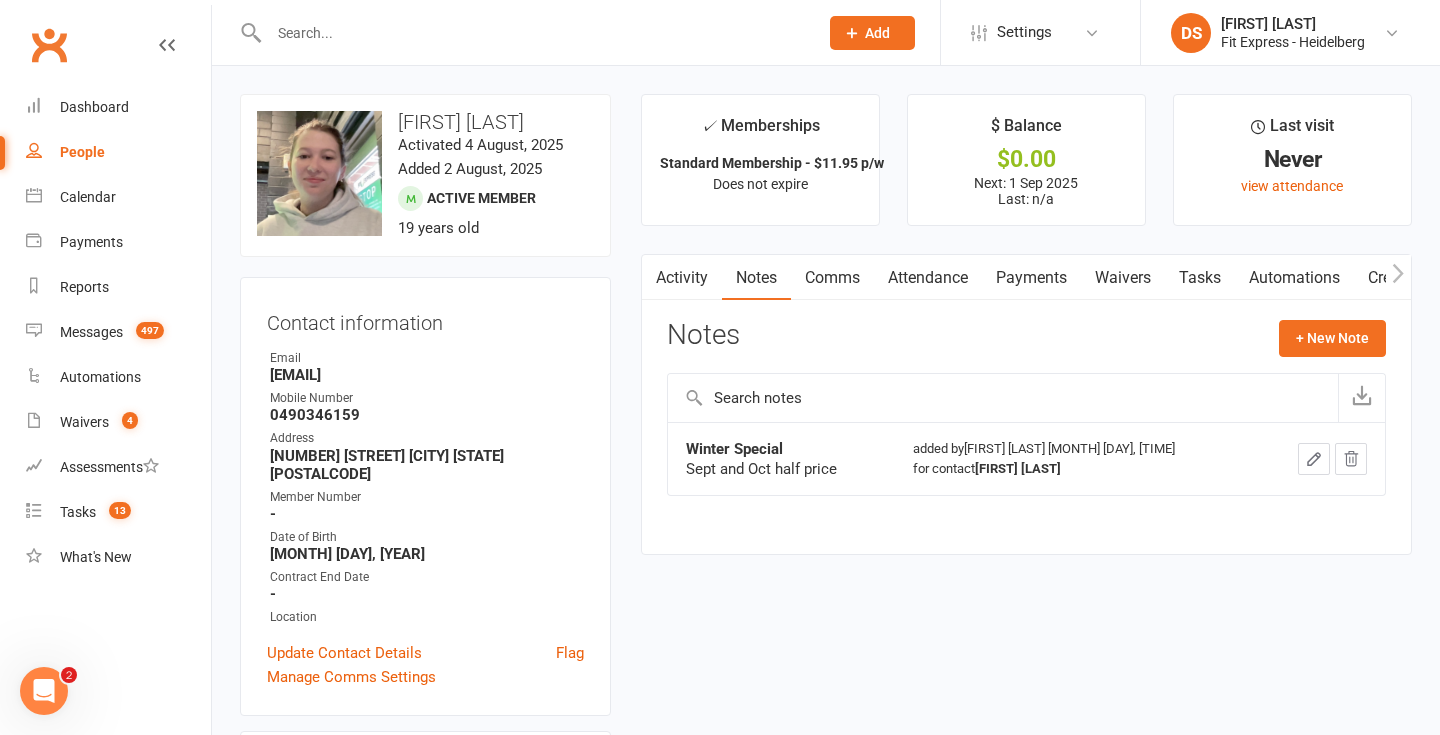 click on "Payments" at bounding box center (1031, 278) 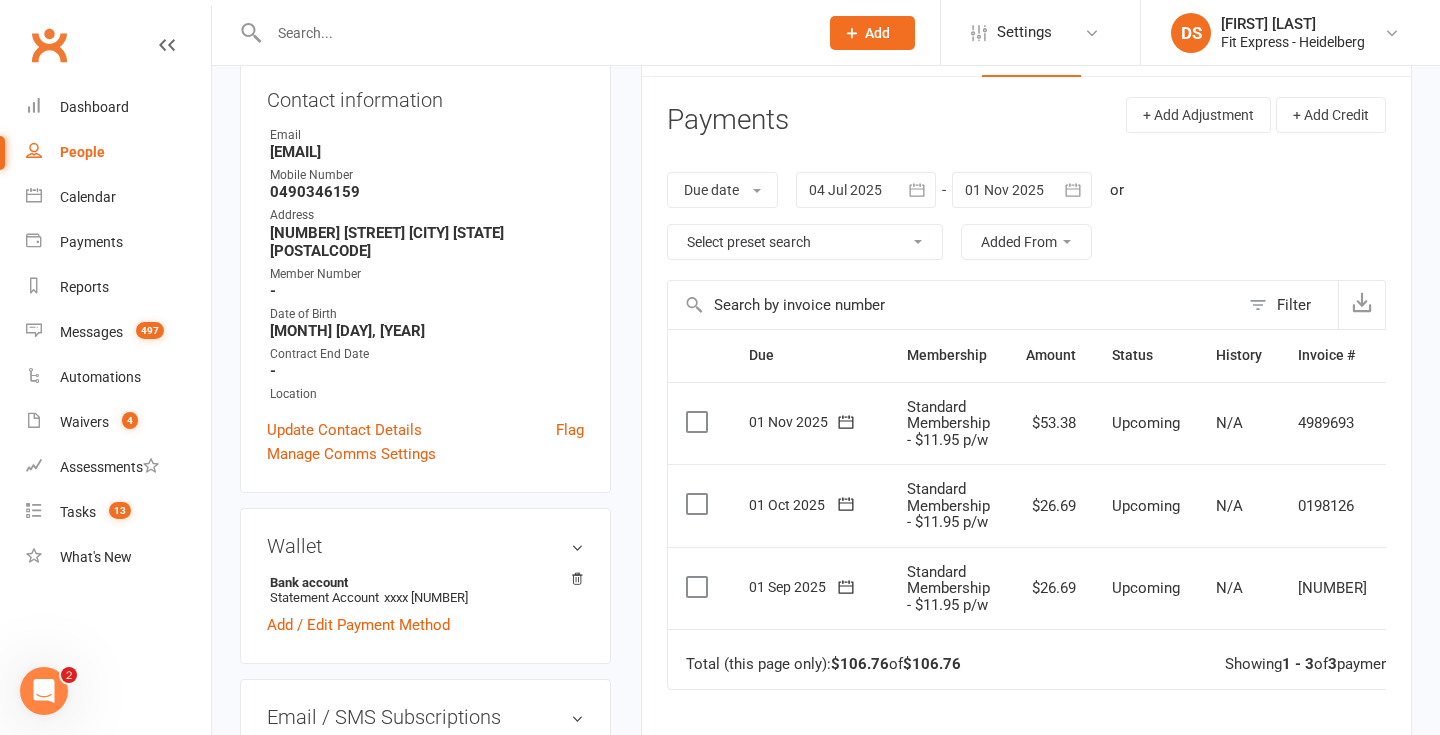 scroll, scrollTop: 0, scrollLeft: 0, axis: both 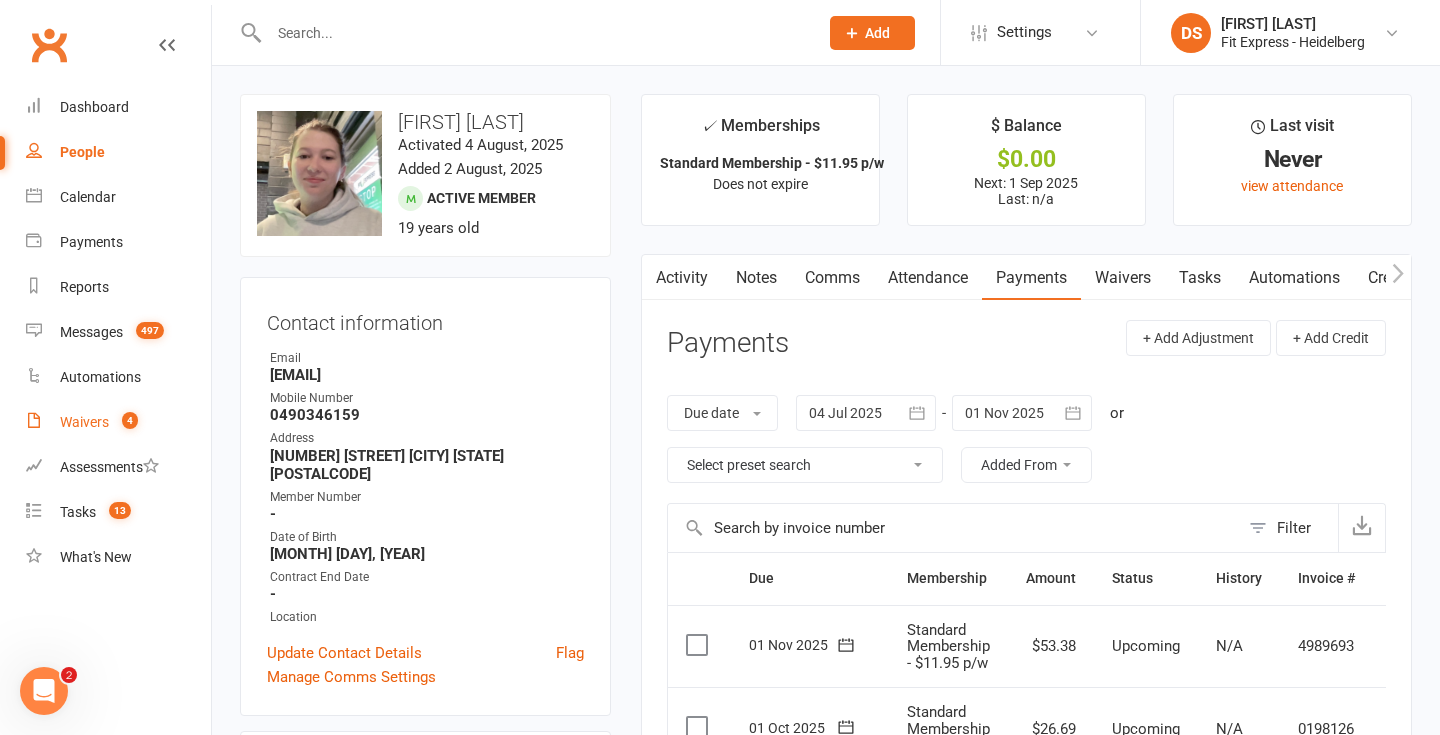 click on "Waivers" at bounding box center [84, 422] 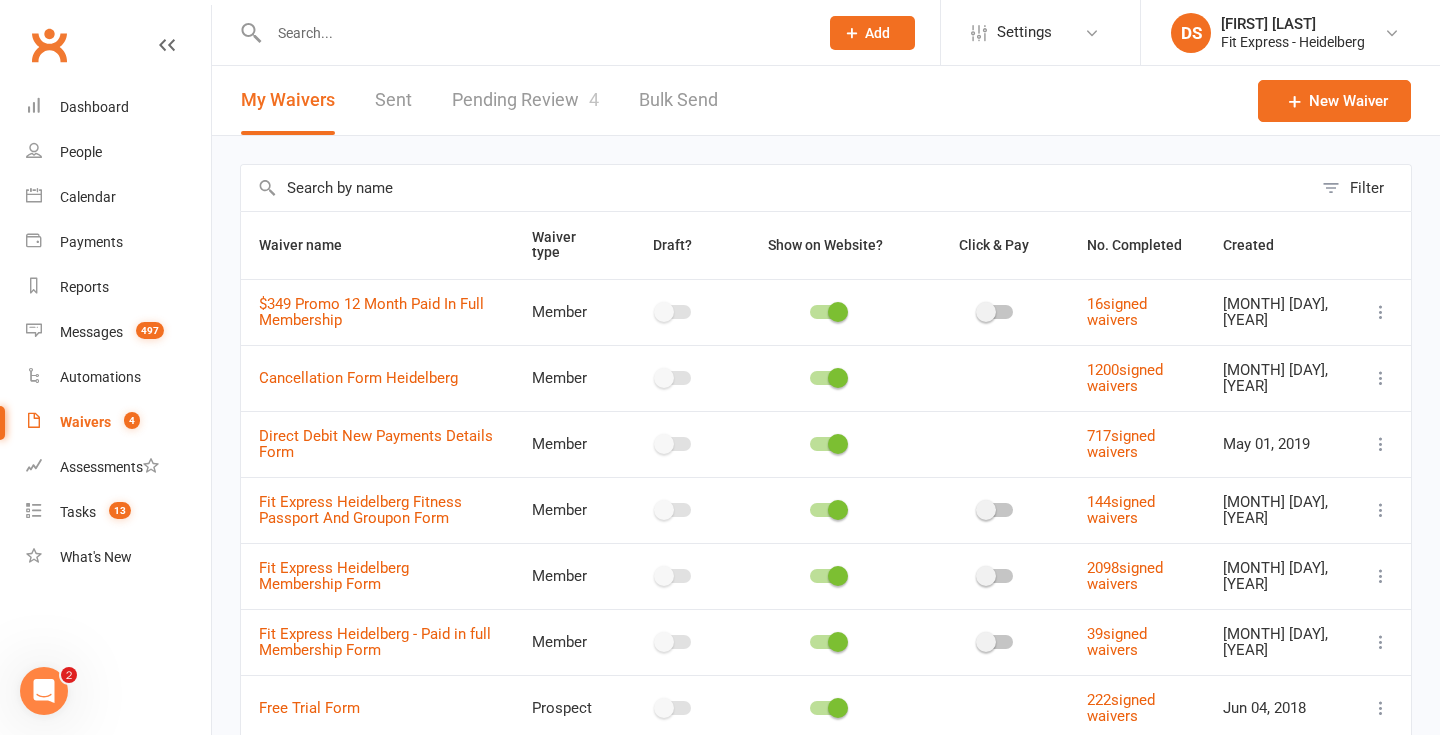 click on "Pending Review 4" at bounding box center (525, 100) 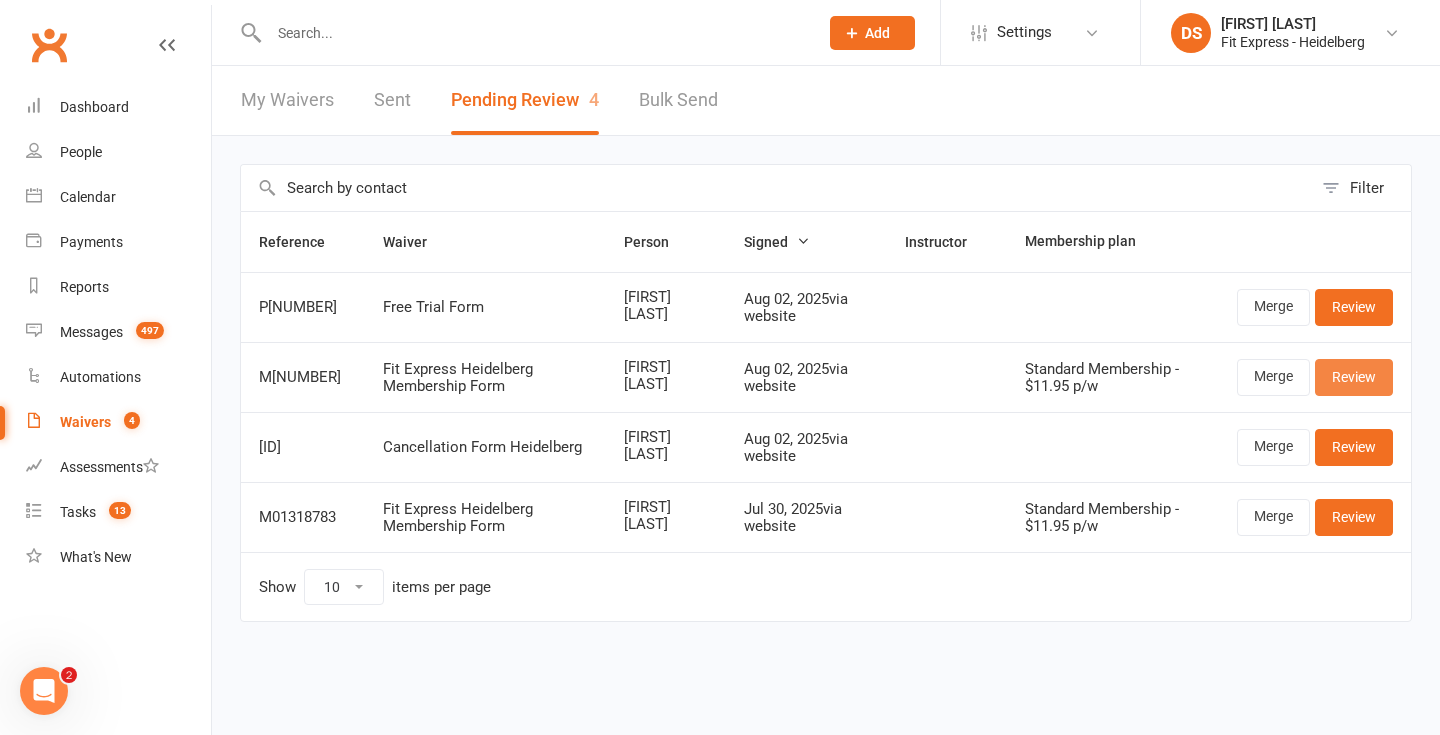 click on "Review" at bounding box center [1354, 377] 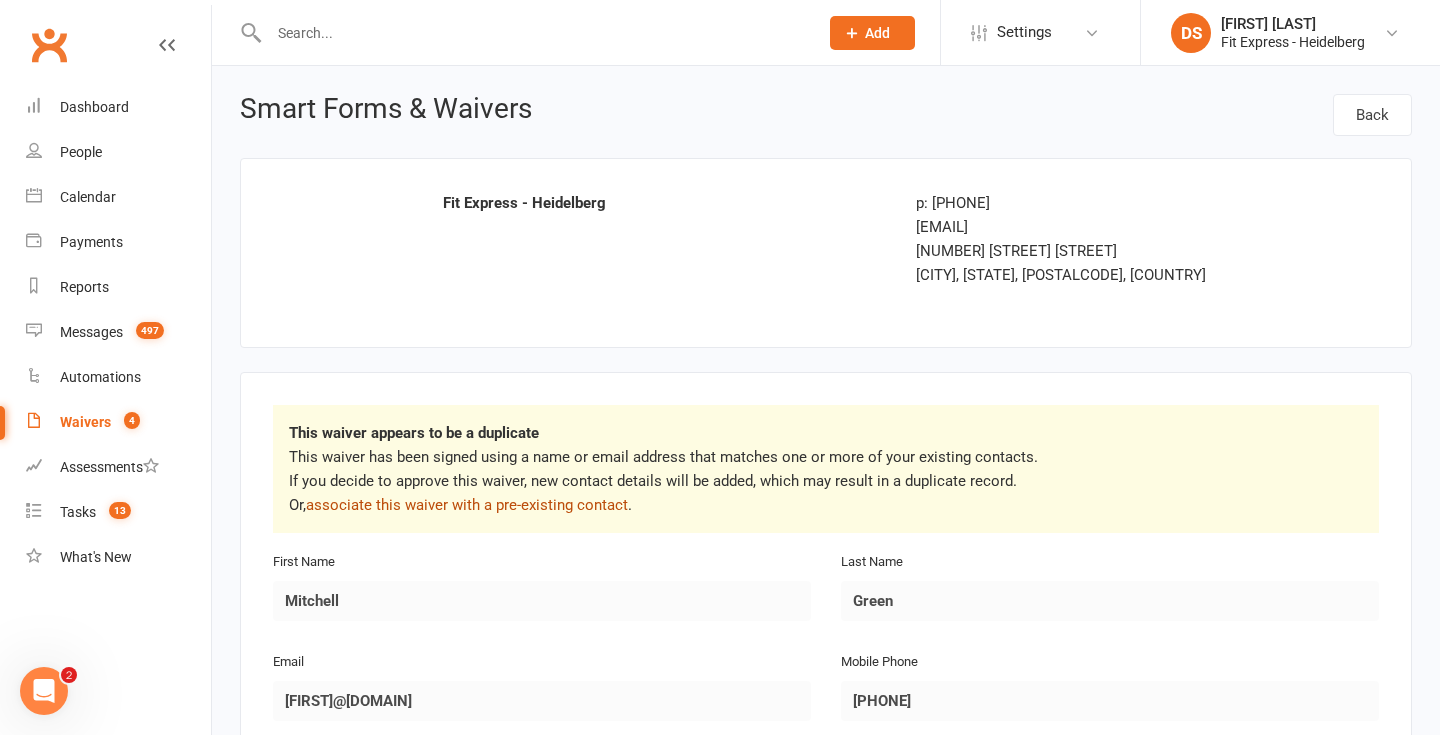 click on "associate this waiver with a pre-existing contact" at bounding box center [467, 505] 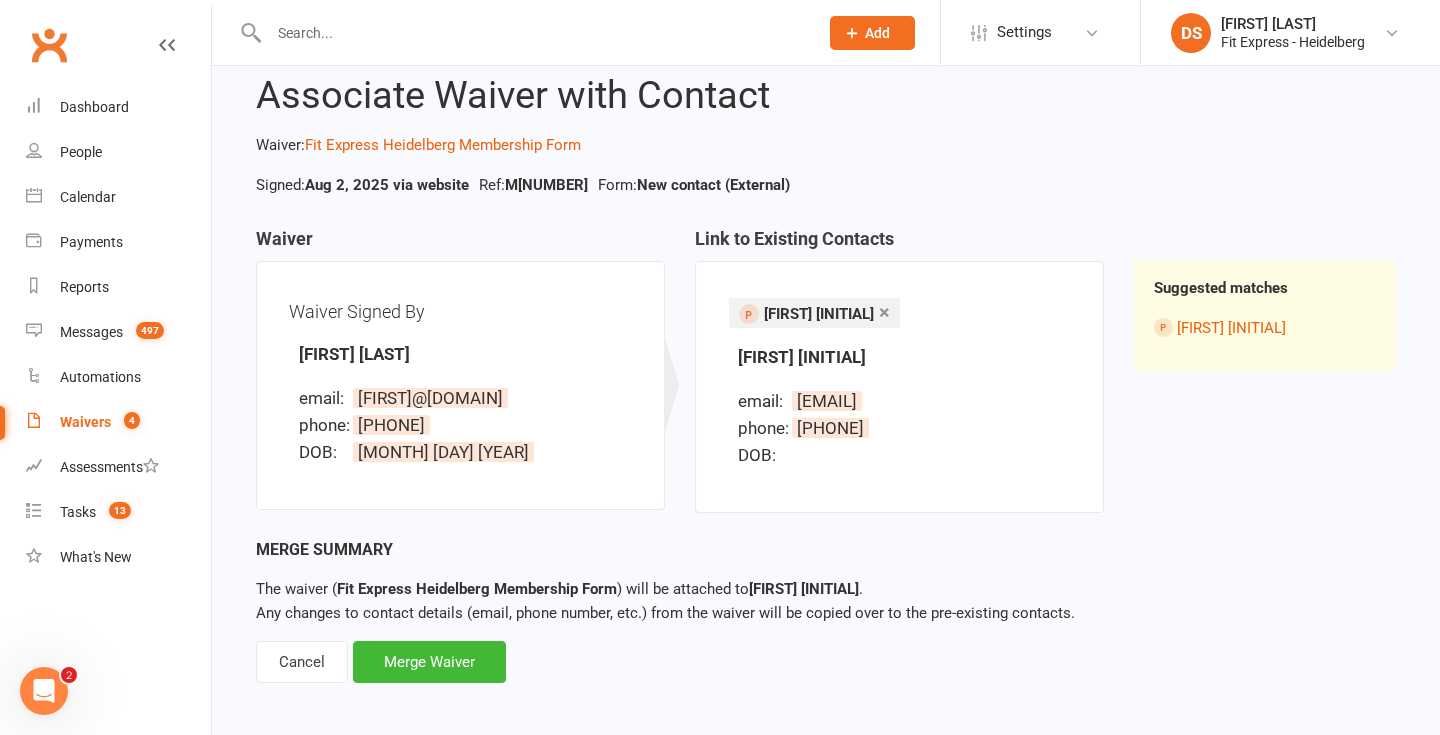 scroll, scrollTop: 60, scrollLeft: 0, axis: vertical 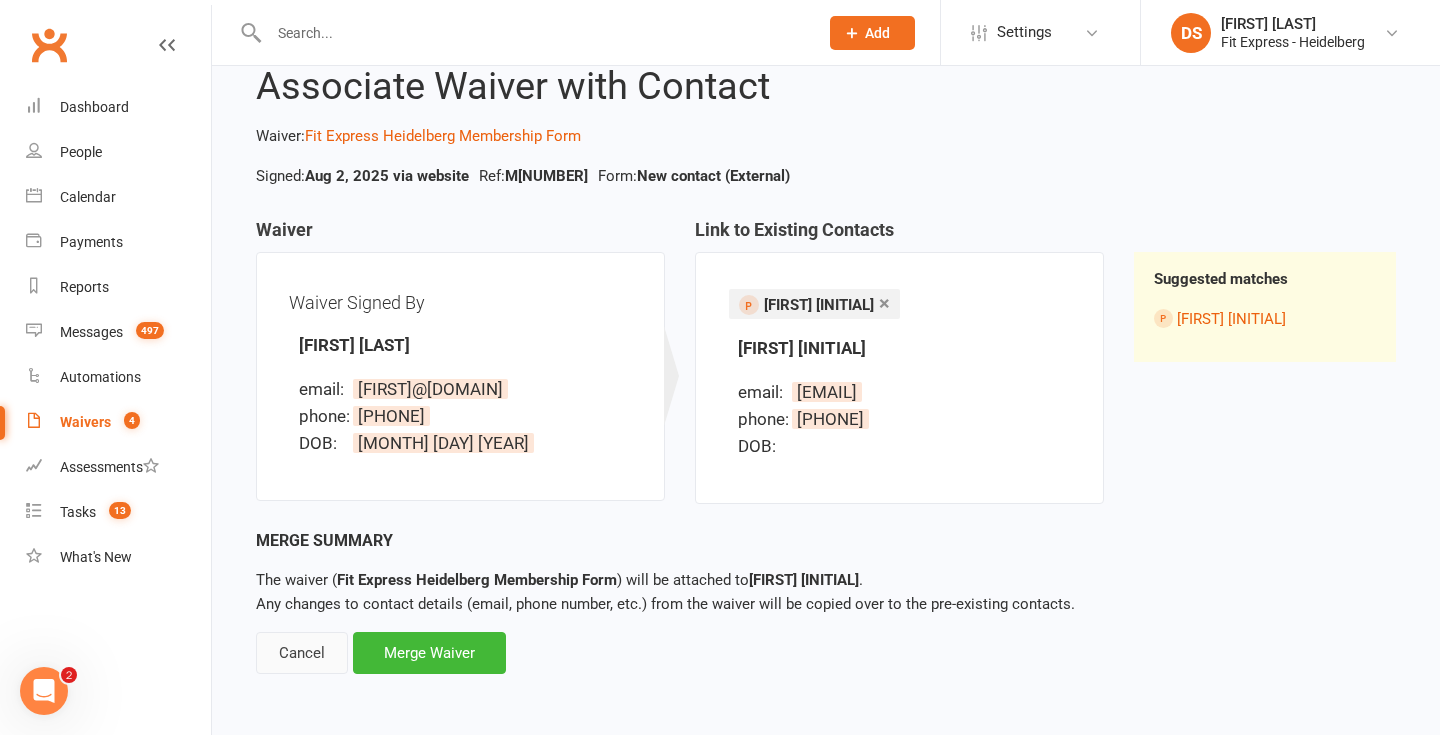 click on "Cancel" at bounding box center [302, 653] 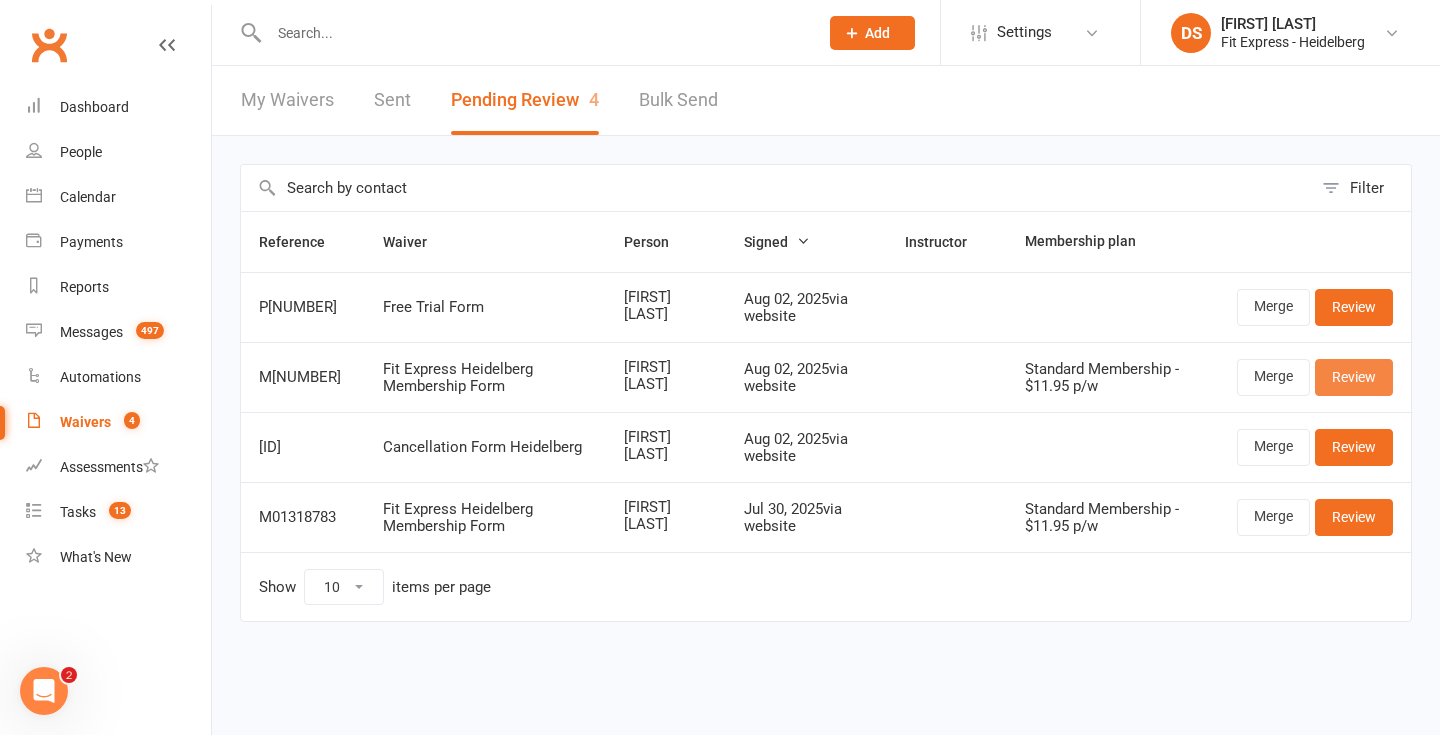 click on "Review" at bounding box center [1354, 377] 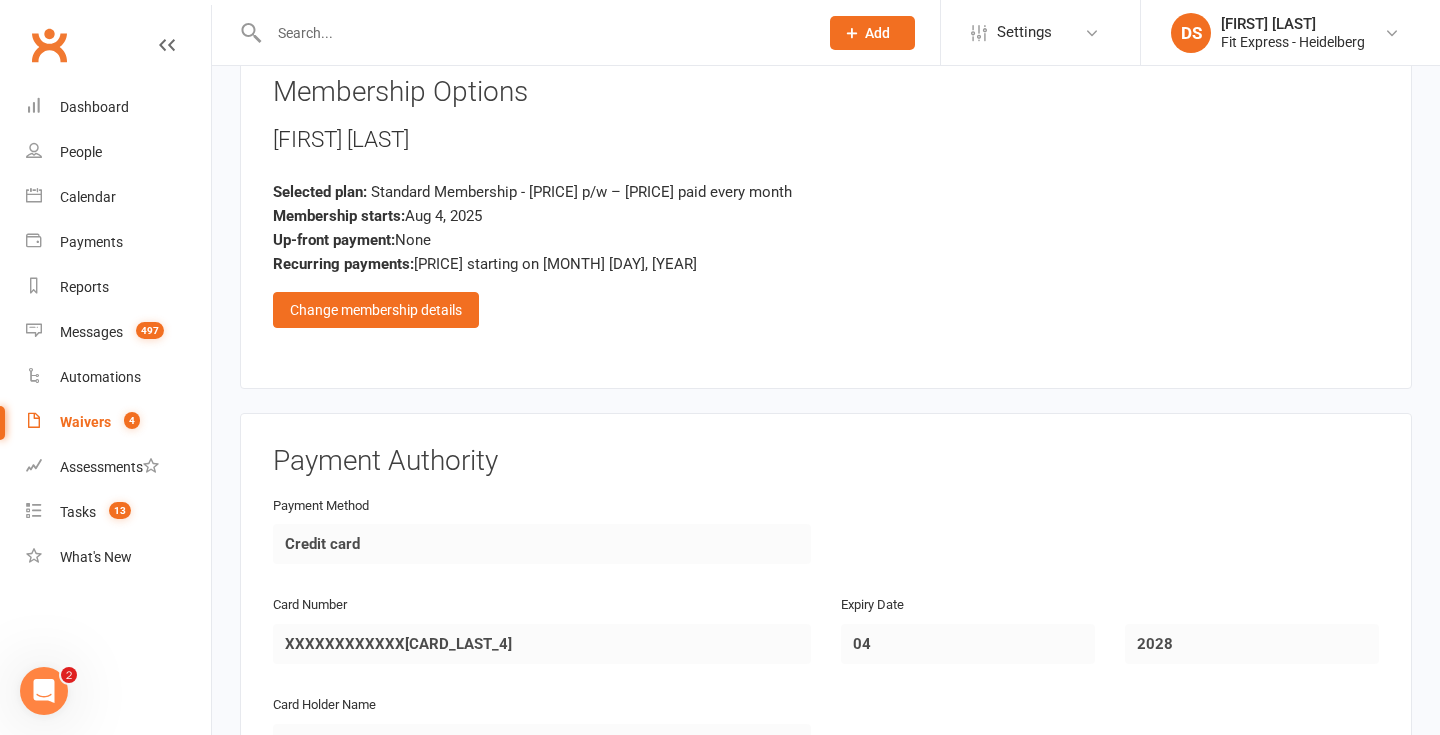 scroll, scrollTop: 2481, scrollLeft: 0, axis: vertical 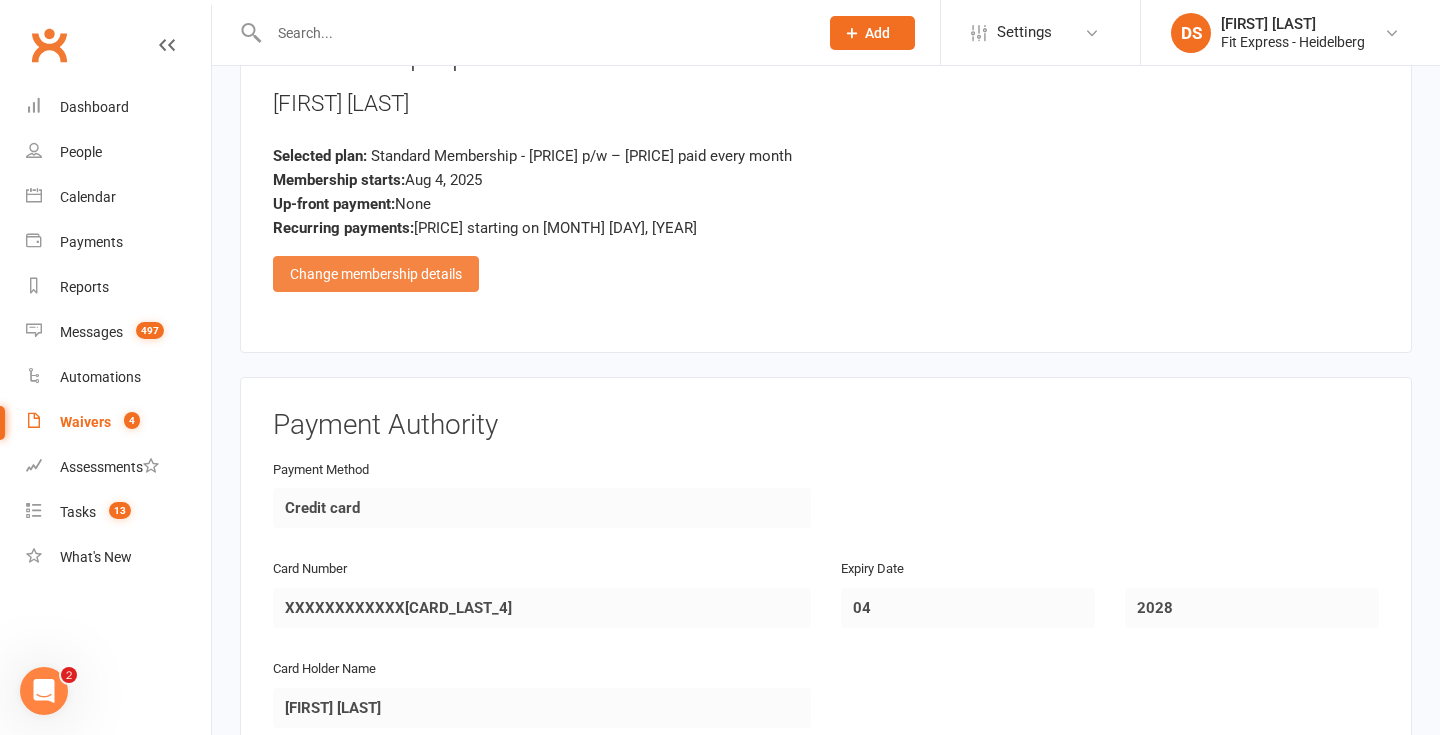 click on "Change membership details" at bounding box center (376, 274) 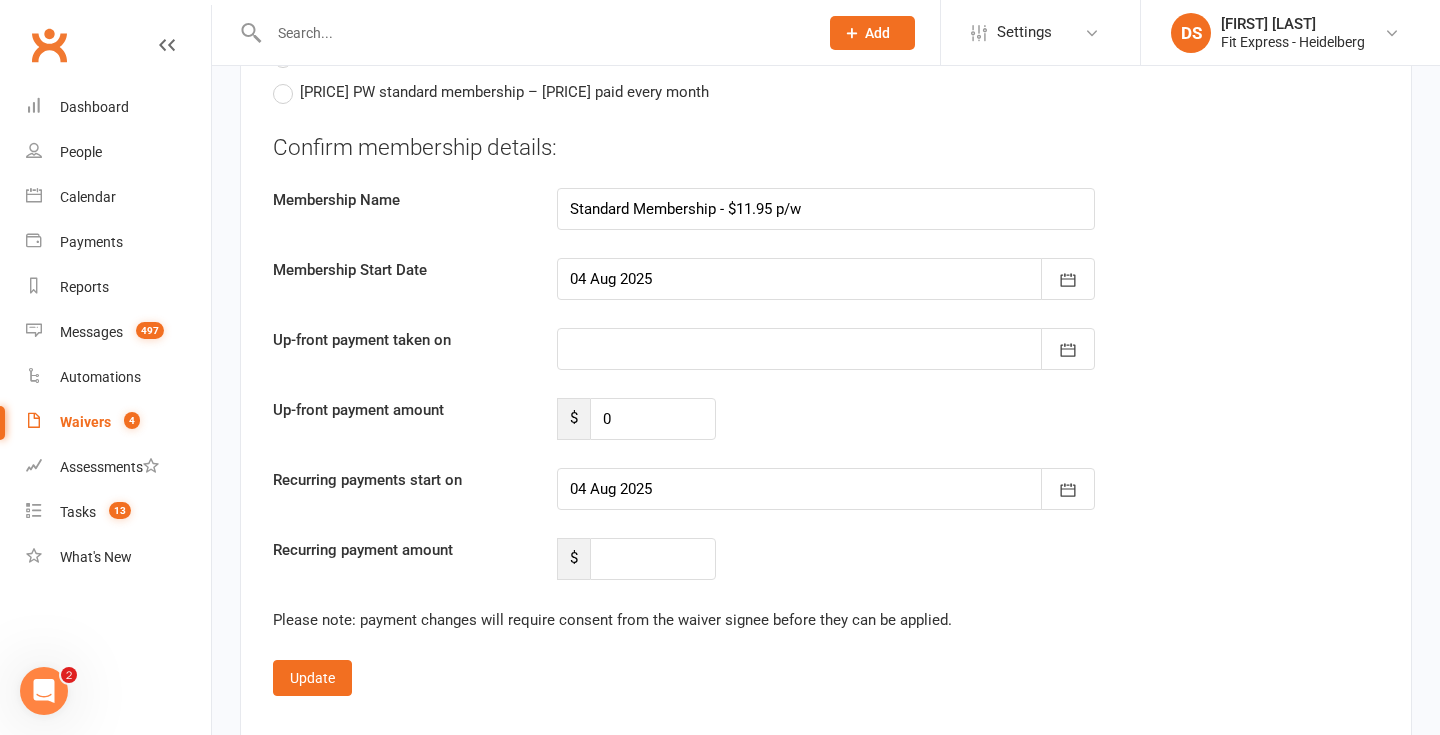 scroll, scrollTop: 4067, scrollLeft: 0, axis: vertical 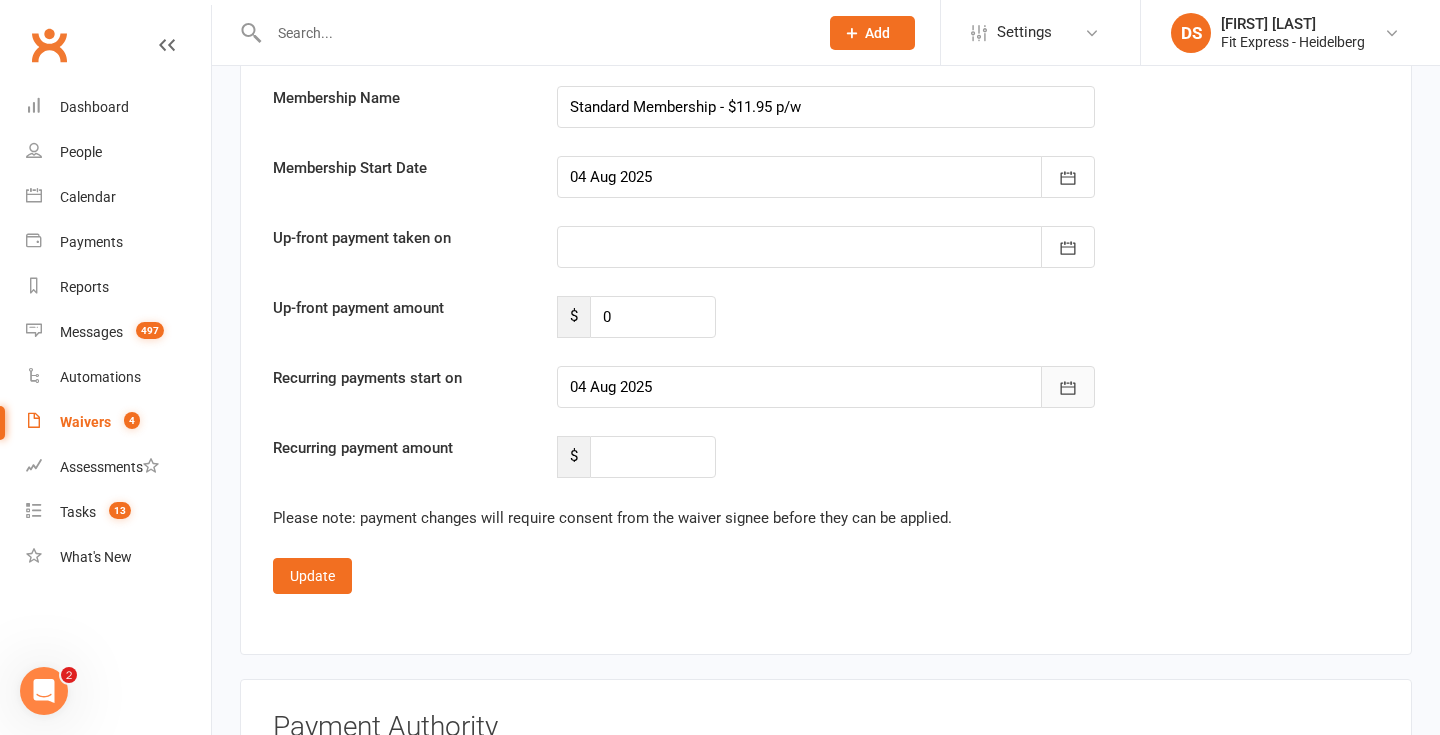 click 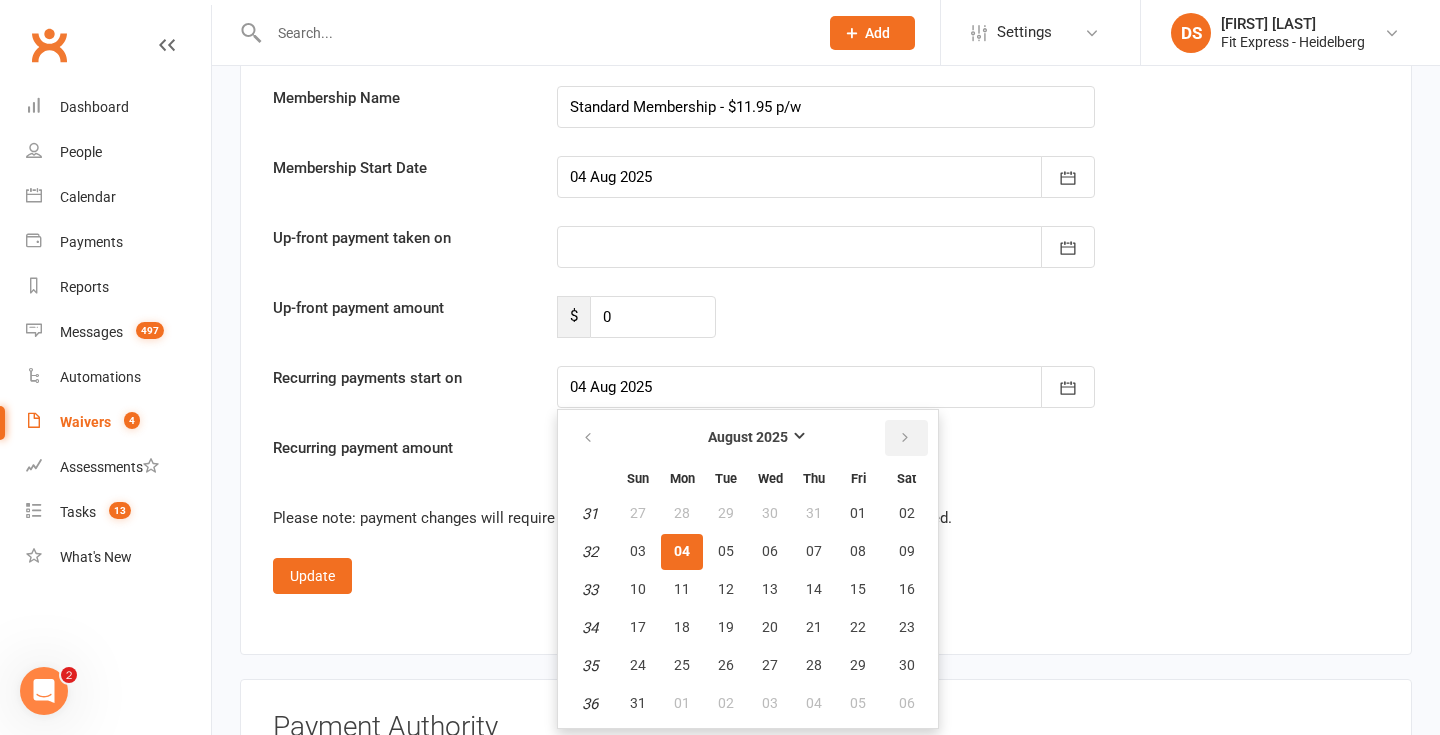 click at bounding box center (905, 438) 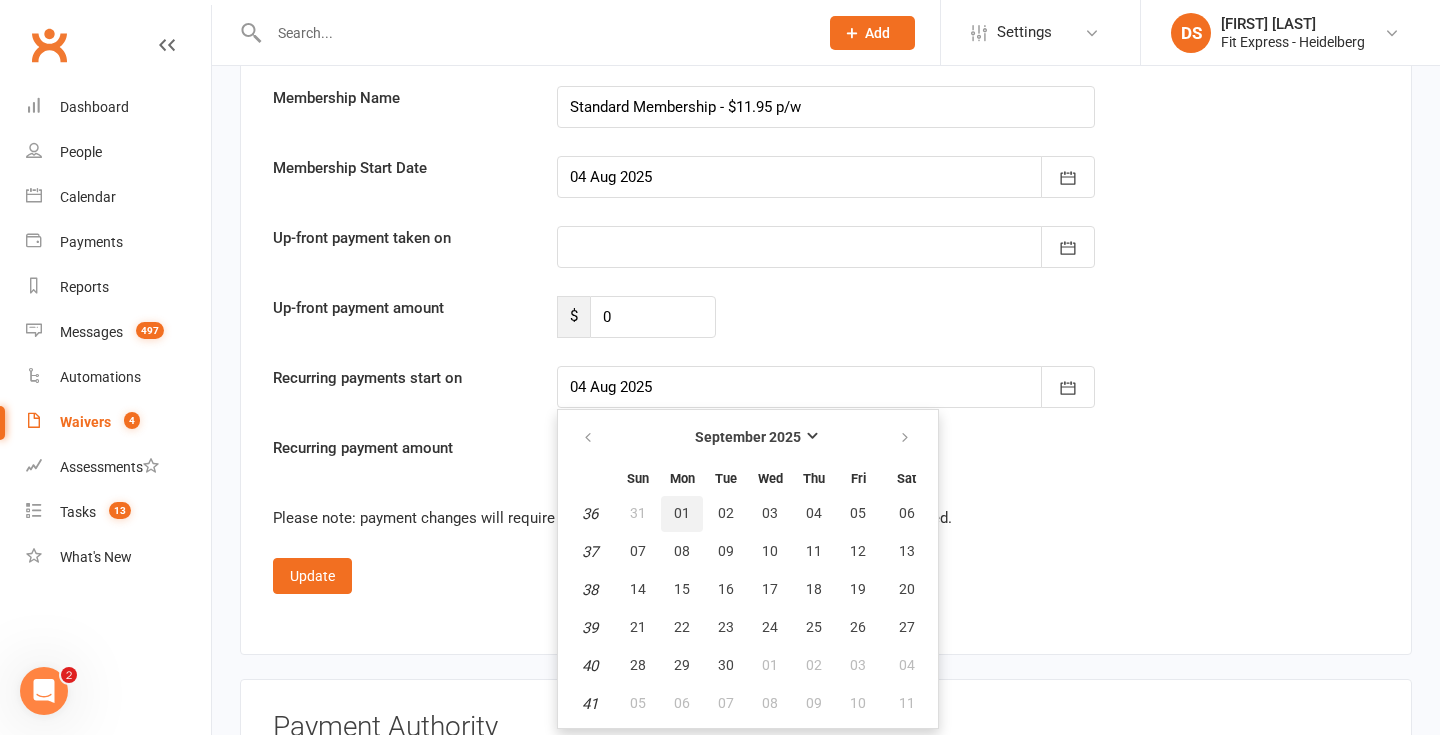 click on "01" at bounding box center [682, 513] 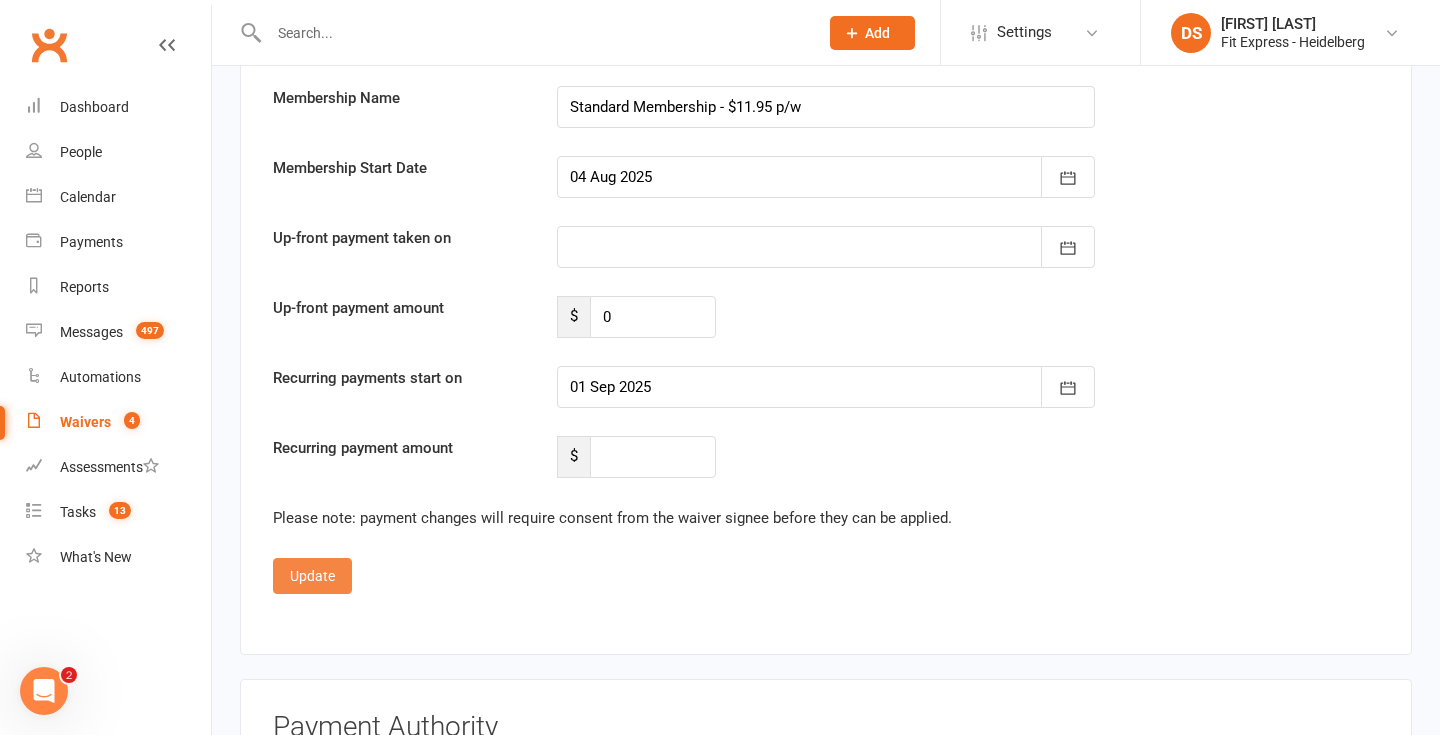 click on "Update" at bounding box center [312, 576] 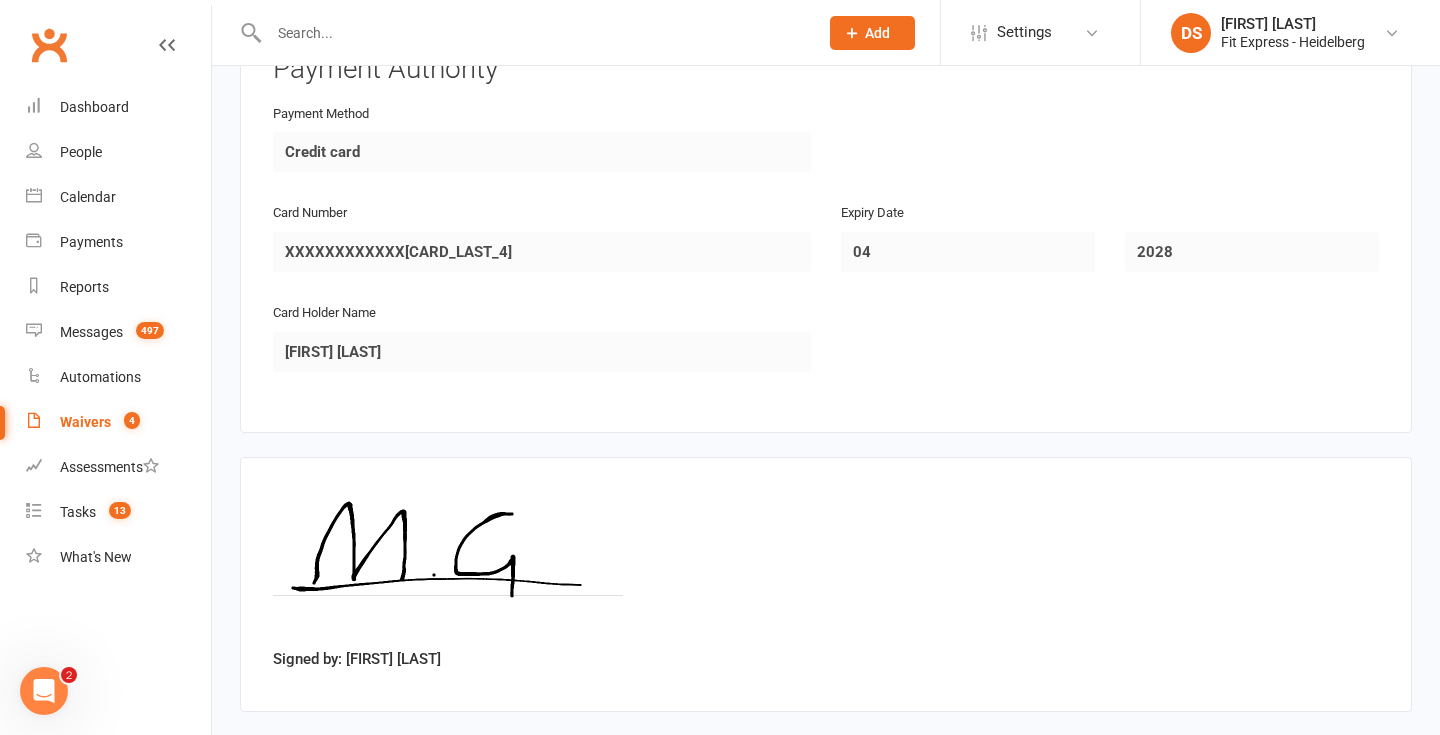 scroll, scrollTop: 2931, scrollLeft: 0, axis: vertical 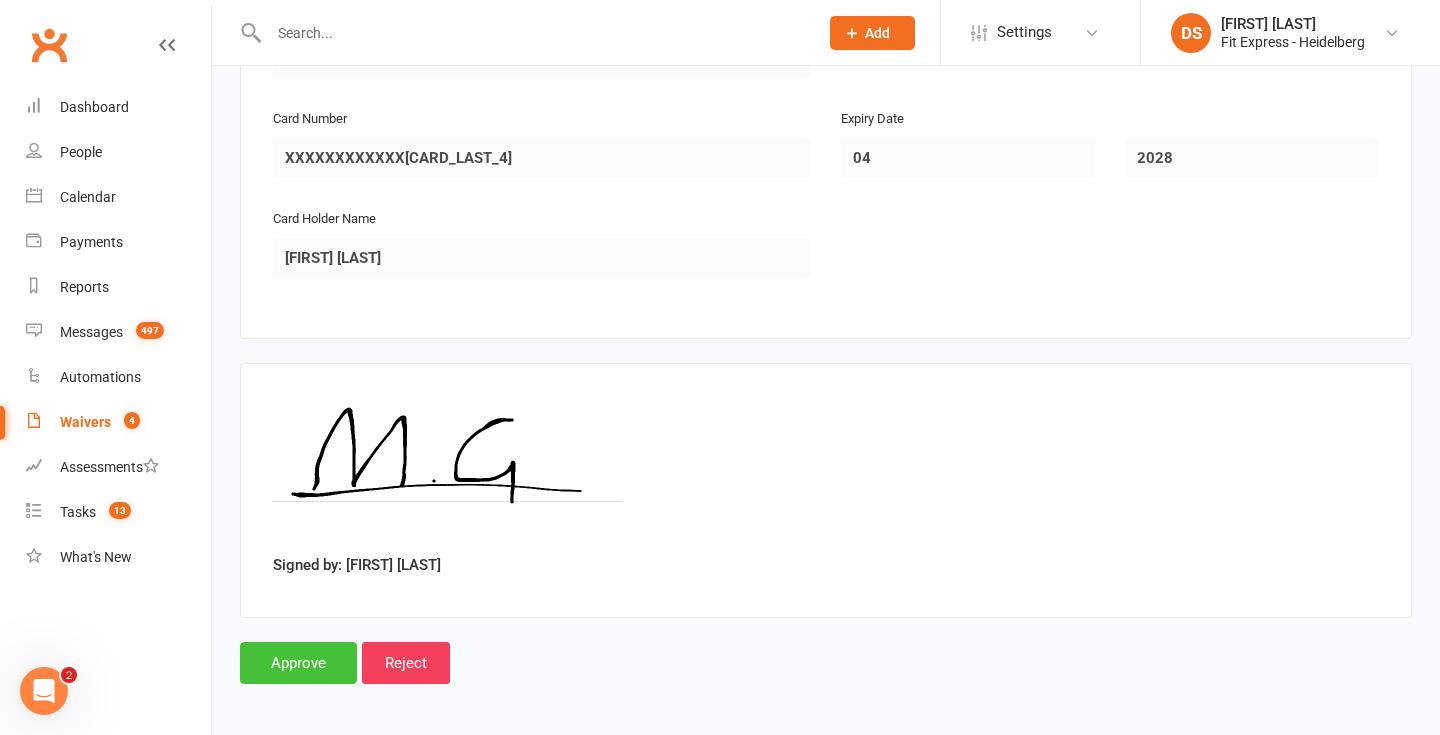 click on "Approve" at bounding box center [298, 663] 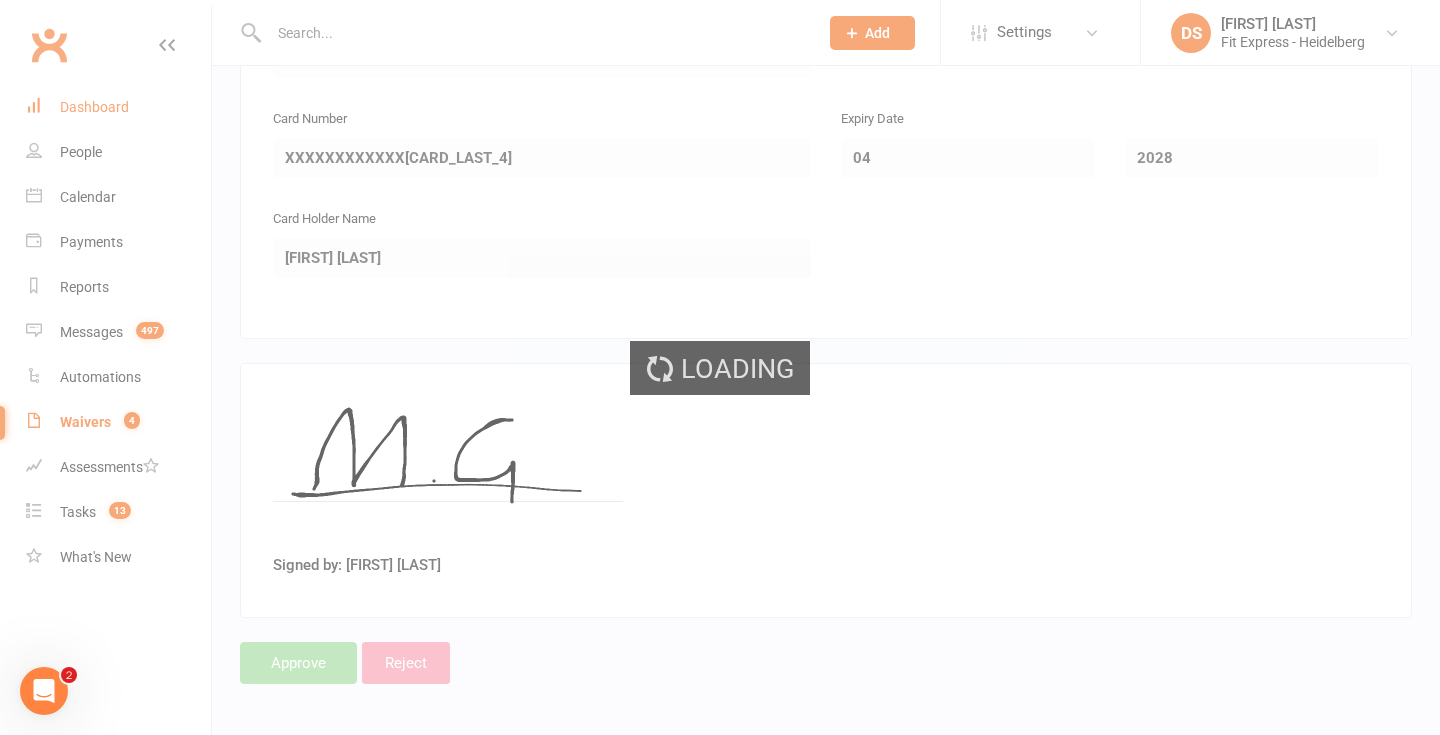 scroll, scrollTop: 0, scrollLeft: 0, axis: both 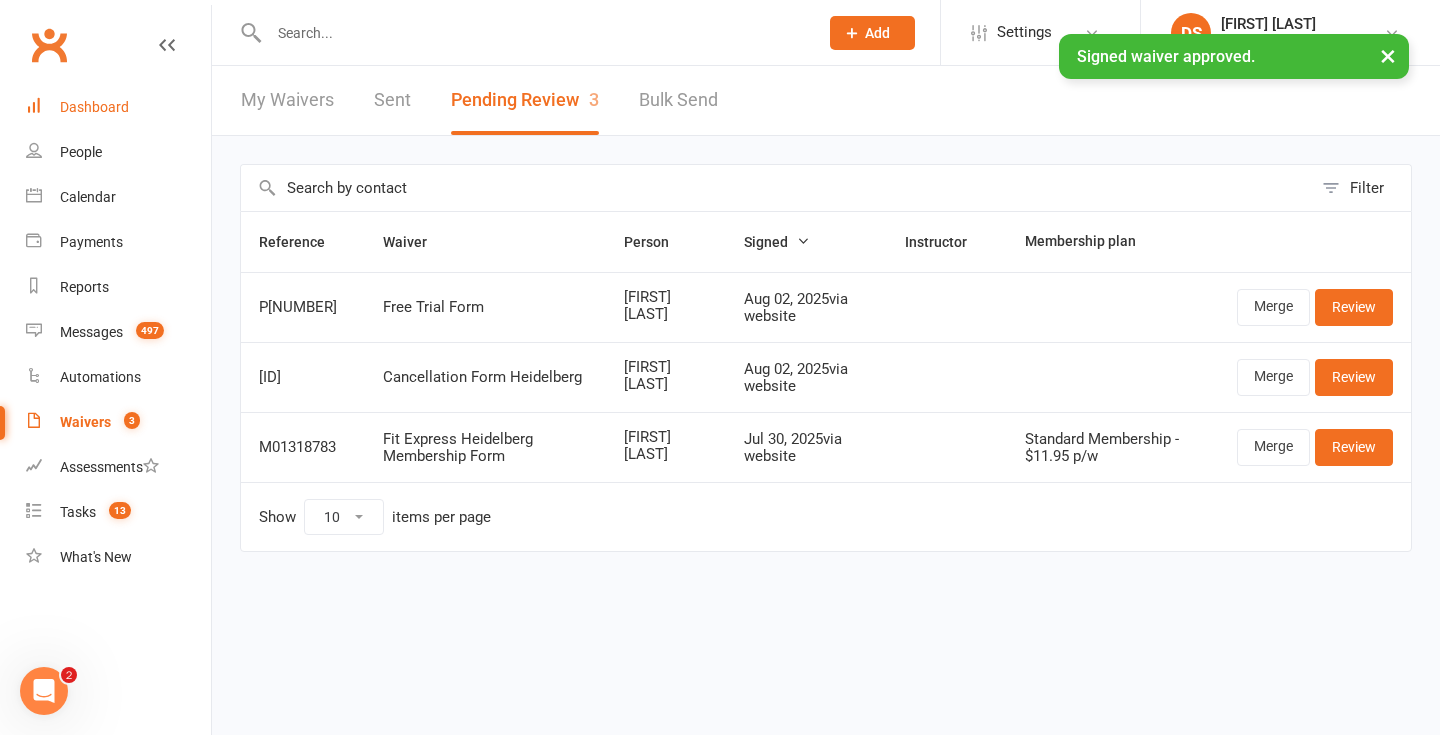 click on "Dashboard" at bounding box center (94, 107) 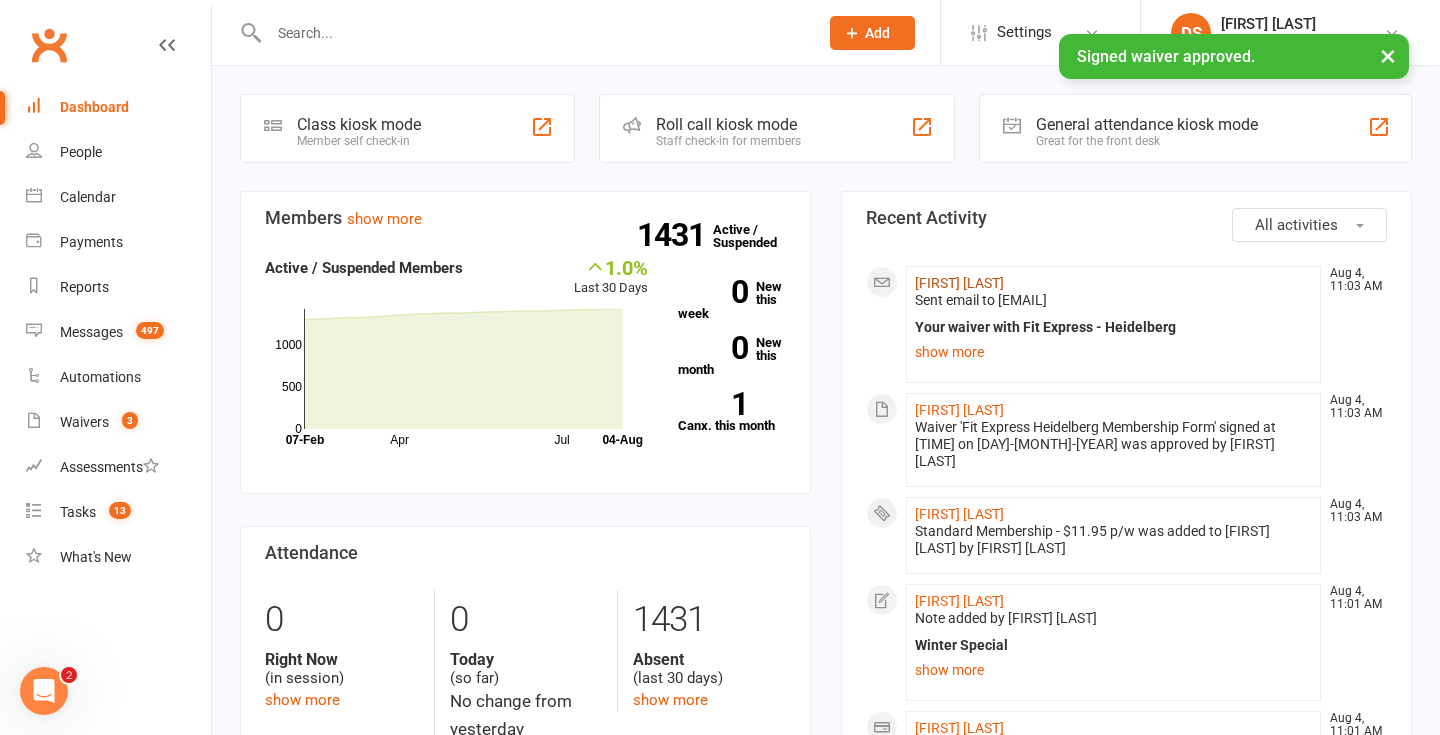 click on "[FIRST] [LAST]" 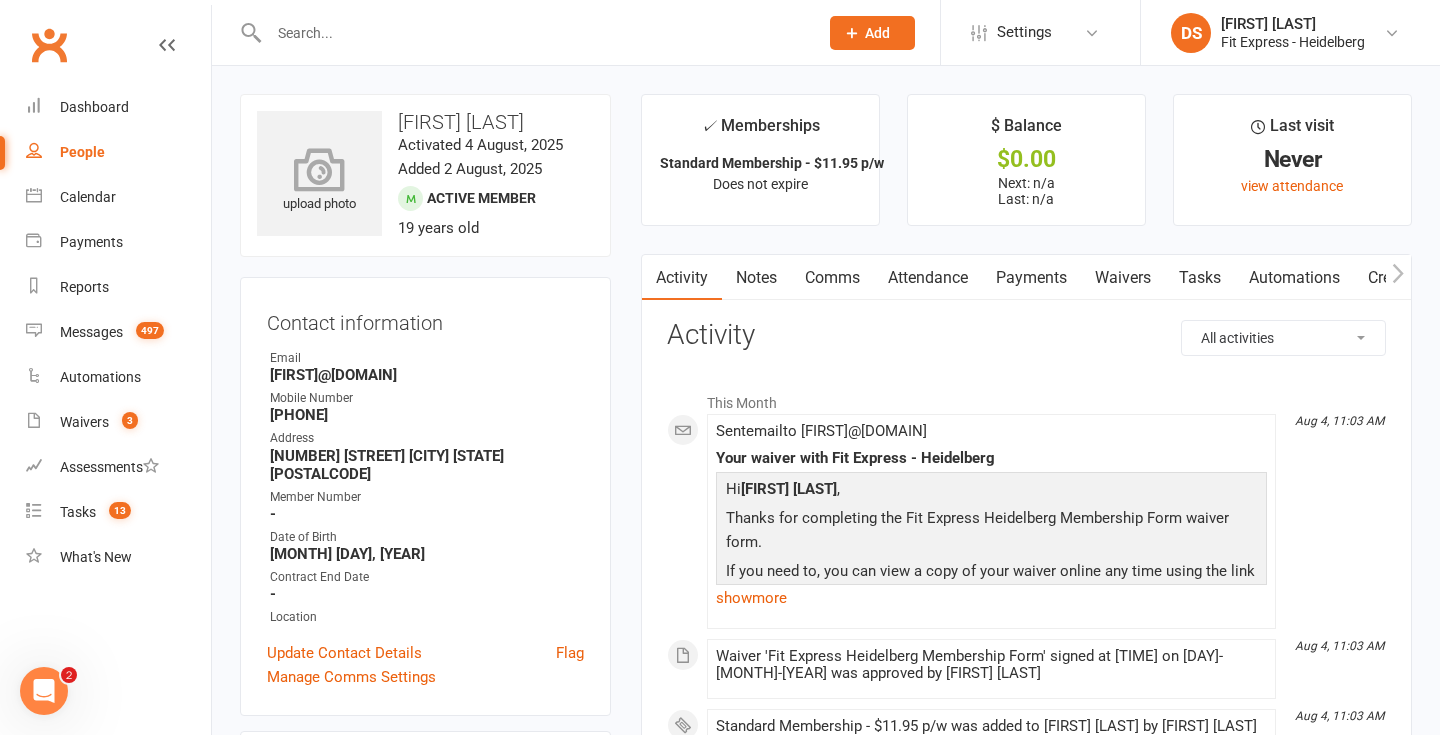 click on "upload photo" at bounding box center (319, 182) 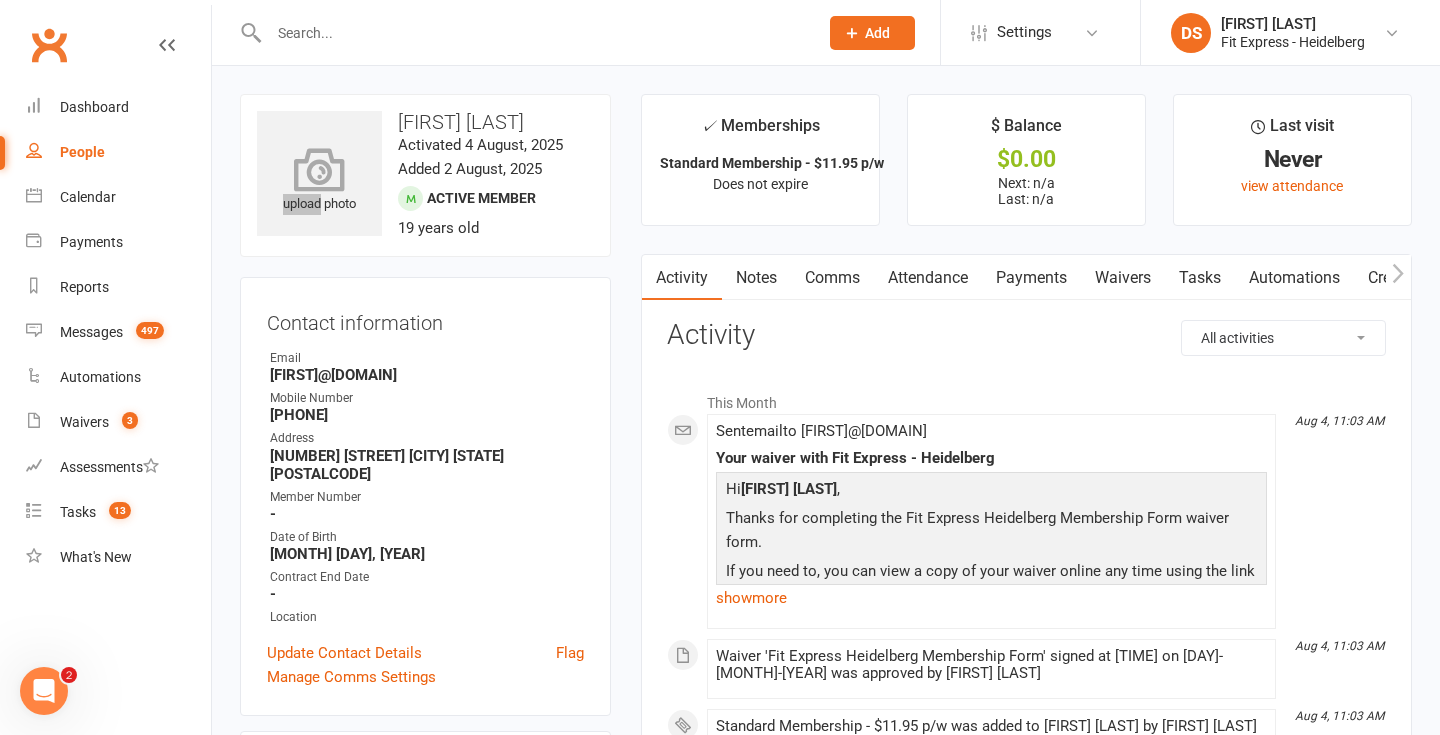 click on "upload photo" at bounding box center (319, 182) 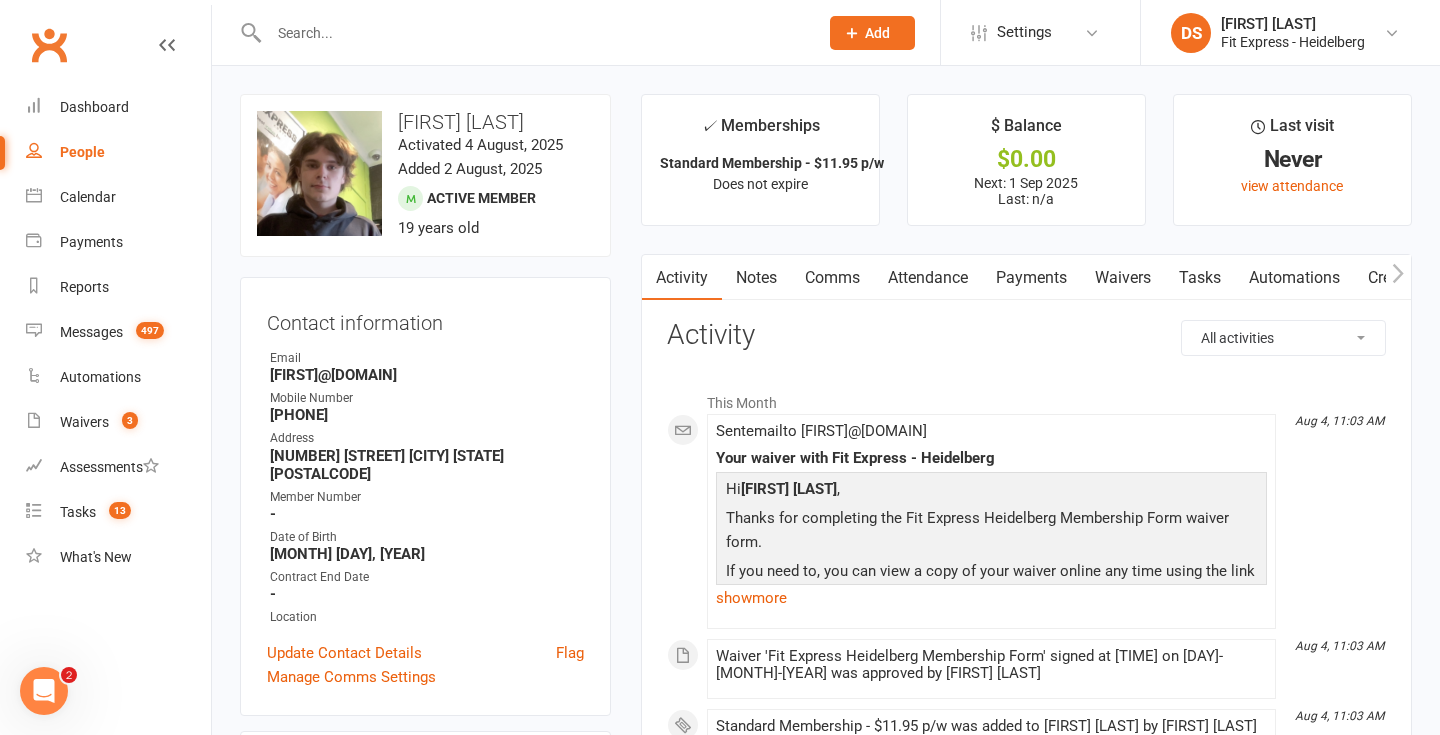click on "Notes" at bounding box center [756, 278] 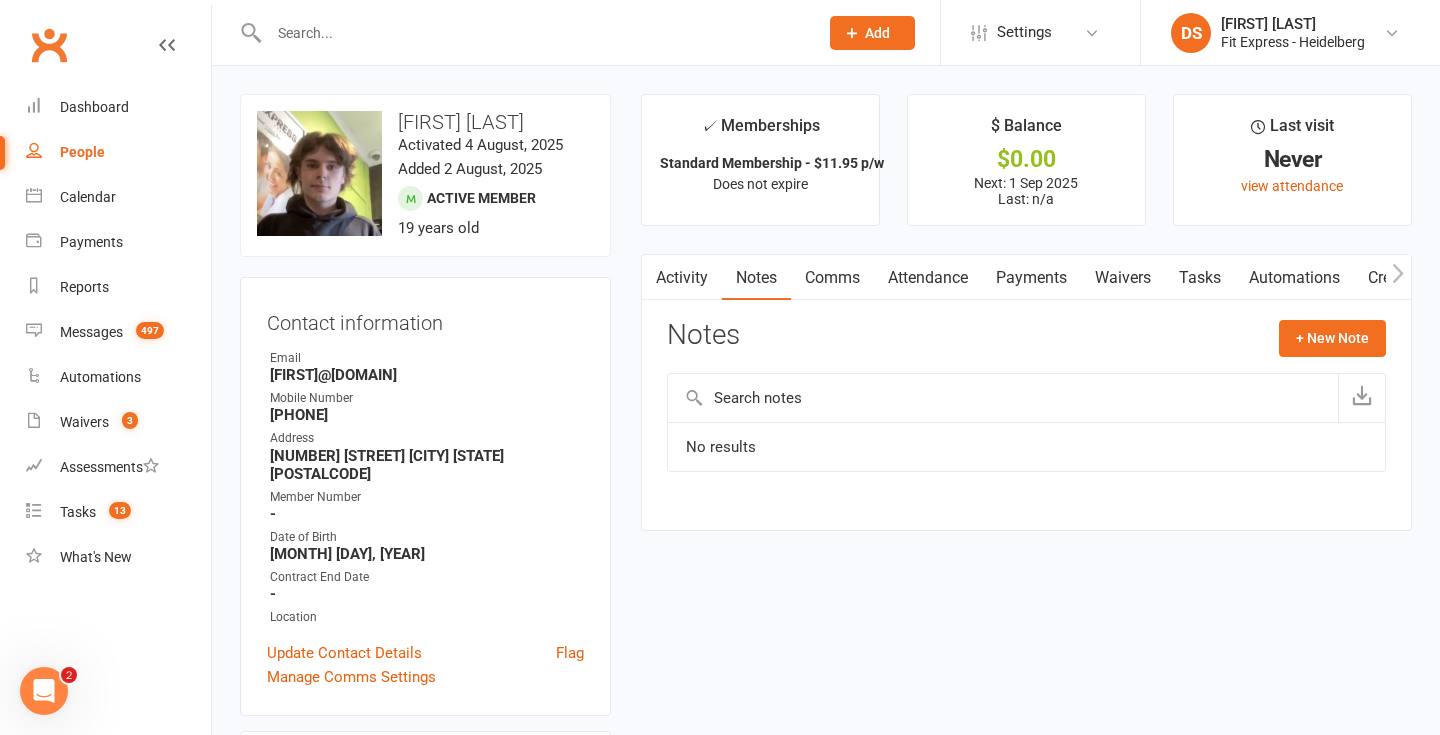 click on "Payments" at bounding box center (1031, 278) 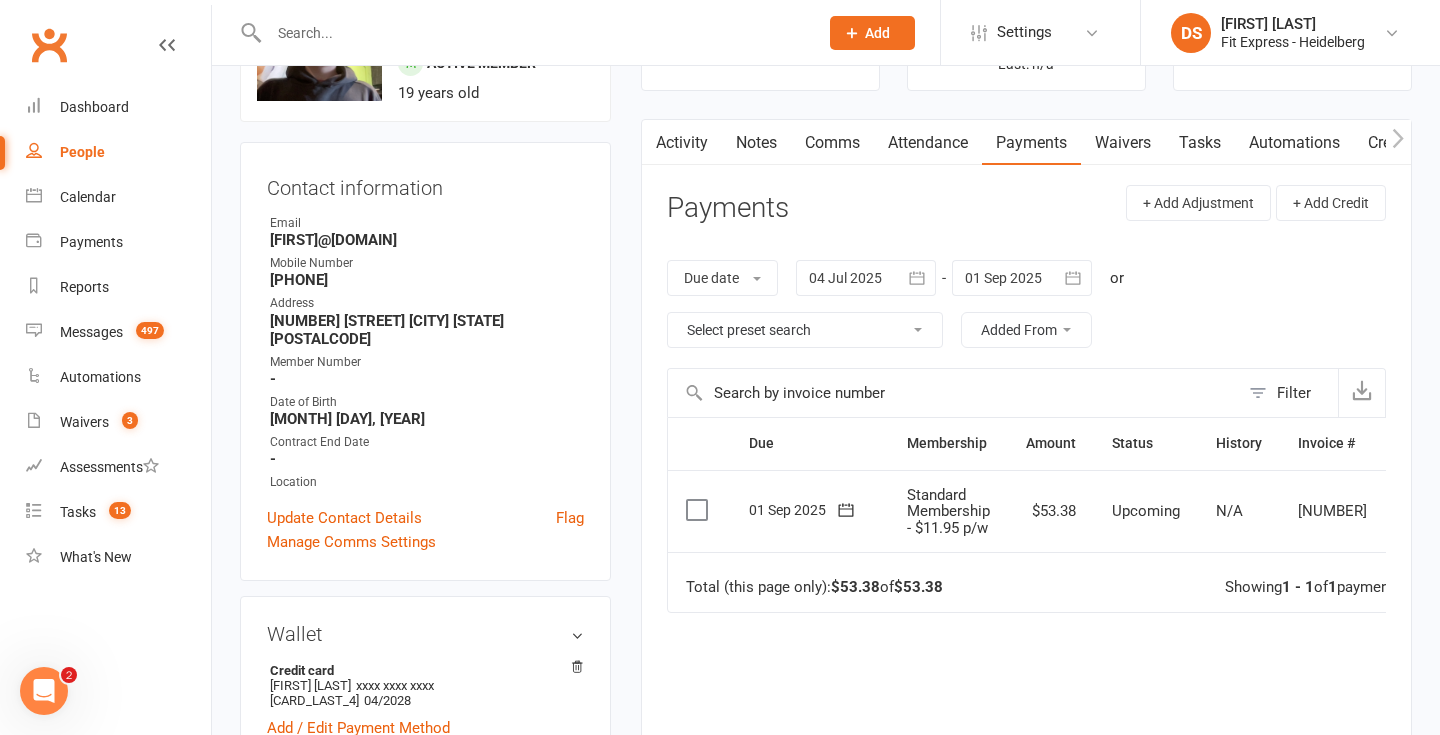 scroll, scrollTop: 134, scrollLeft: 0, axis: vertical 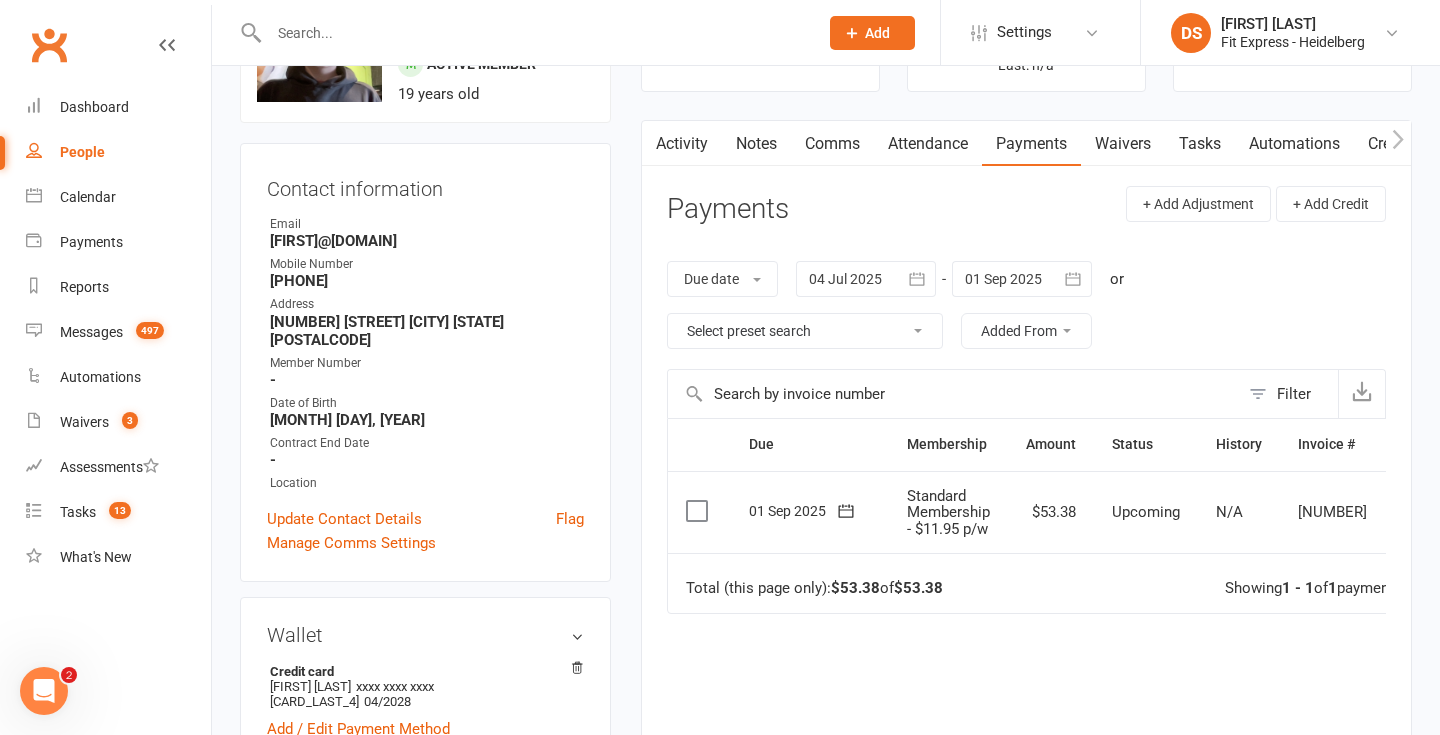 click at bounding box center (1022, 279) 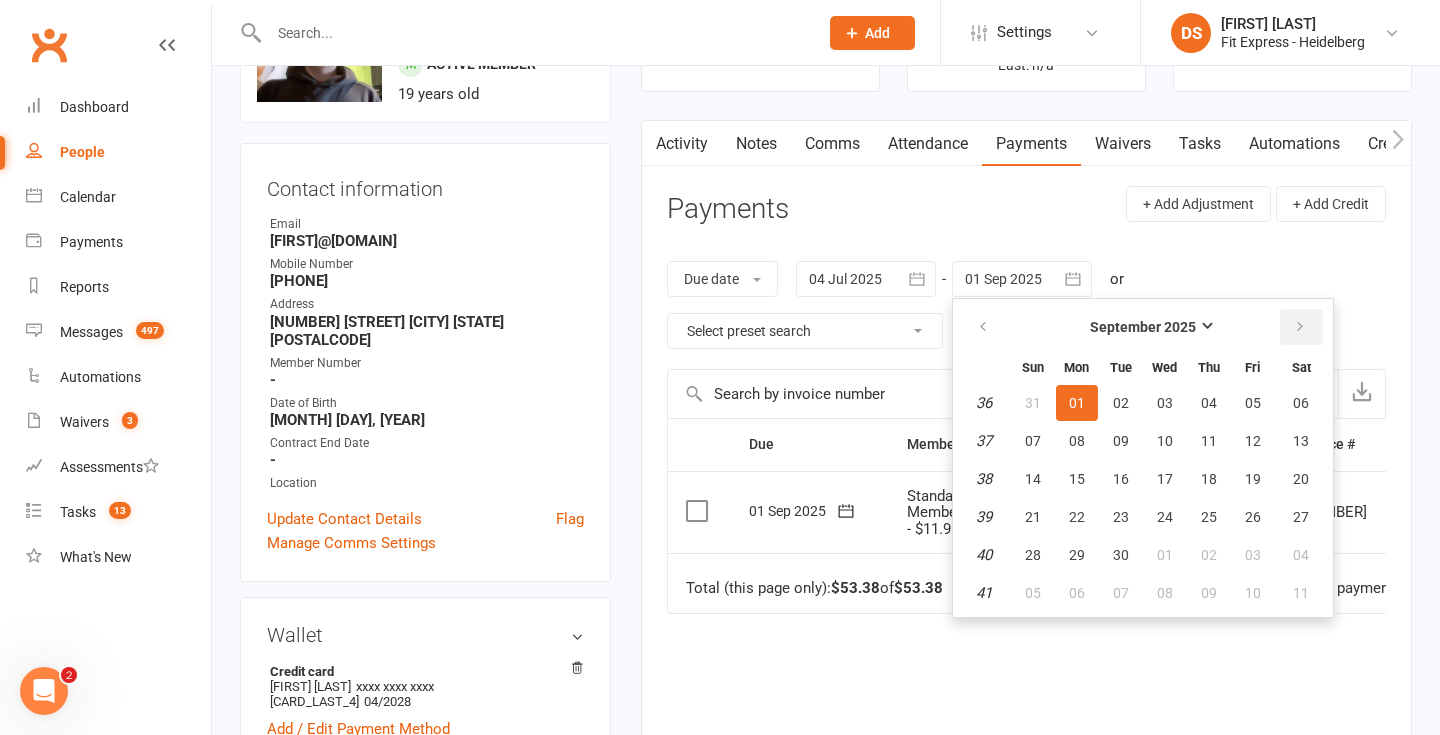 click at bounding box center [1300, 327] 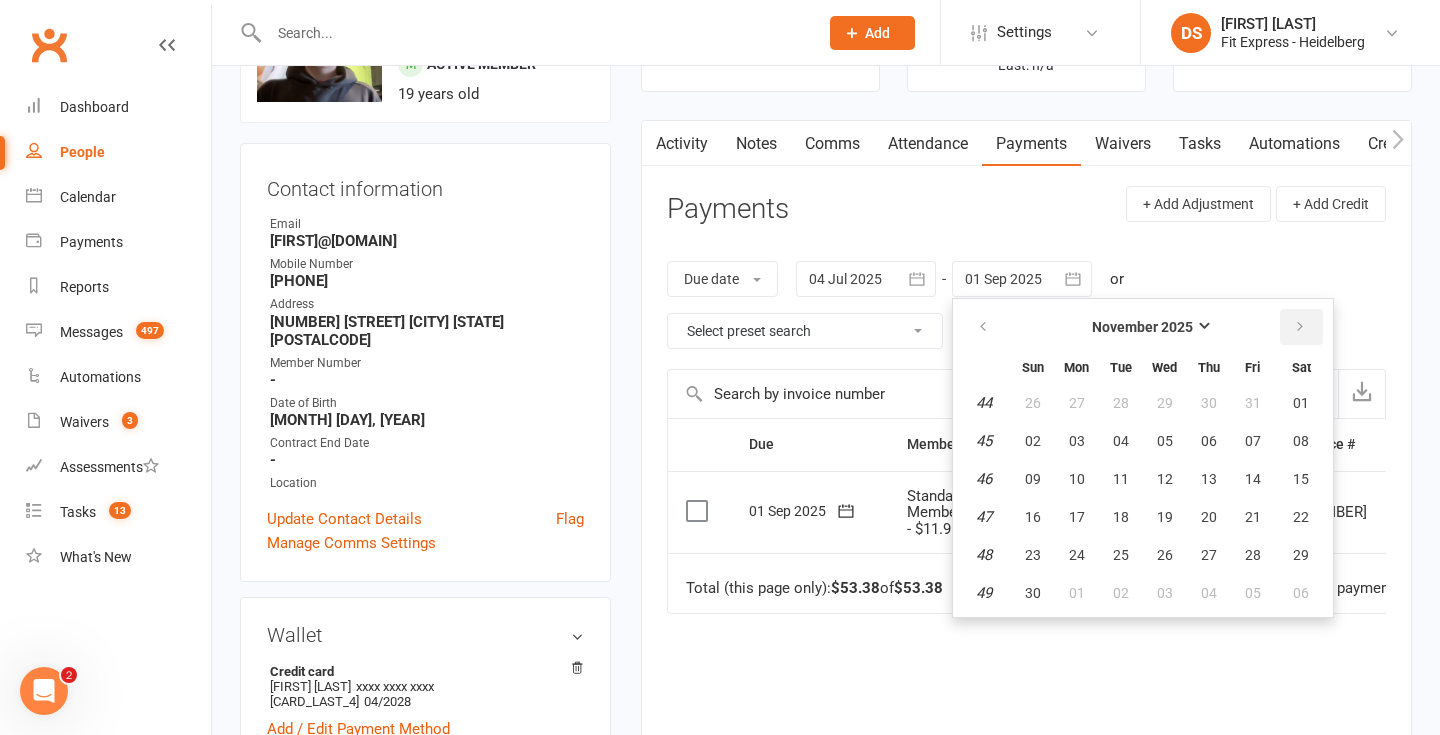 click at bounding box center [1300, 327] 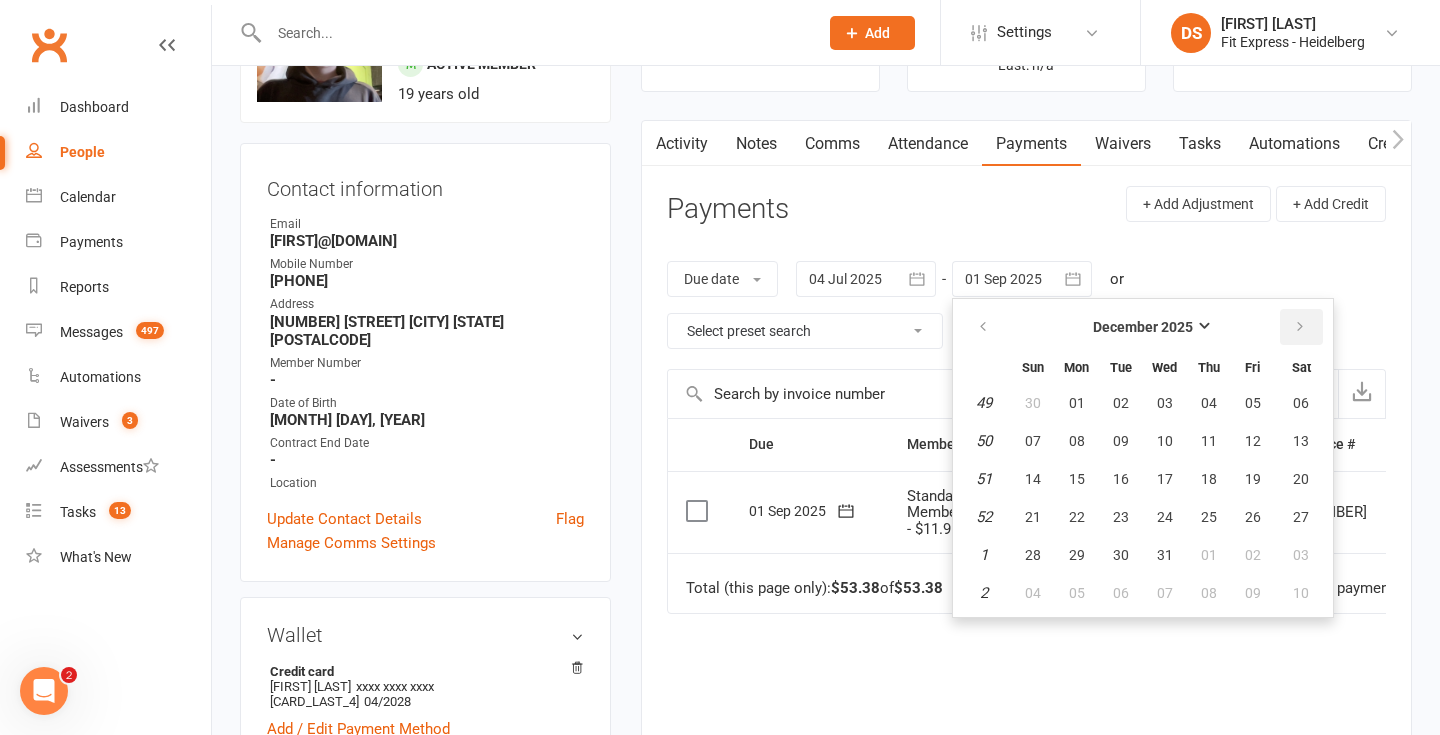 click at bounding box center [1300, 327] 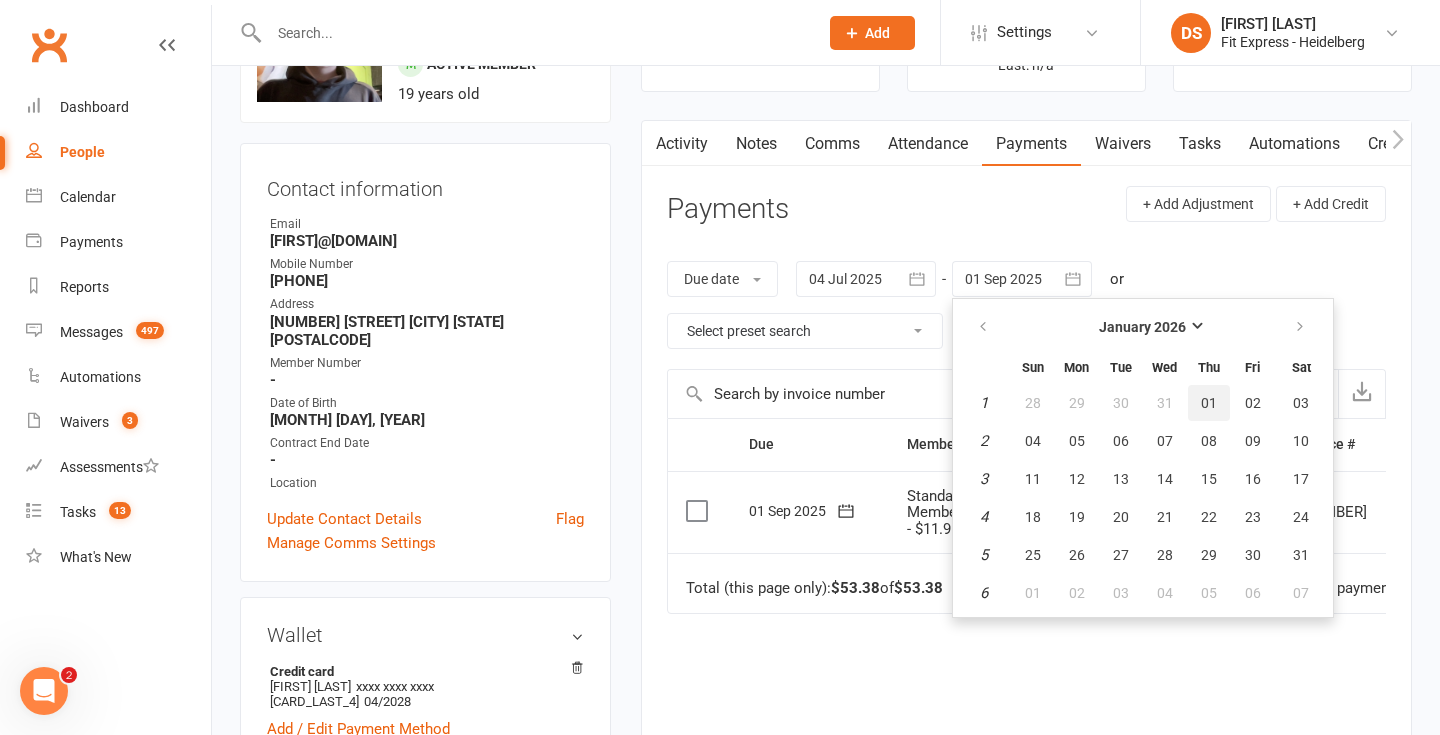 click on "01" at bounding box center (1209, 403) 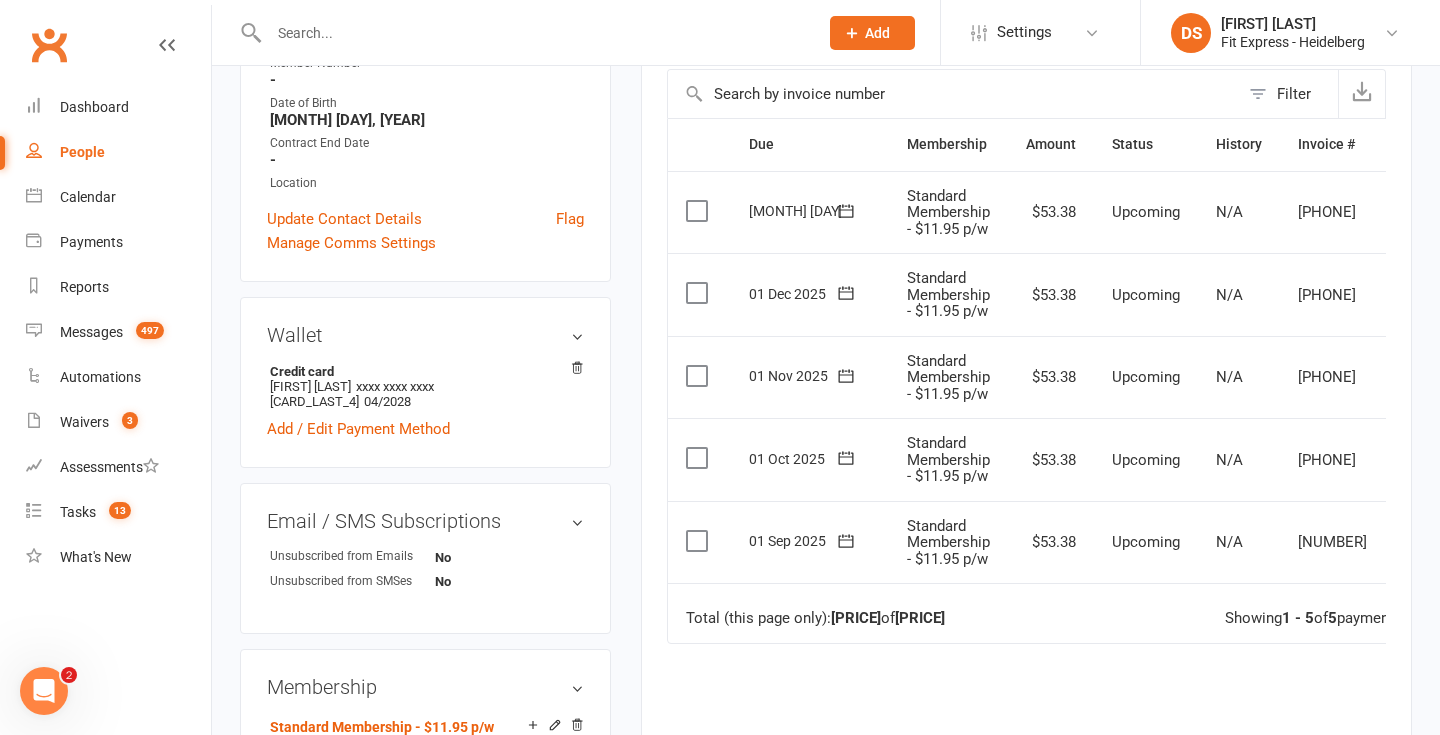 scroll, scrollTop: 436, scrollLeft: 0, axis: vertical 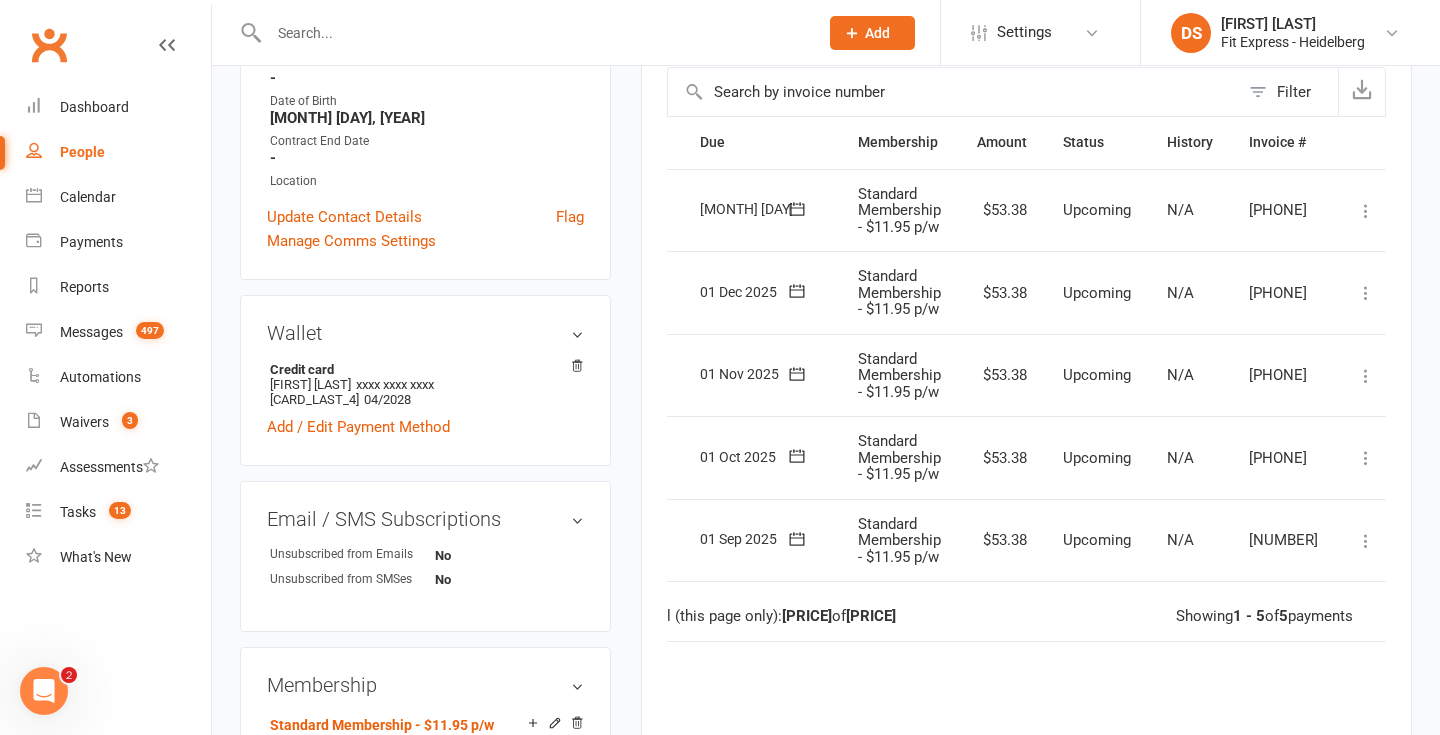click at bounding box center (1366, 541) 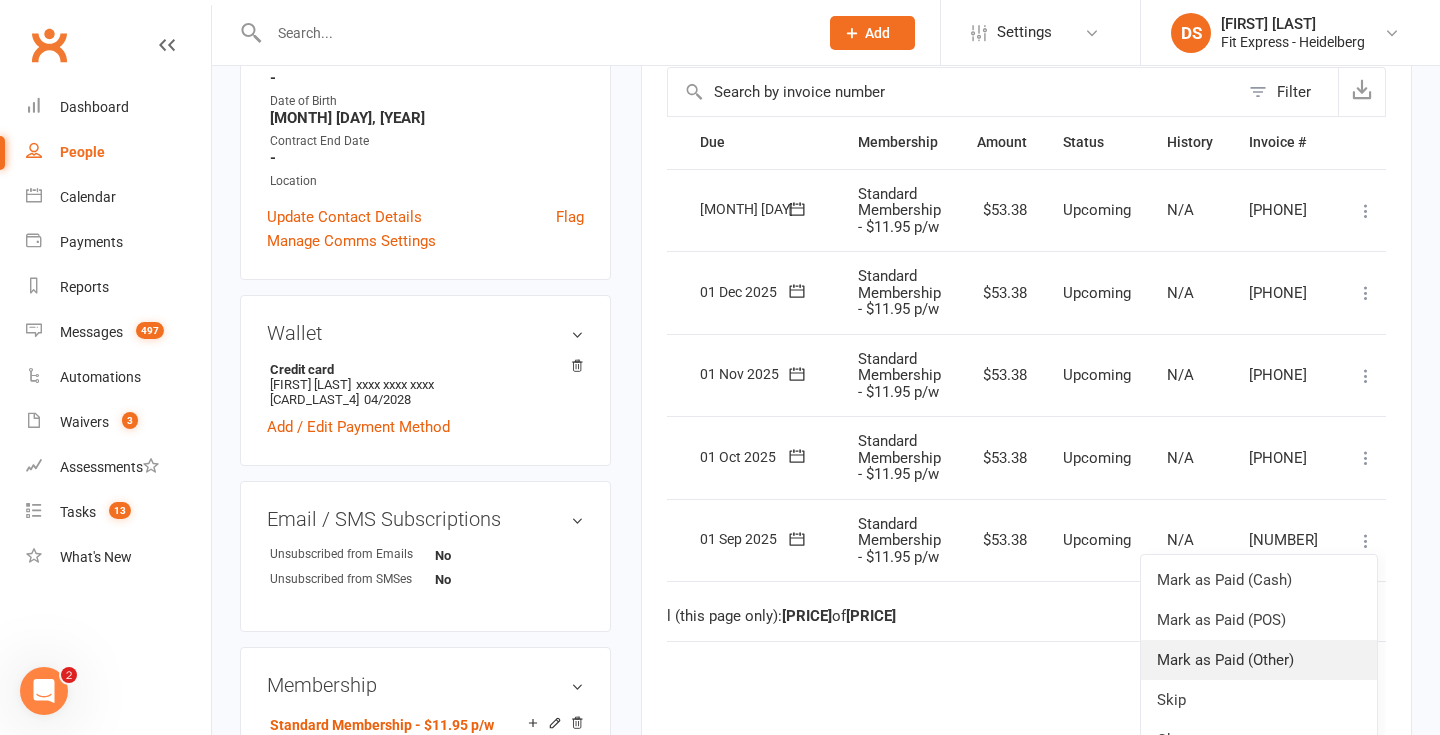 scroll, scrollTop: 25, scrollLeft: 49, axis: both 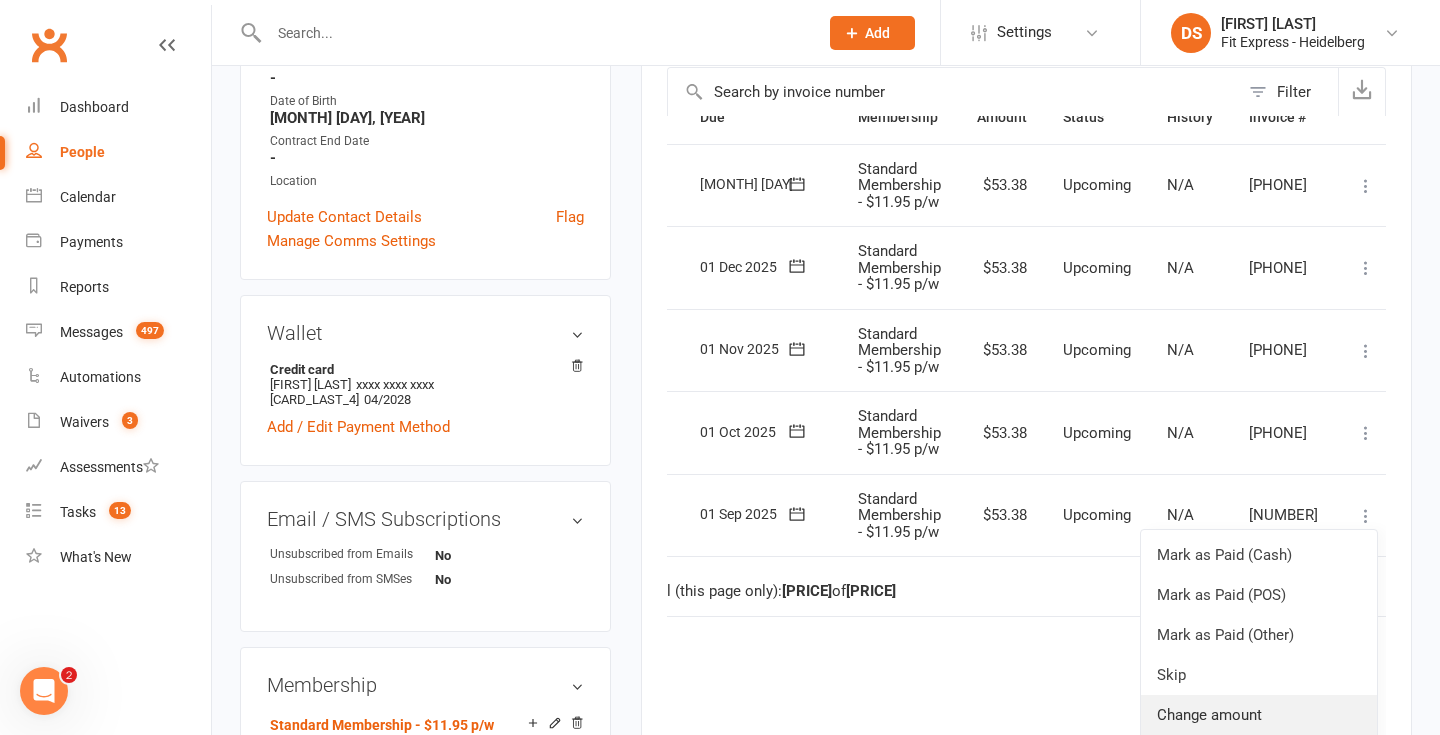 click on "Change amount" at bounding box center (1259, 715) 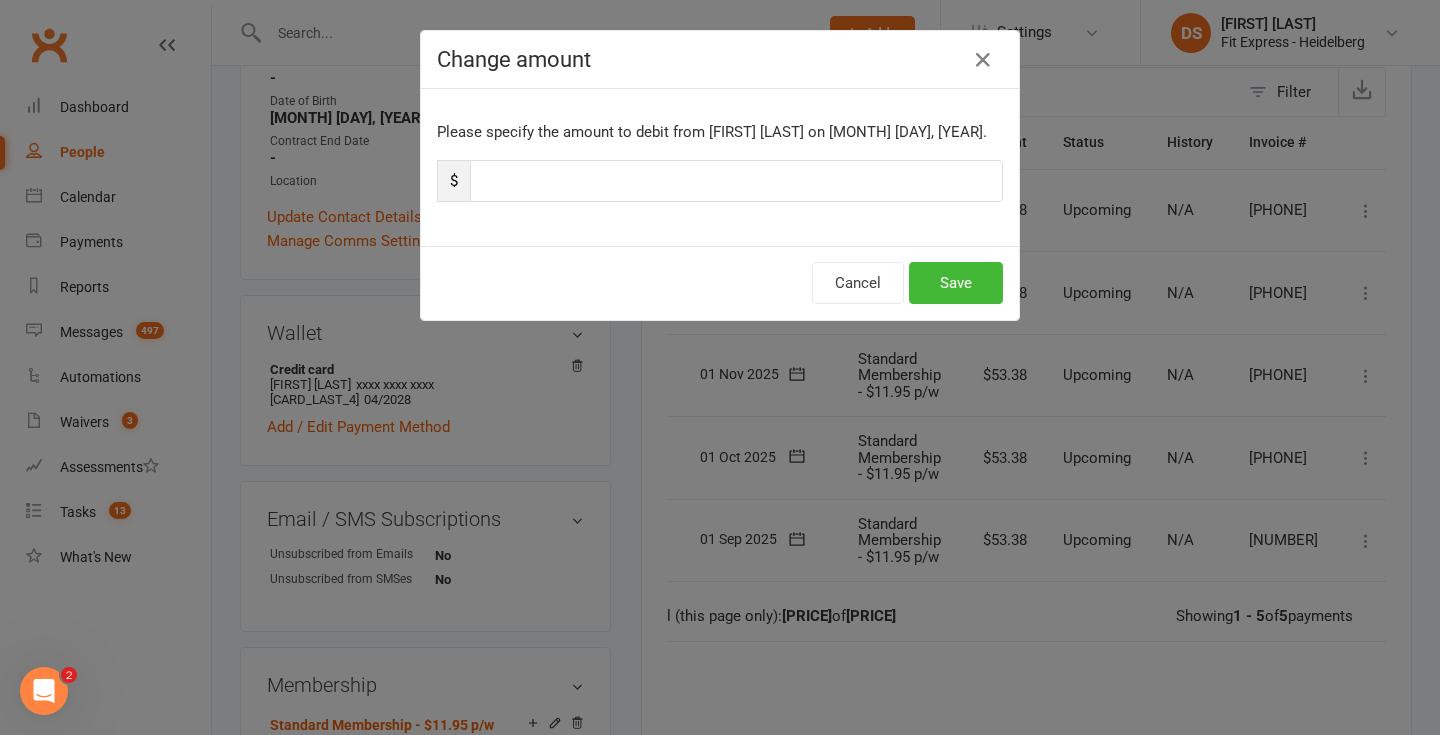 scroll, scrollTop: 0, scrollLeft: 49, axis: horizontal 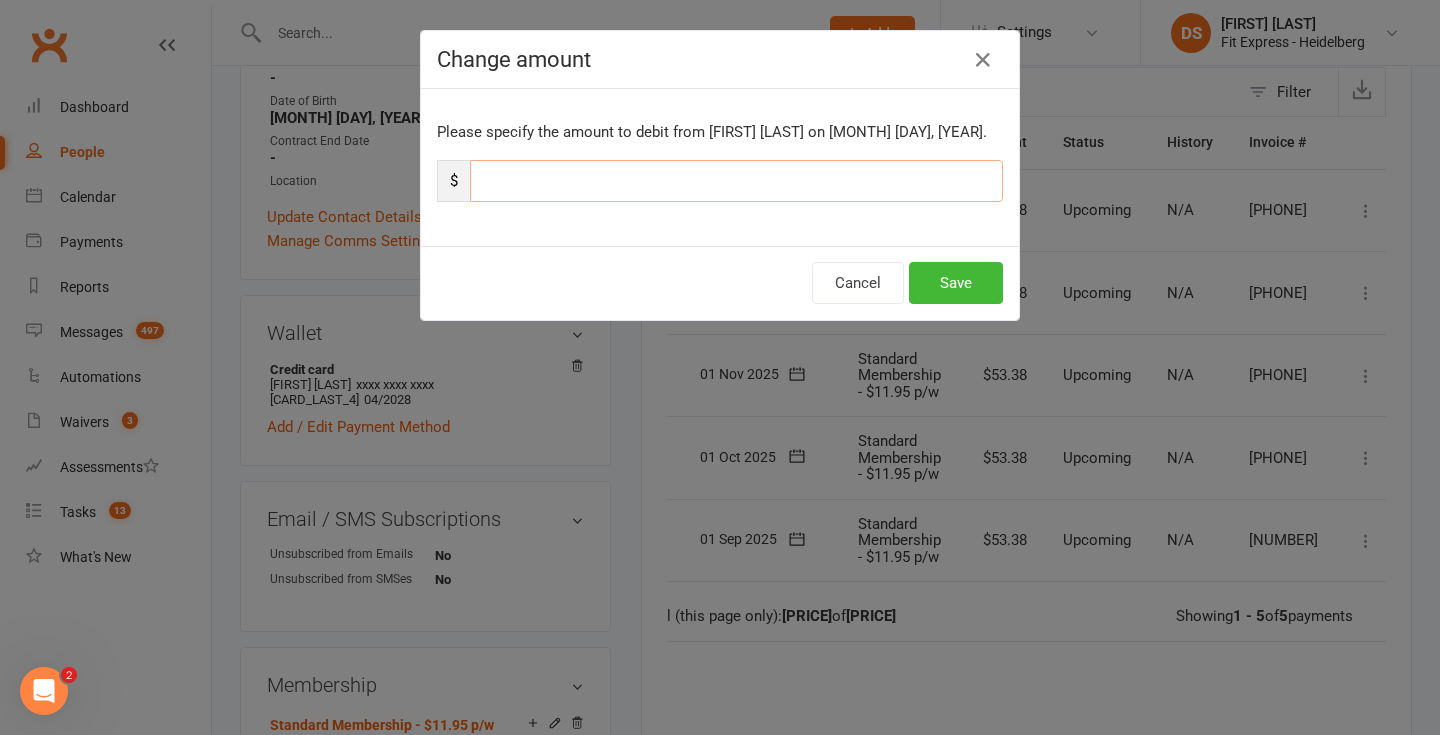 drag, startPoint x: 545, startPoint y: 183, endPoint x: 458, endPoint y: 184, distance: 87.005745 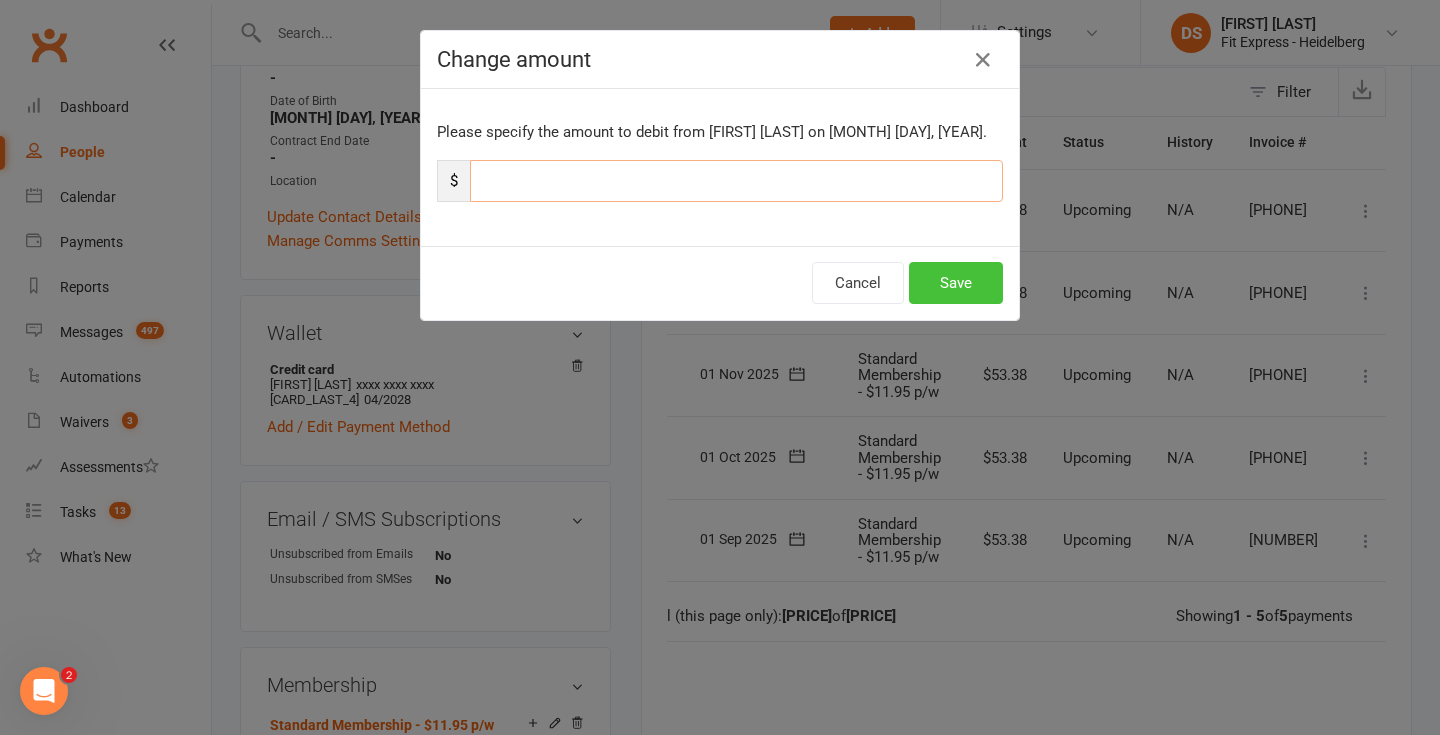 type on "26.69" 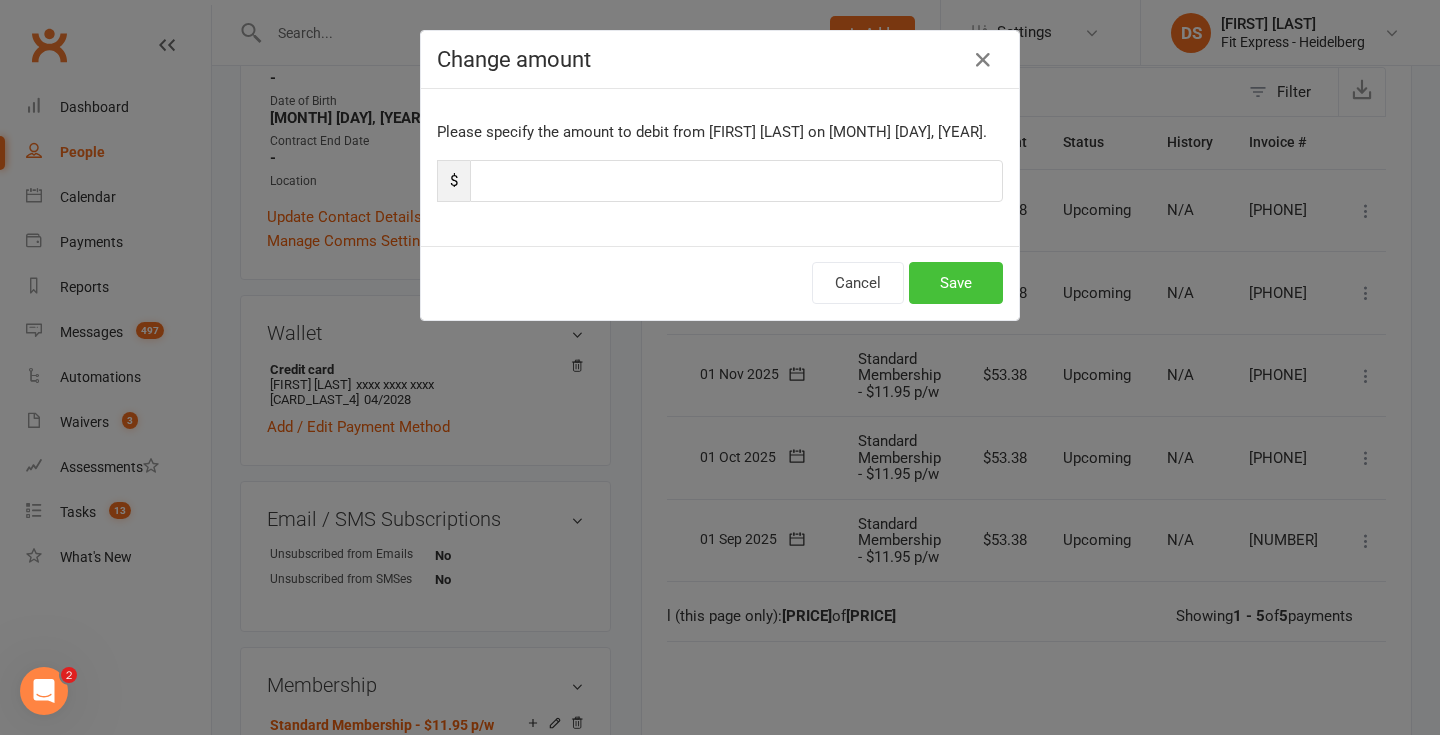 click on "Save" at bounding box center (956, 283) 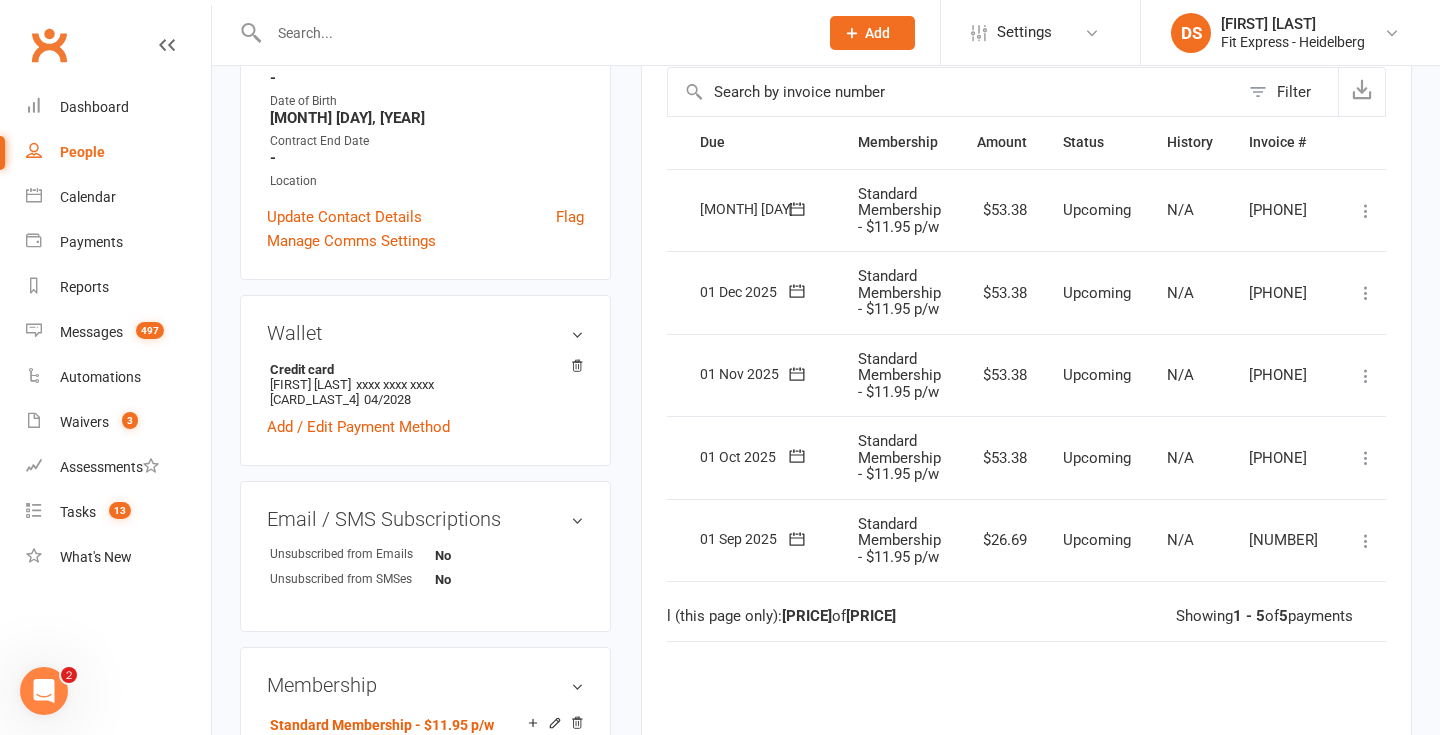 click at bounding box center (1366, 458) 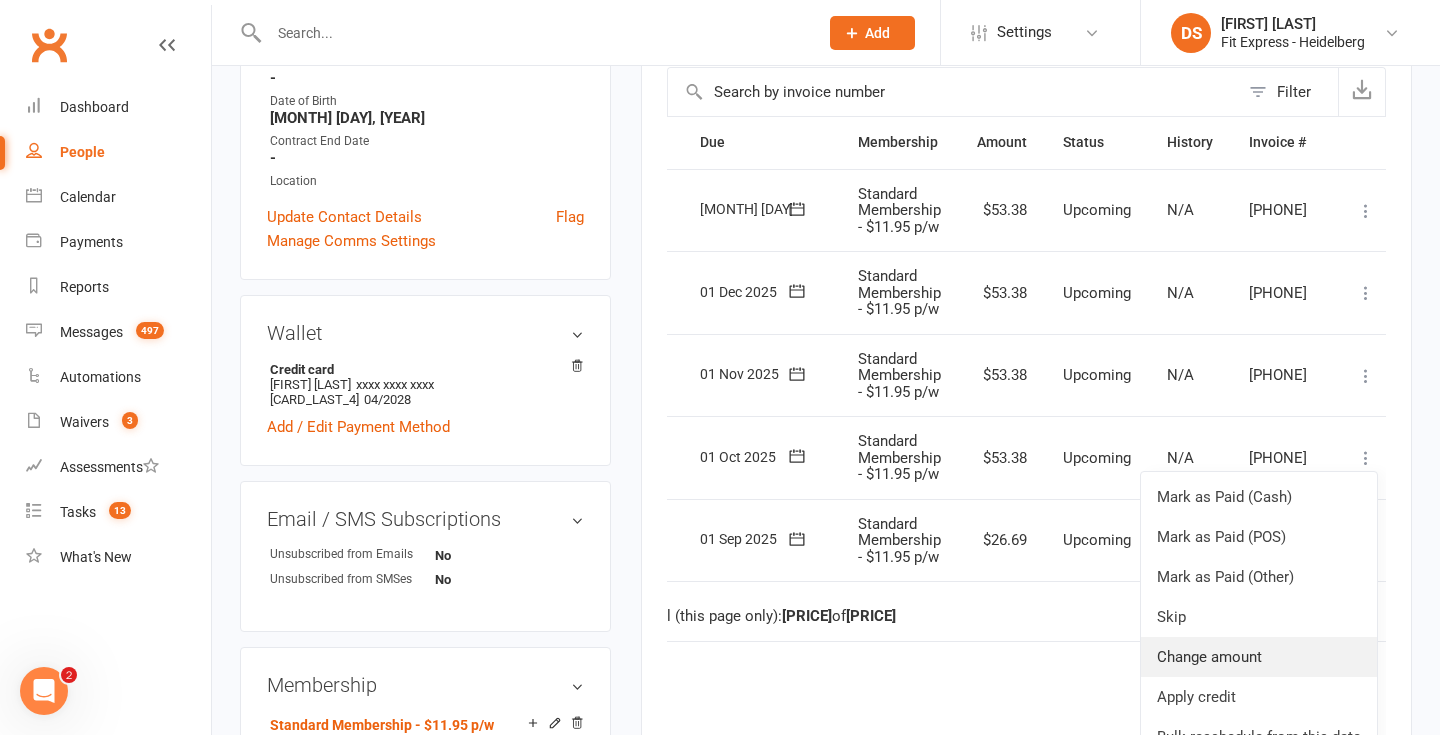 click on "Change amount" at bounding box center (1259, 657) 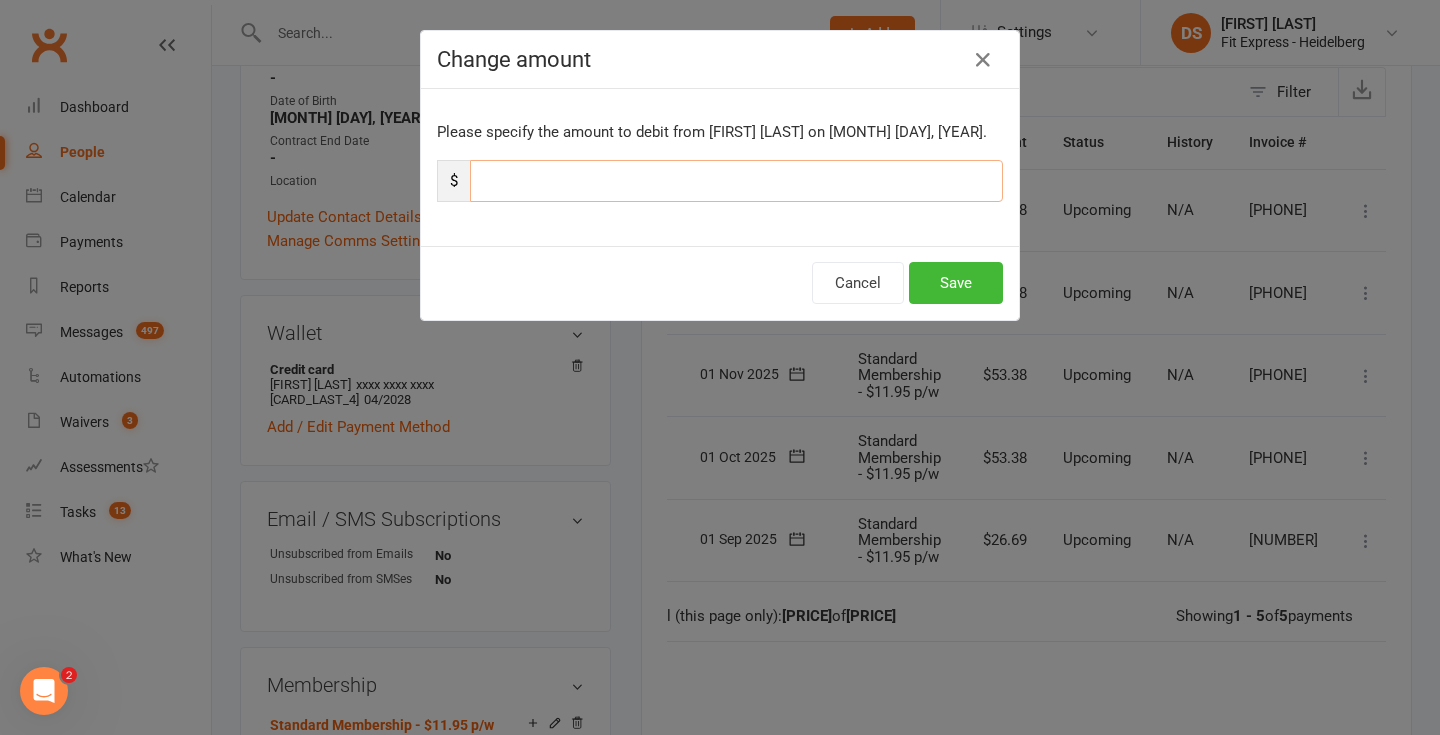drag, startPoint x: 533, startPoint y: 189, endPoint x: 465, endPoint y: 189, distance: 68 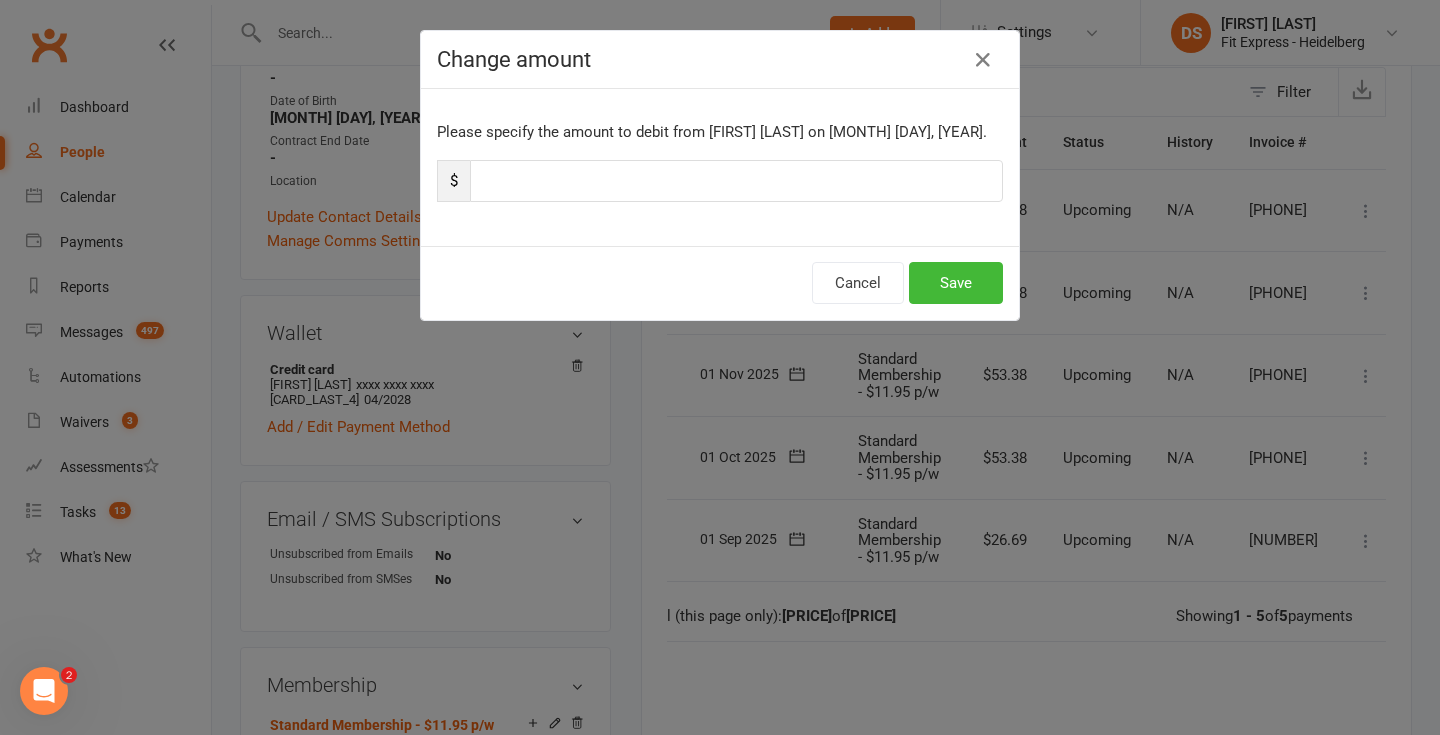 click on "Cancel Save" at bounding box center (720, 283) 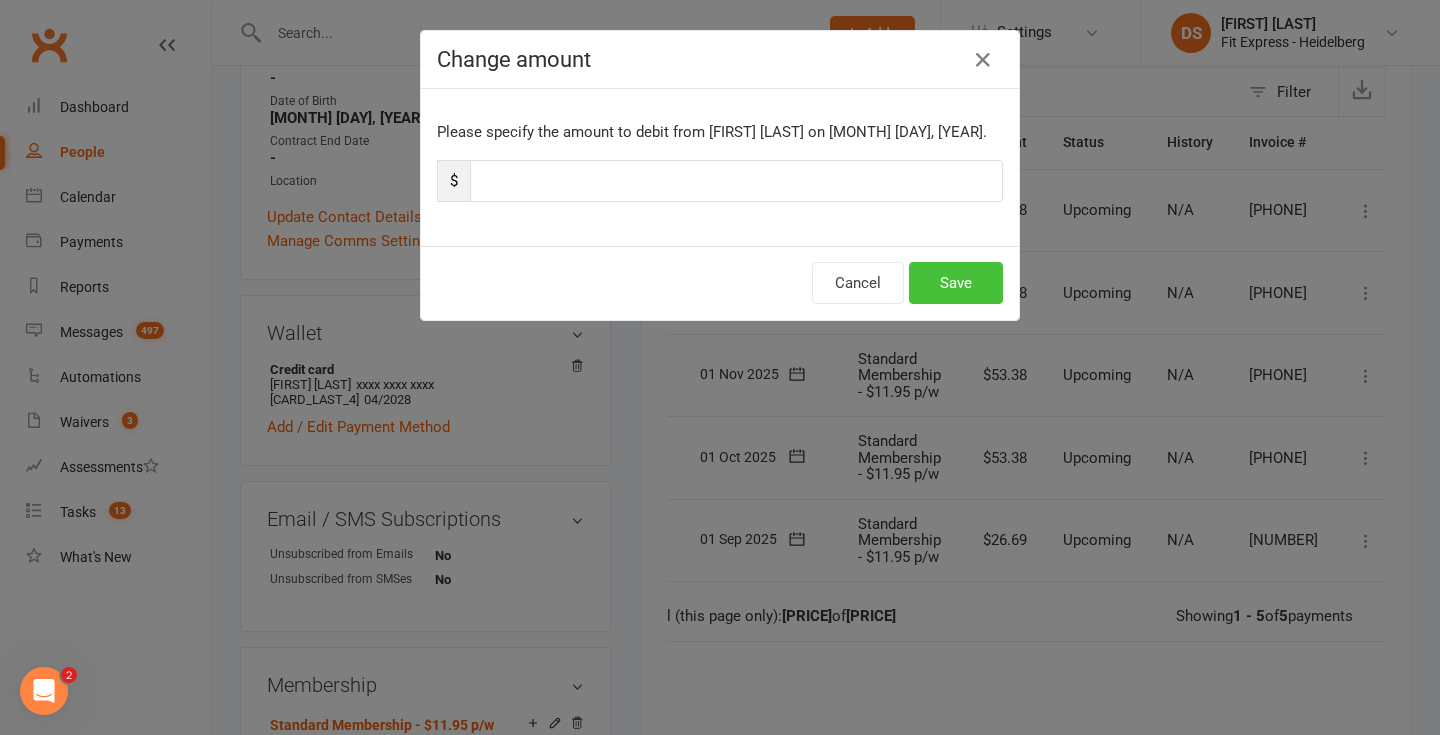 click on "Save" at bounding box center (956, 283) 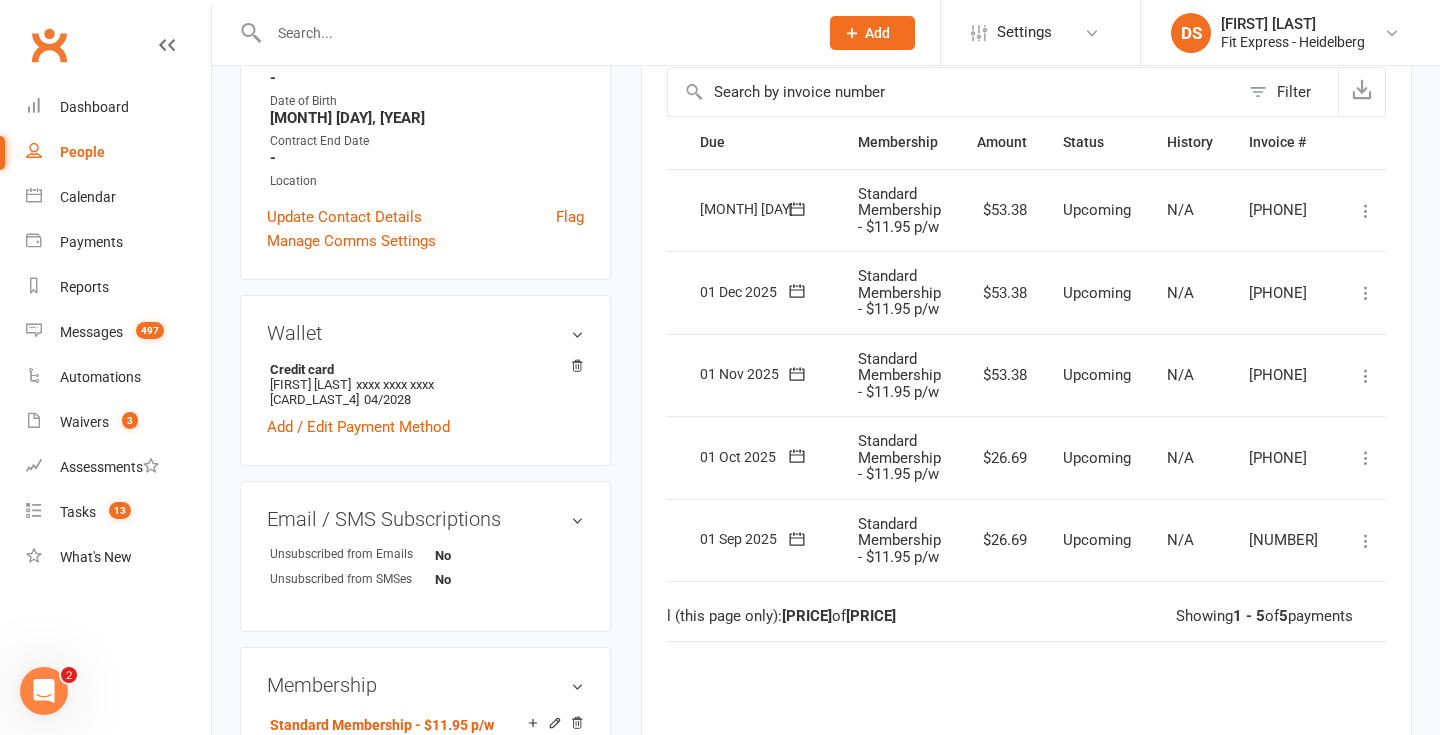 scroll, scrollTop: 0, scrollLeft: 0, axis: both 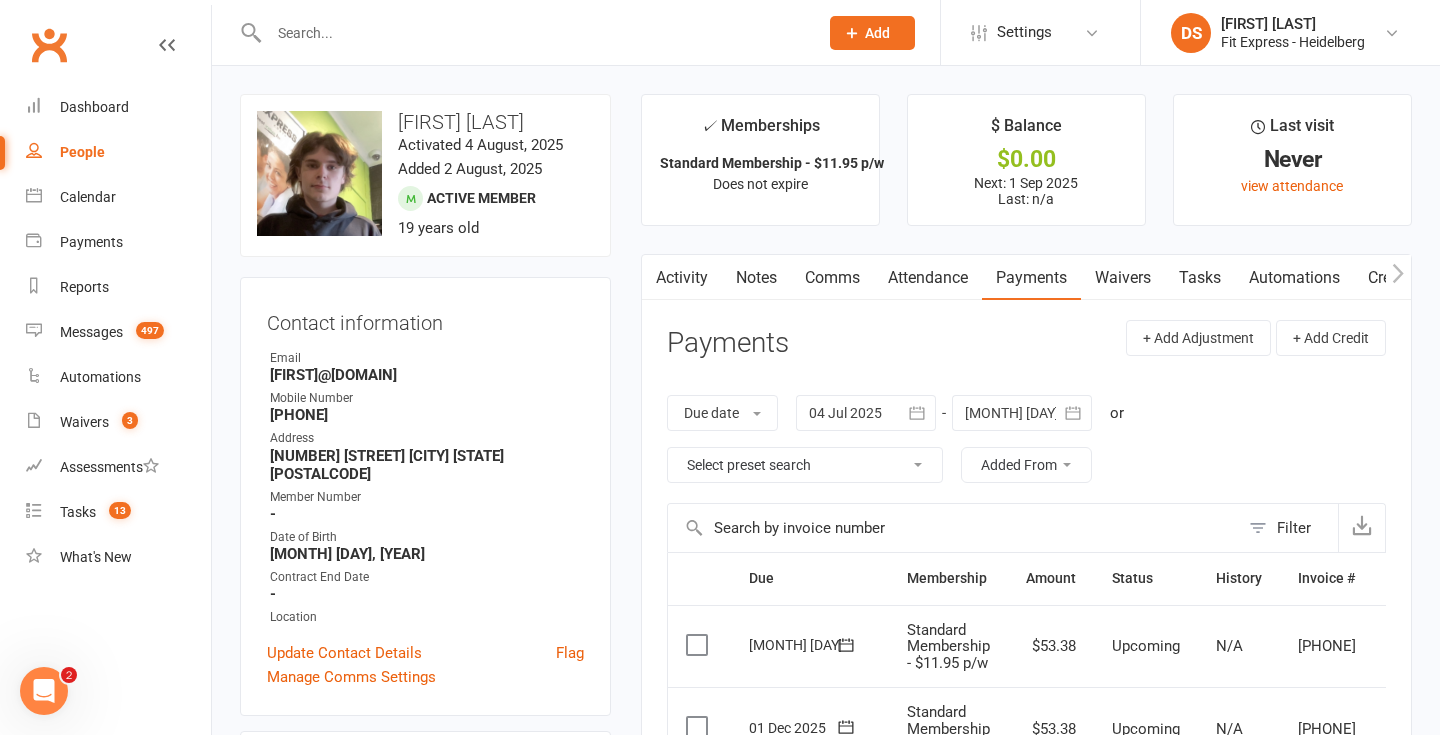 click on "Notes" at bounding box center [756, 278] 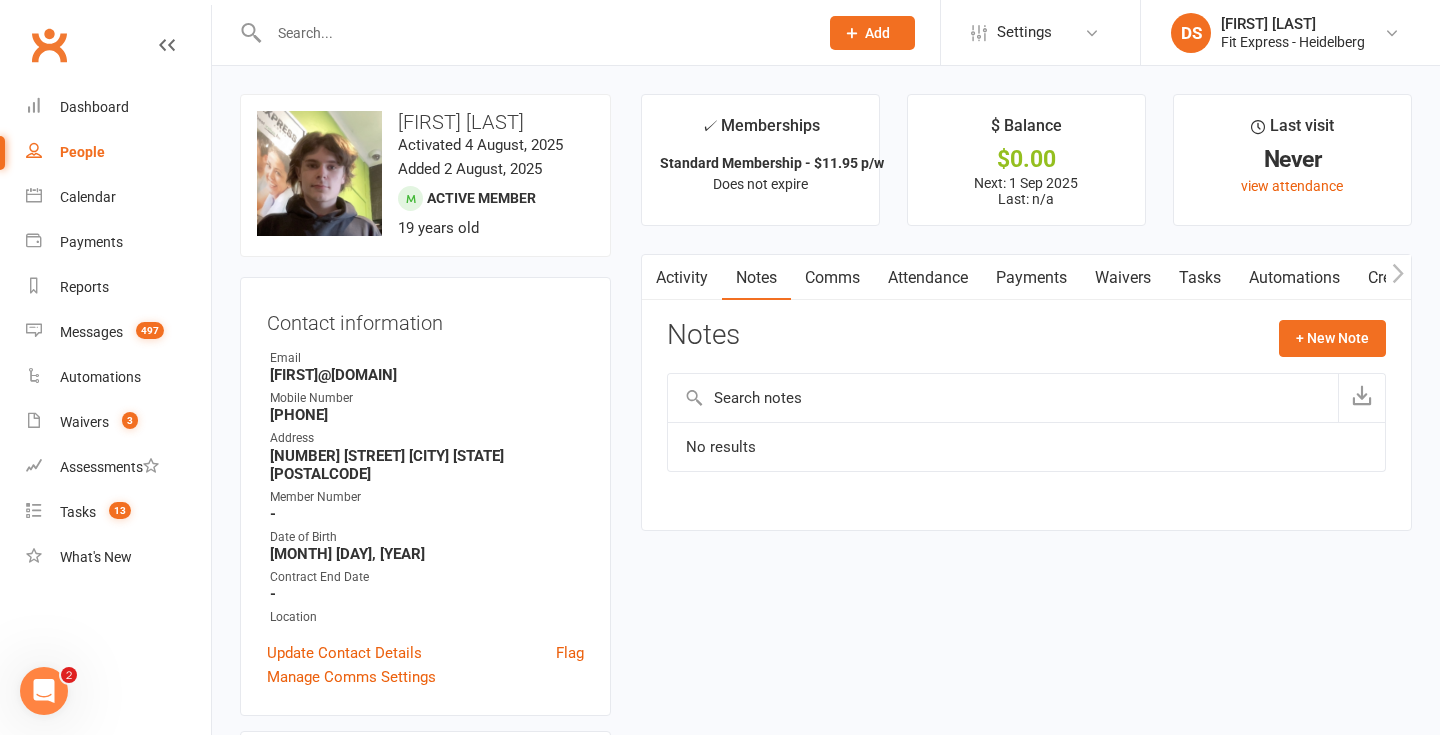 click on "Activity Notes Comms Attendance Payments Waivers Tasks Automations Credit balance
Payments + Add Adjustment + Add Credit Due date  Due date Date paid Date failed Date settled 04 Jul 2025
July 2025
Sun Mon Tue Wed Thu Fri Sat
27
29
30
01
02
03
04
05
28
06
07
08
09
10
11
12
29
13
14
15
16
17
18
19
30
20
21
22
23
24
25
26
31" at bounding box center [1026, 392] 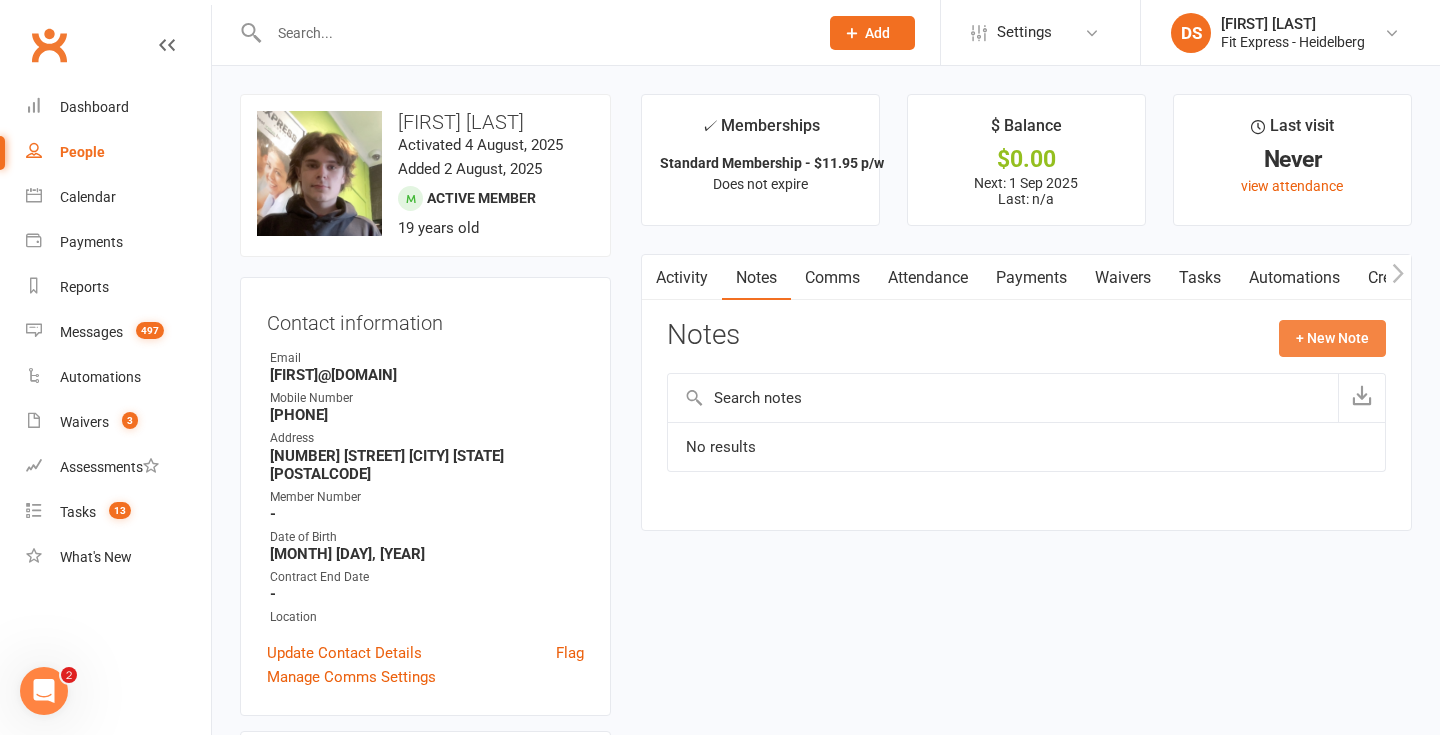 click on "+ New Note" 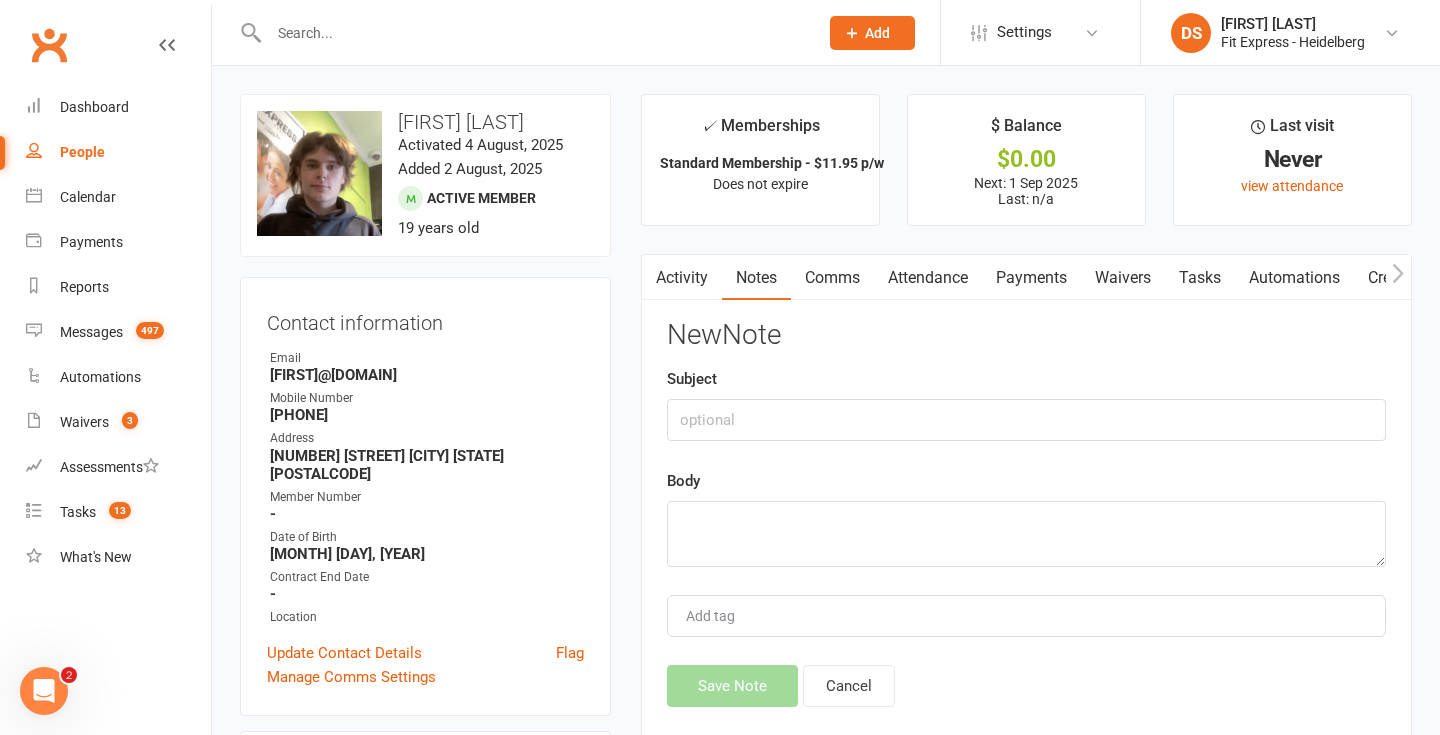 click on "New  Note Subject Body Add tag Save Note Cancel" 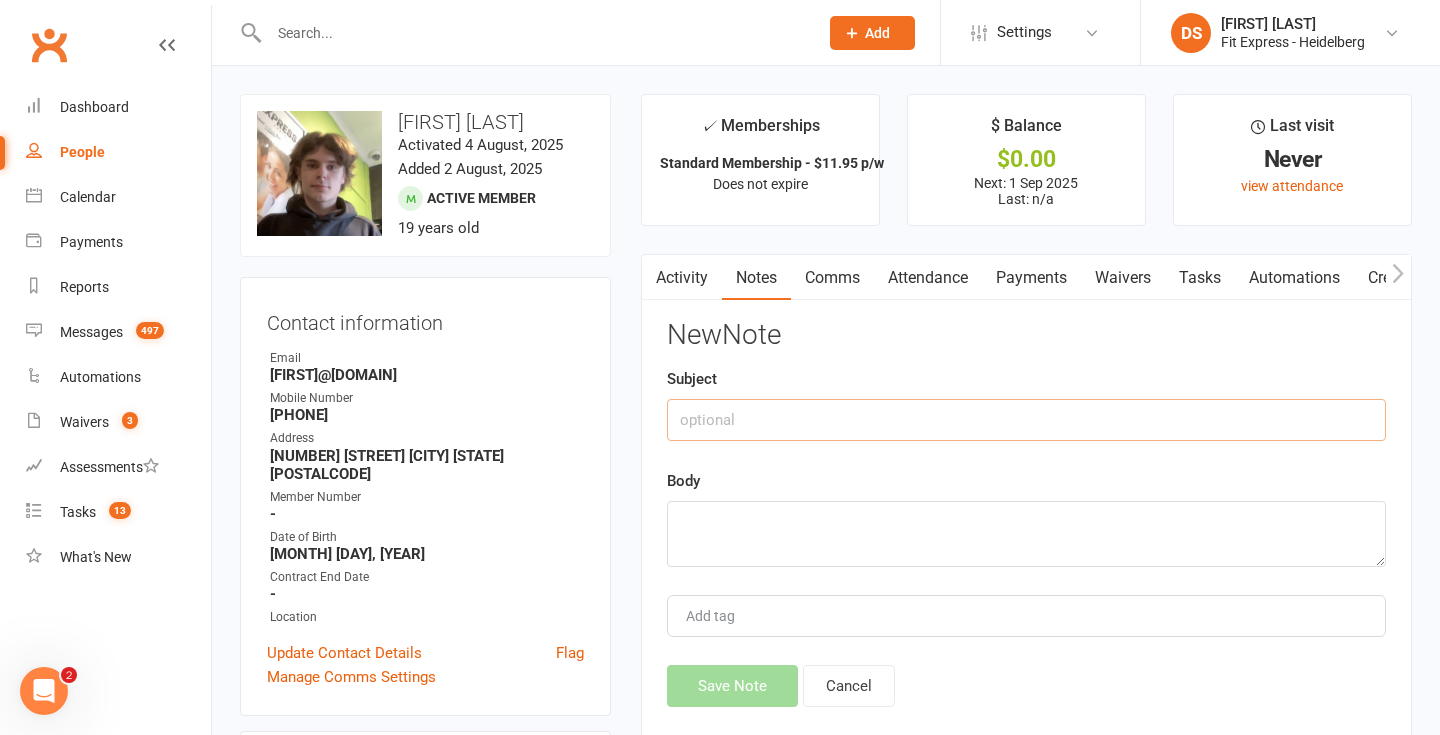 click 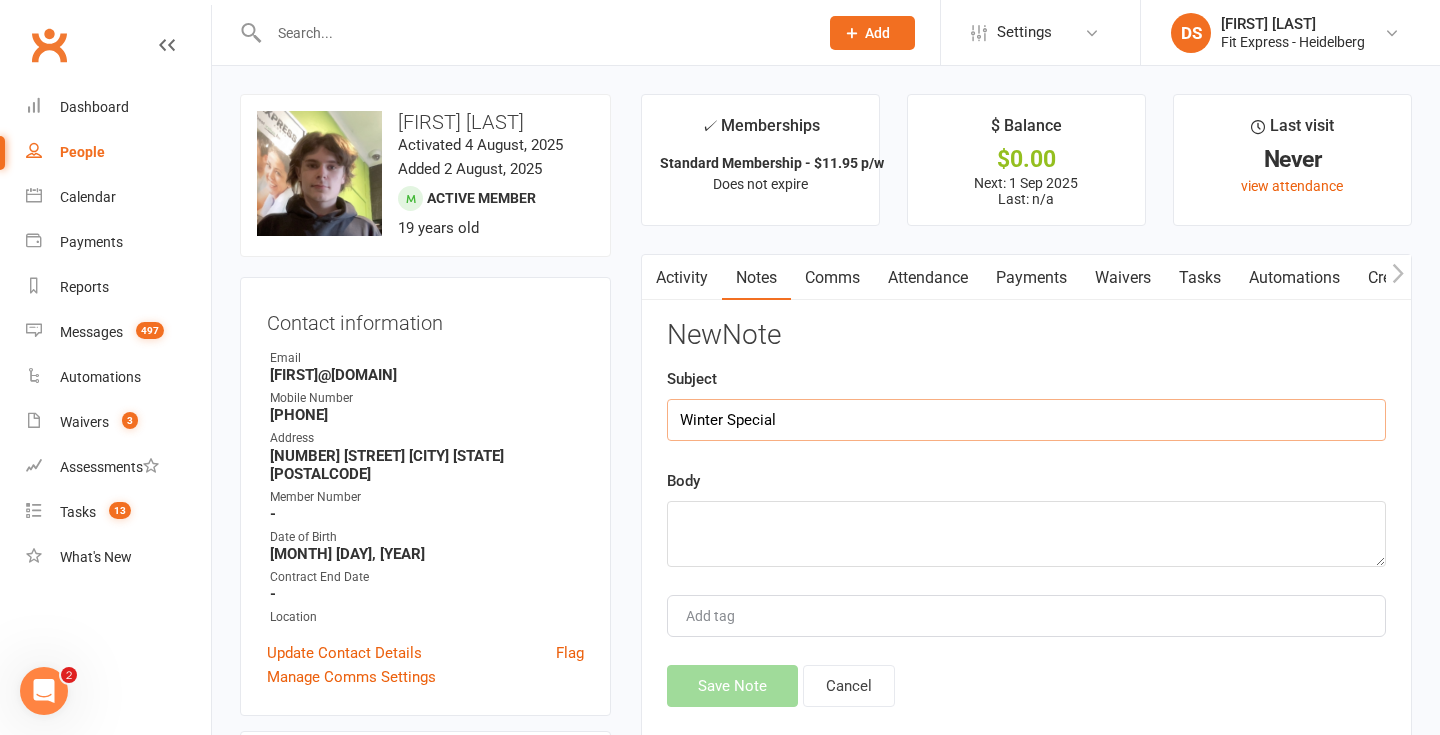 type on "Winter Special" 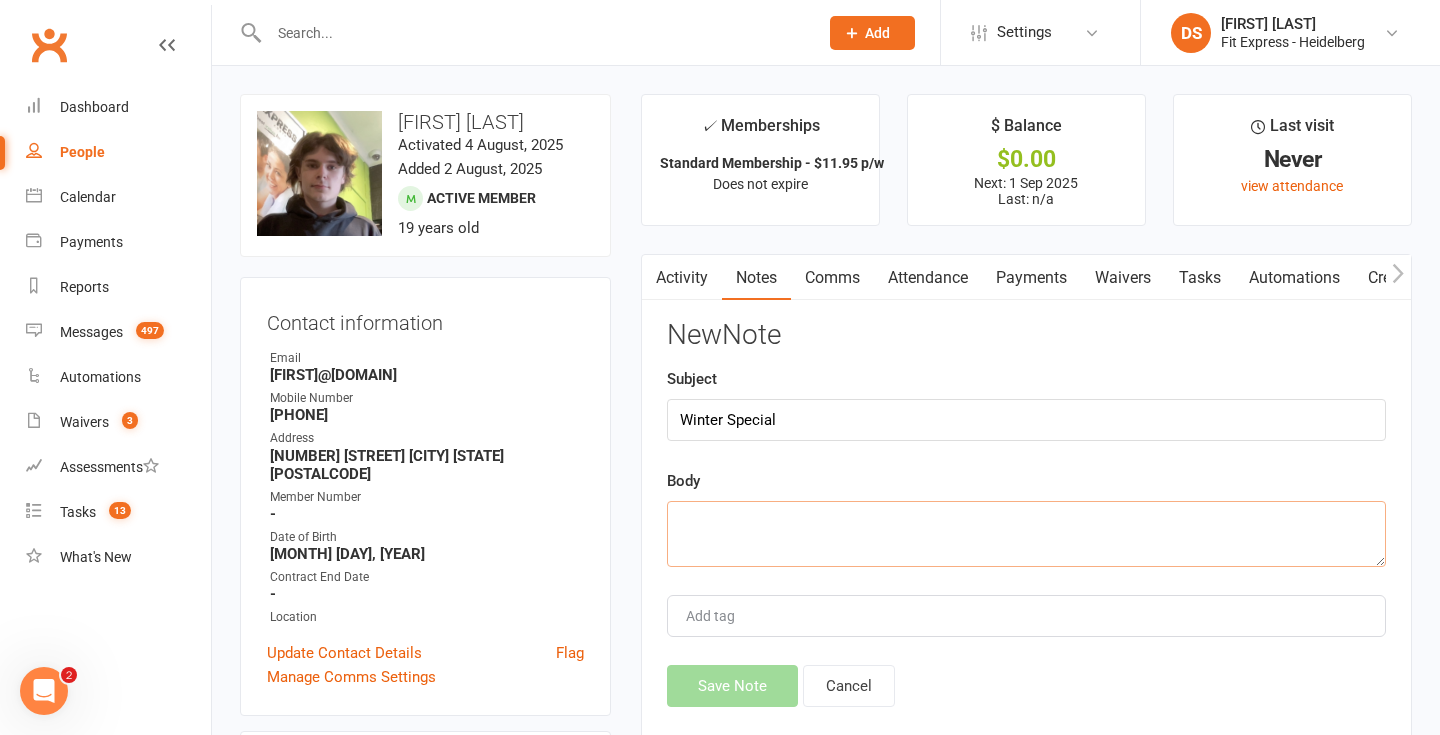 click 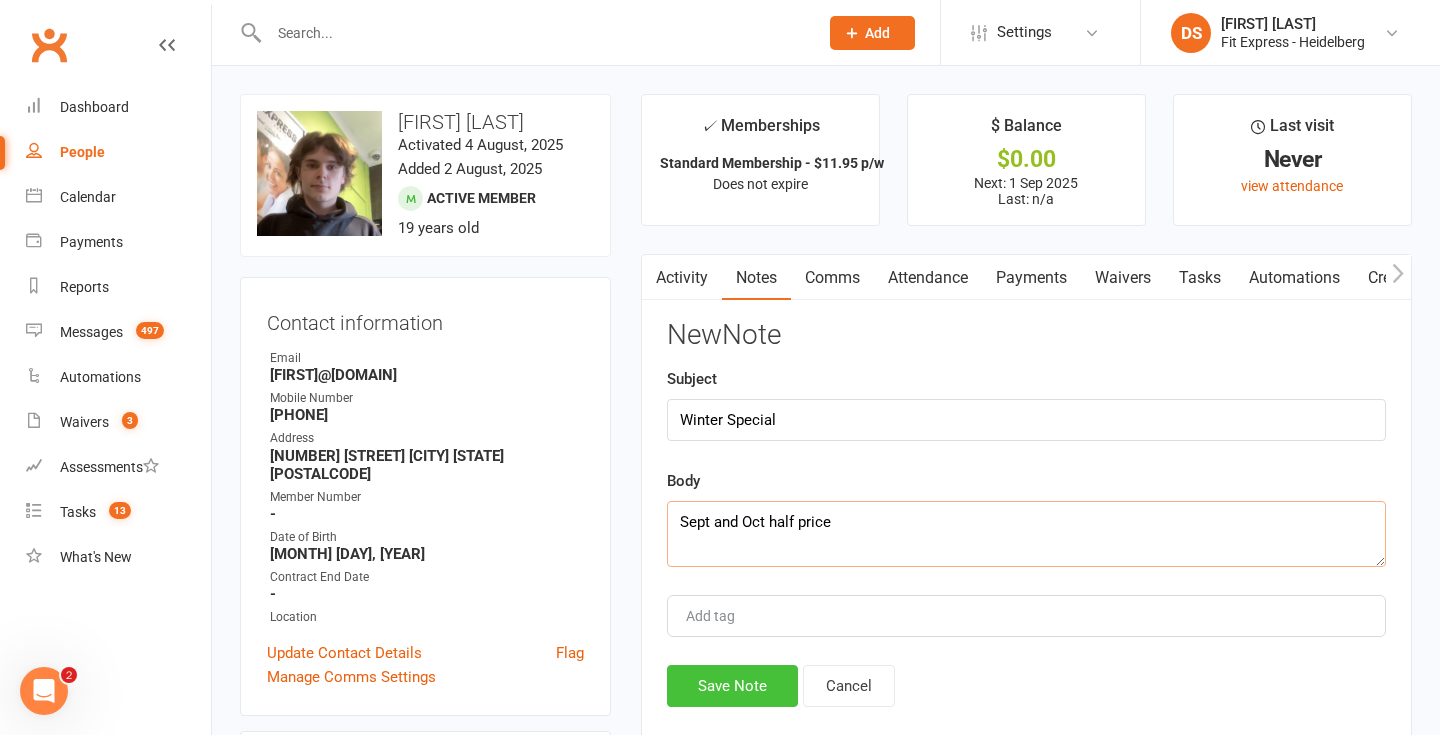 type on "Sept and Oct half price" 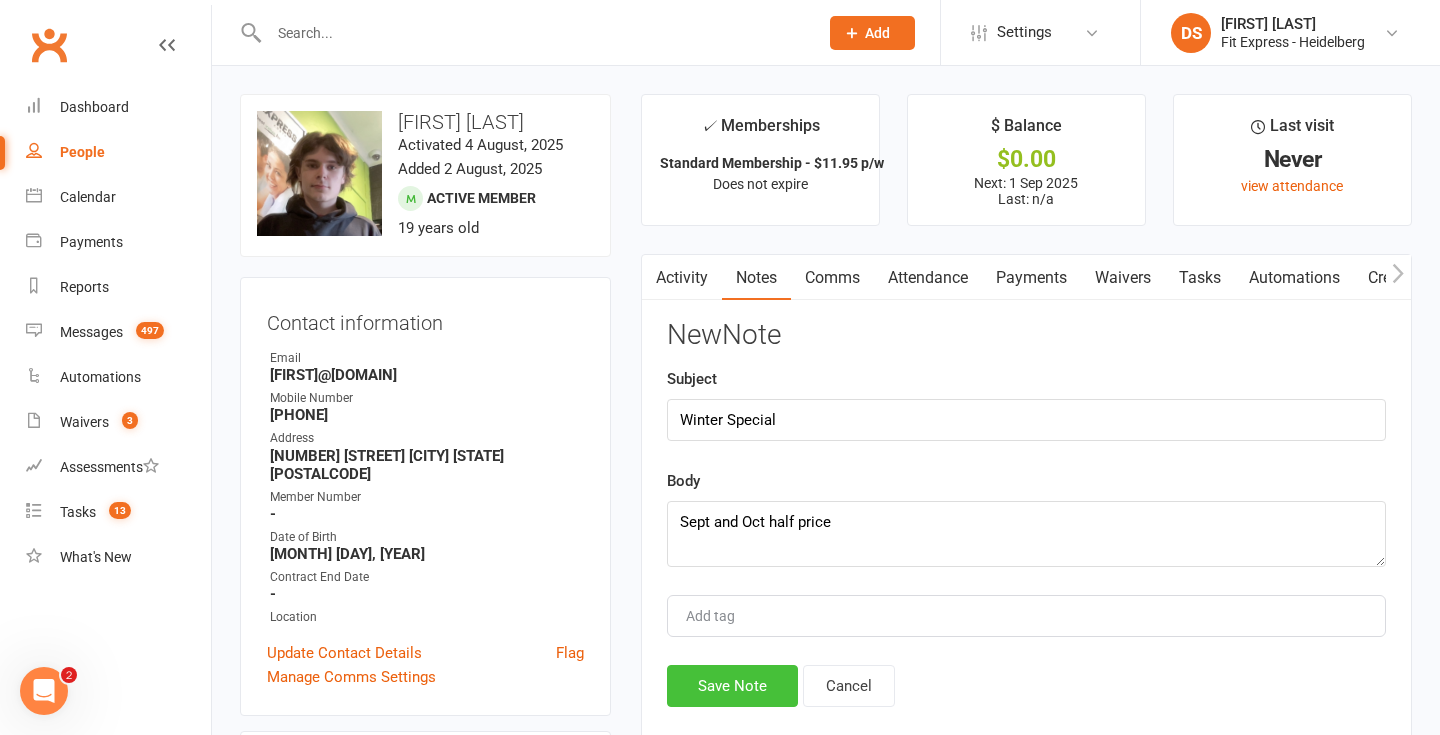click on "Save Note" 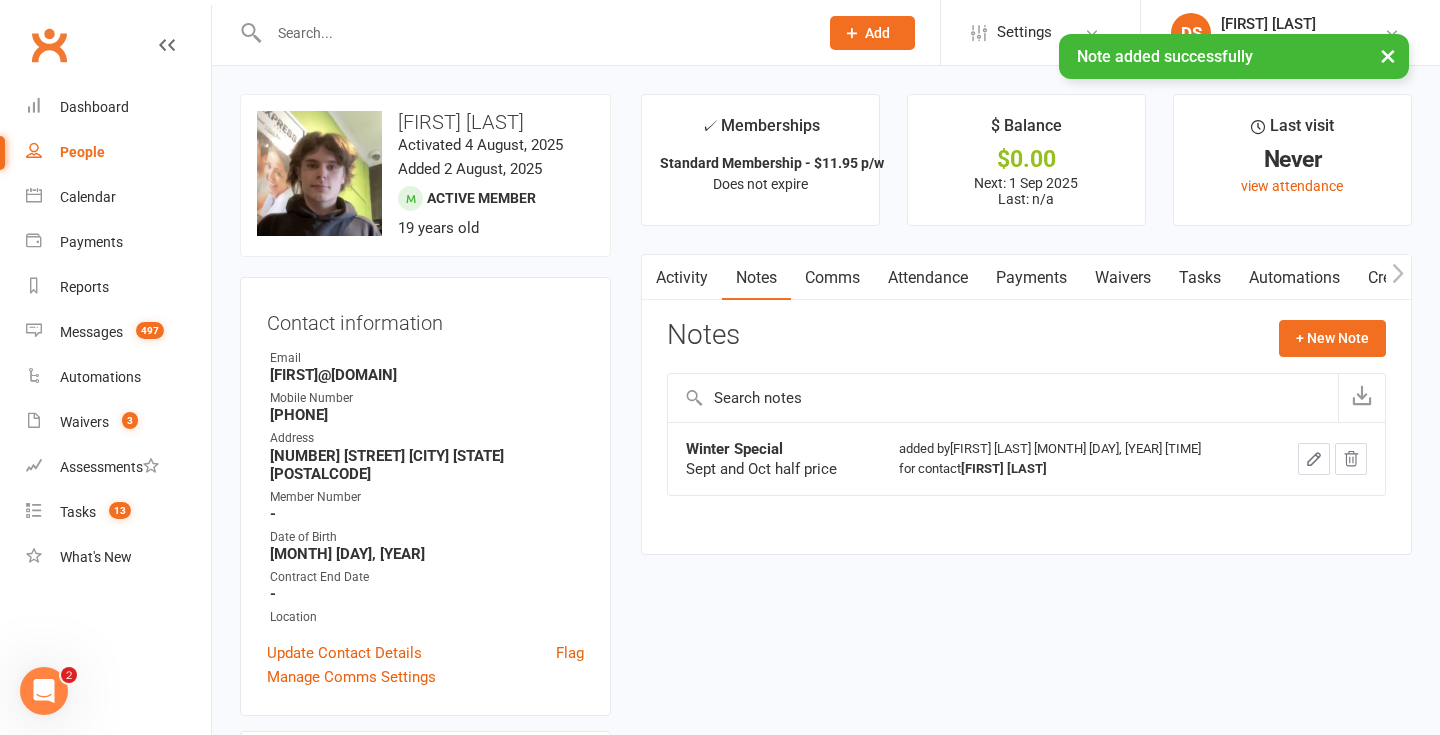click on "Payments" at bounding box center (1031, 278) 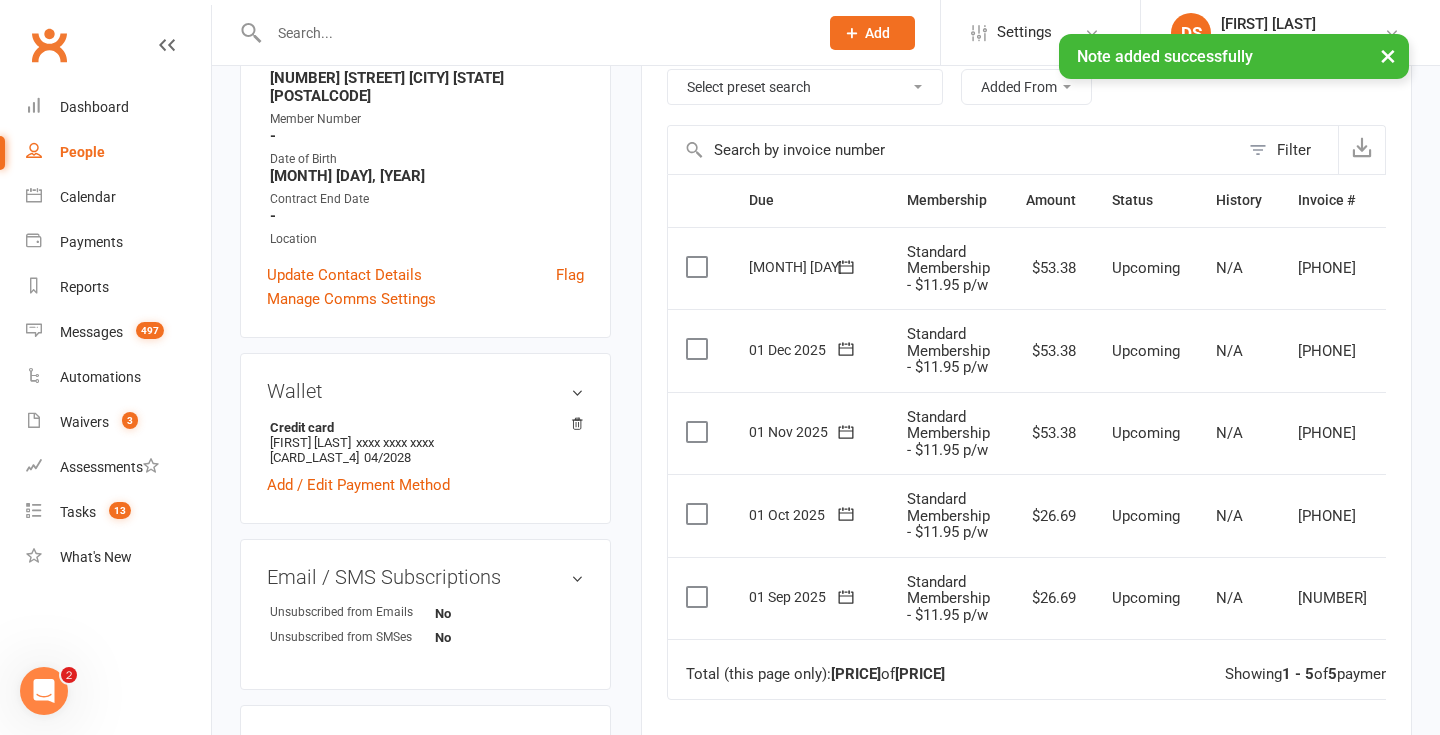 scroll, scrollTop: 0, scrollLeft: 0, axis: both 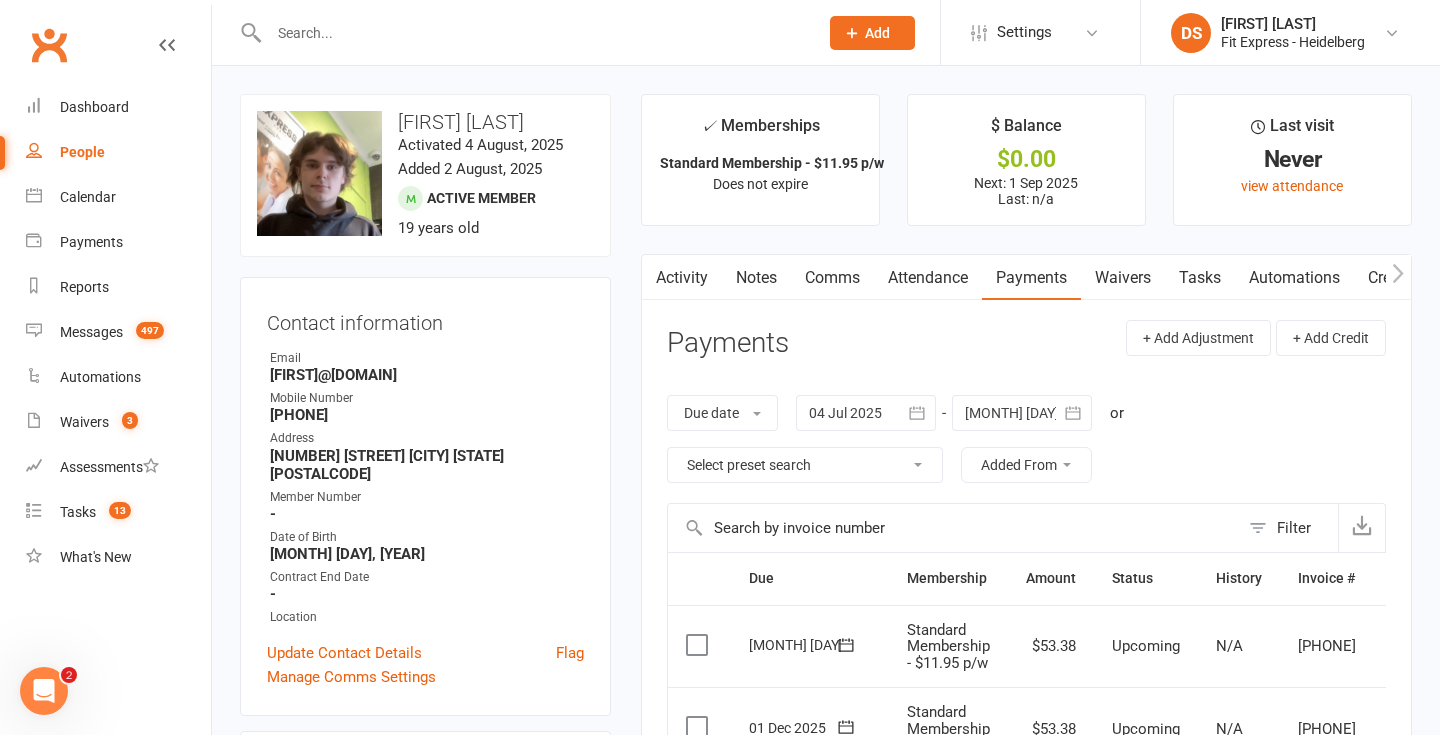 click on "Notes" at bounding box center [756, 278] 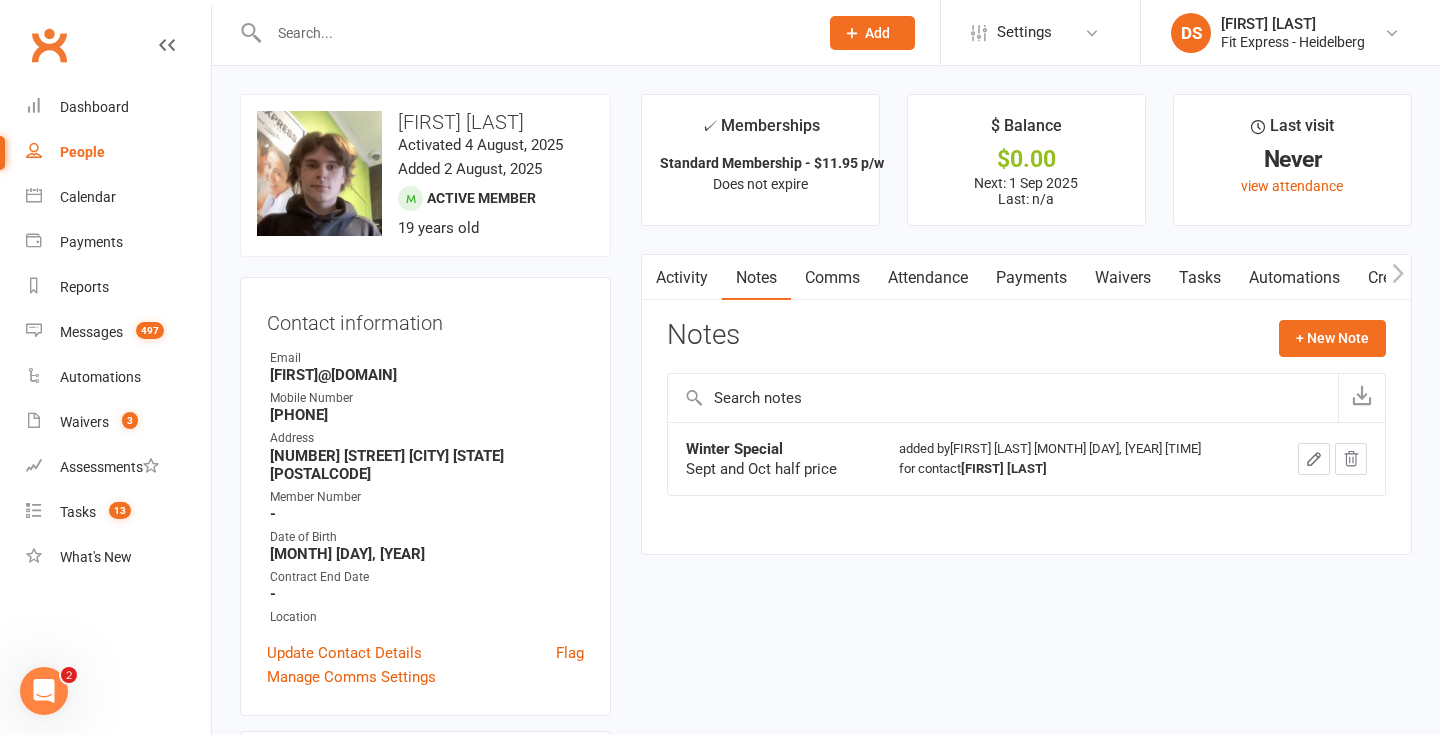 click on "Activity Notes Comms Attendance Payments Waivers Tasks Automations Credit balance
Payments + Add Adjustment + Add Credit Due date  Due date Date paid Date failed Date settled 04 Jul 2025
July 2025
Sun Mon Tue Wed Thu Fri Sat
27
29
30
01
02
03
04
05
28
06
07
08
09
10
11
12
29
13
14
15
16
17
18
19
30
20
21
22
23
24
25
26
31" at bounding box center [1026, 404] 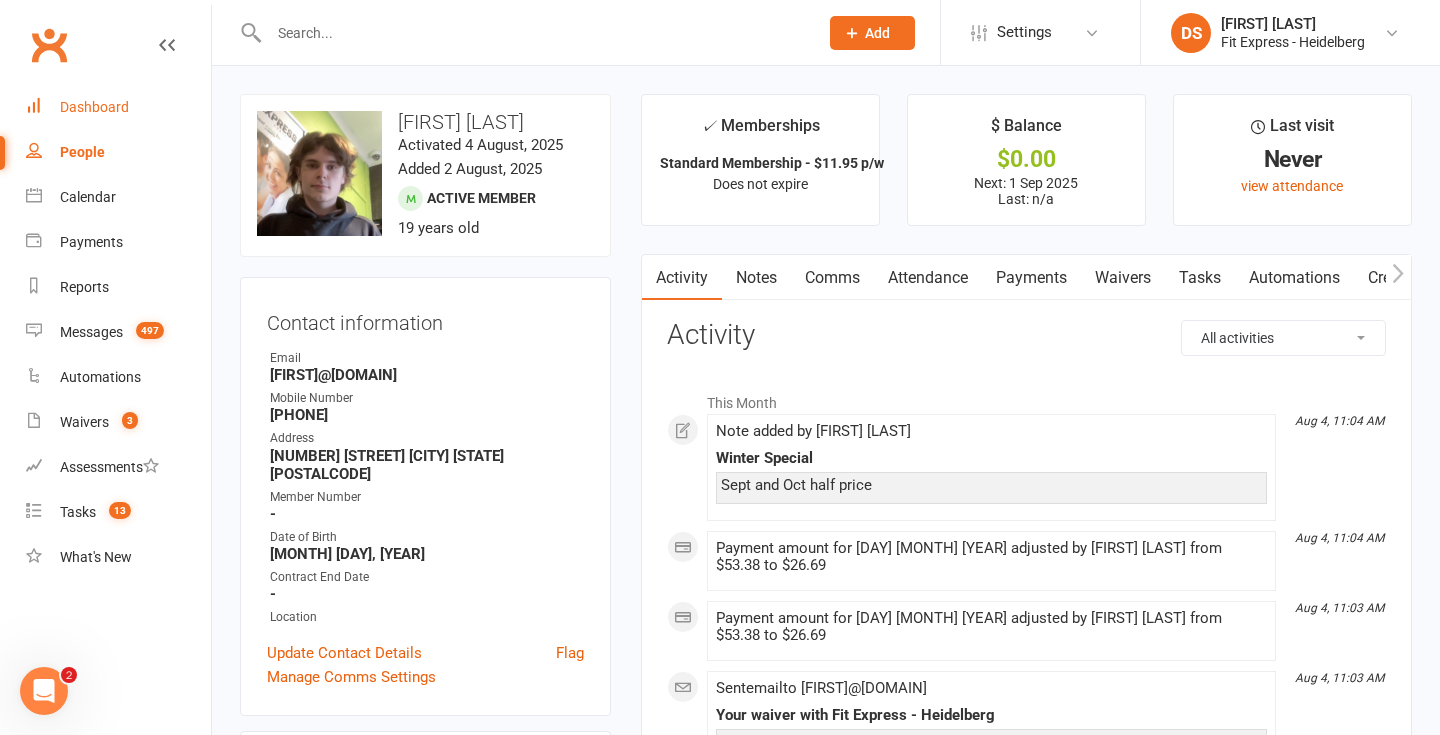 click on "Dashboard" at bounding box center (118, 107) 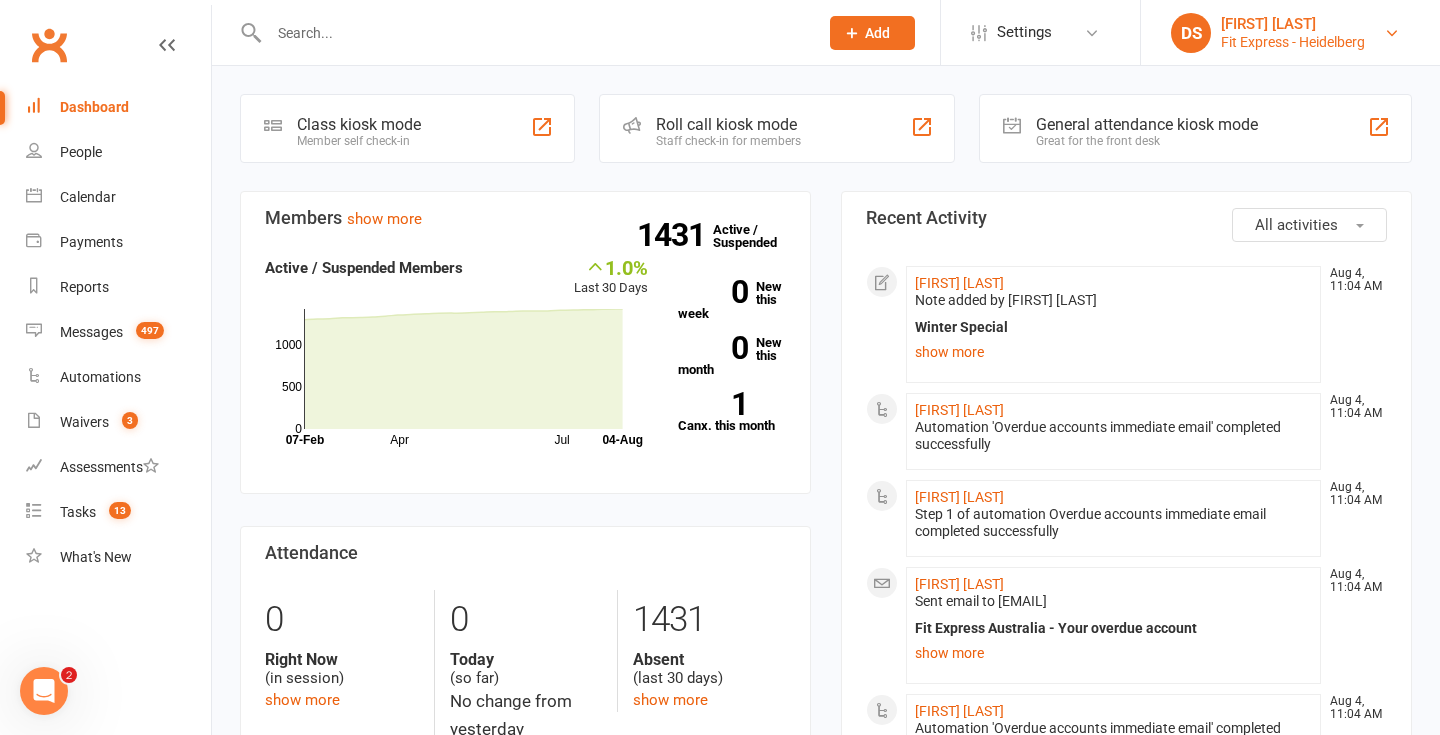 click on "[FIRST] [LAST]" at bounding box center [1293, 24] 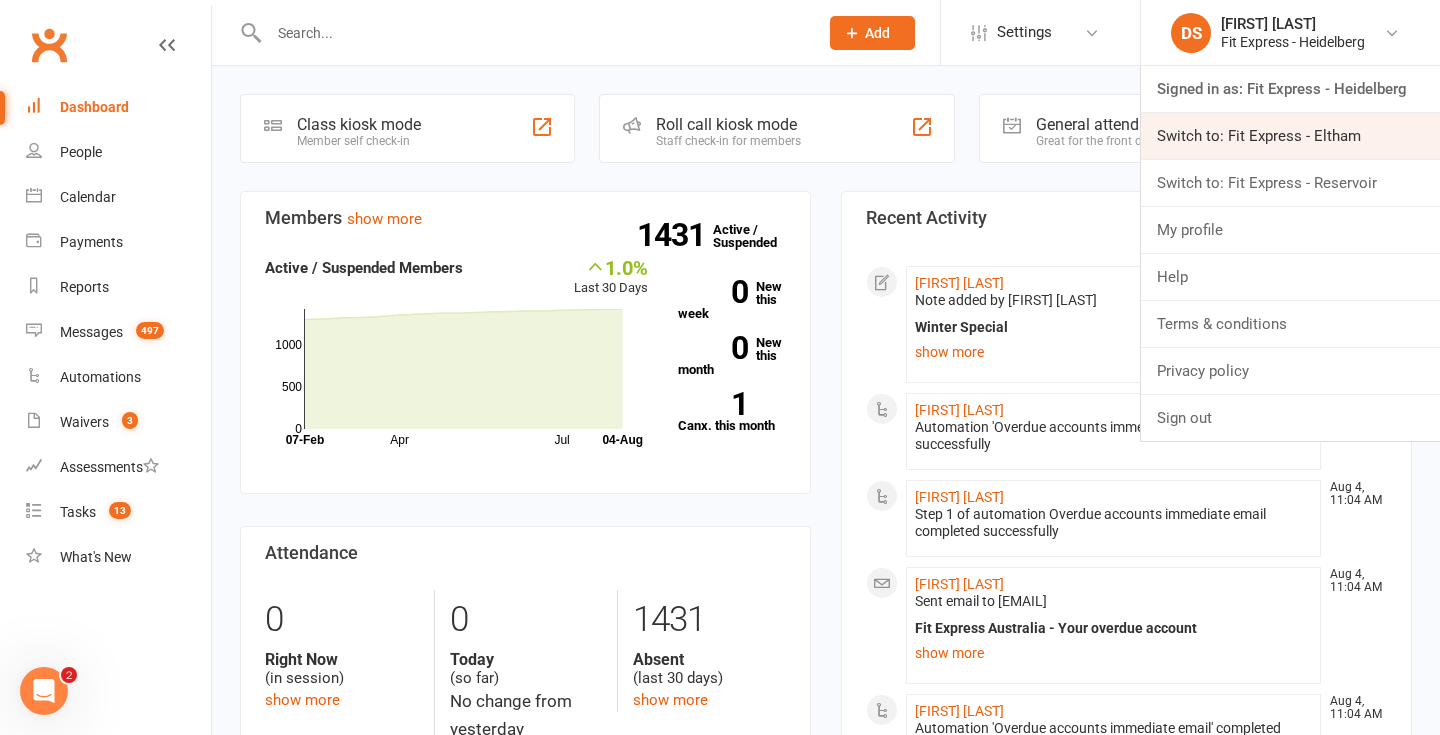 click on "Switch to: Fit Express - Eltham" at bounding box center [1290, 136] 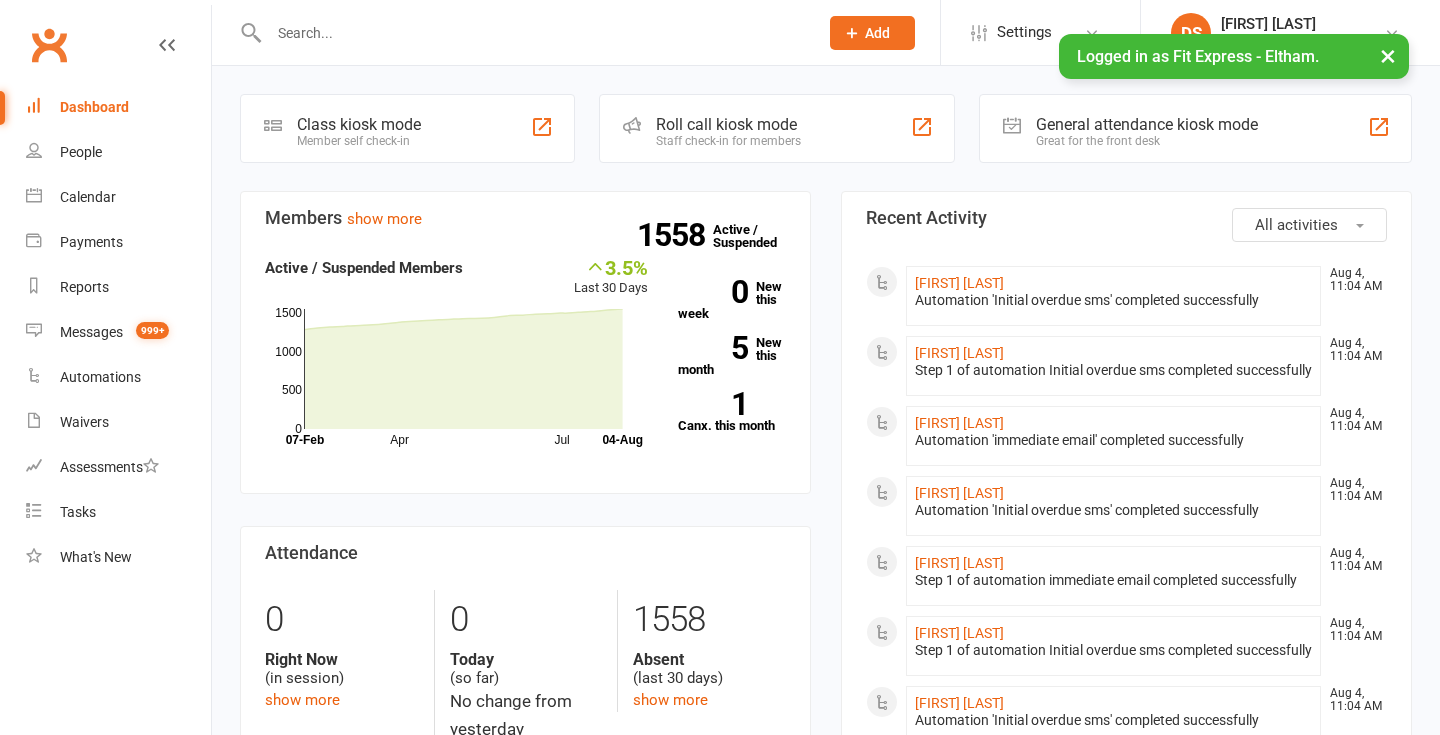 scroll, scrollTop: 0, scrollLeft: 0, axis: both 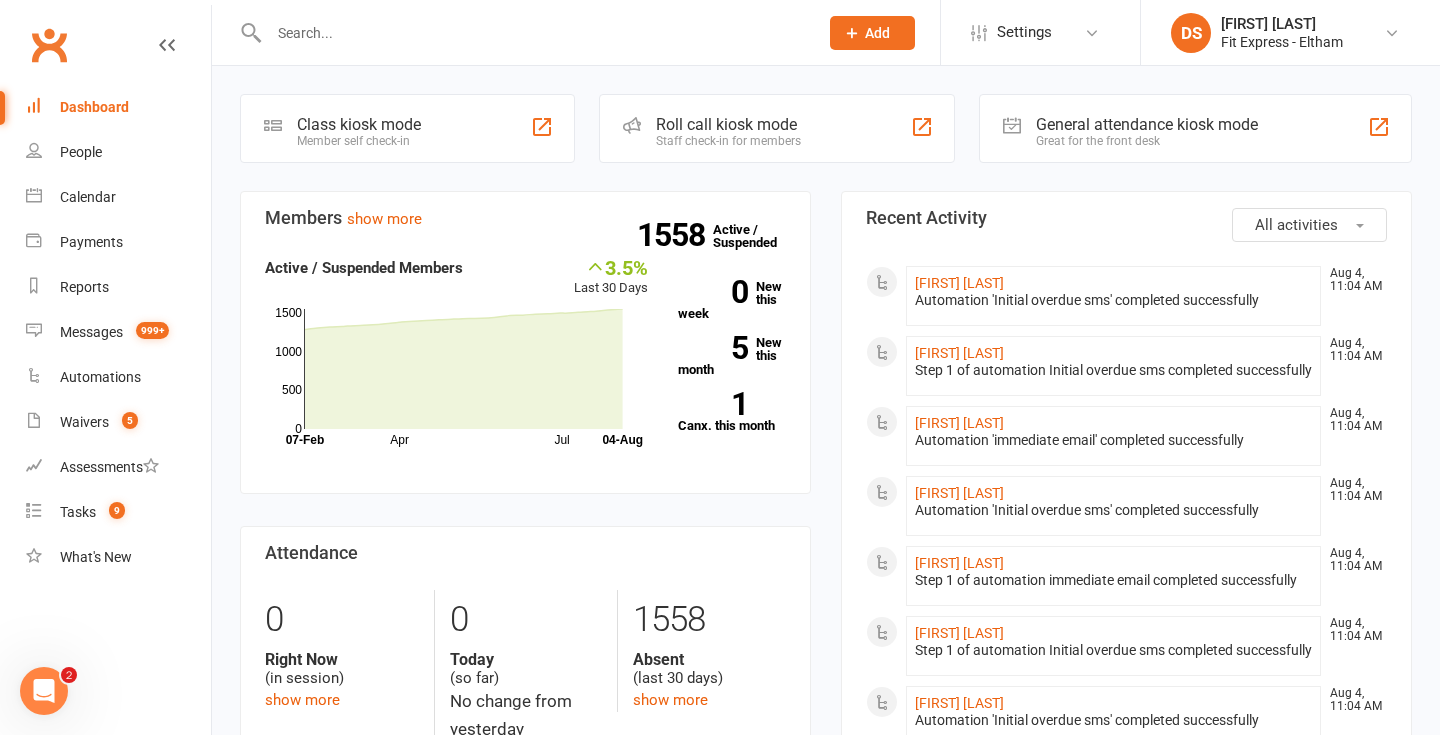click at bounding box center [533, 33] 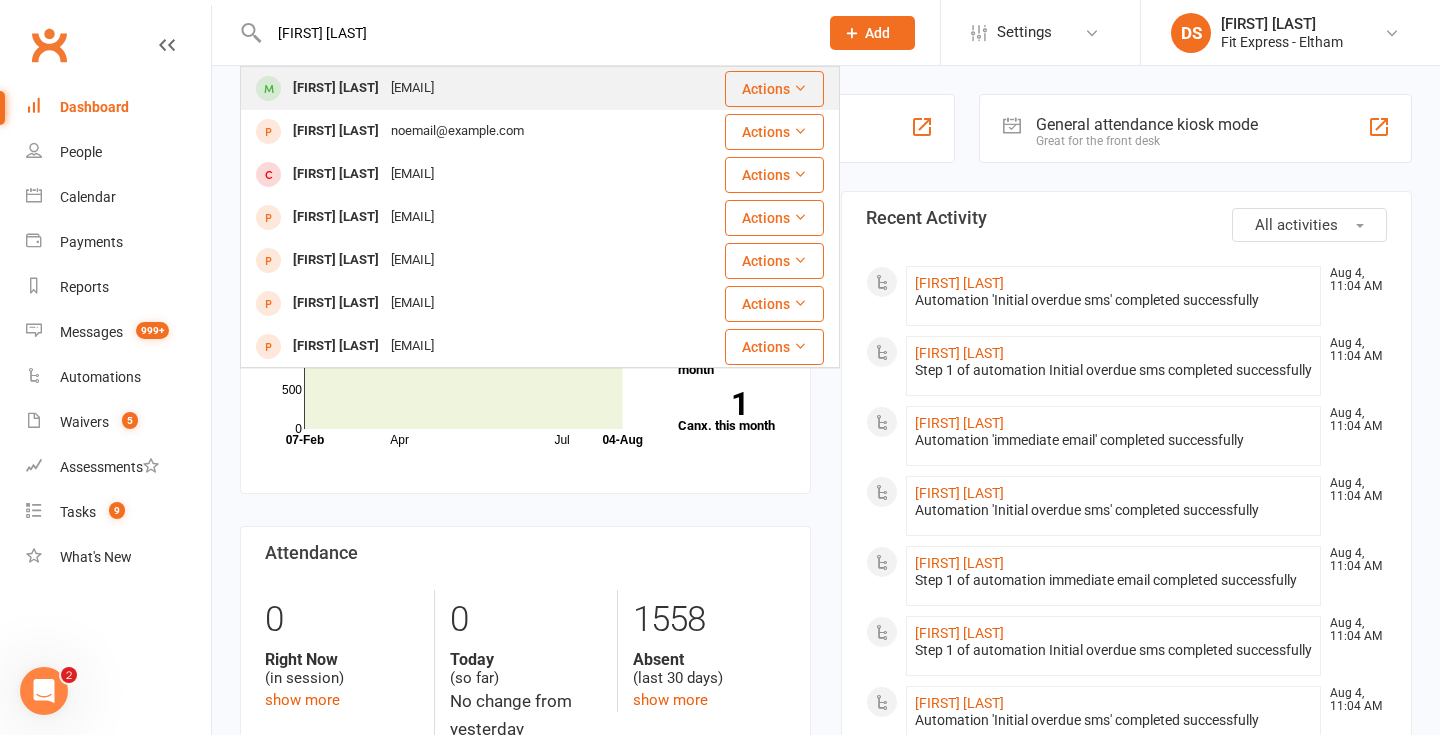 type on "madison higg" 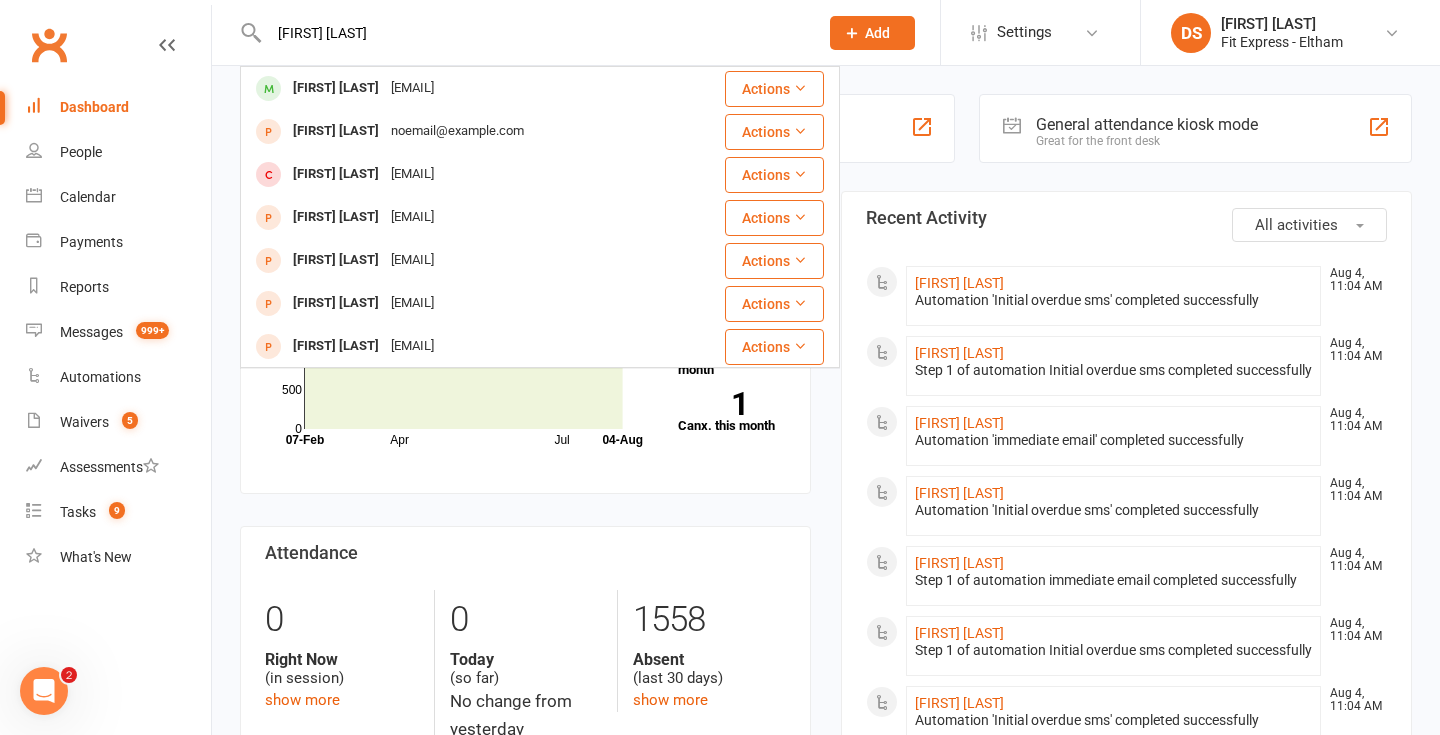 click on "Madison Higgins" at bounding box center [336, 88] 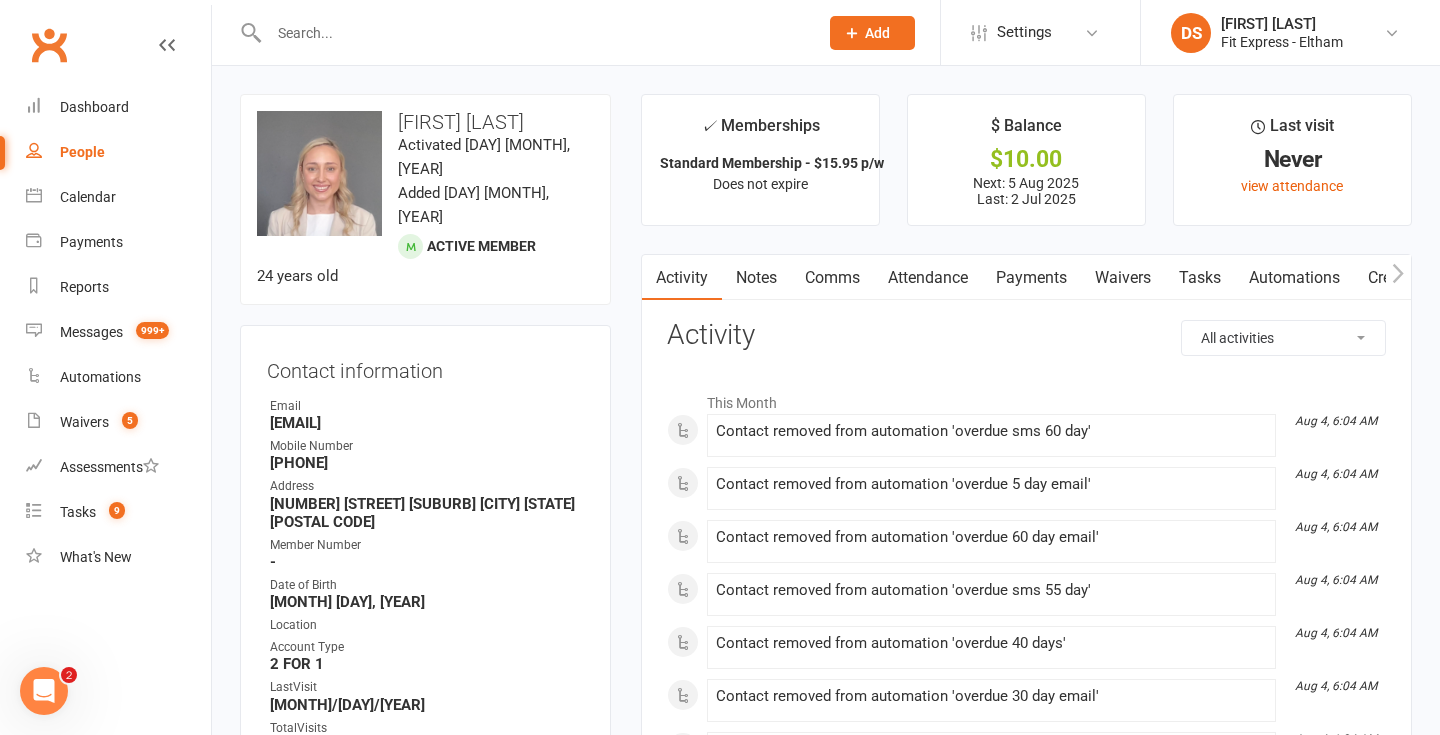 click on "Attendance" at bounding box center (928, 278) 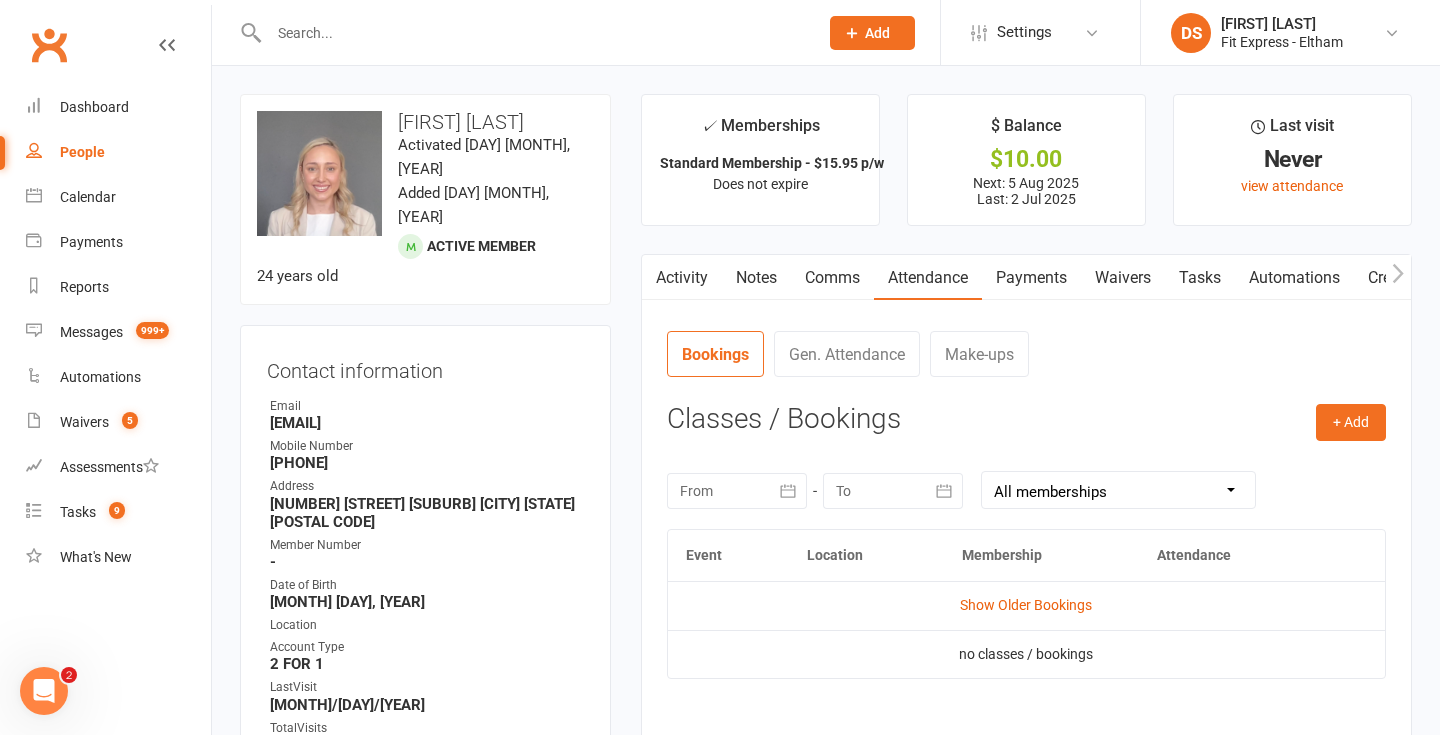 click on "Payments" at bounding box center [1031, 278] 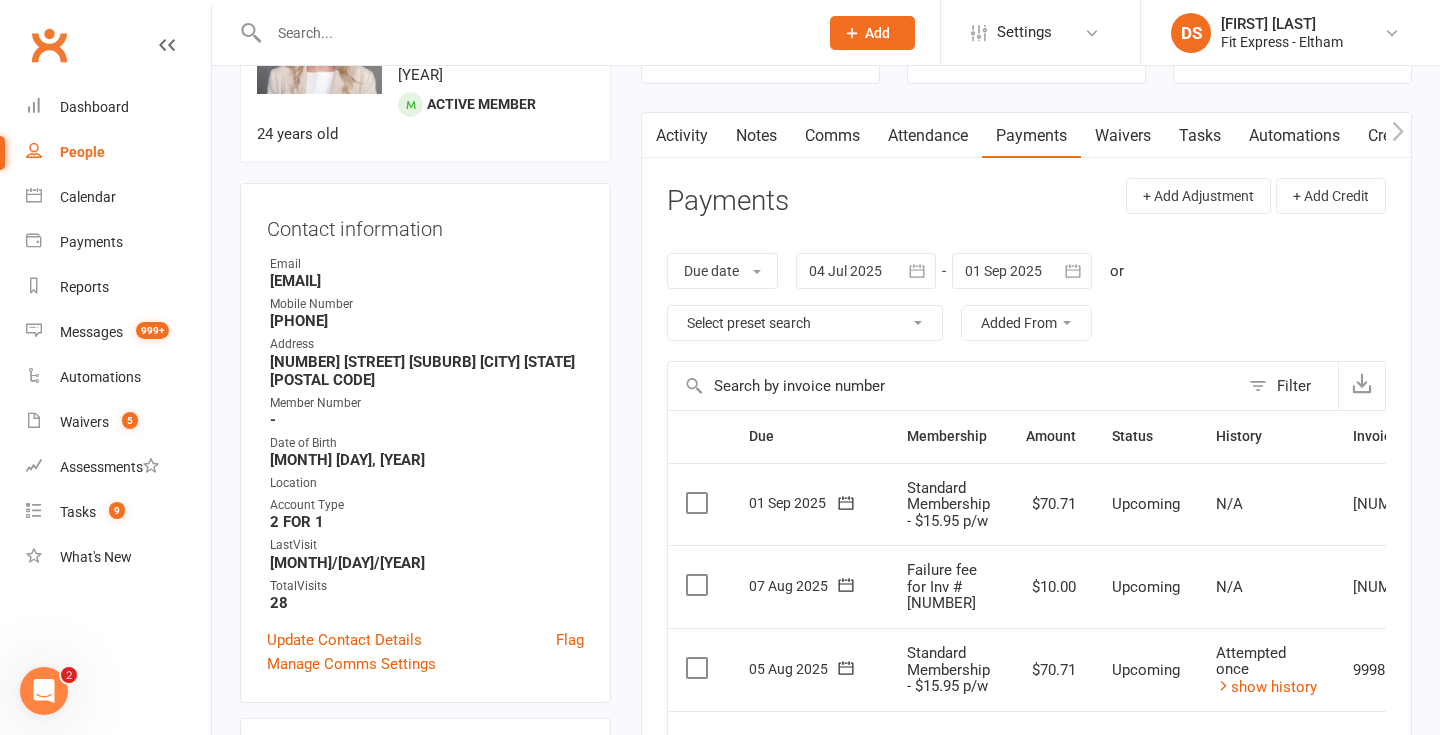 scroll, scrollTop: 0, scrollLeft: 0, axis: both 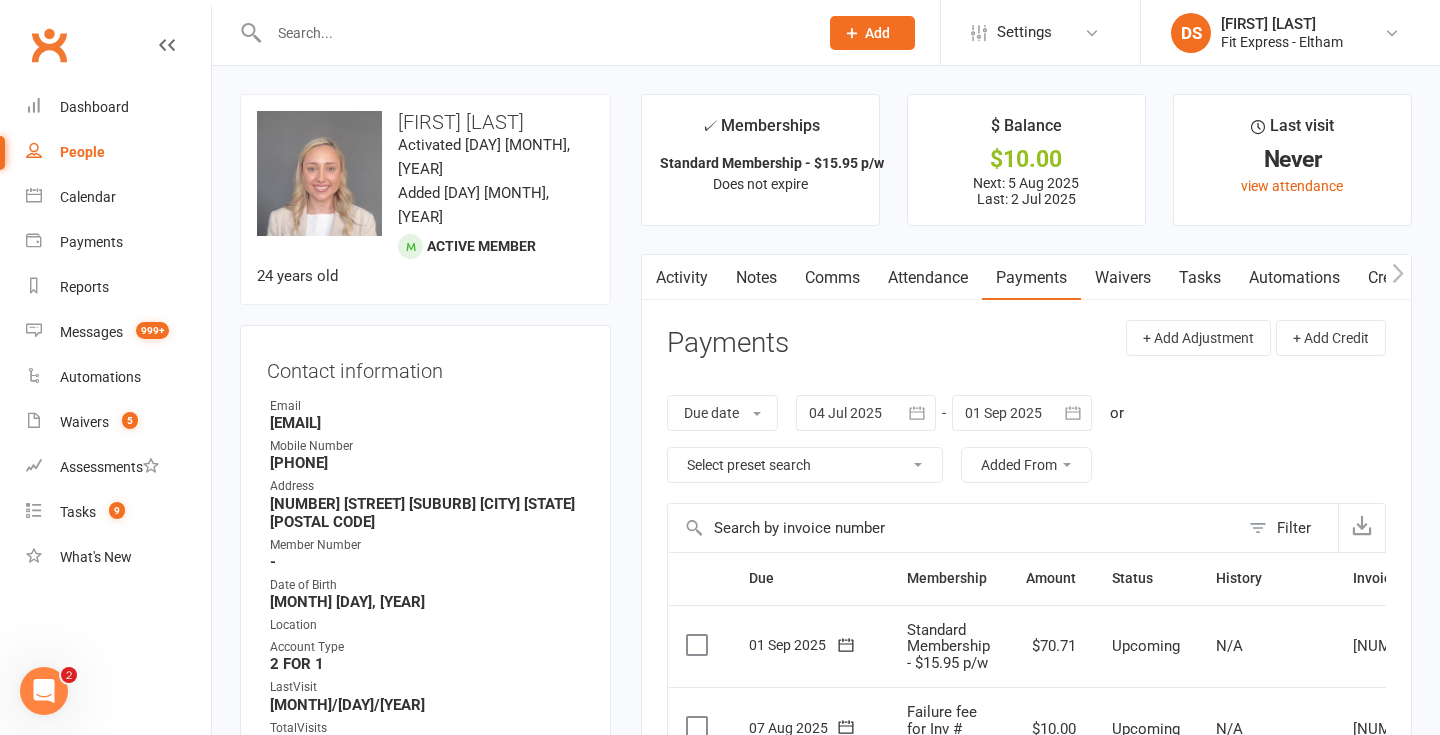 click at bounding box center (533, 33) 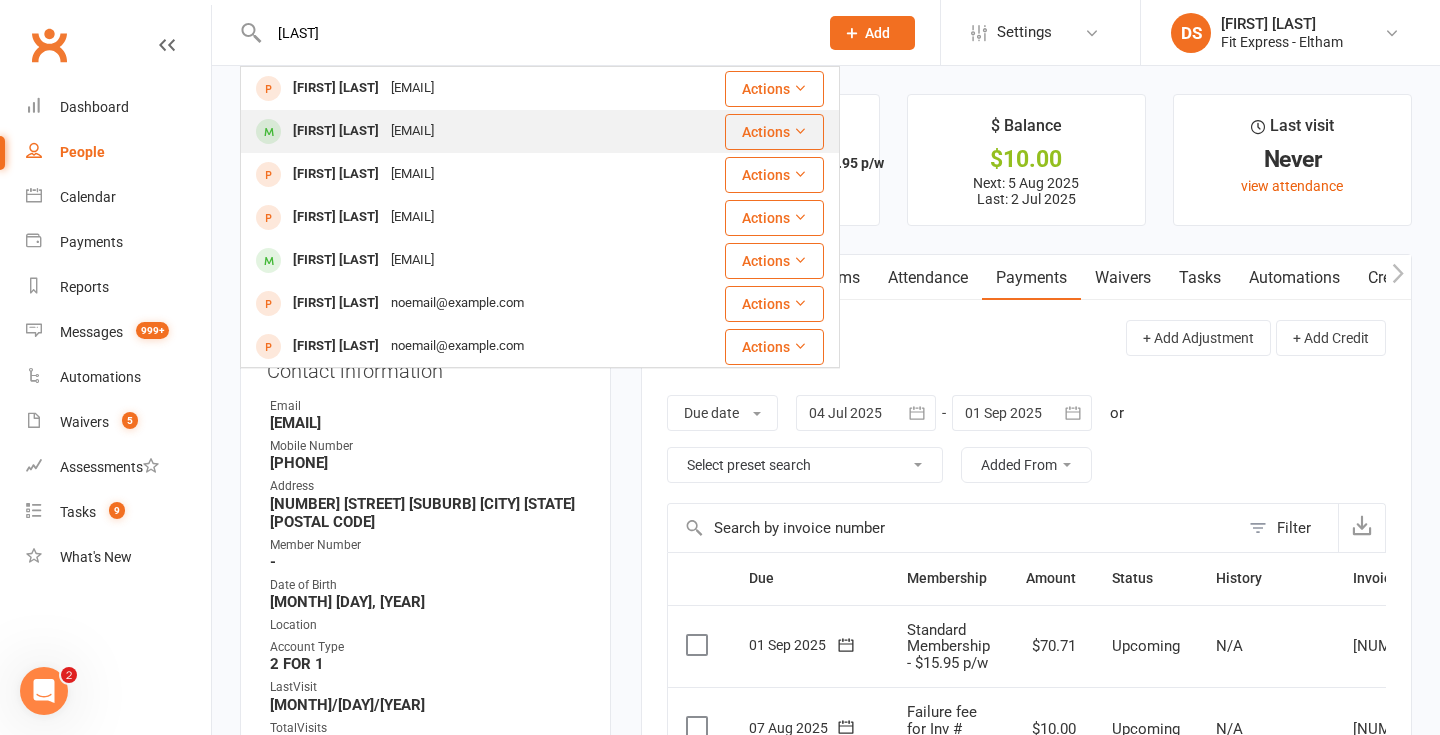 scroll, scrollTop: 157, scrollLeft: 0, axis: vertical 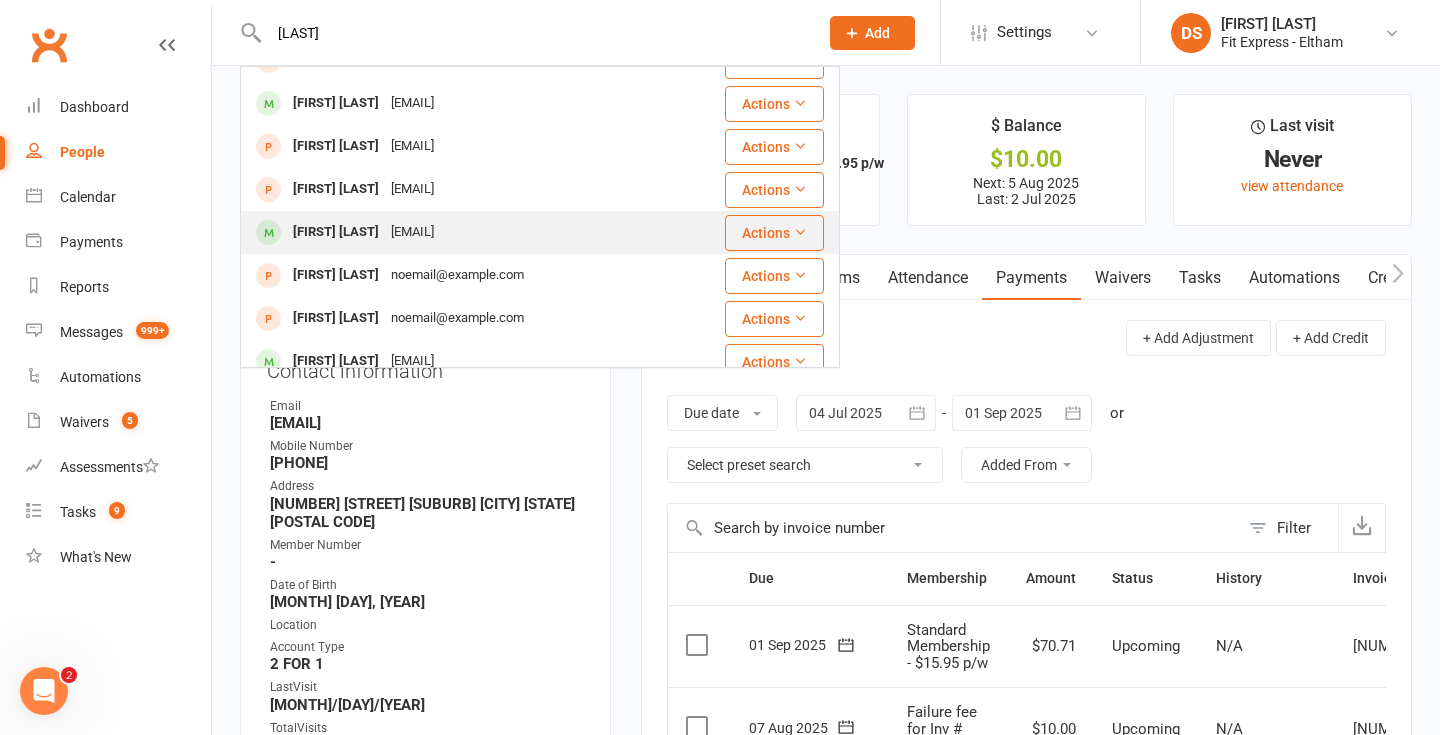 type on "reid" 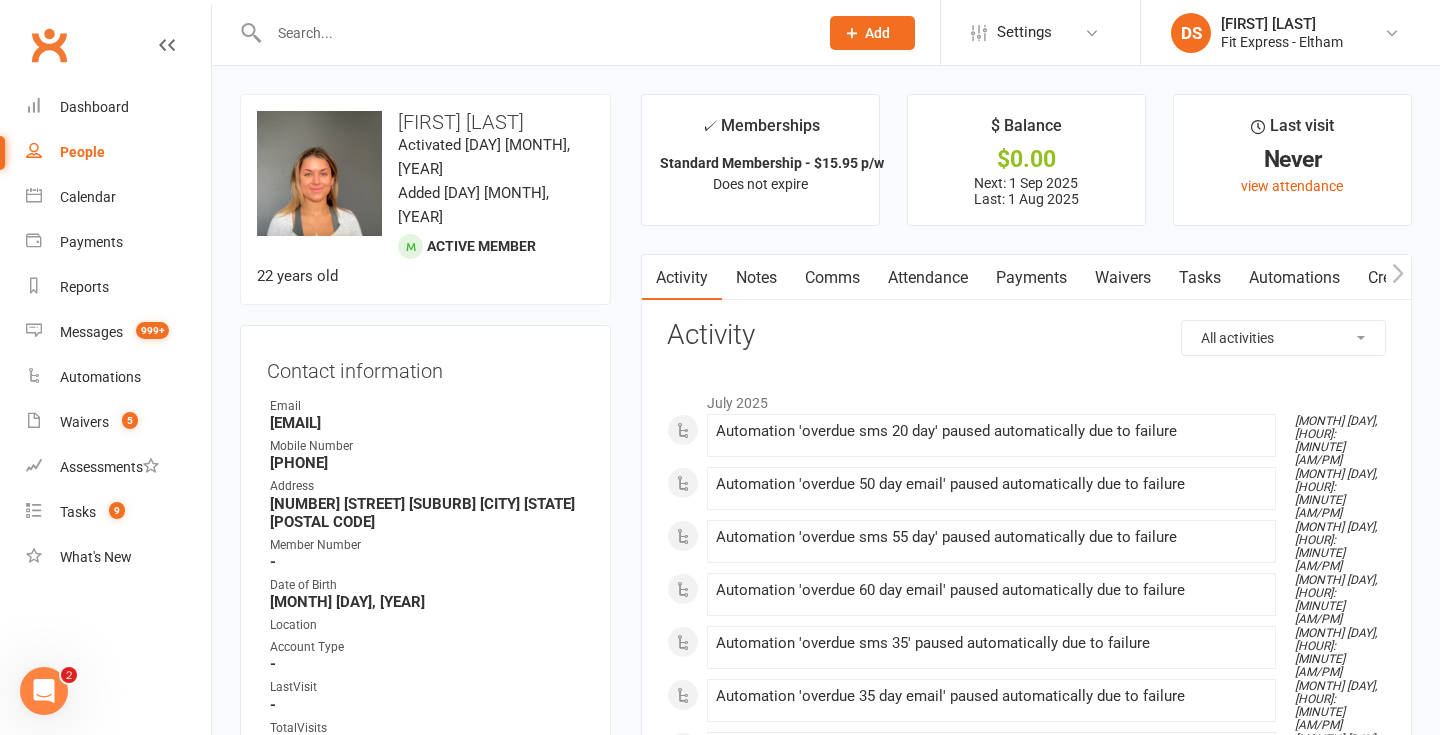 click on "Notes" at bounding box center [756, 278] 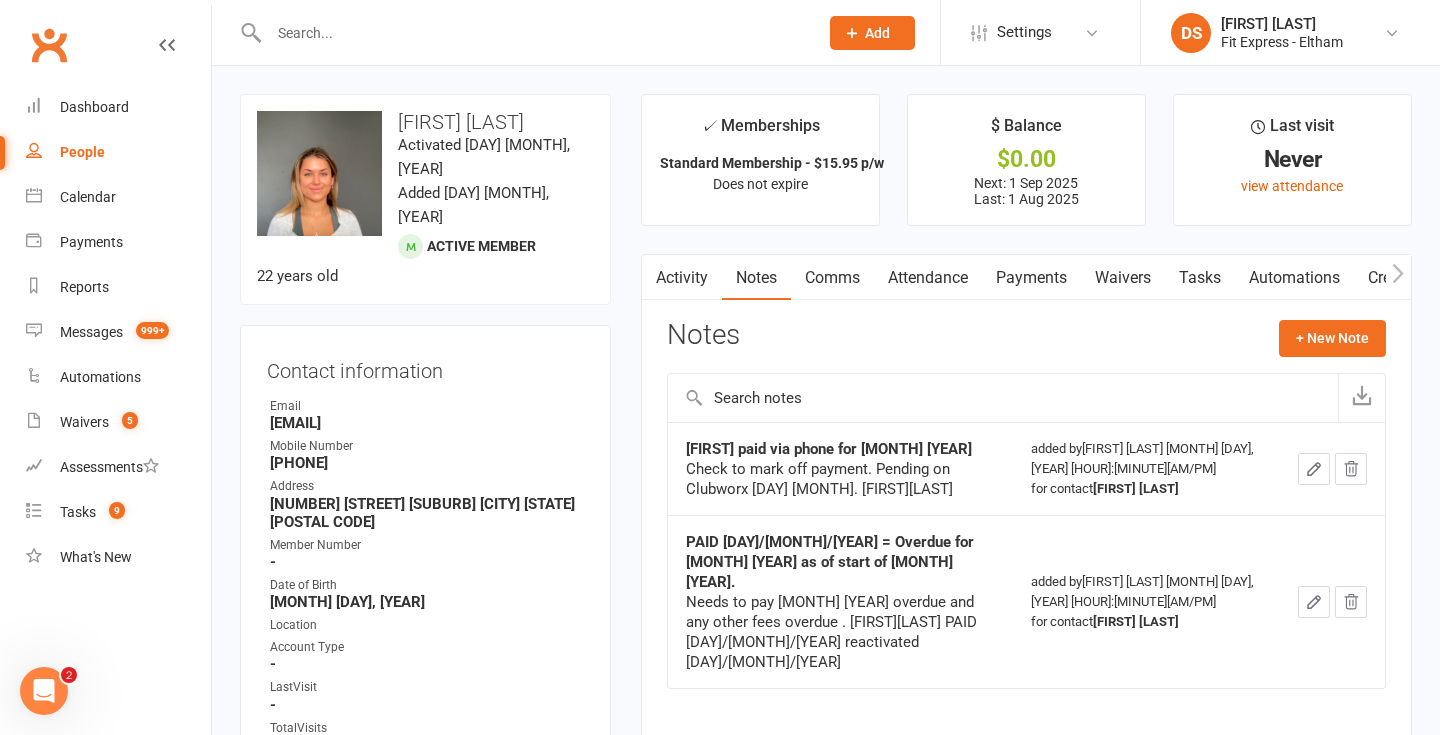 click on "Payments" at bounding box center (1031, 278) 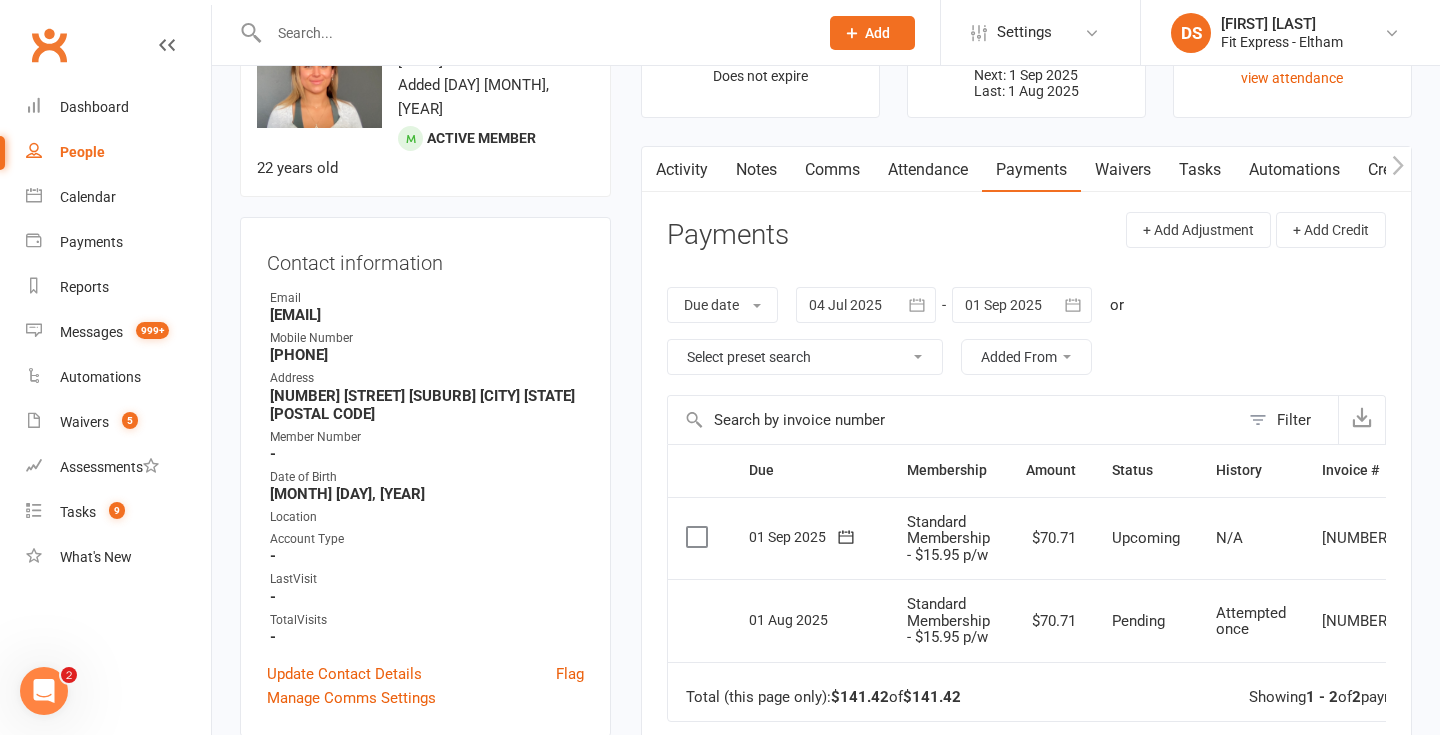 scroll, scrollTop: 0, scrollLeft: 0, axis: both 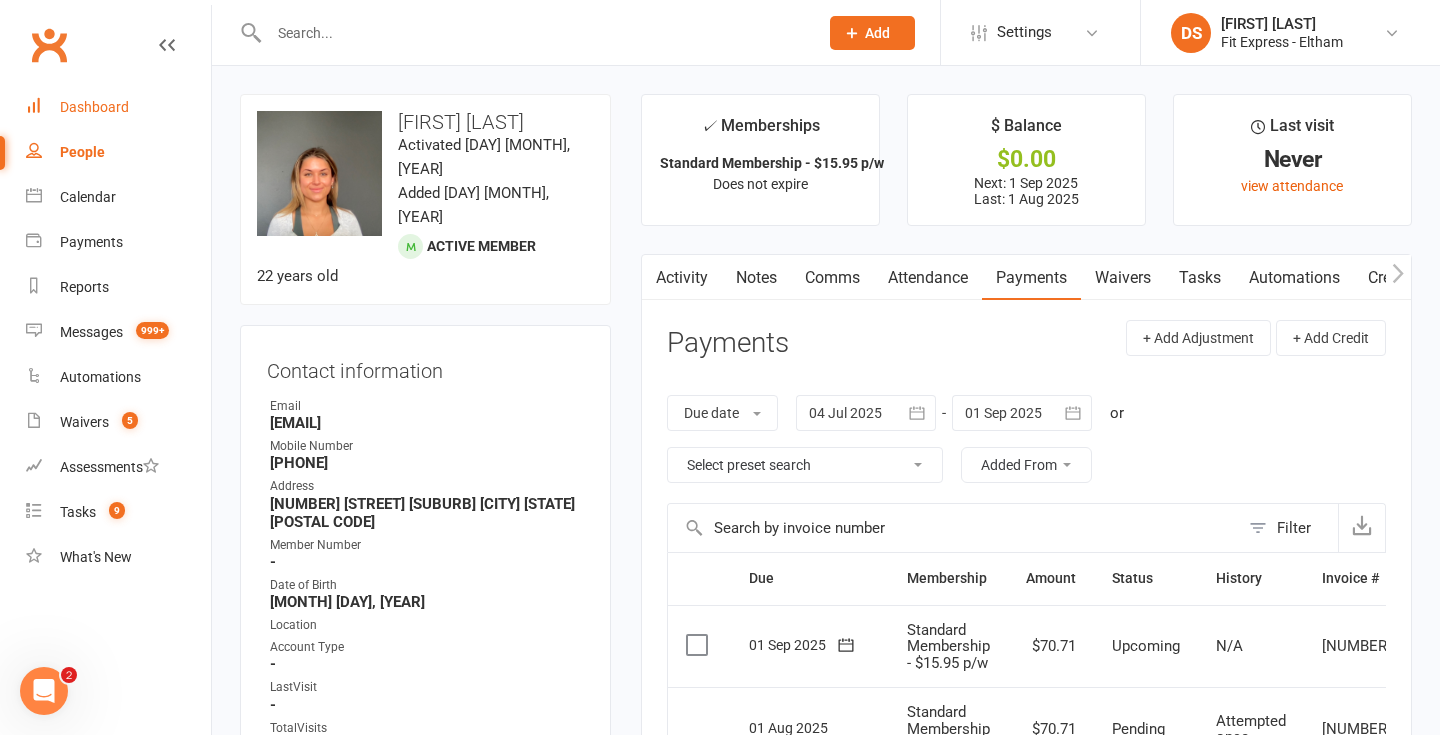 click on "Dashboard" at bounding box center [94, 107] 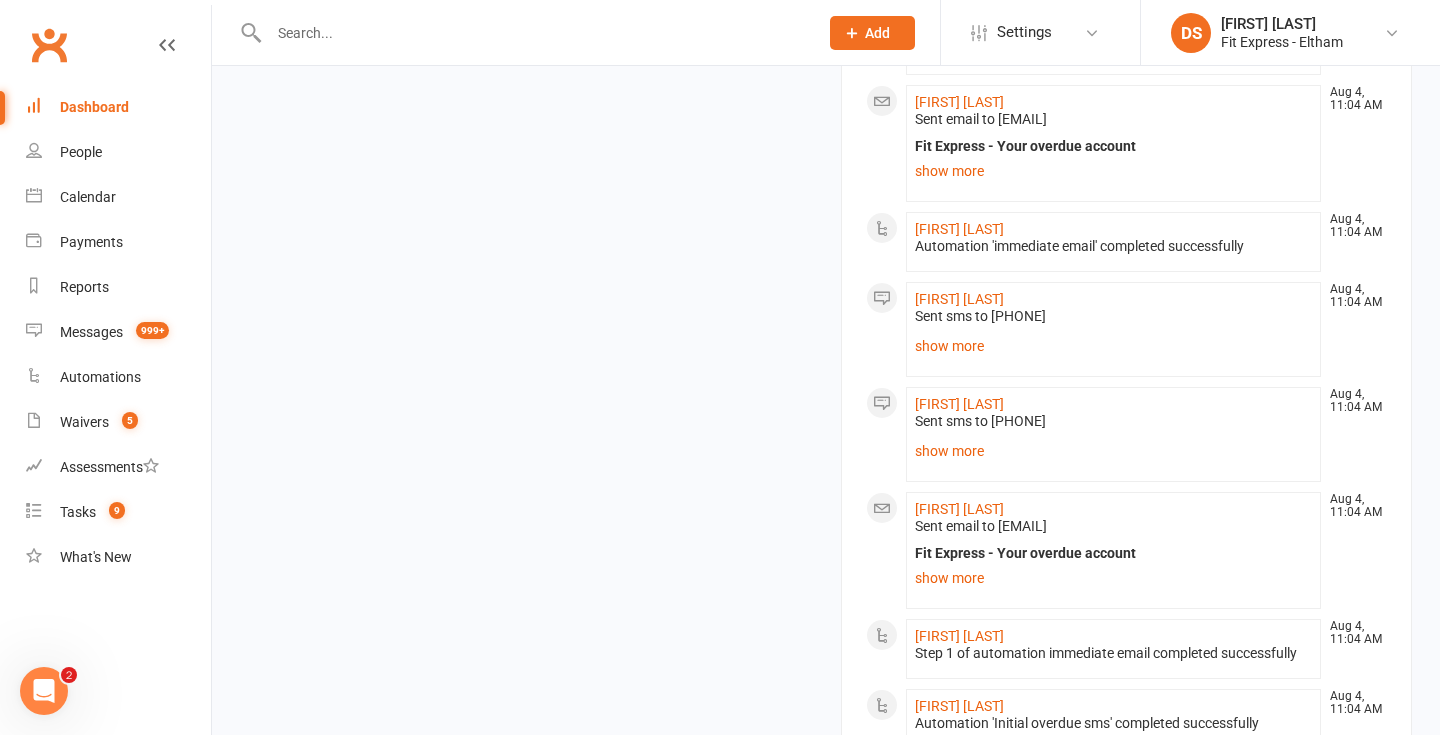 scroll, scrollTop: 0, scrollLeft: 0, axis: both 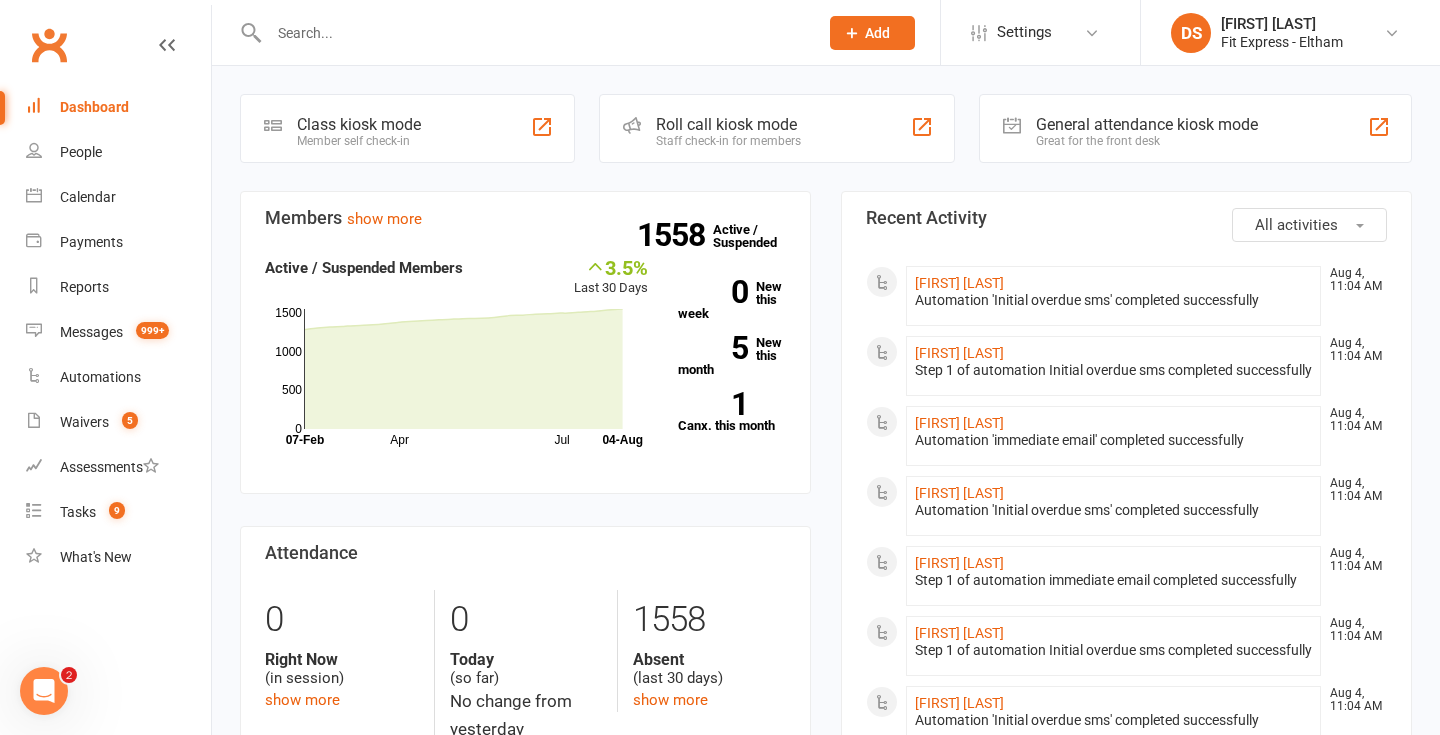 click on "Clubworx" at bounding box center [49, 45] 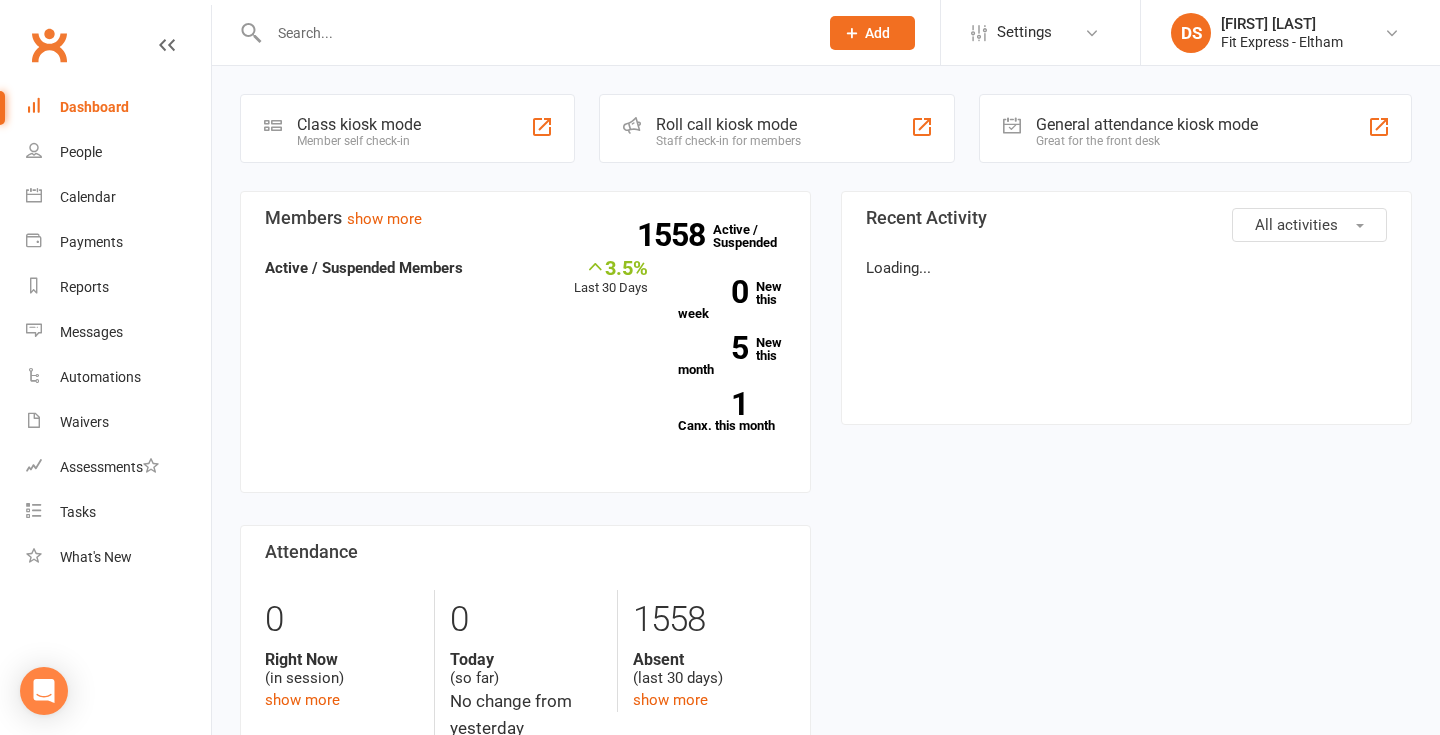 scroll, scrollTop: 0, scrollLeft: 0, axis: both 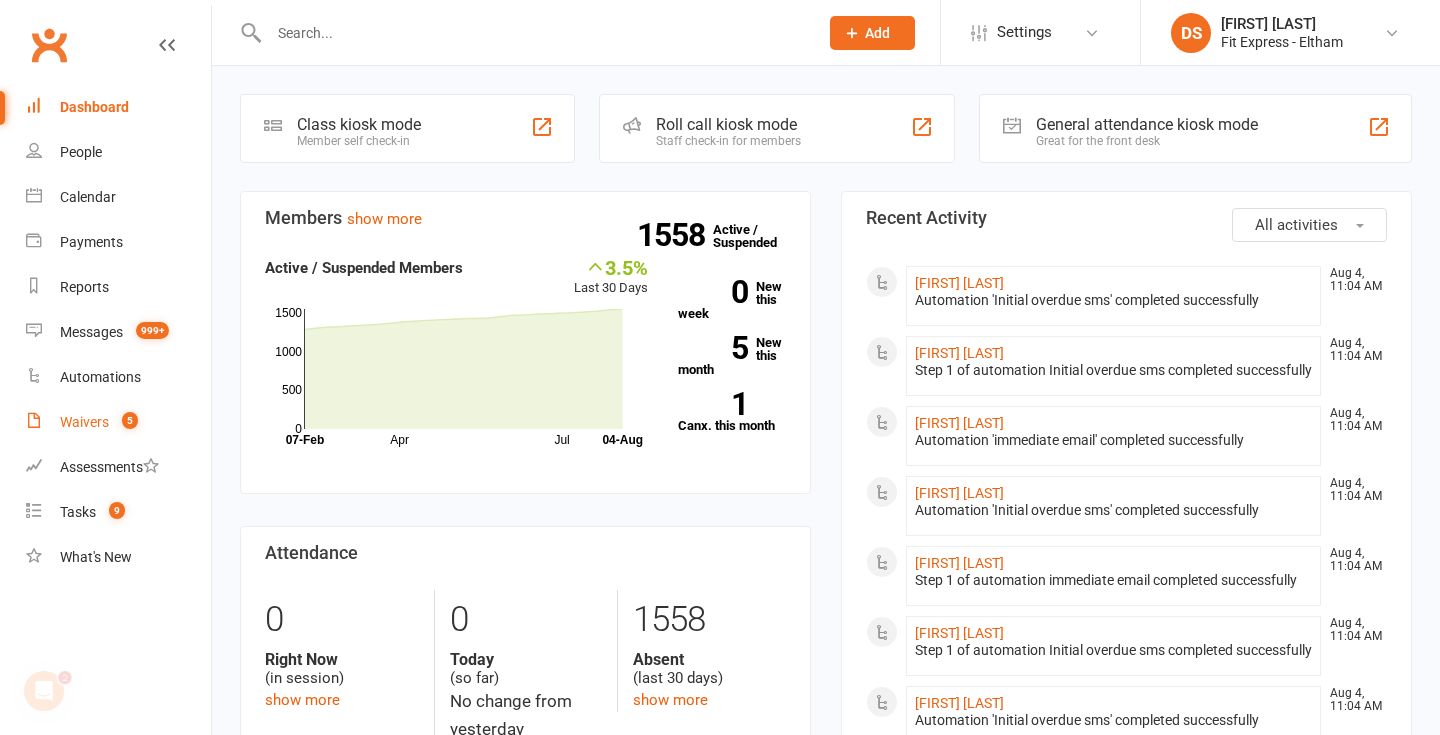 click on "Waivers" at bounding box center [84, 422] 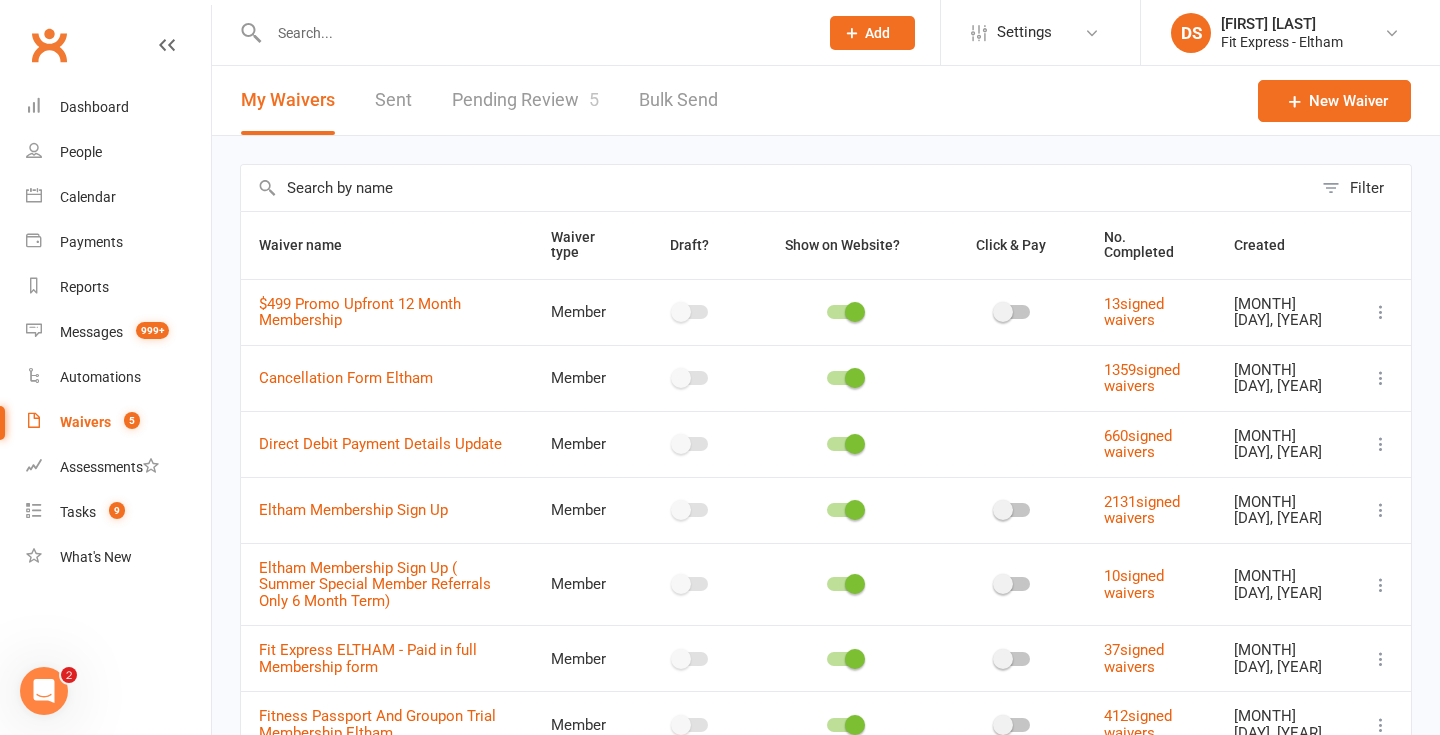 click on "Pending Review 5" at bounding box center (525, 100) 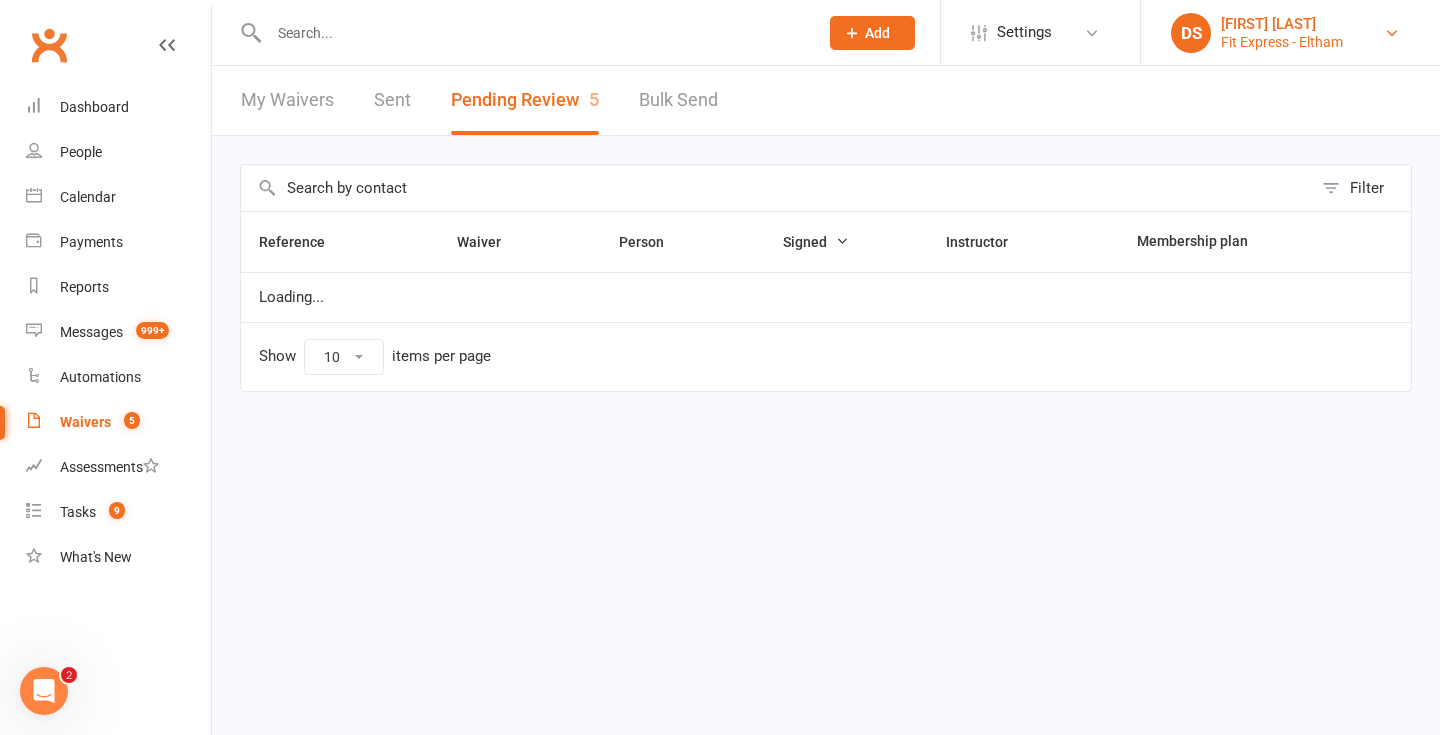 click on "[FIRST] [LAST]" at bounding box center [1282, 24] 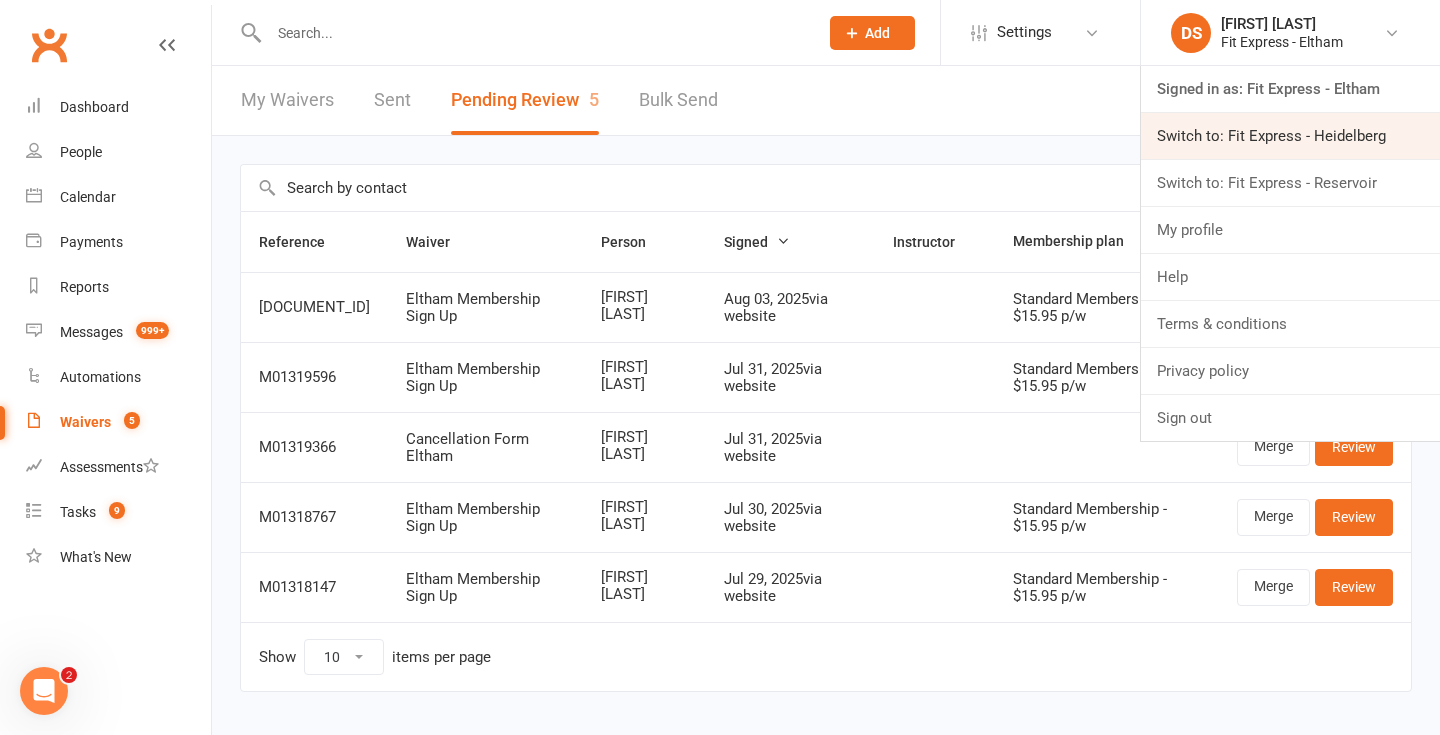 click on "Switch to: Fit Express - Heidelberg" at bounding box center [1290, 136] 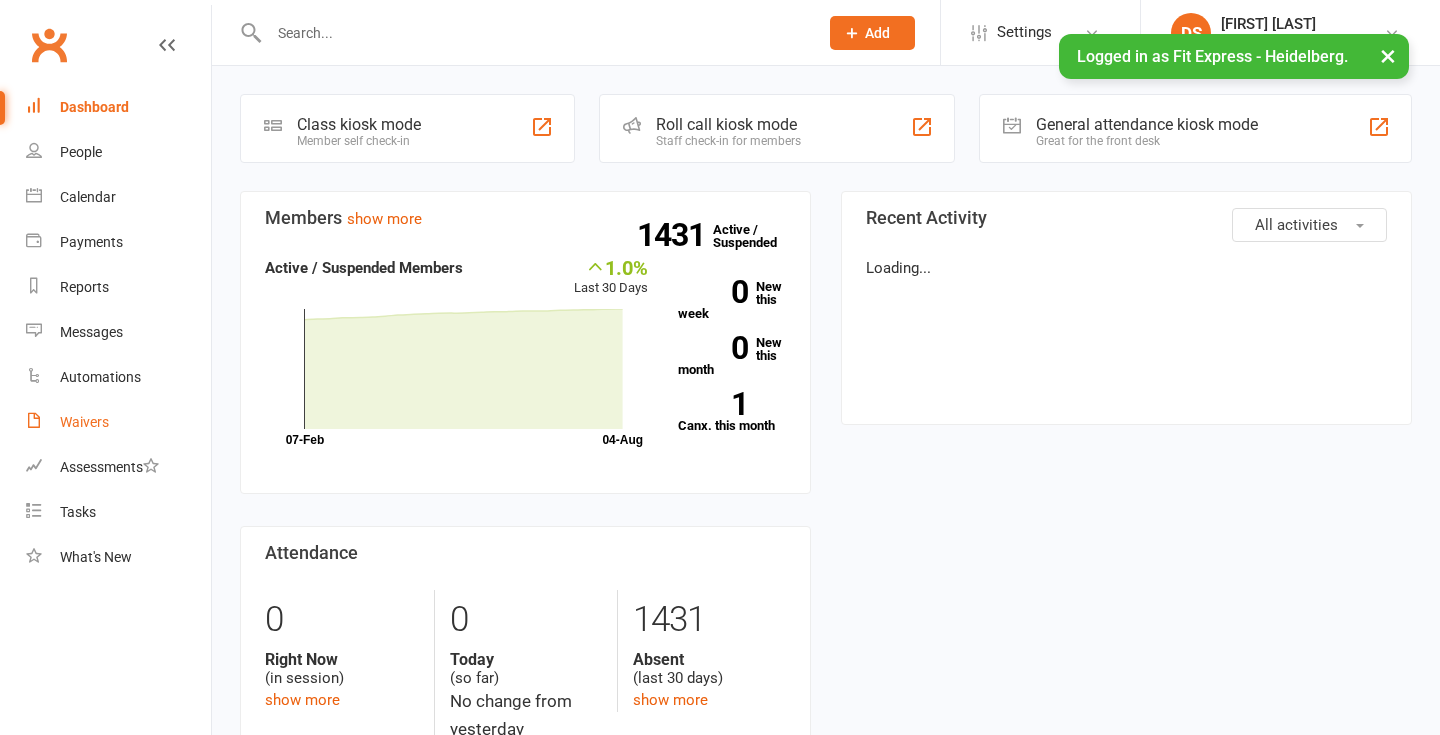 scroll, scrollTop: 0, scrollLeft: 0, axis: both 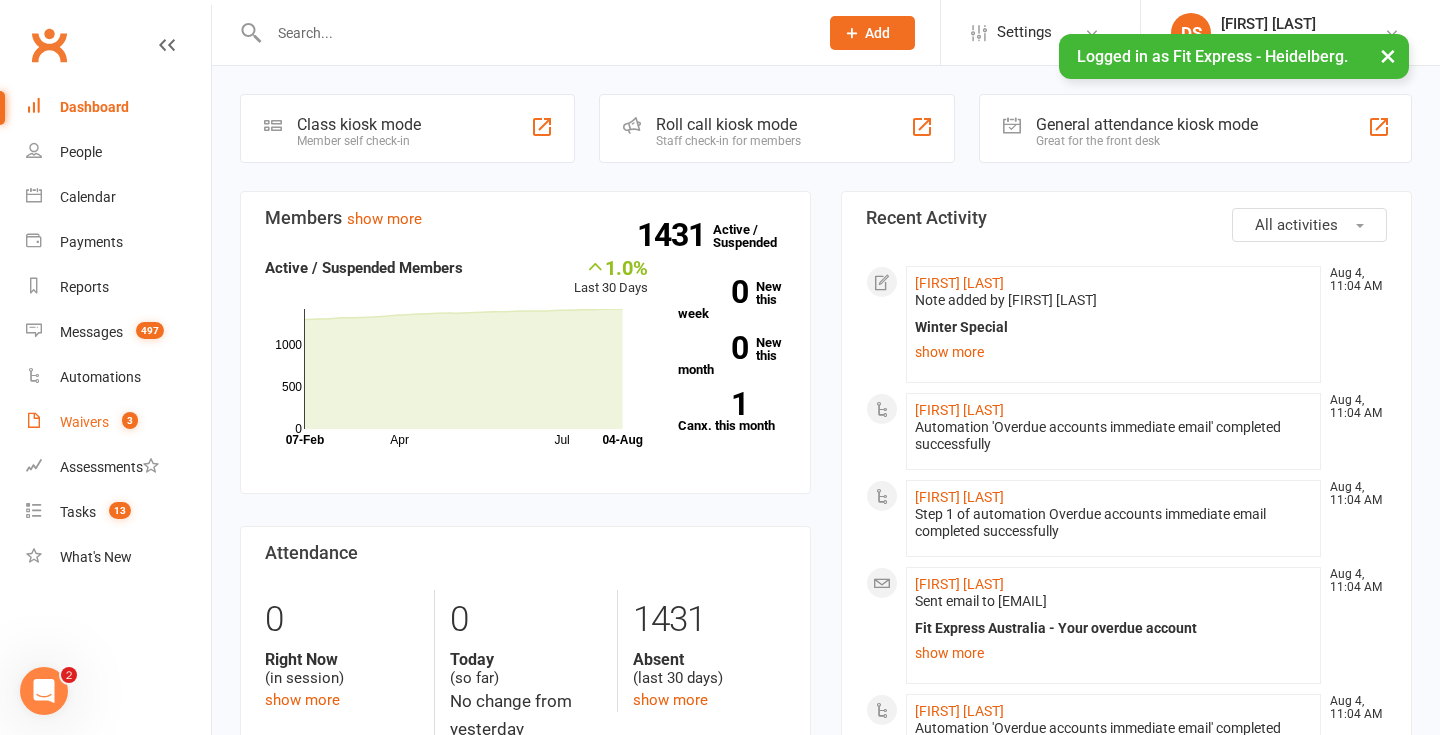 click on "Waivers" at bounding box center [84, 422] 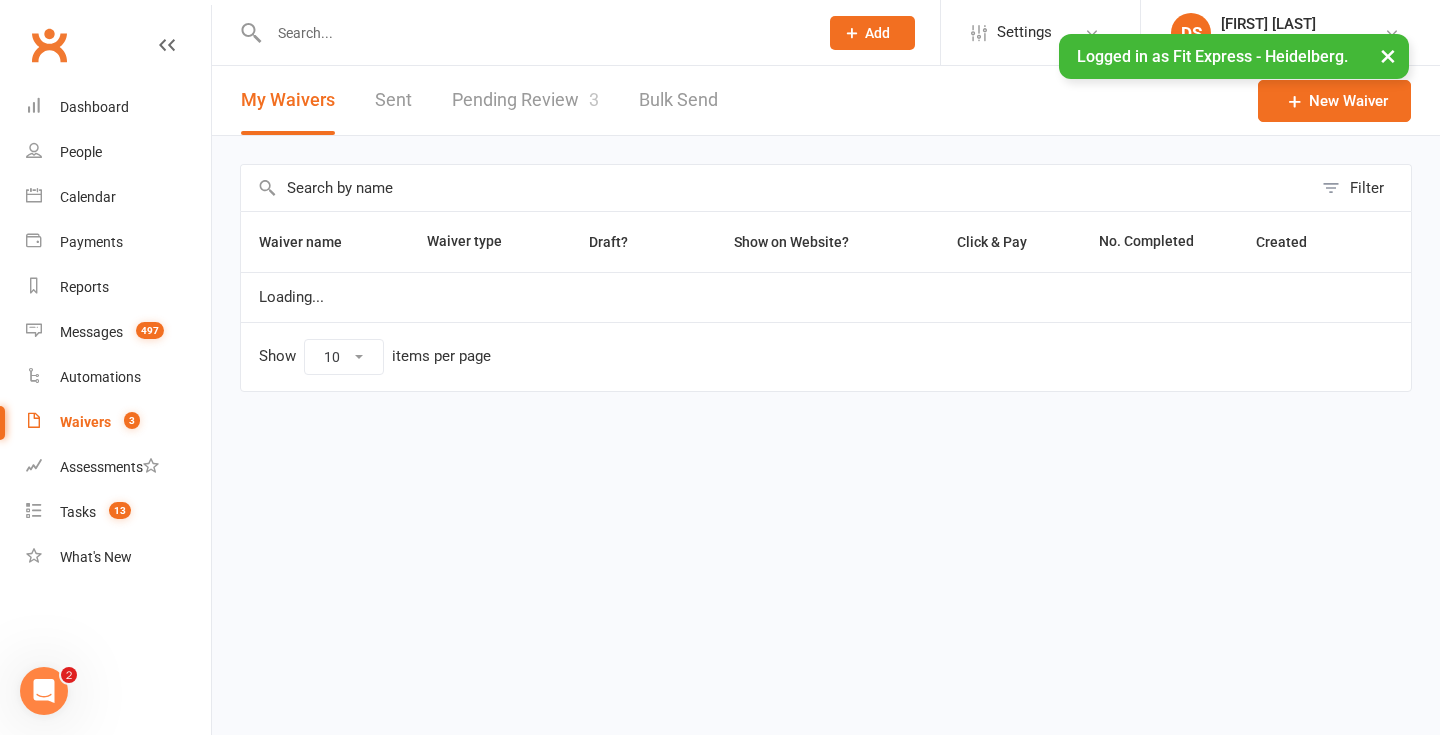 click on "Pending Review 3" at bounding box center [525, 100] 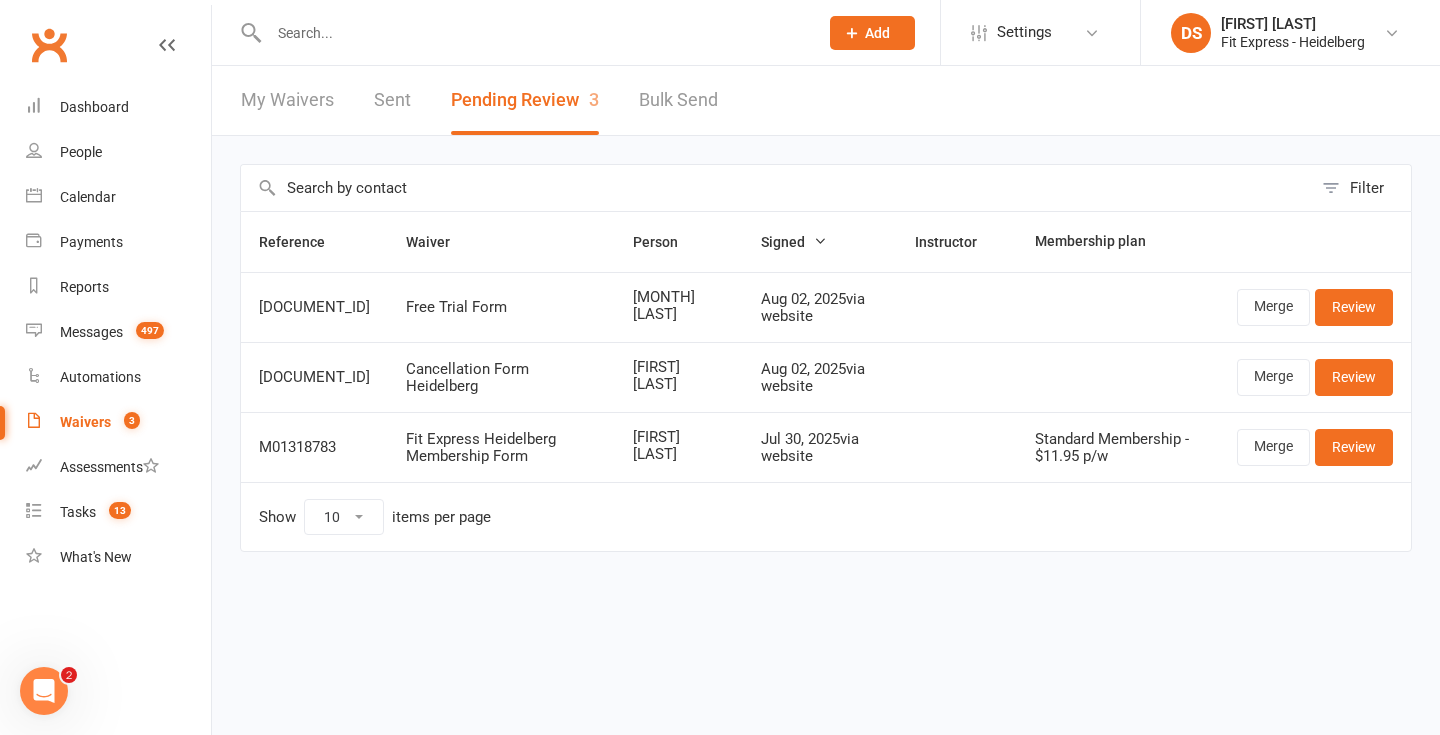 click at bounding box center [533, 33] 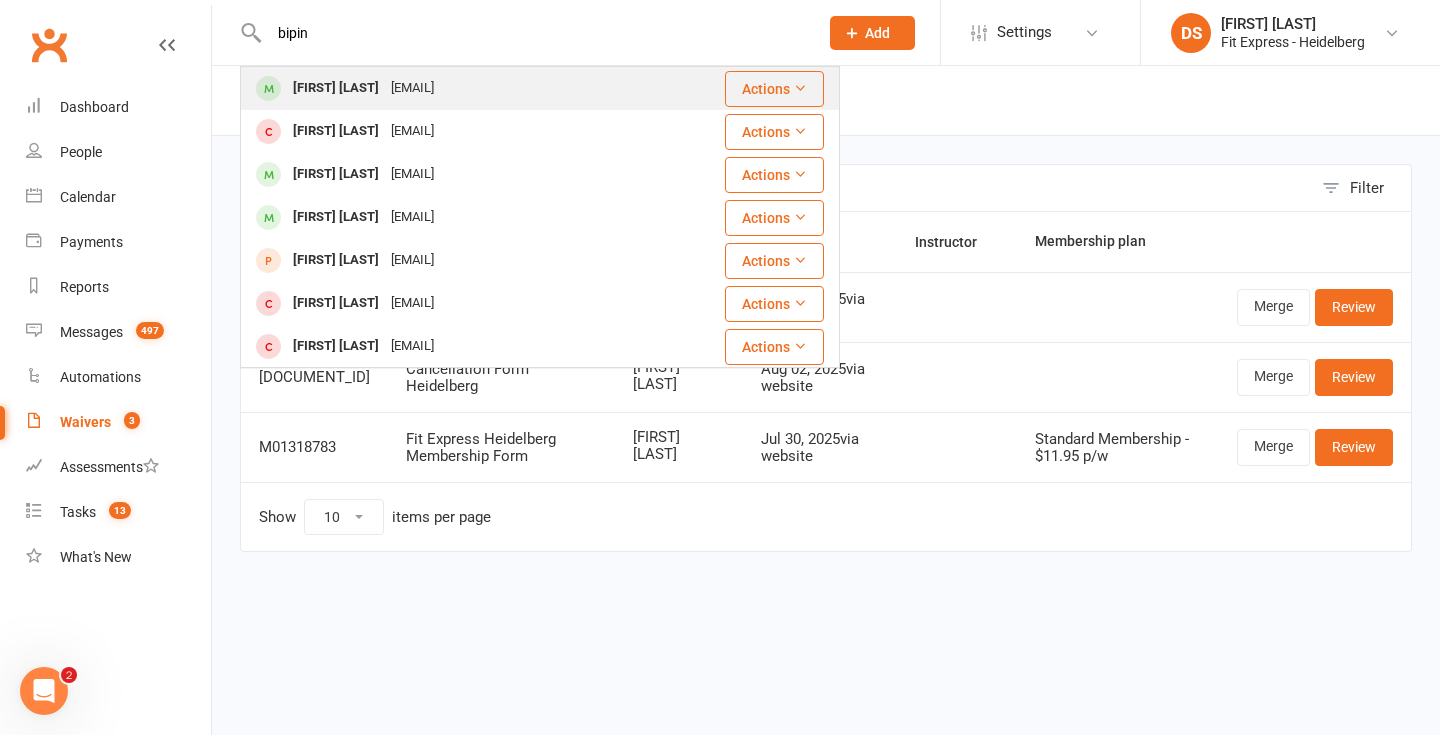 type on "bipin" 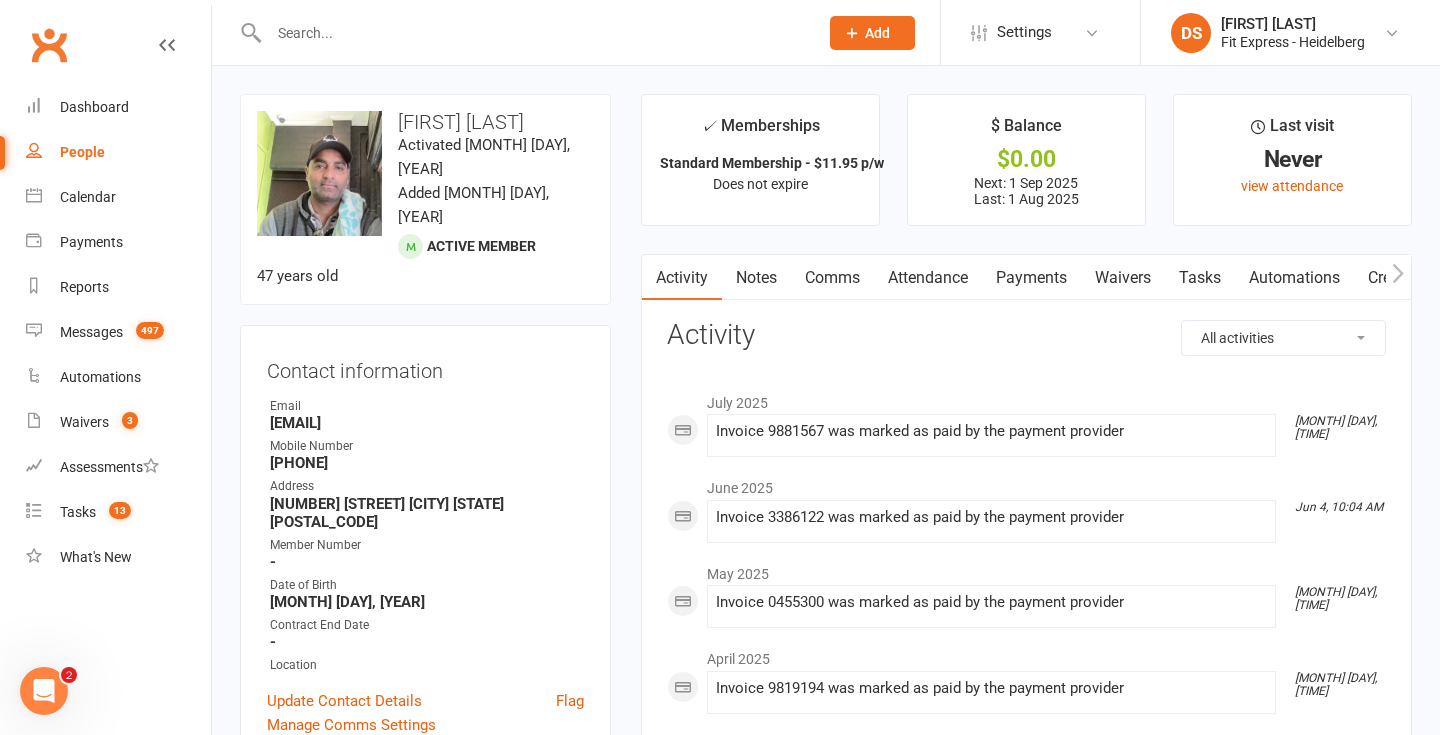 click on "Payments" at bounding box center [1031, 278] 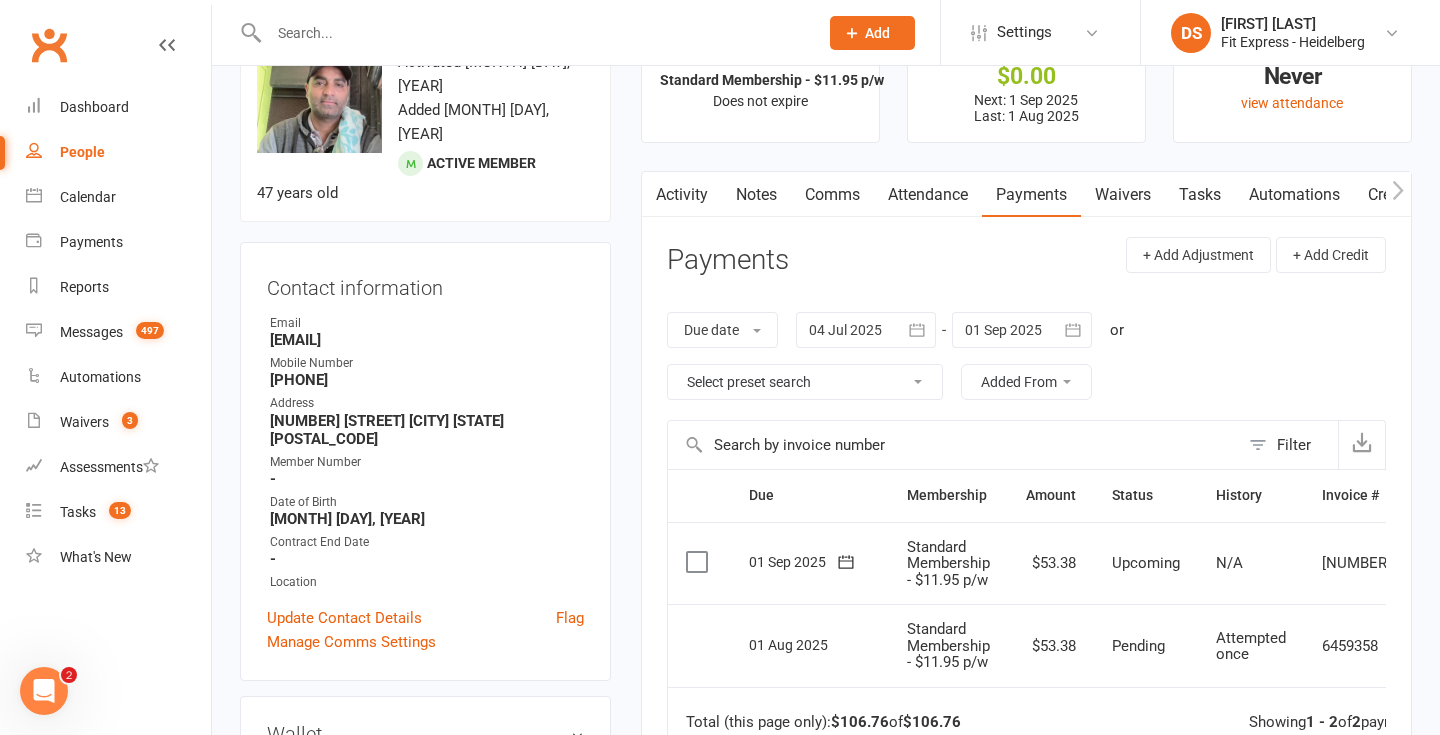 scroll, scrollTop: 0, scrollLeft: 0, axis: both 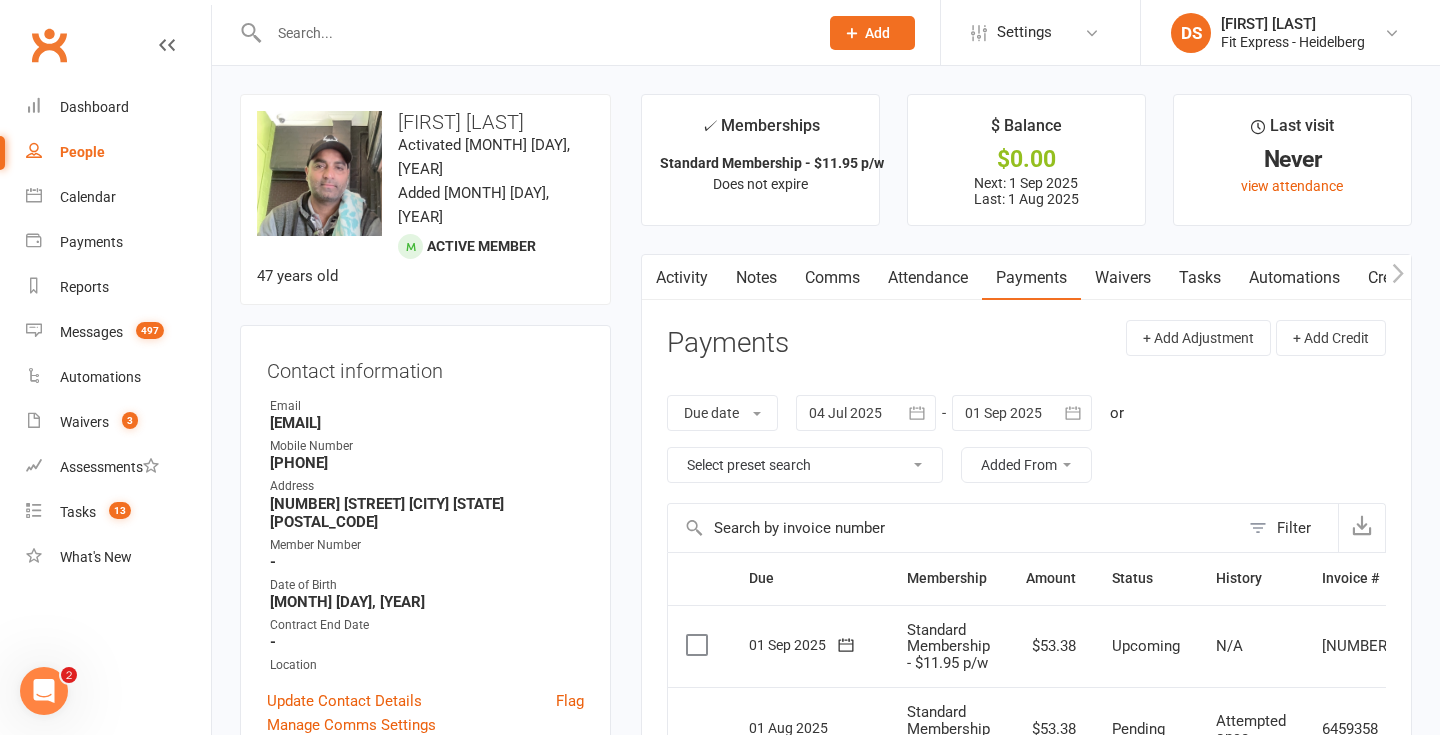 click on "Clubworx" at bounding box center [49, 45] 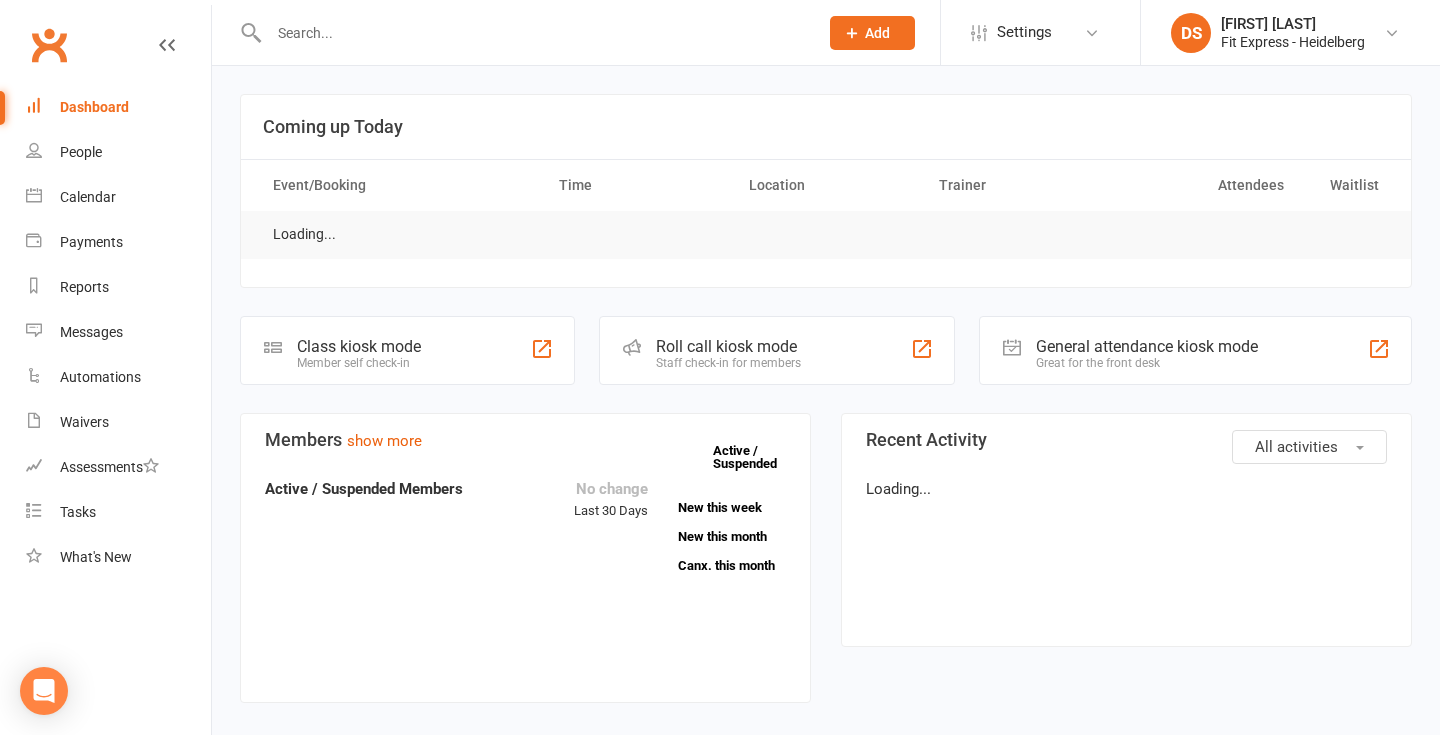 scroll, scrollTop: 0, scrollLeft: 0, axis: both 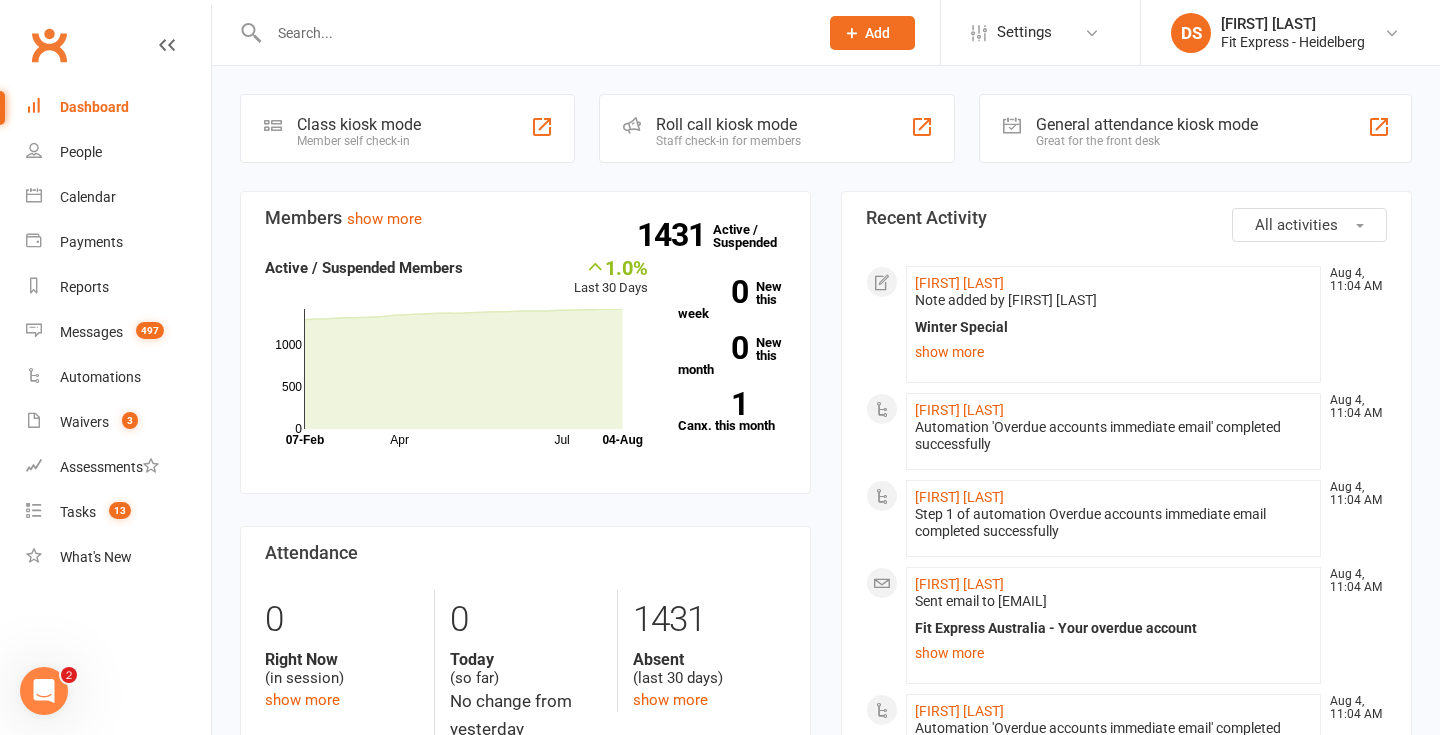 click at bounding box center (533, 33) 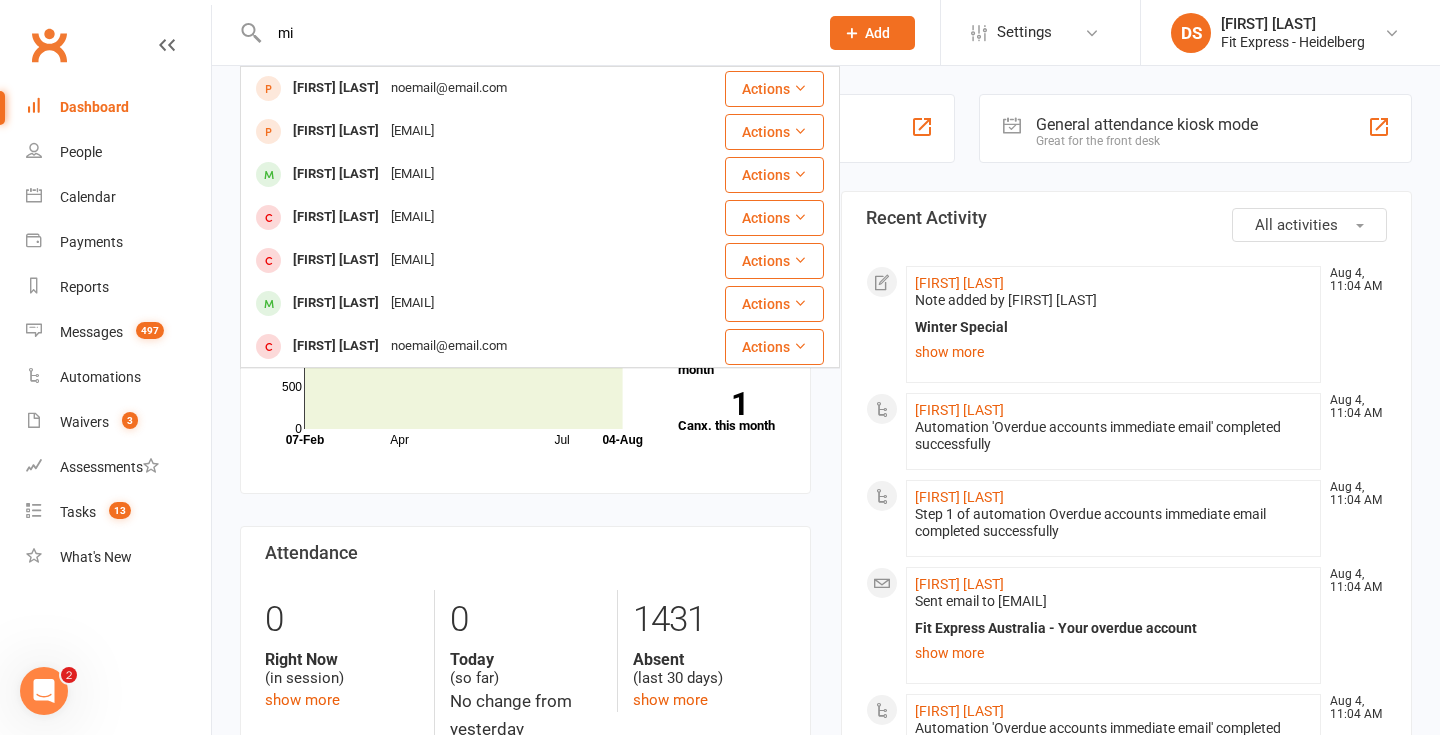 type on "m" 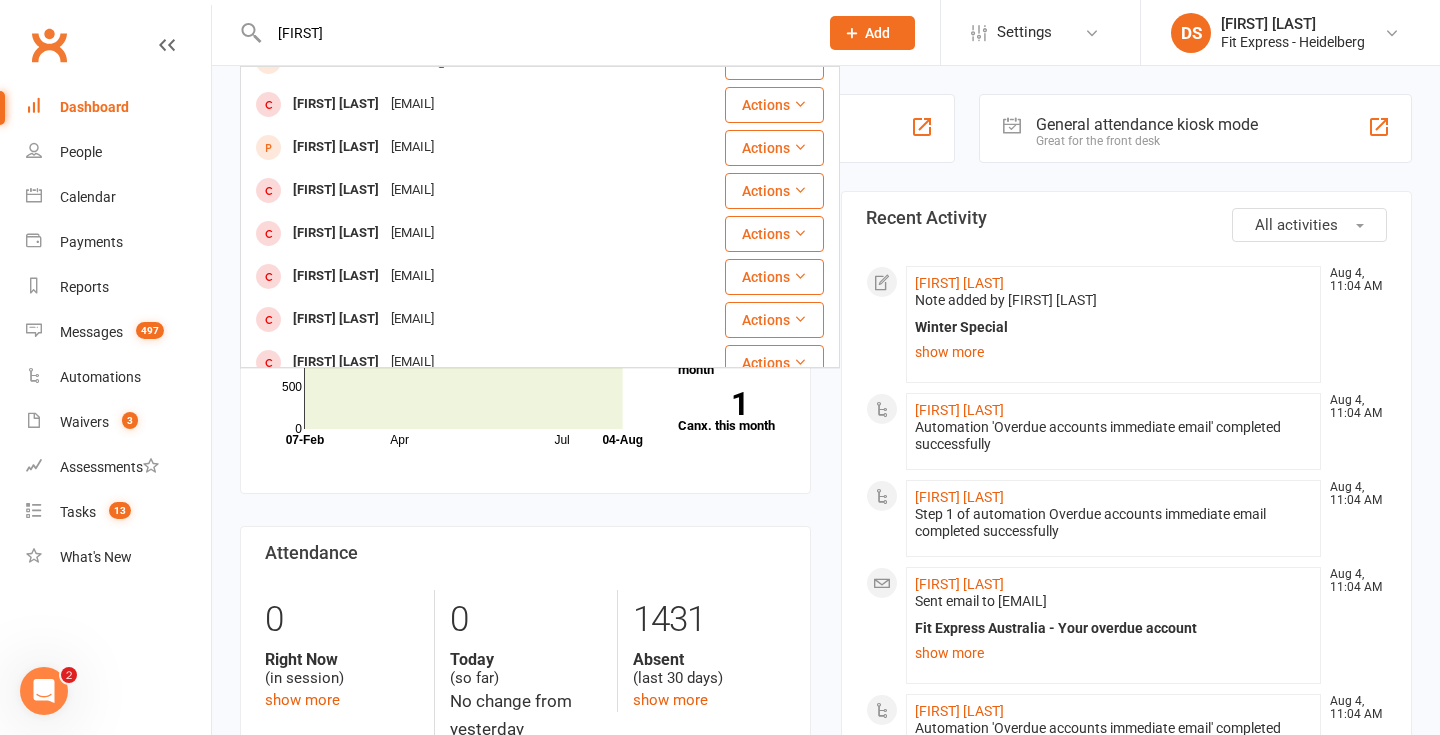 scroll, scrollTop: 560, scrollLeft: 0, axis: vertical 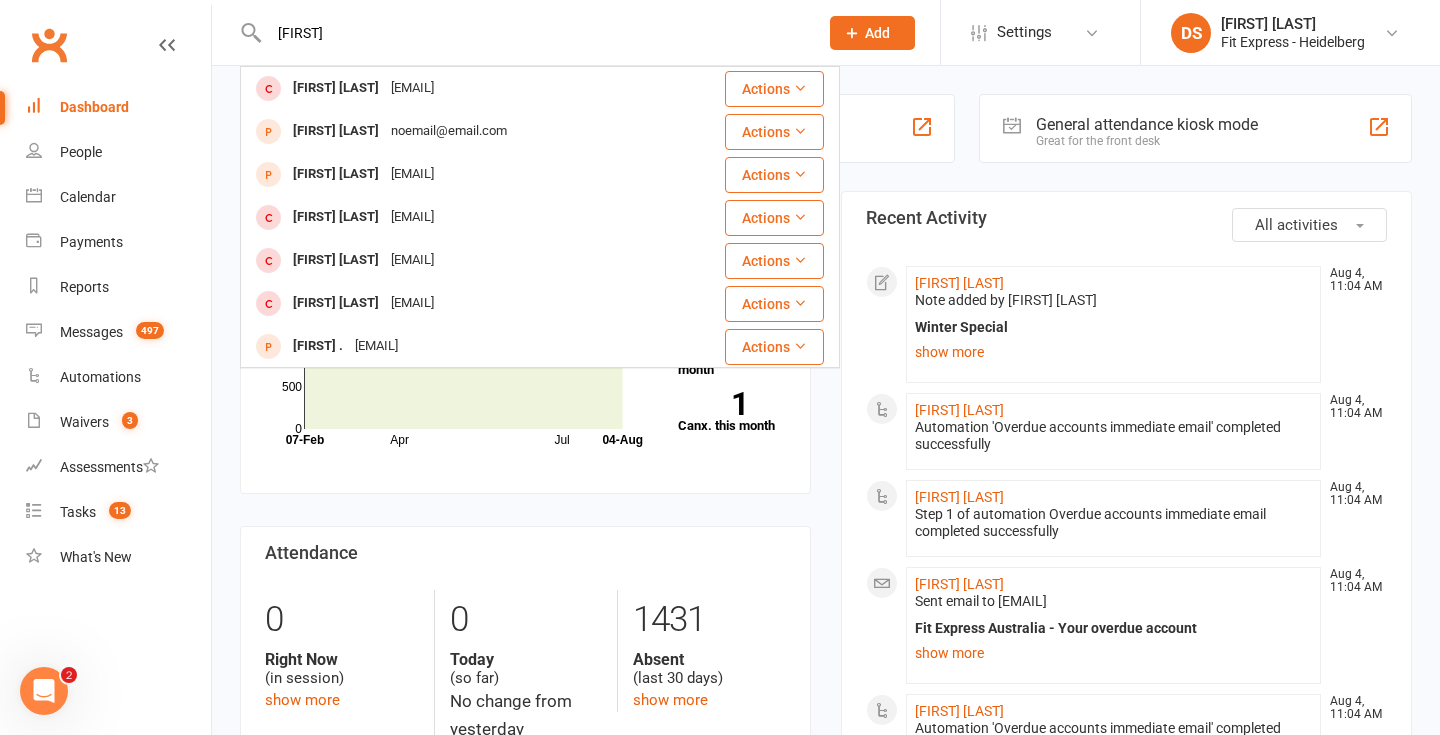 type on "[FIRST]" 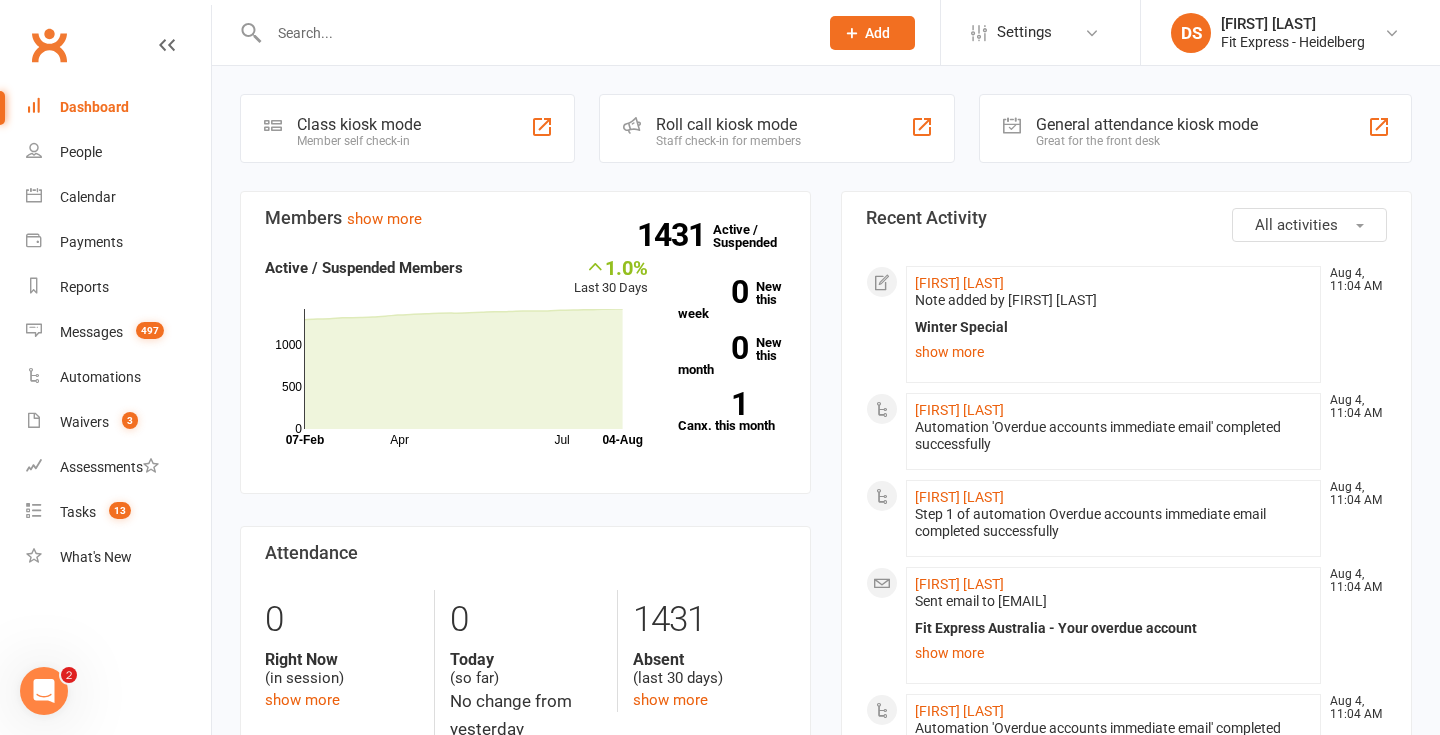 click on "Clubworx" at bounding box center [49, 45] 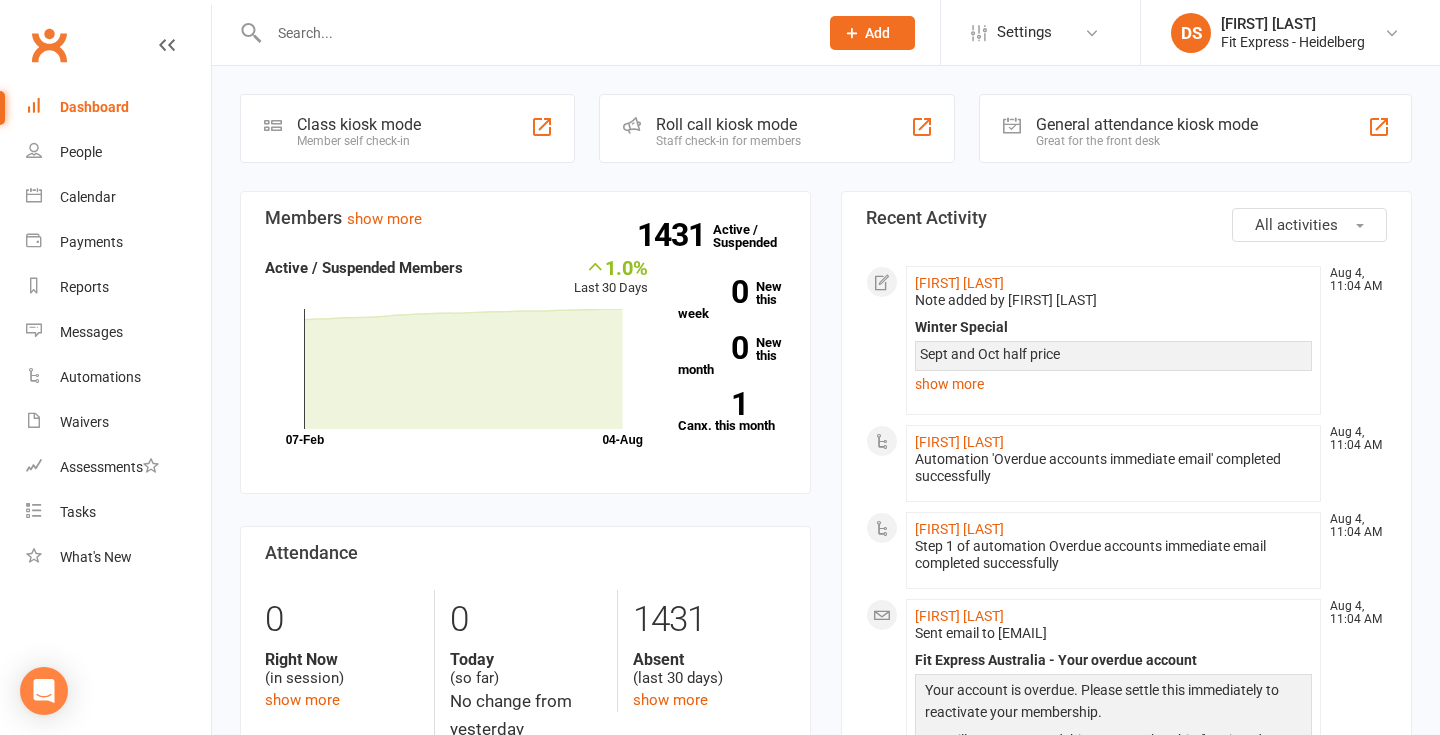 scroll, scrollTop: 0, scrollLeft: 0, axis: both 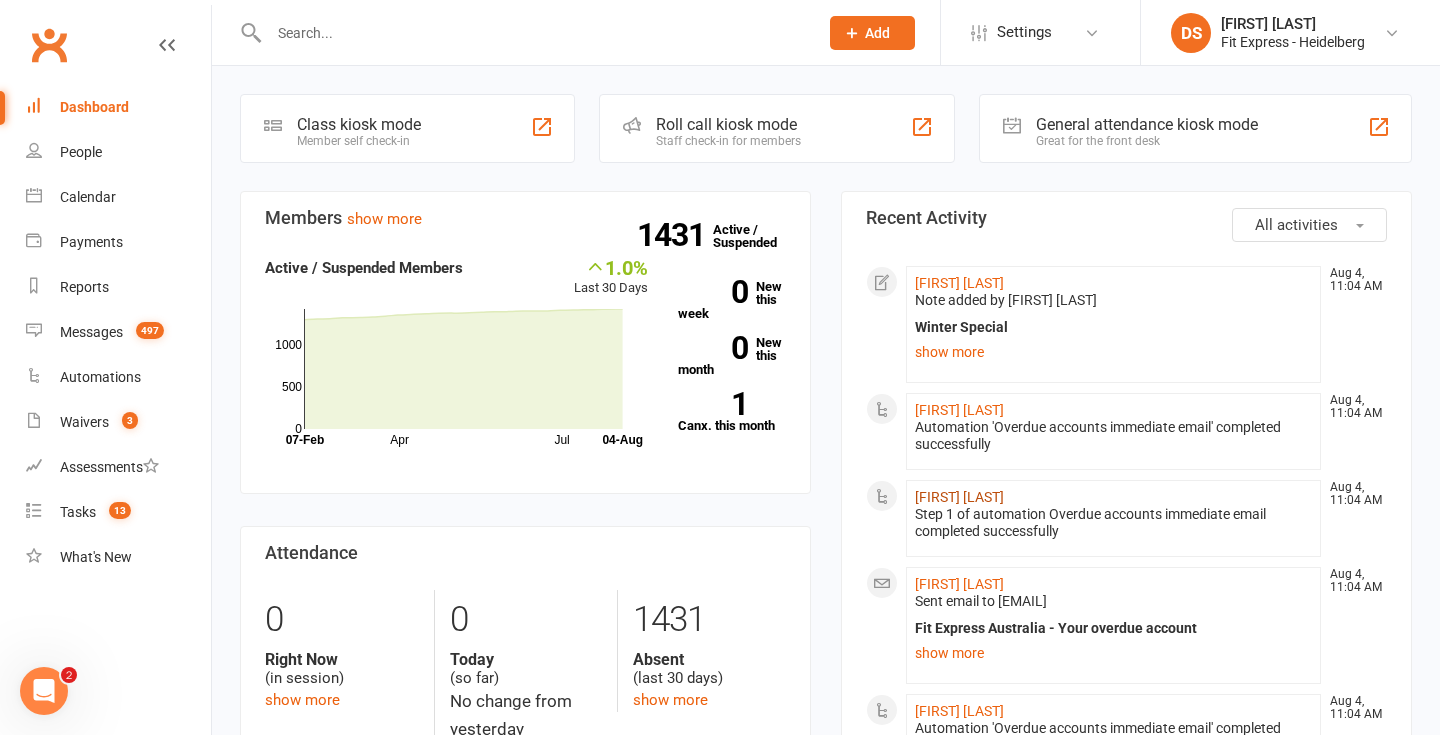 click on "Glenda Atunga" 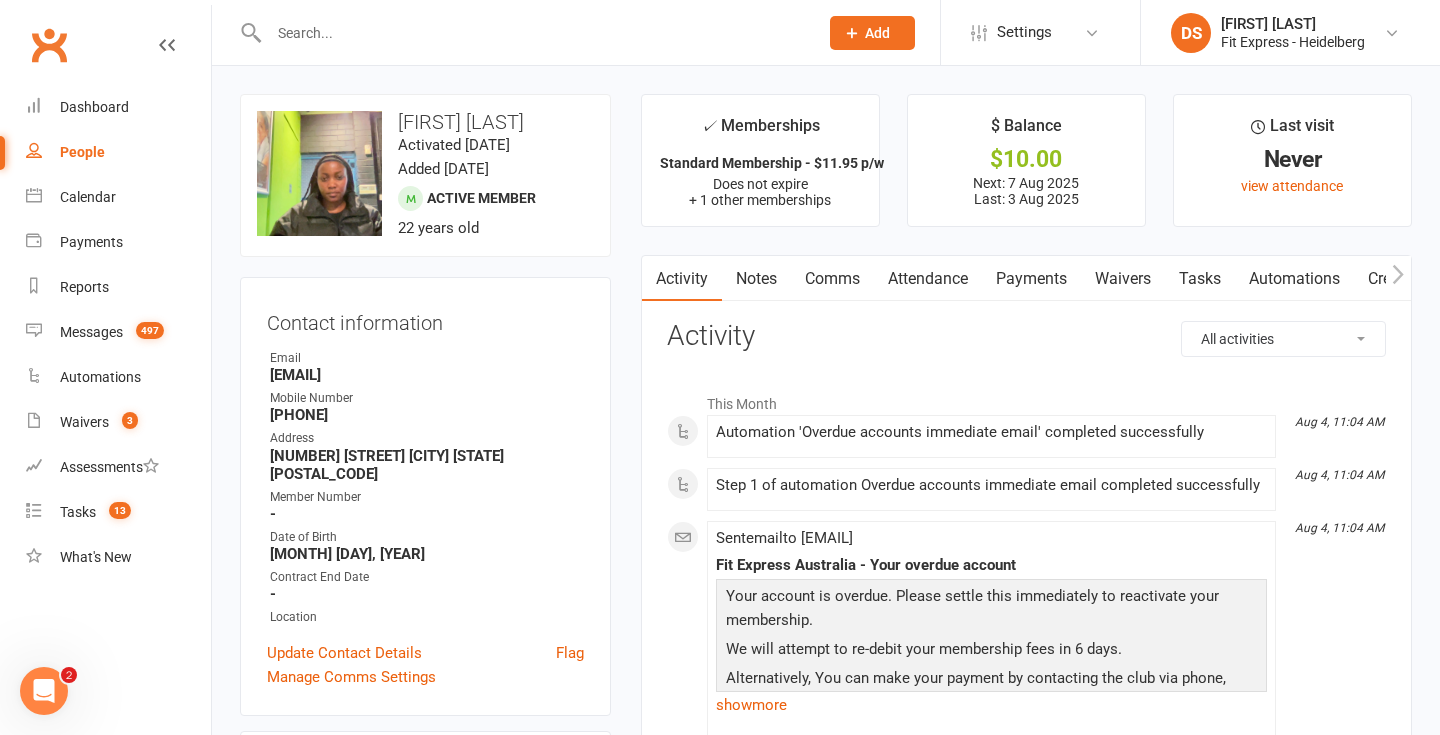 click on "Notes" at bounding box center [756, 279] 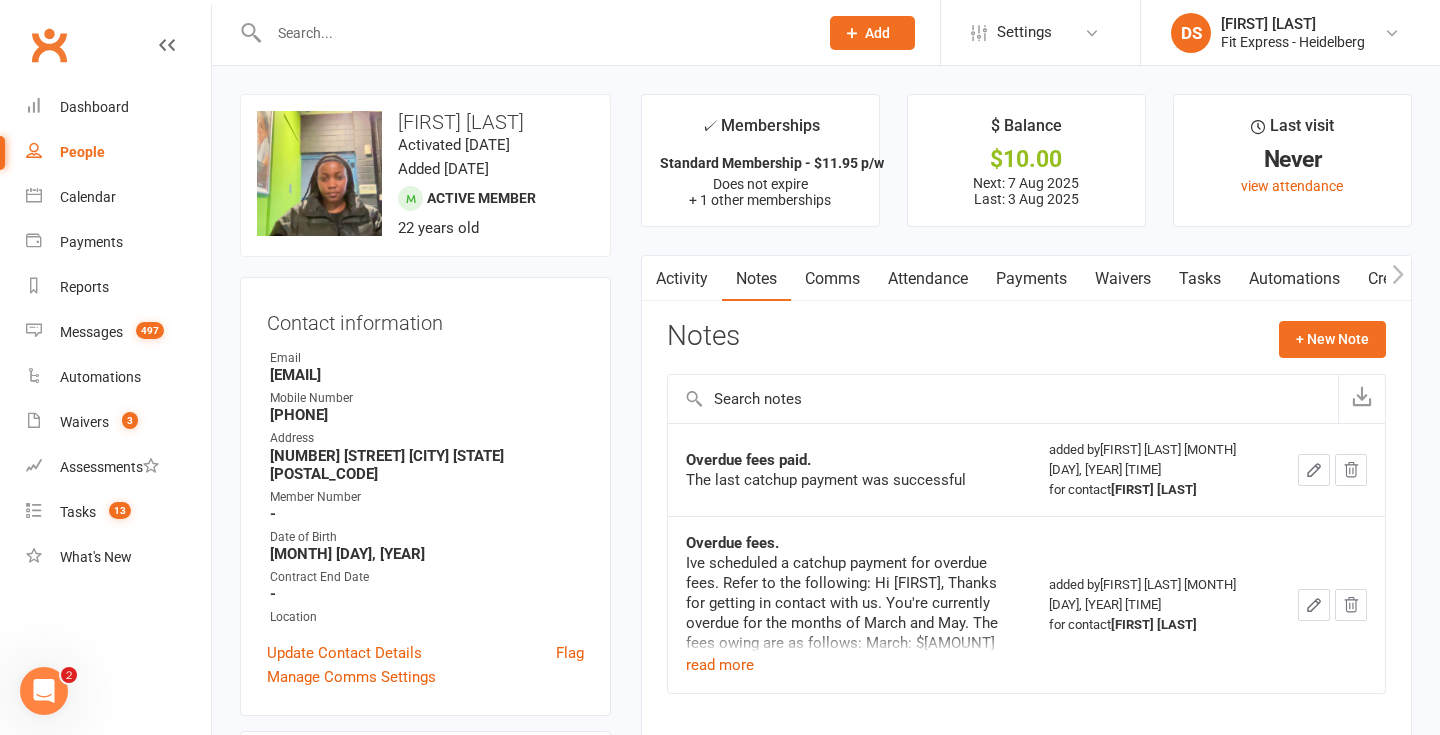 click on "Payments" at bounding box center [1031, 279] 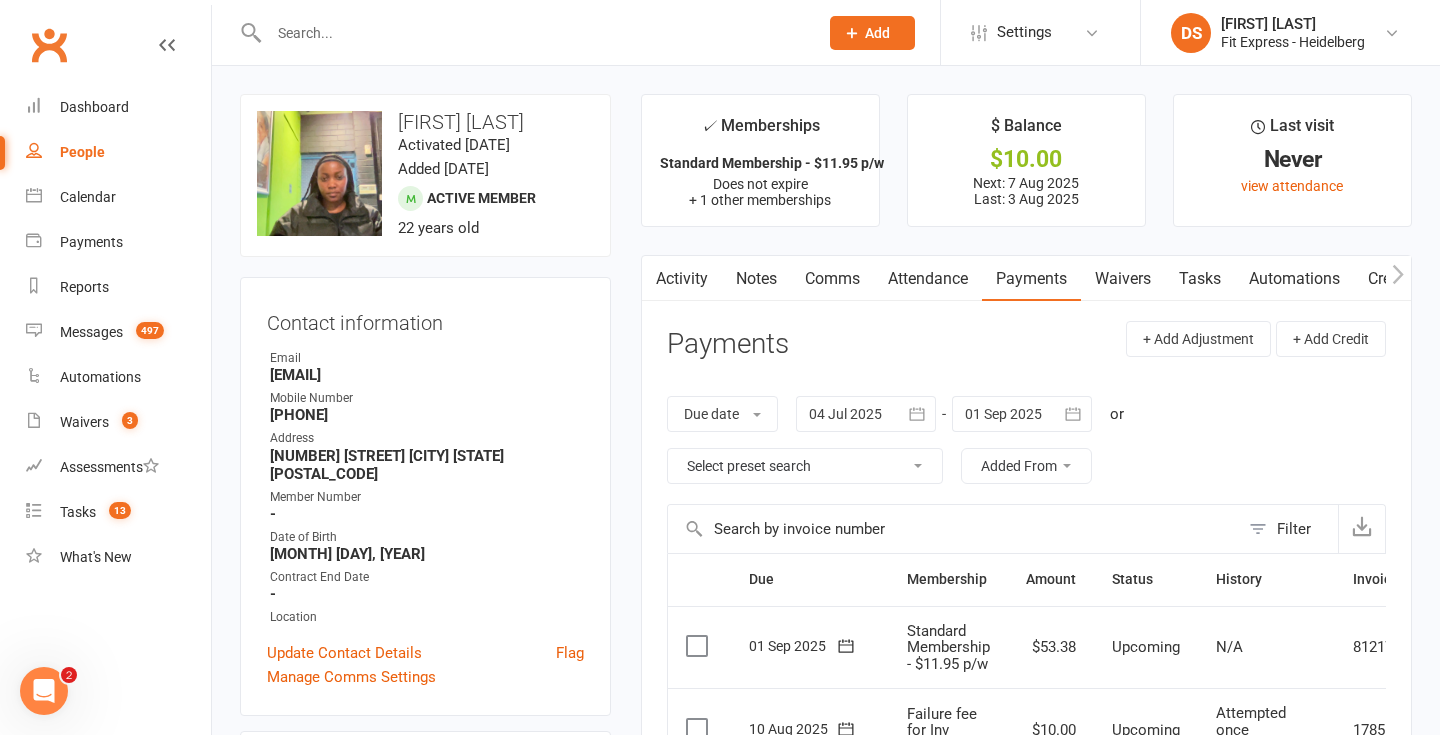 click on "Clubworx" at bounding box center (49, 45) 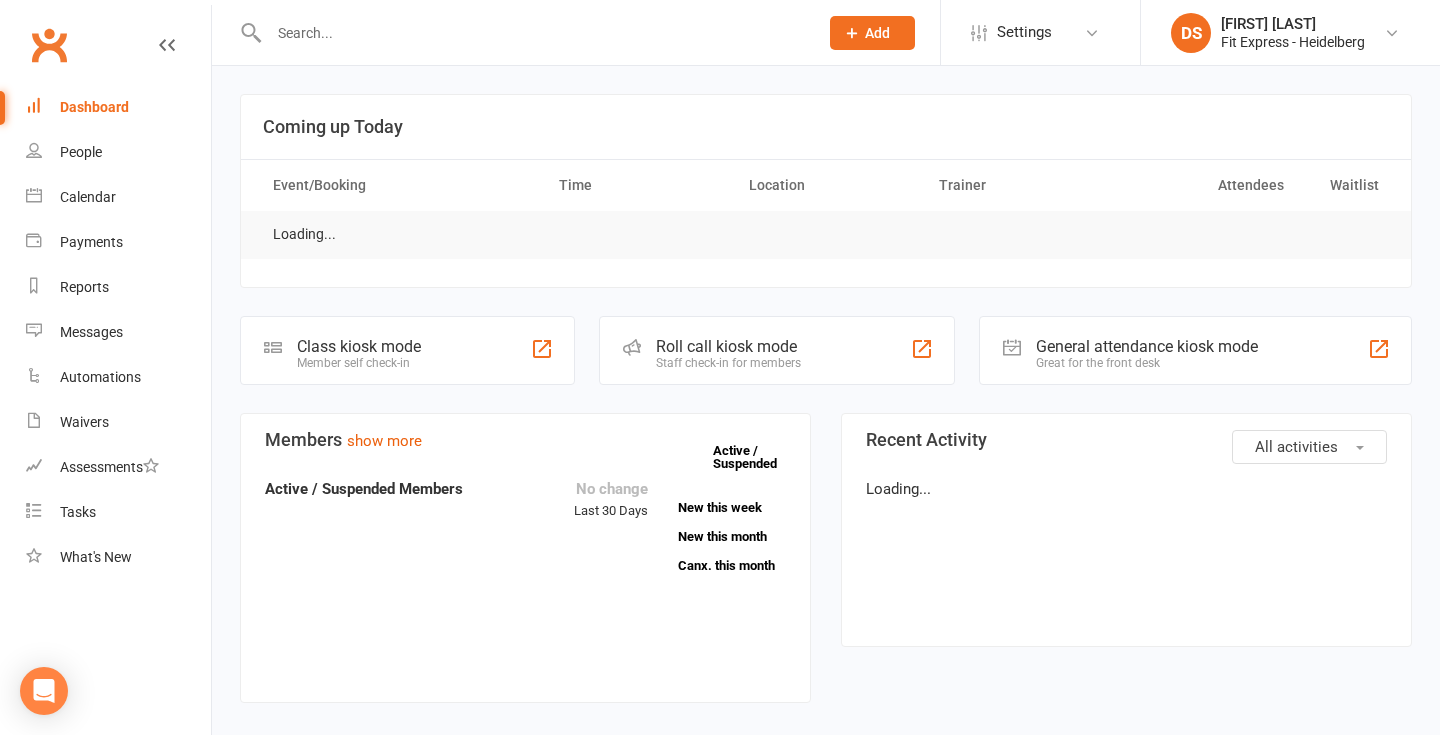 scroll, scrollTop: 0, scrollLeft: 0, axis: both 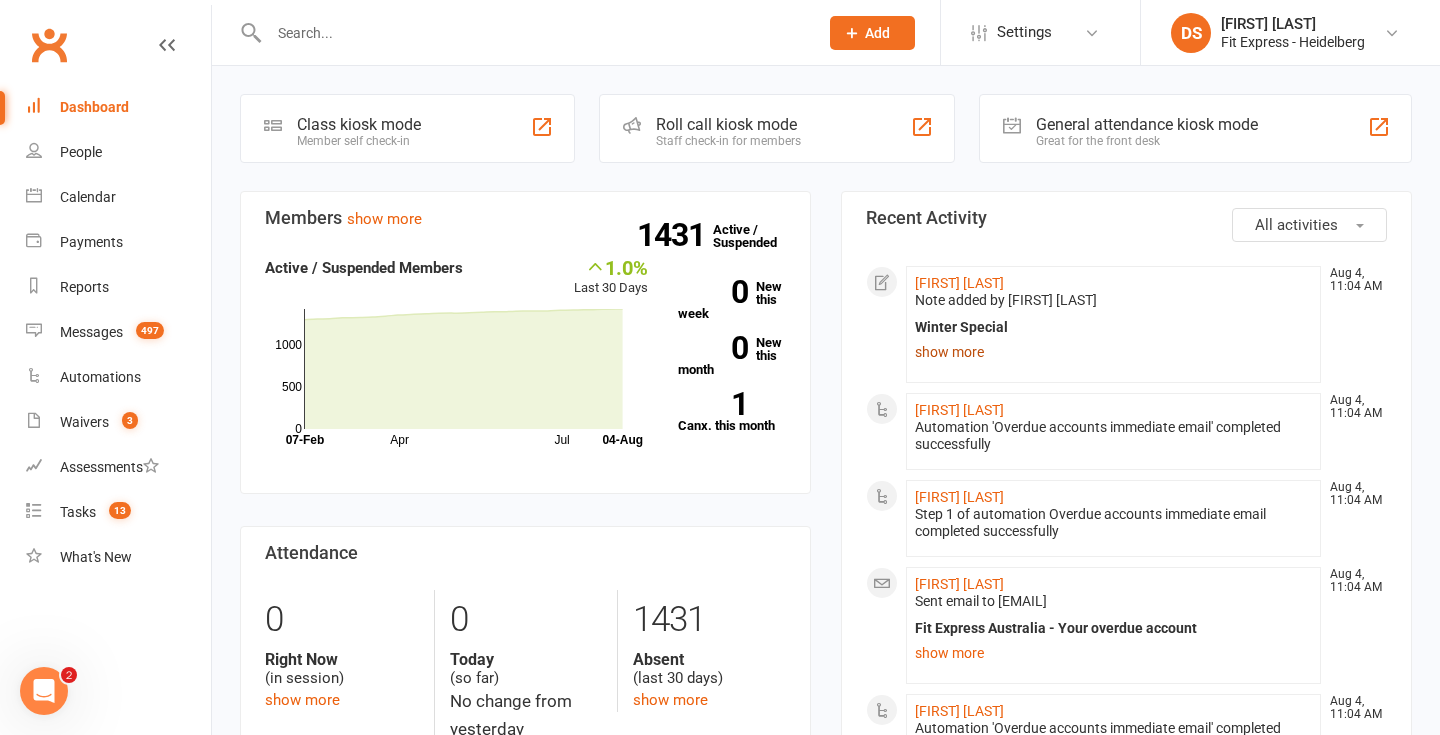 click on "show more" 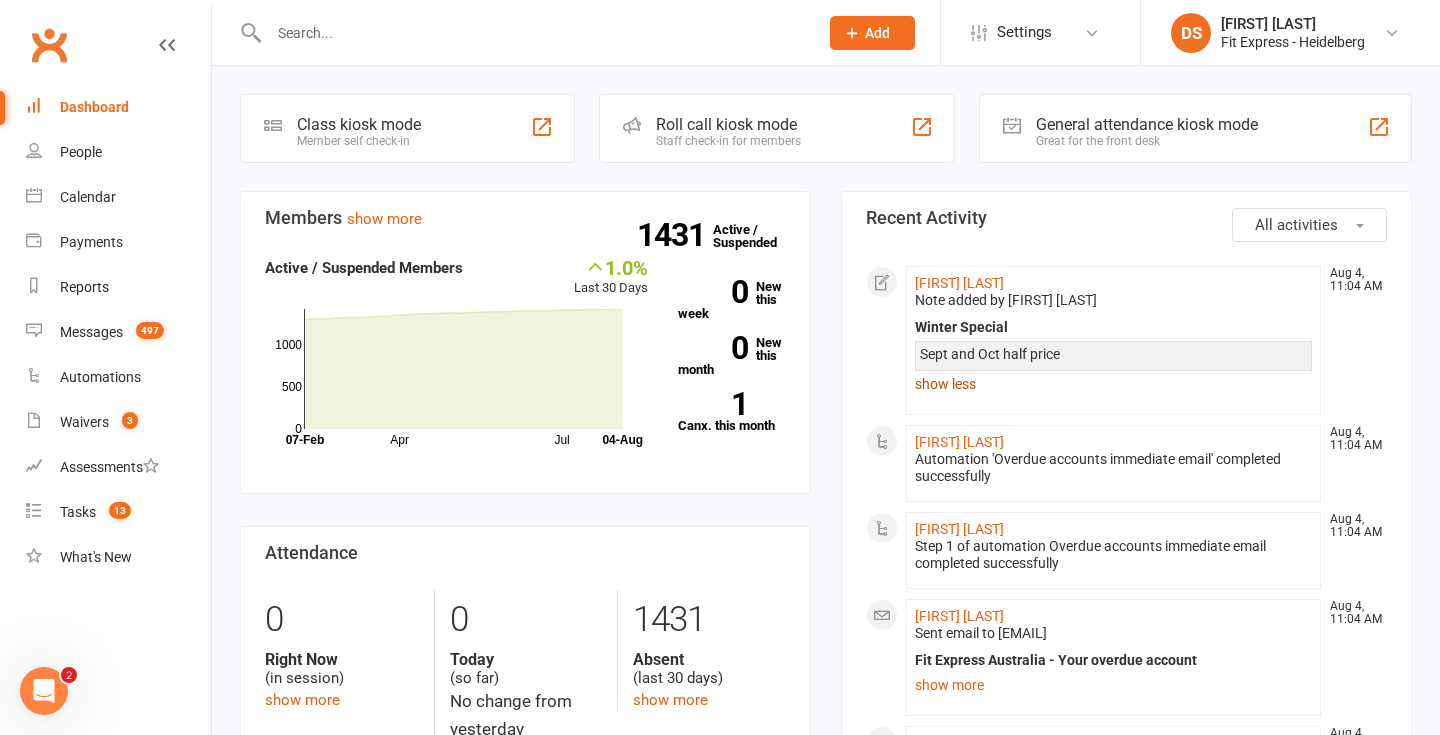 click on "show less" 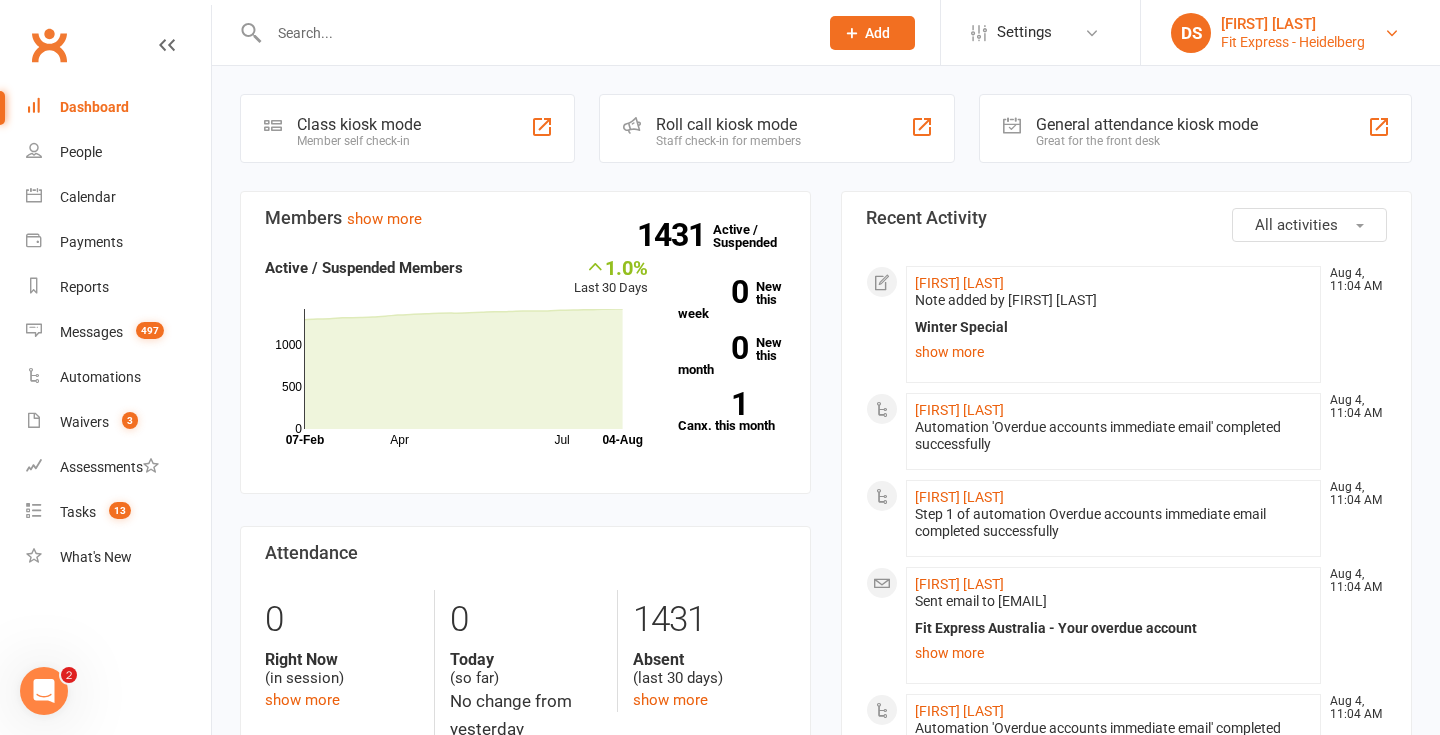 click on "DS Drew Stubbs Fit Express - Heidelberg" at bounding box center (1290, 33) 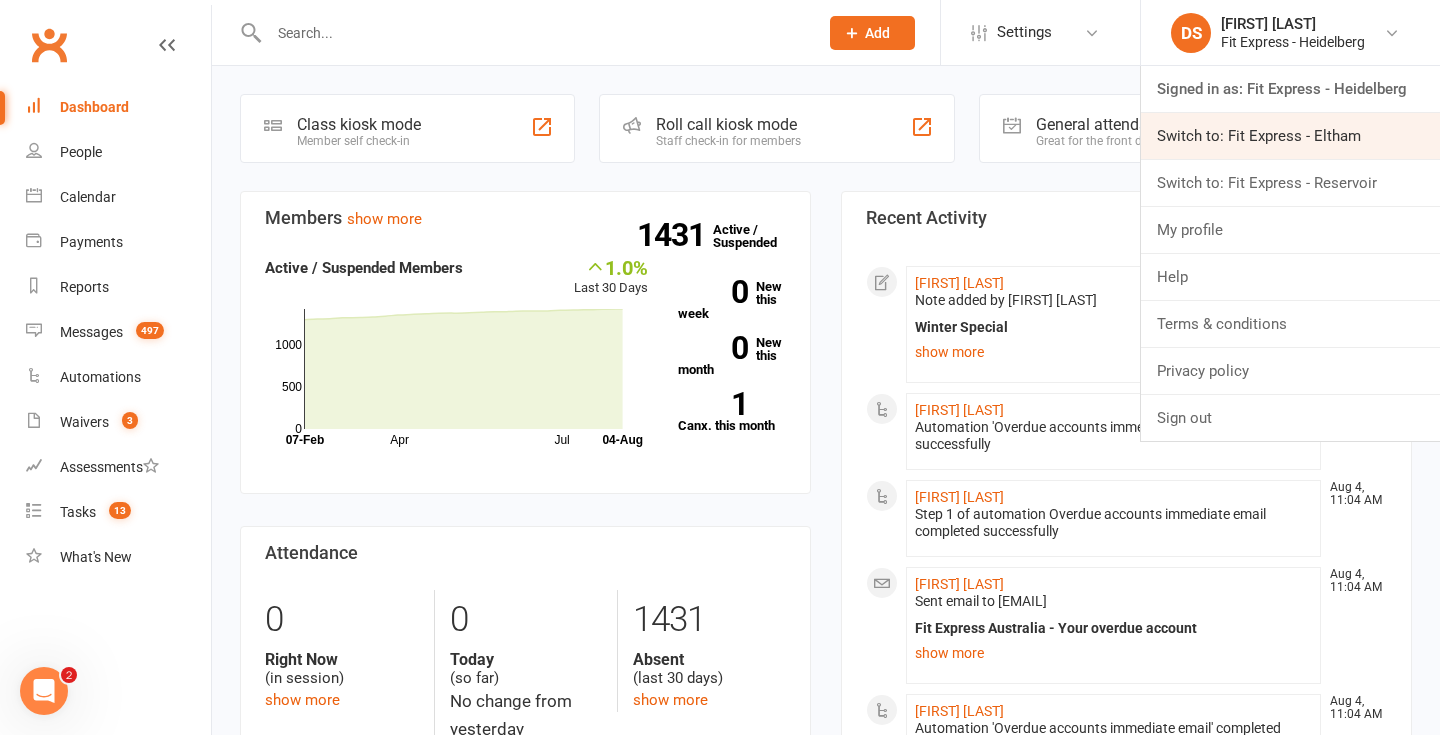 click on "Switch to: Fit Express - Eltham" at bounding box center (1290, 136) 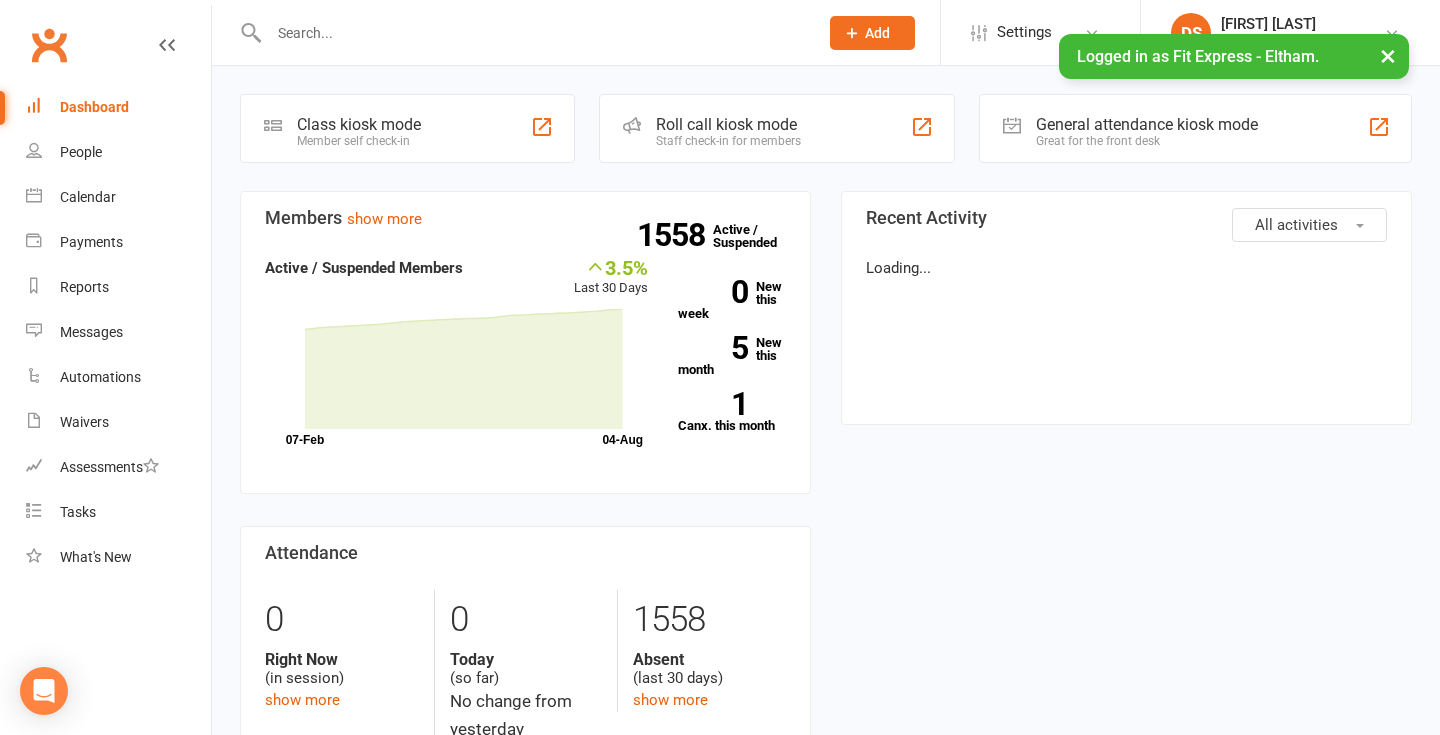 scroll, scrollTop: 0, scrollLeft: 0, axis: both 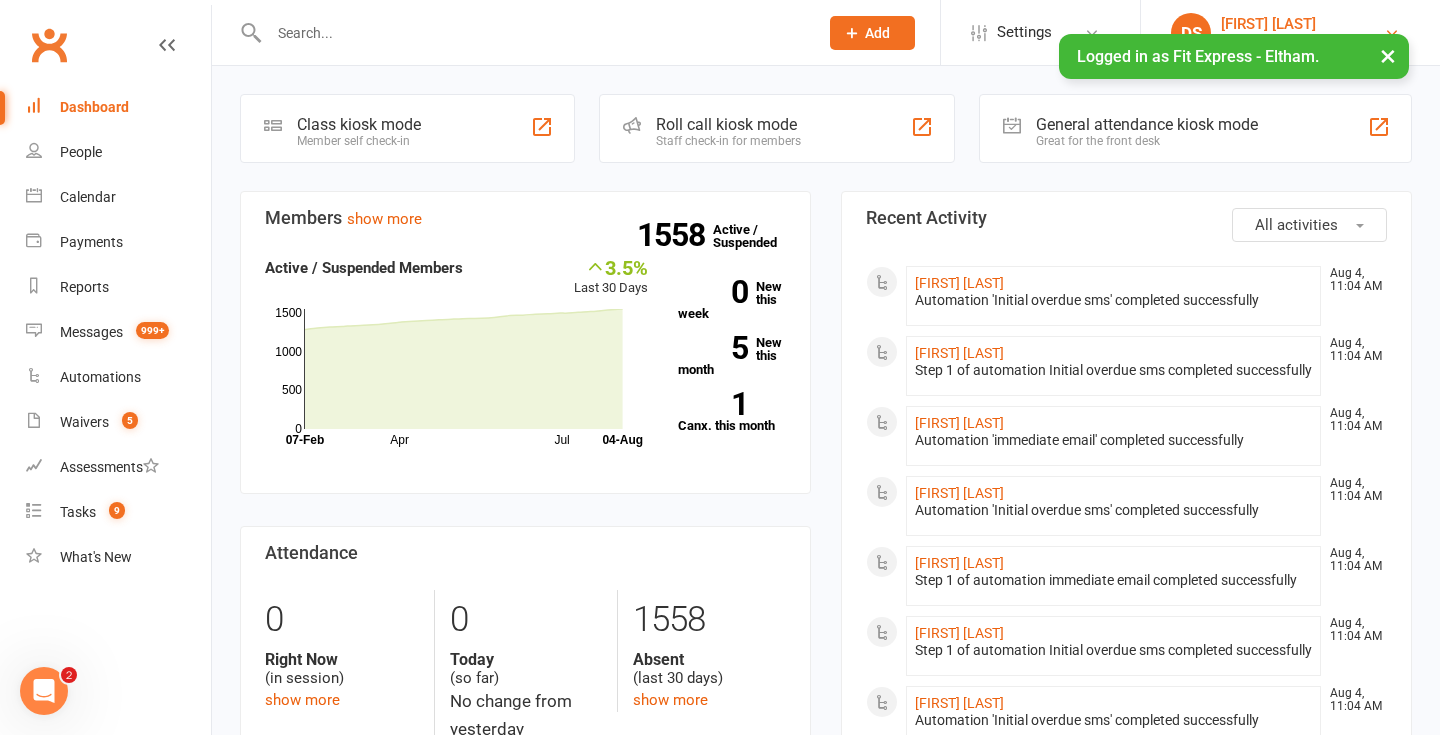click on "[FIRST] [LAST]" at bounding box center (1282, 24) 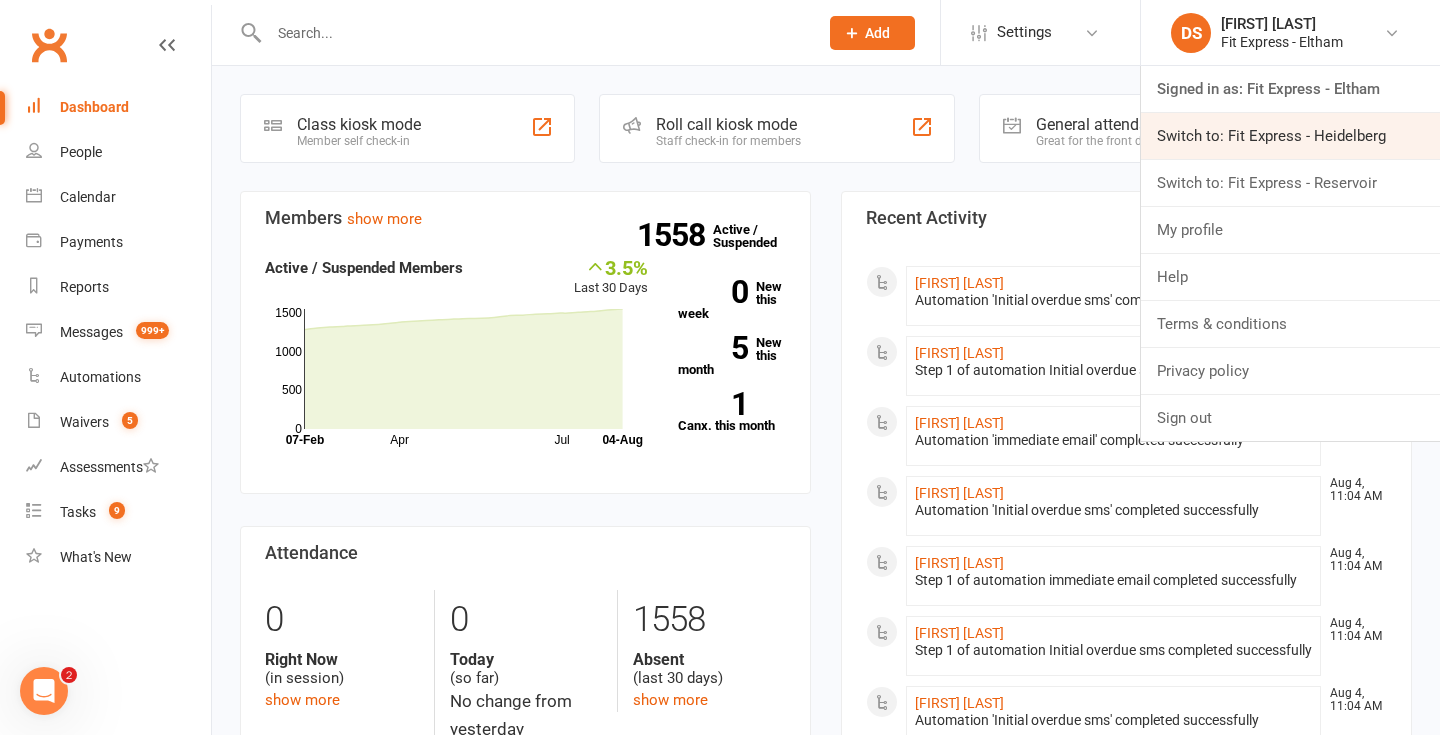 click on "Switch to: Fit Express - Heidelberg" at bounding box center (1290, 136) 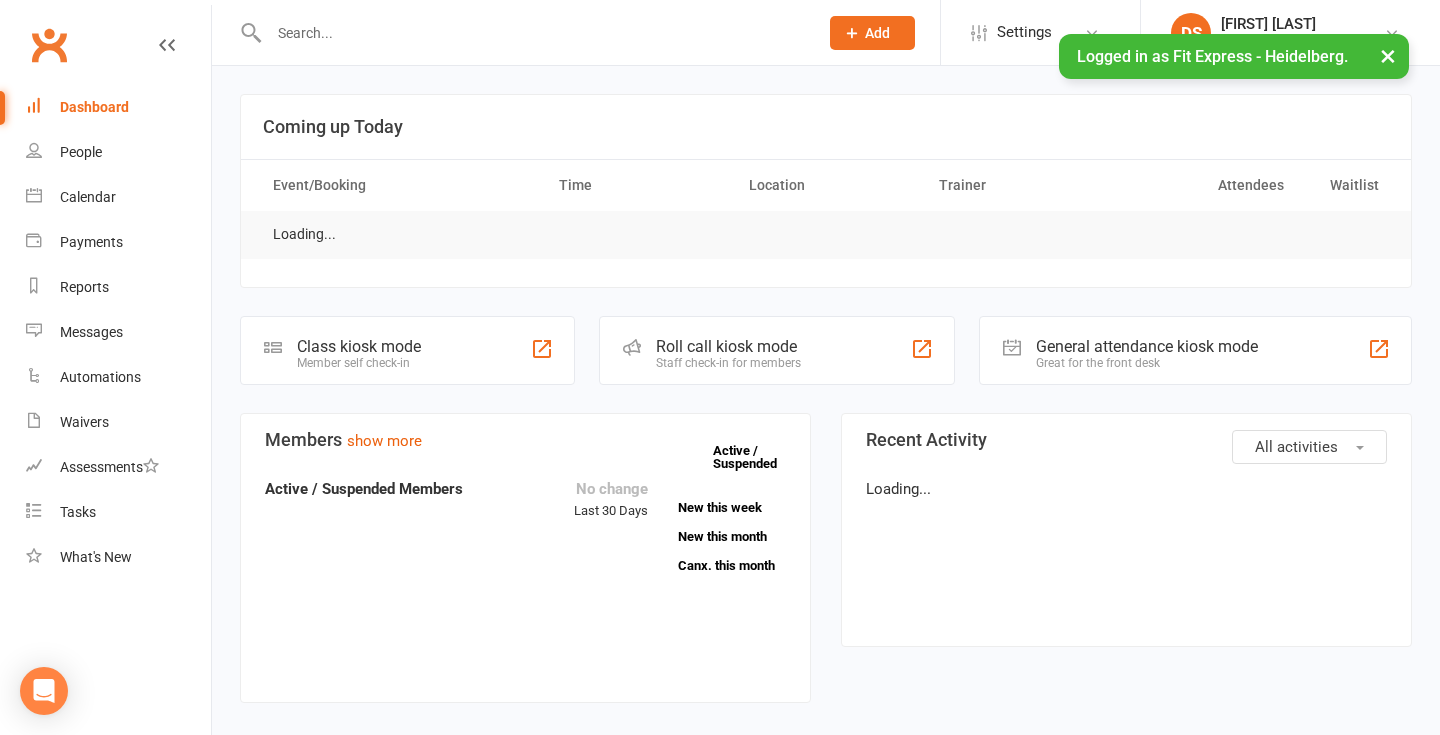 scroll, scrollTop: 0, scrollLeft: 0, axis: both 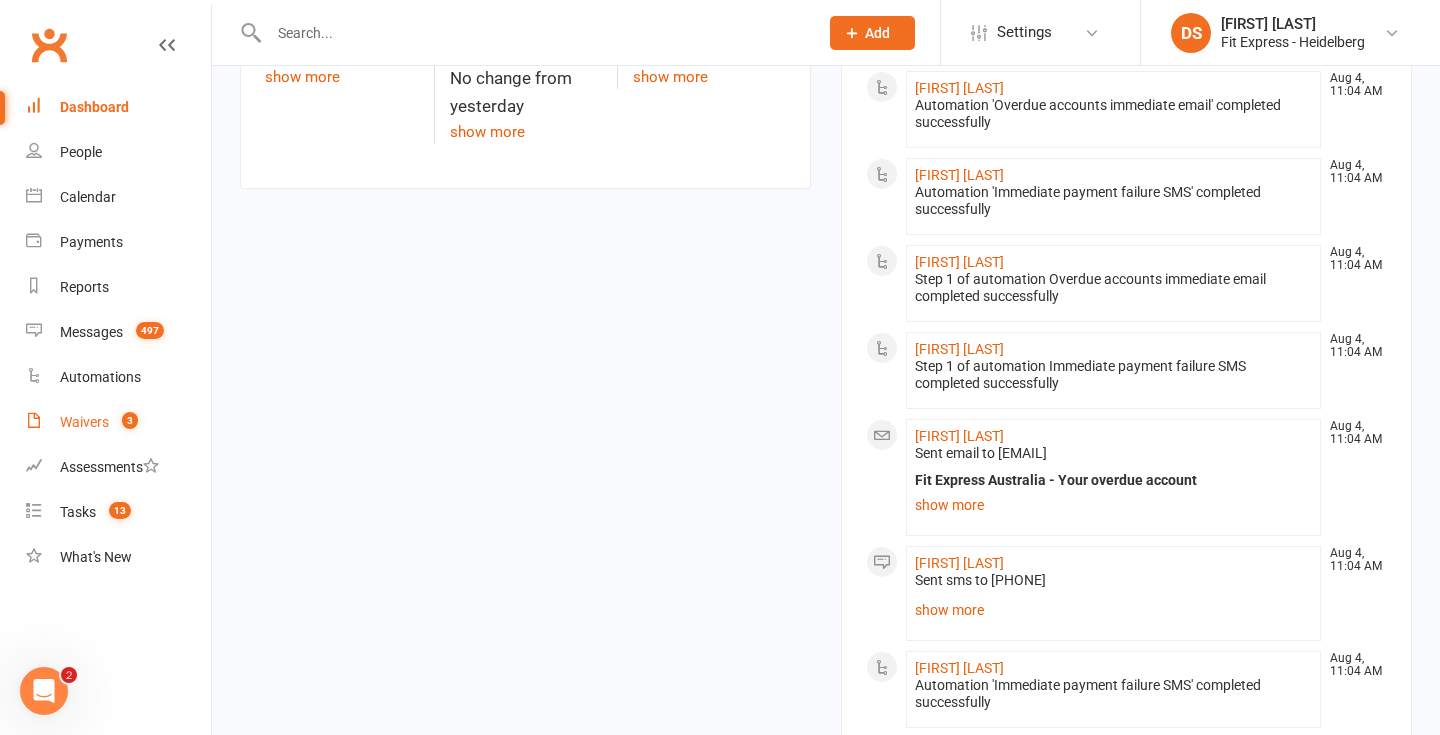 click on "Waivers   3" at bounding box center (118, 422) 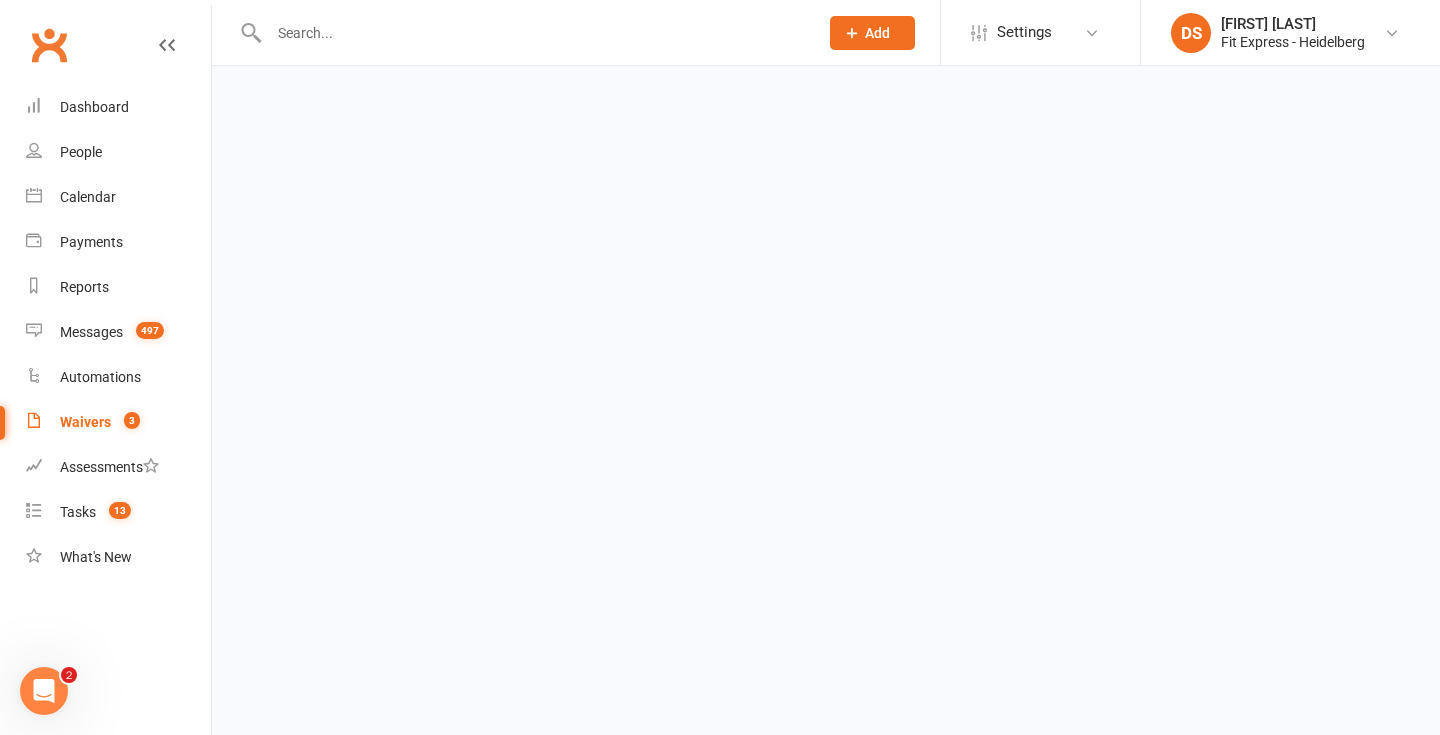scroll, scrollTop: 0, scrollLeft: 0, axis: both 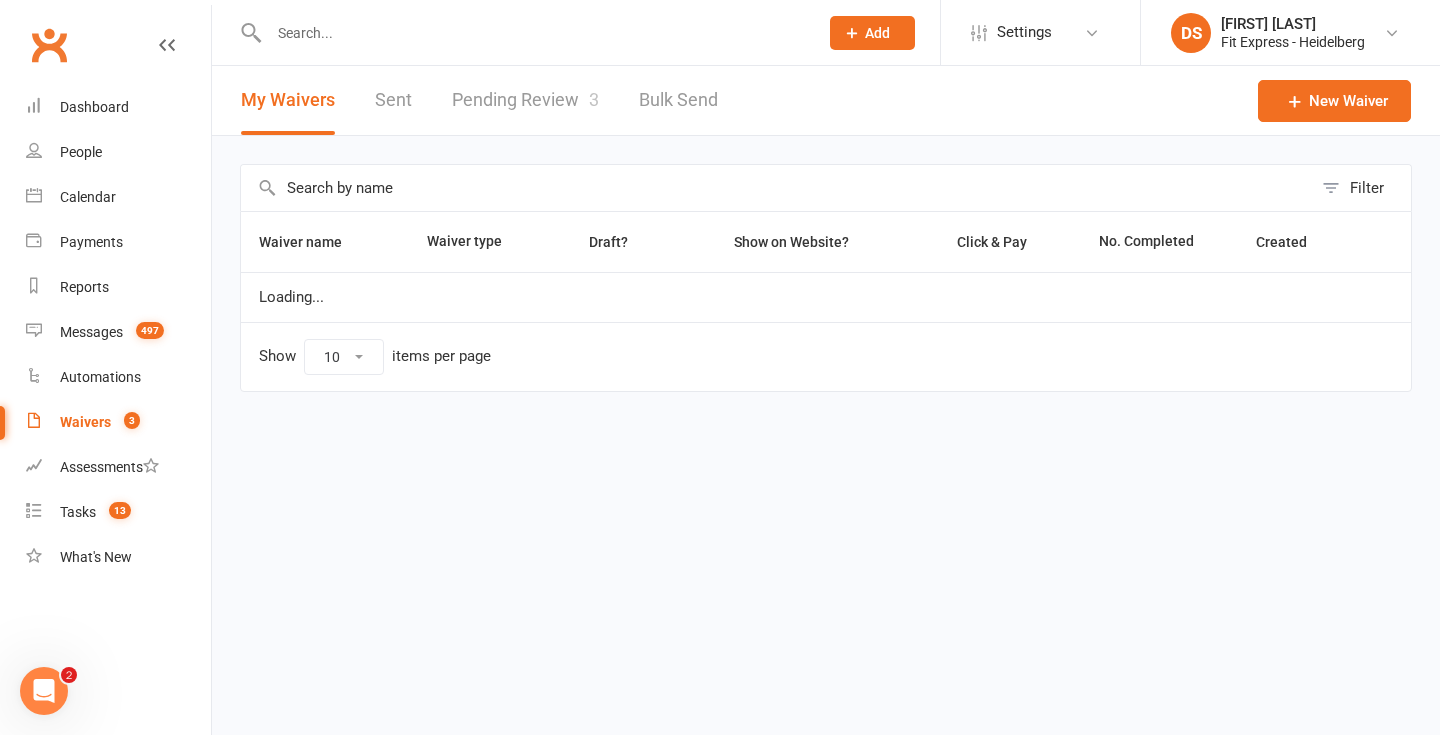 click on "Pending Review 3" at bounding box center (525, 100) 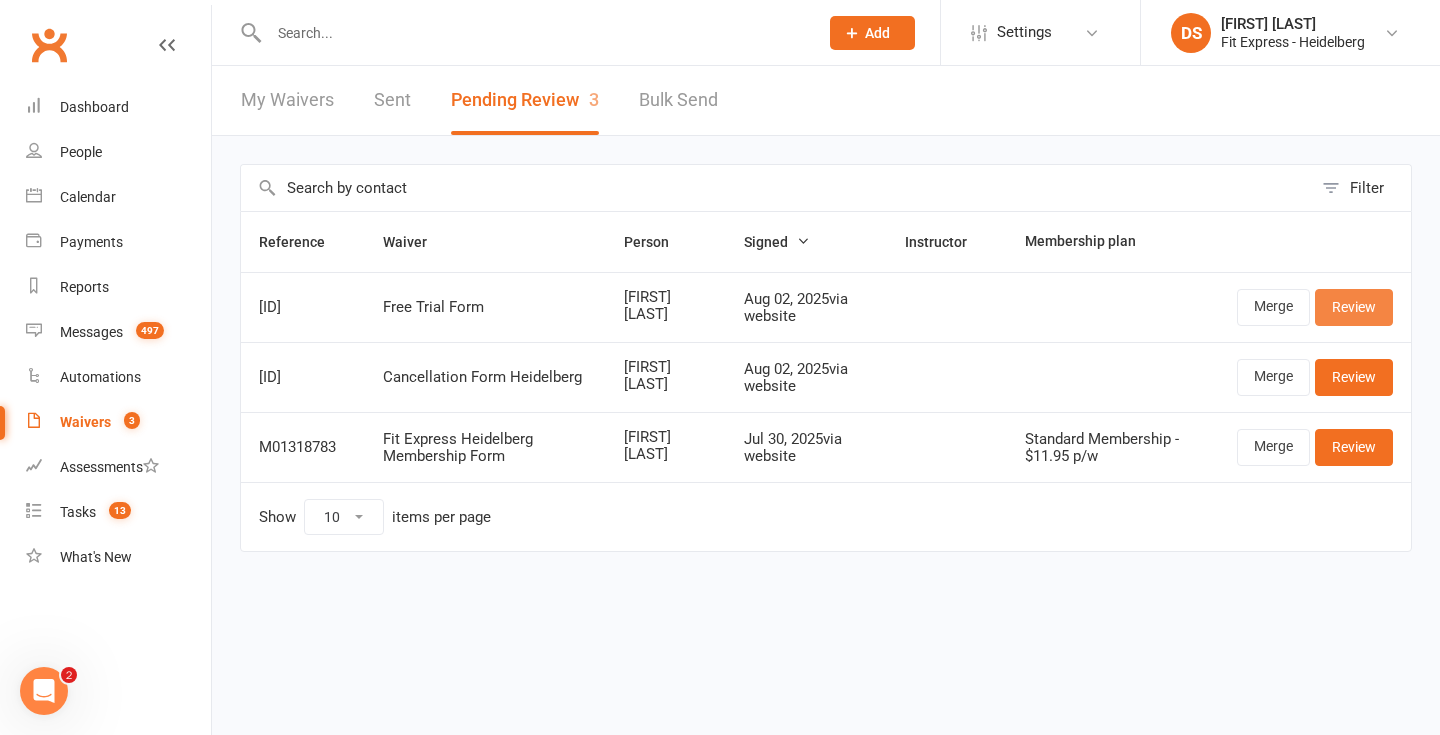click on "Review" at bounding box center [1354, 307] 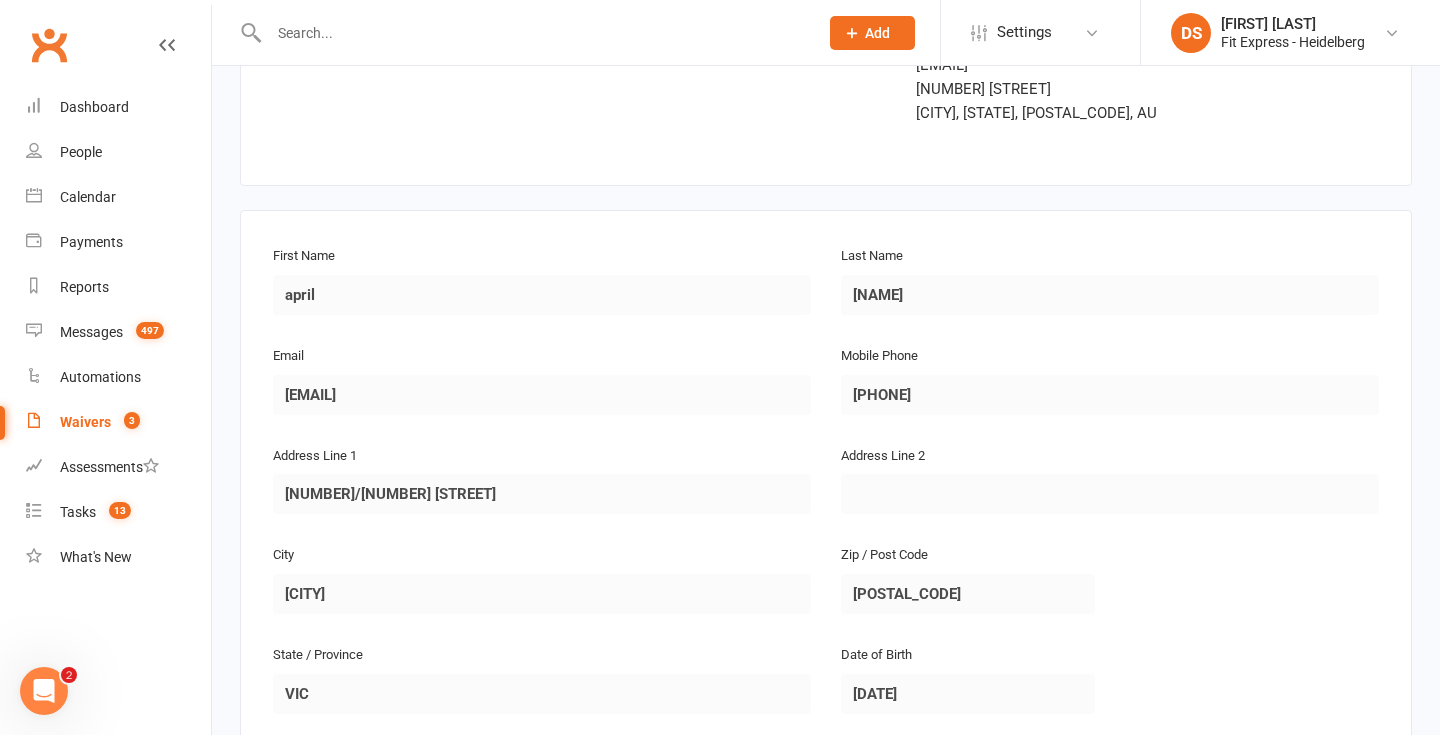 scroll, scrollTop: 160, scrollLeft: 0, axis: vertical 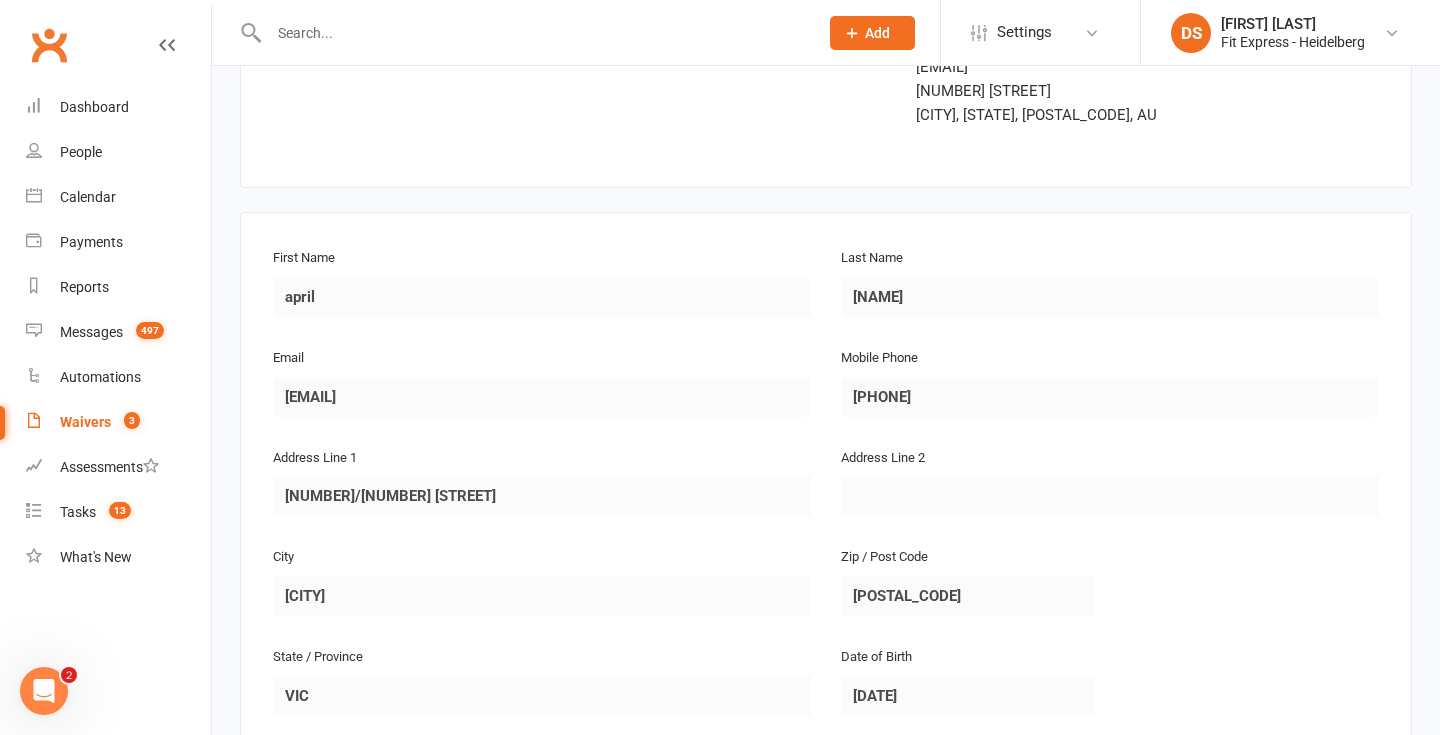 click on "Clubworx" at bounding box center (49, 45) 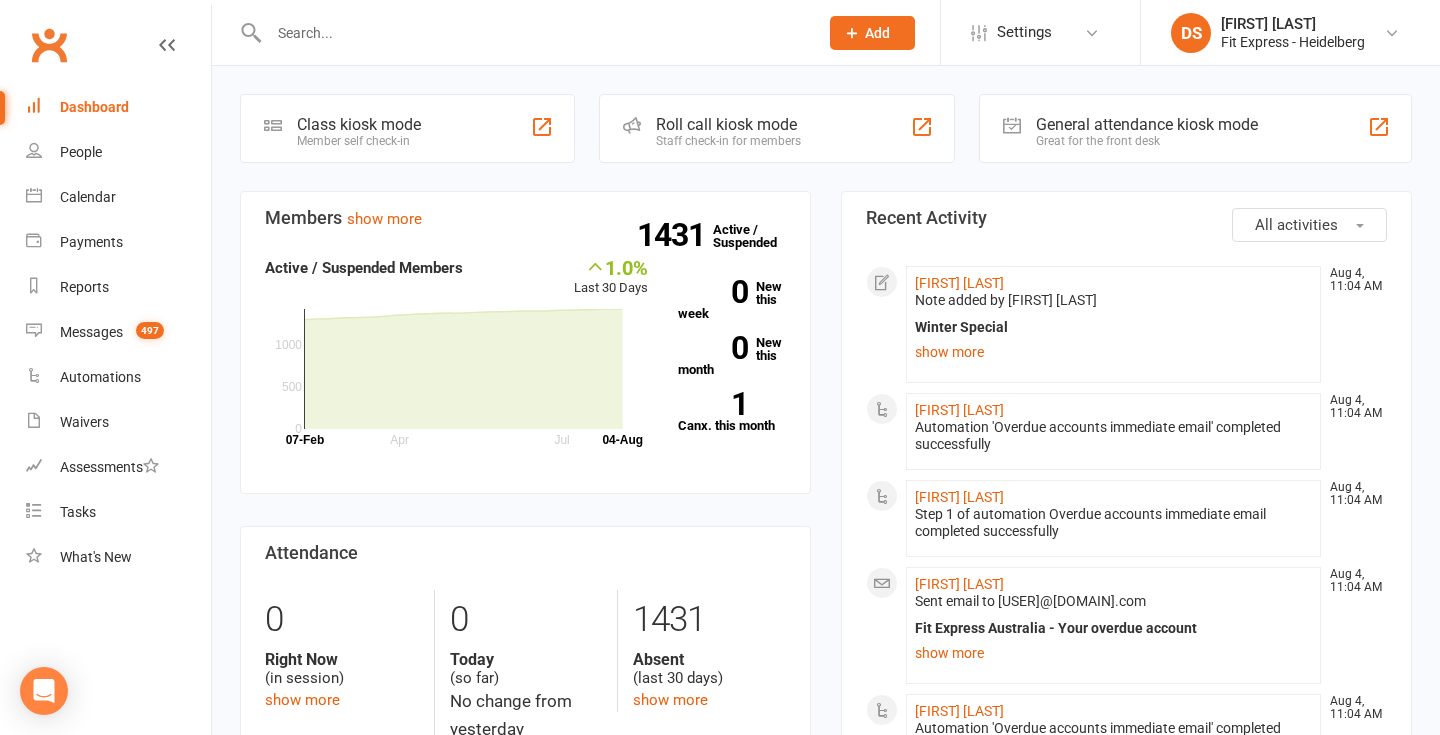 scroll, scrollTop: 0, scrollLeft: 0, axis: both 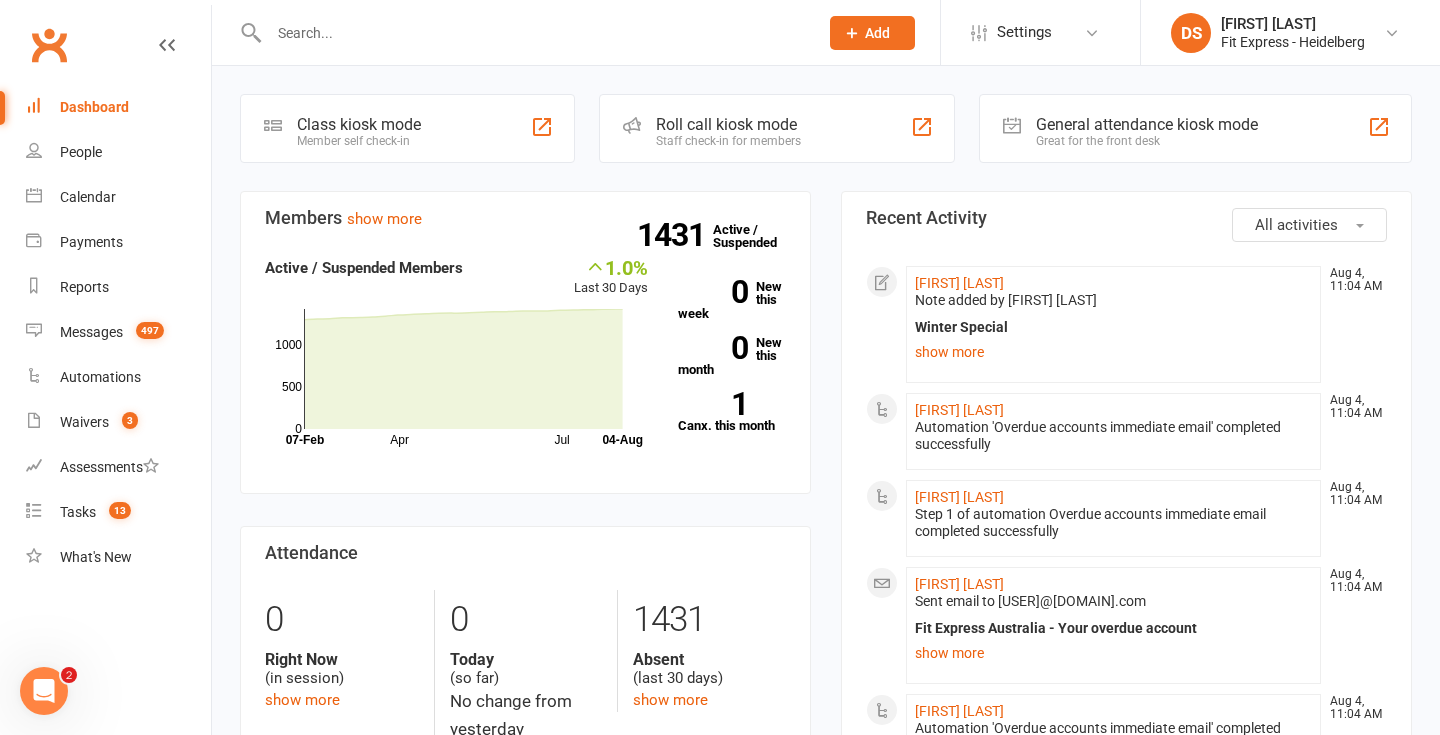 click at bounding box center (533, 33) 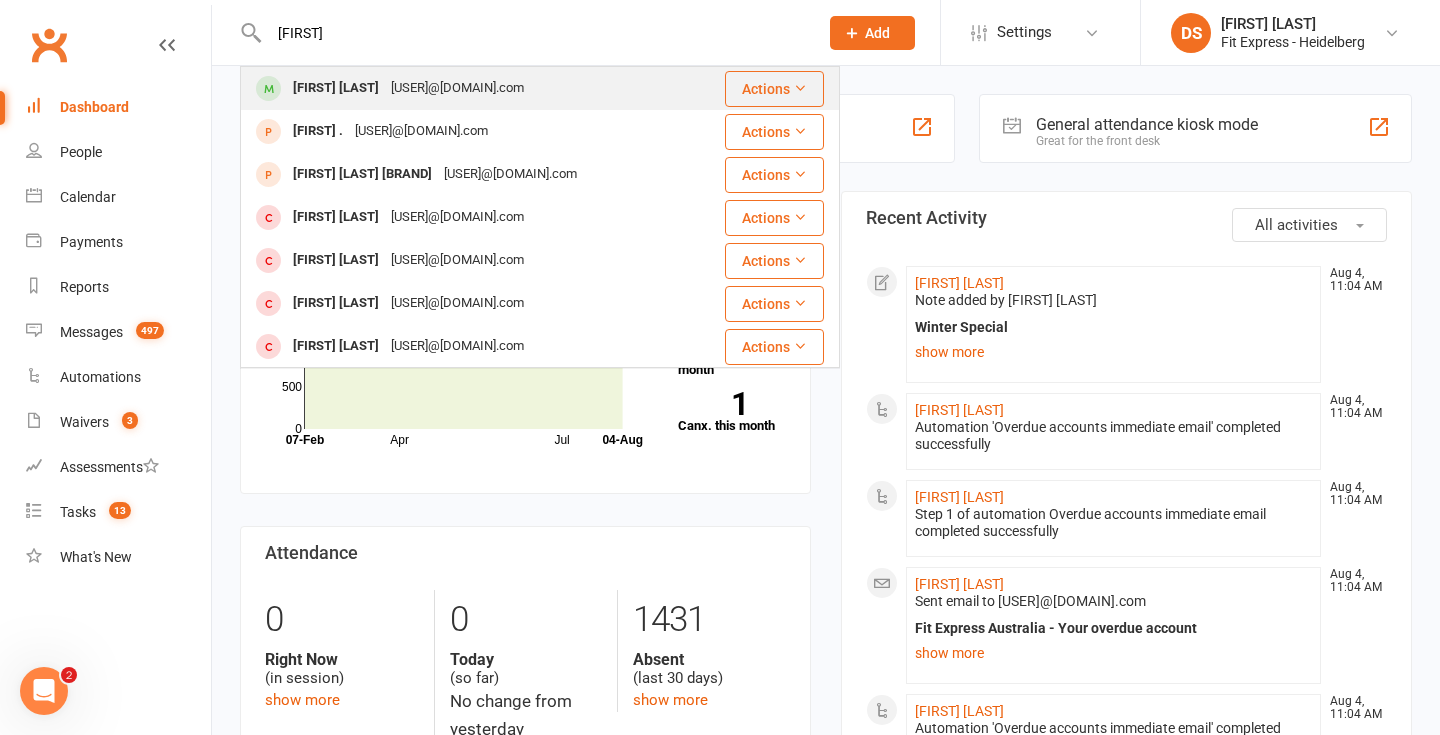 type on "[FIRST]" 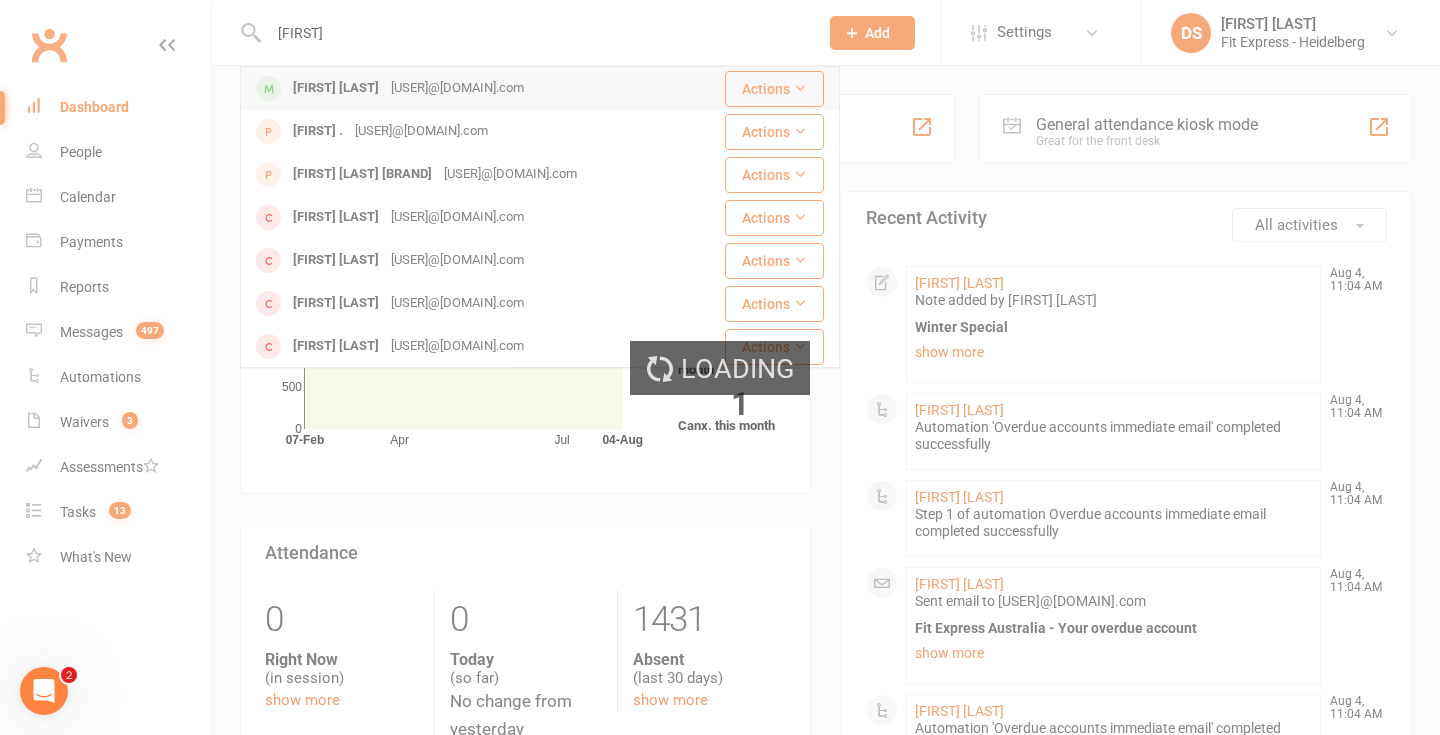 type 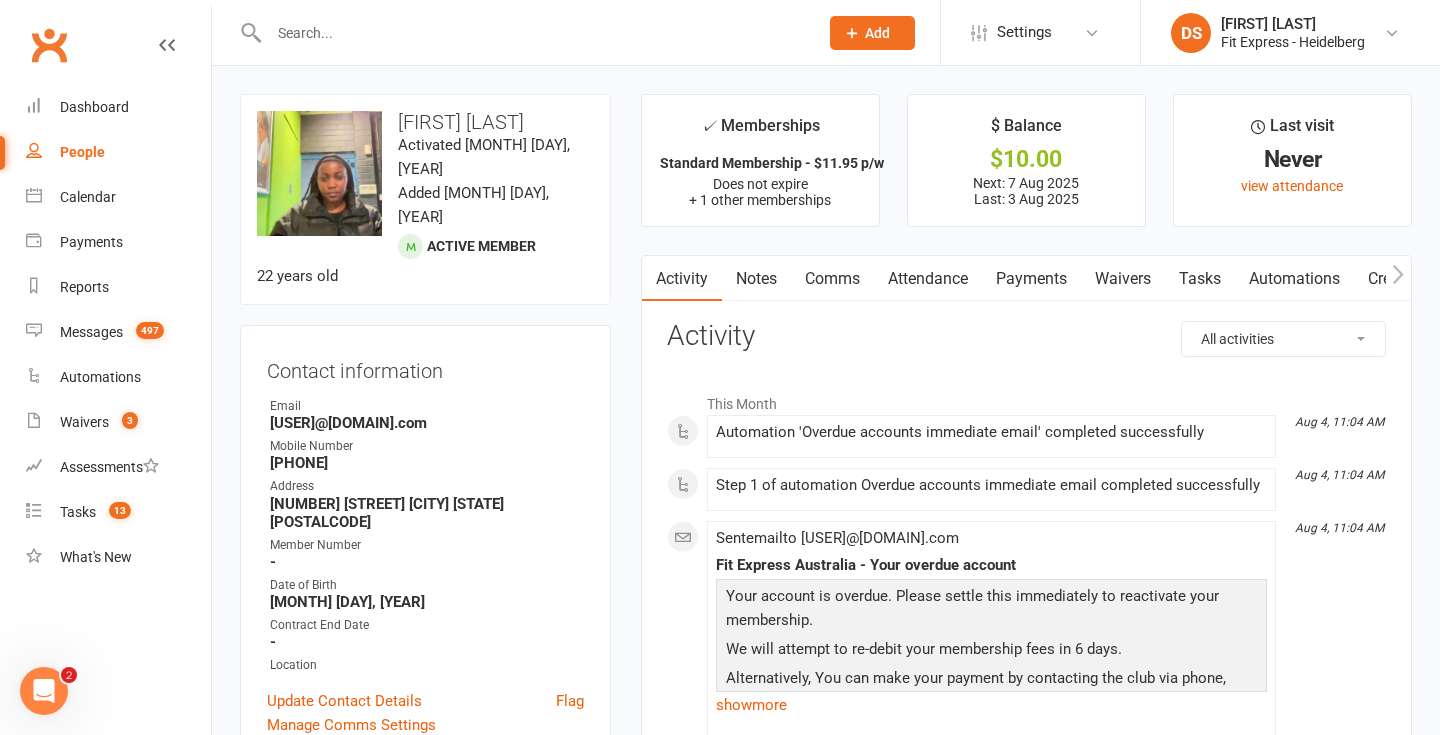 click on "Payments" at bounding box center [1031, 279] 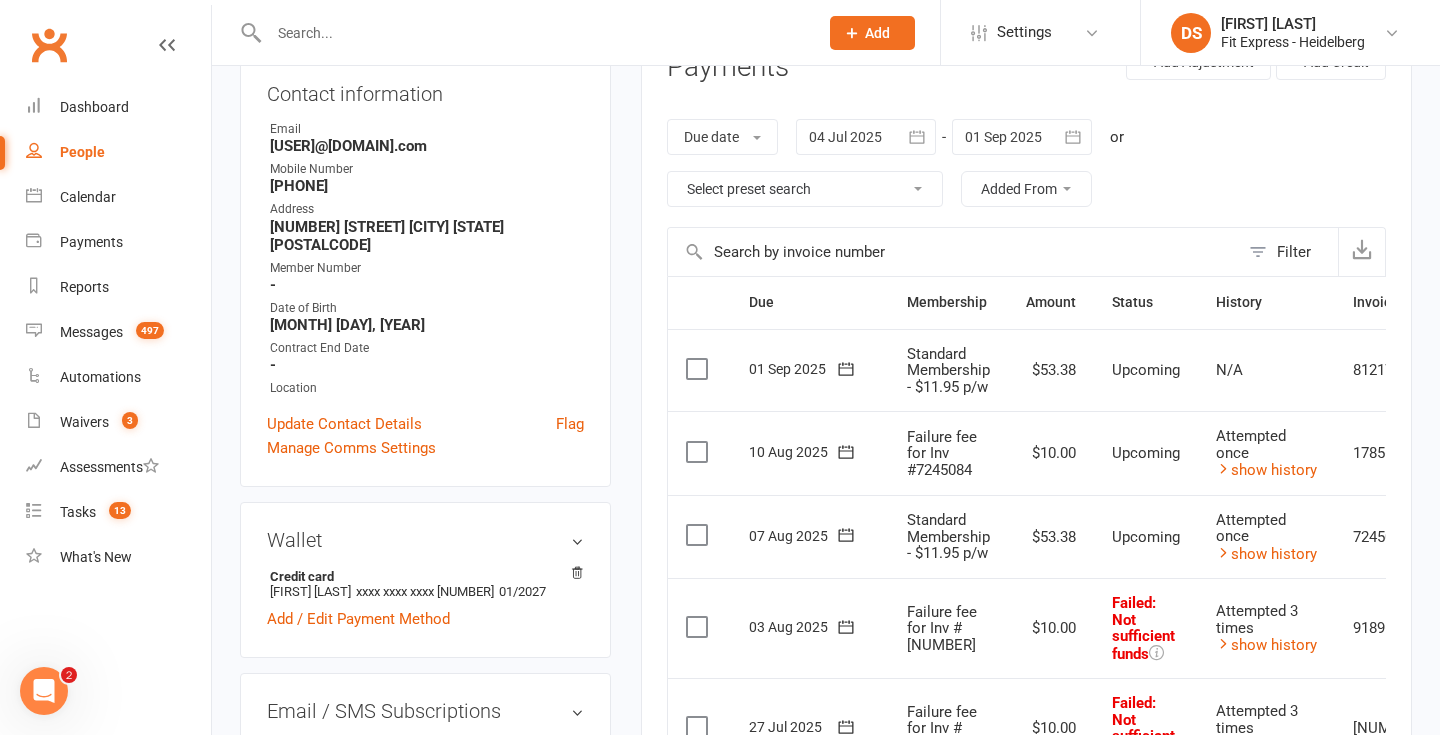 scroll, scrollTop: 273, scrollLeft: 0, axis: vertical 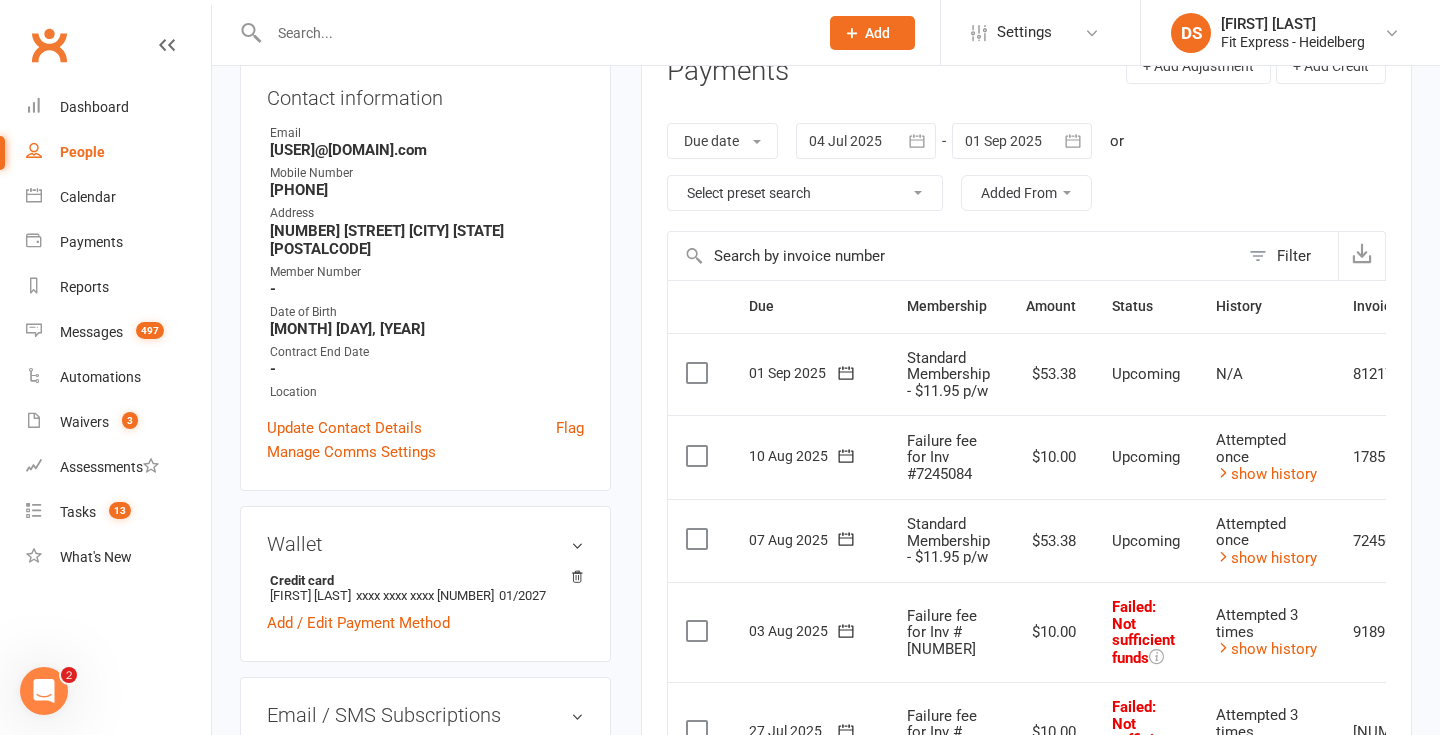 click at bounding box center [866, 141] 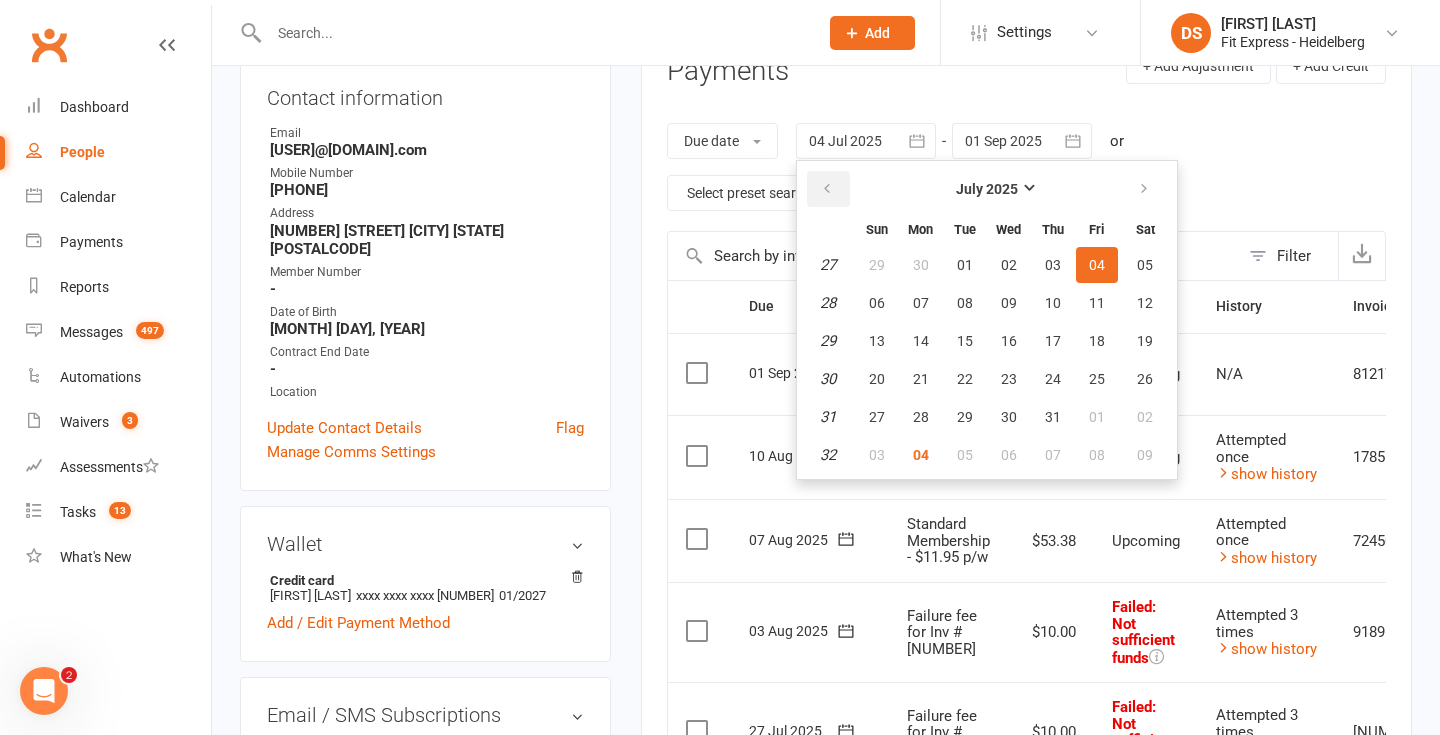 click at bounding box center (827, 189) 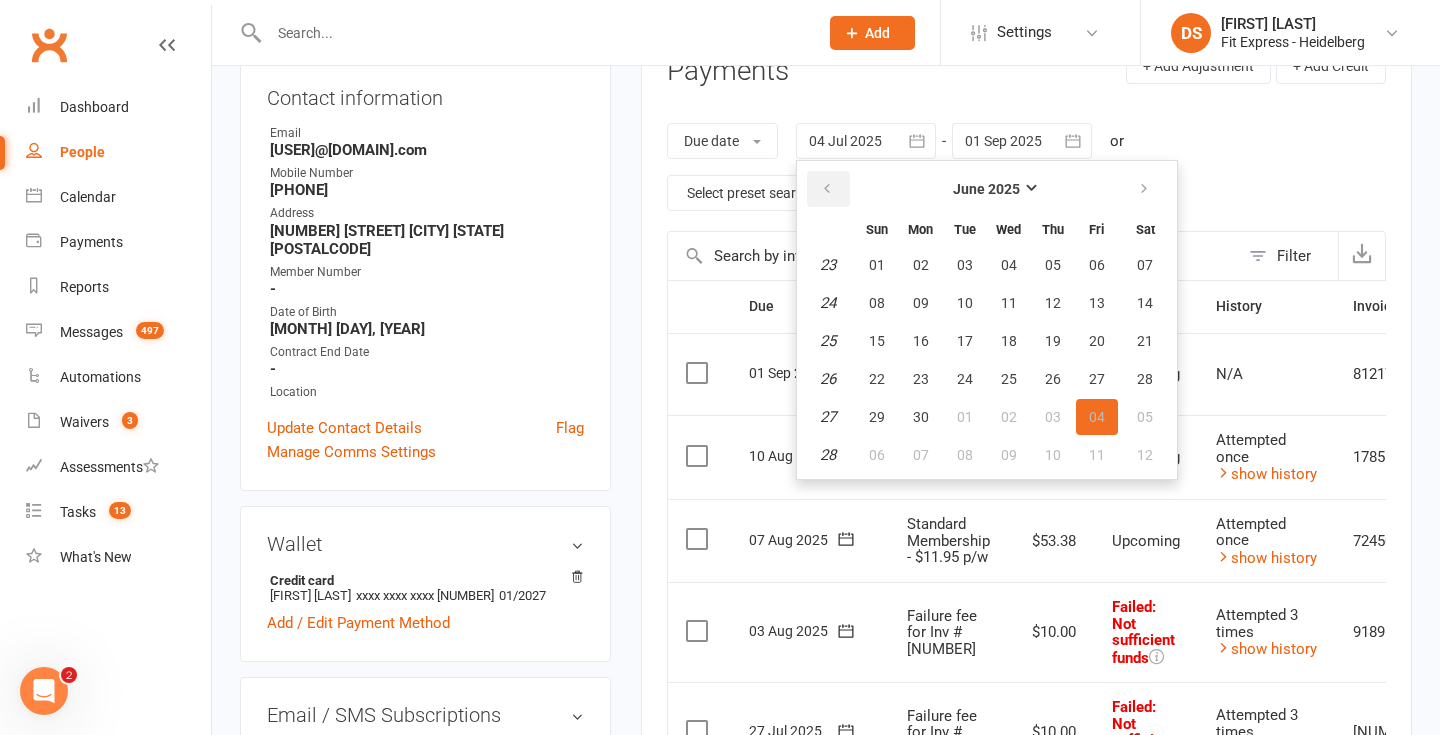click at bounding box center (827, 189) 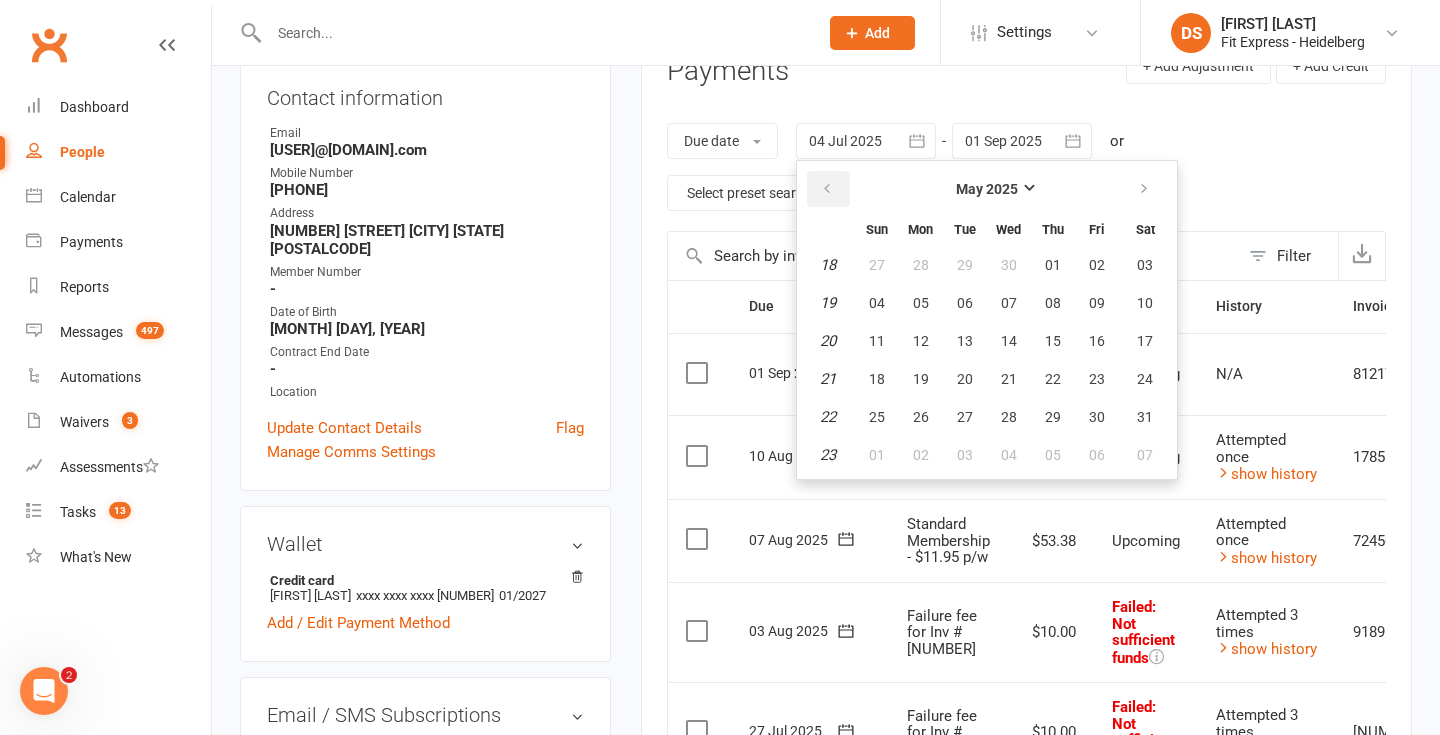 click at bounding box center (827, 189) 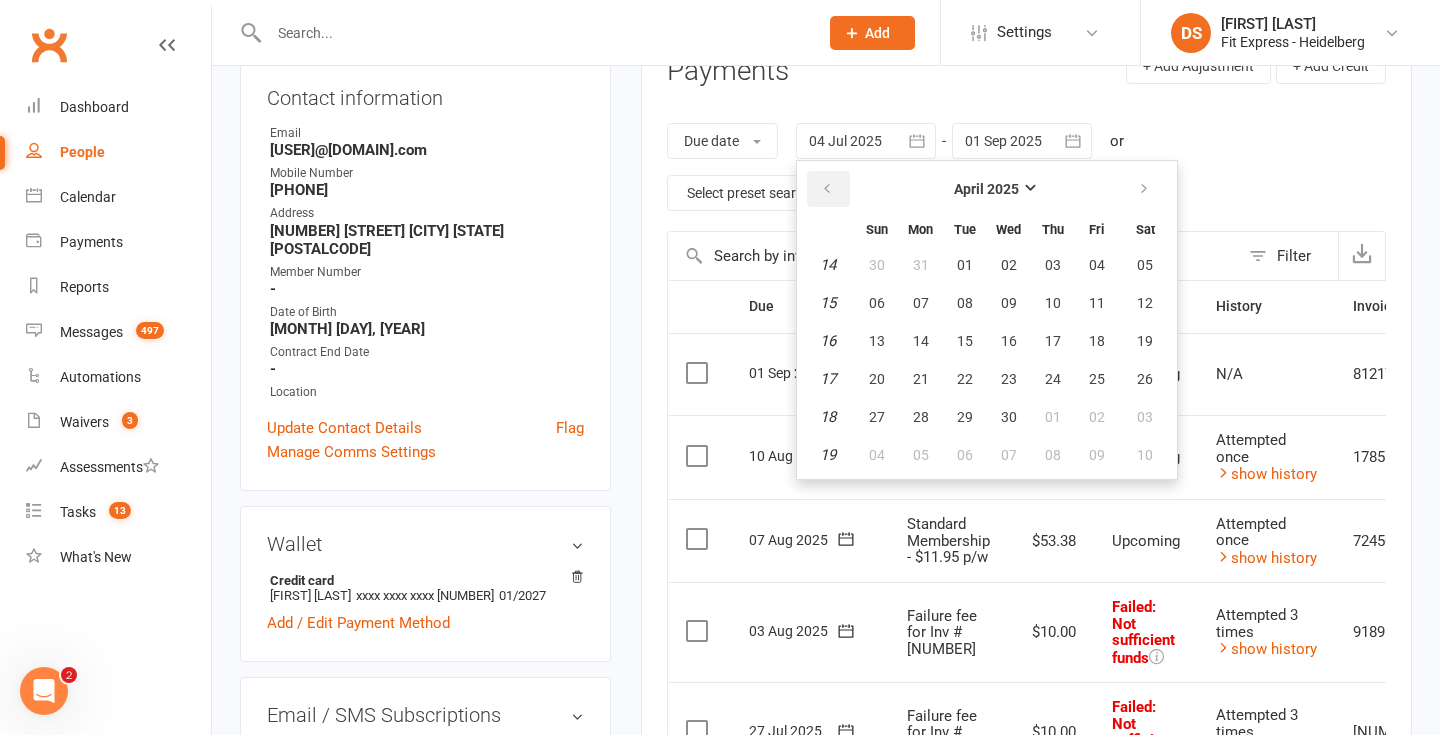 click at bounding box center (827, 189) 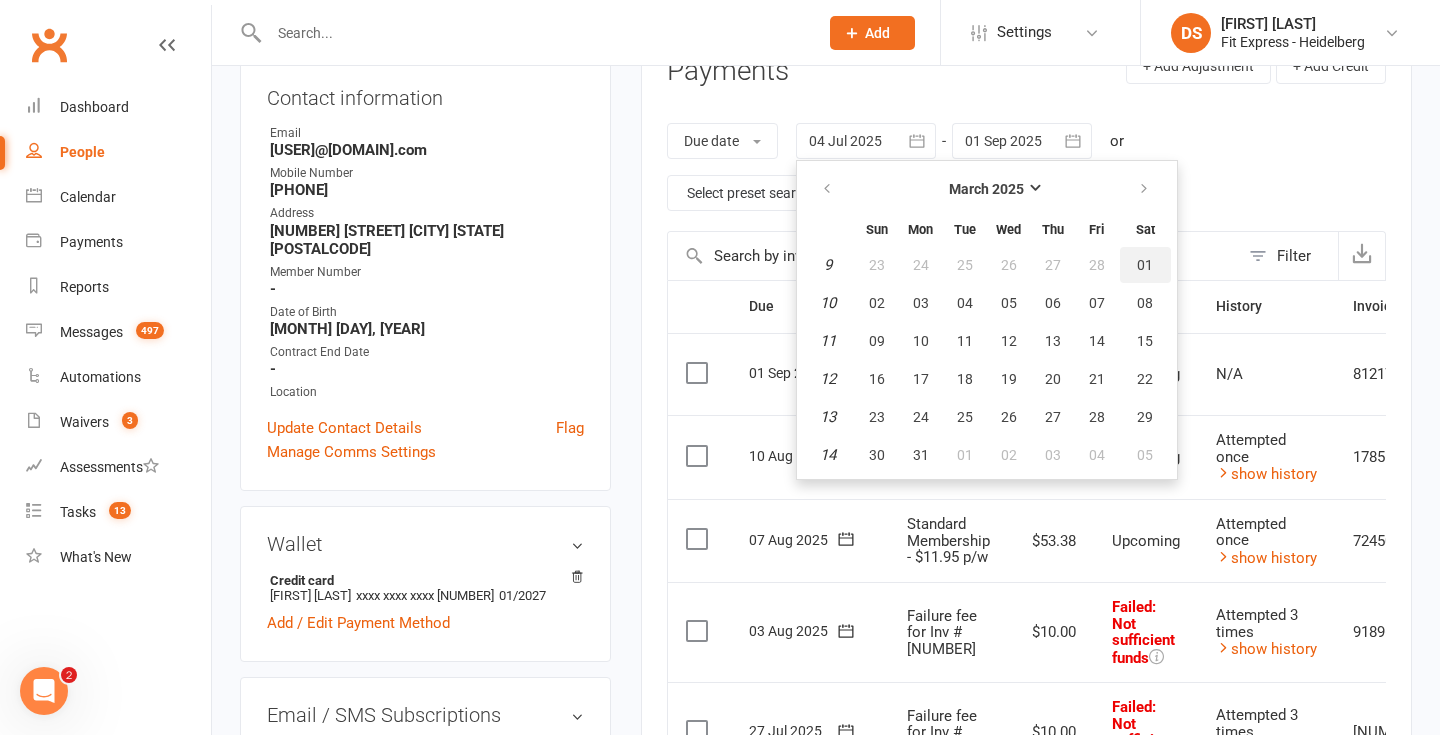 click on "01" at bounding box center [1145, 265] 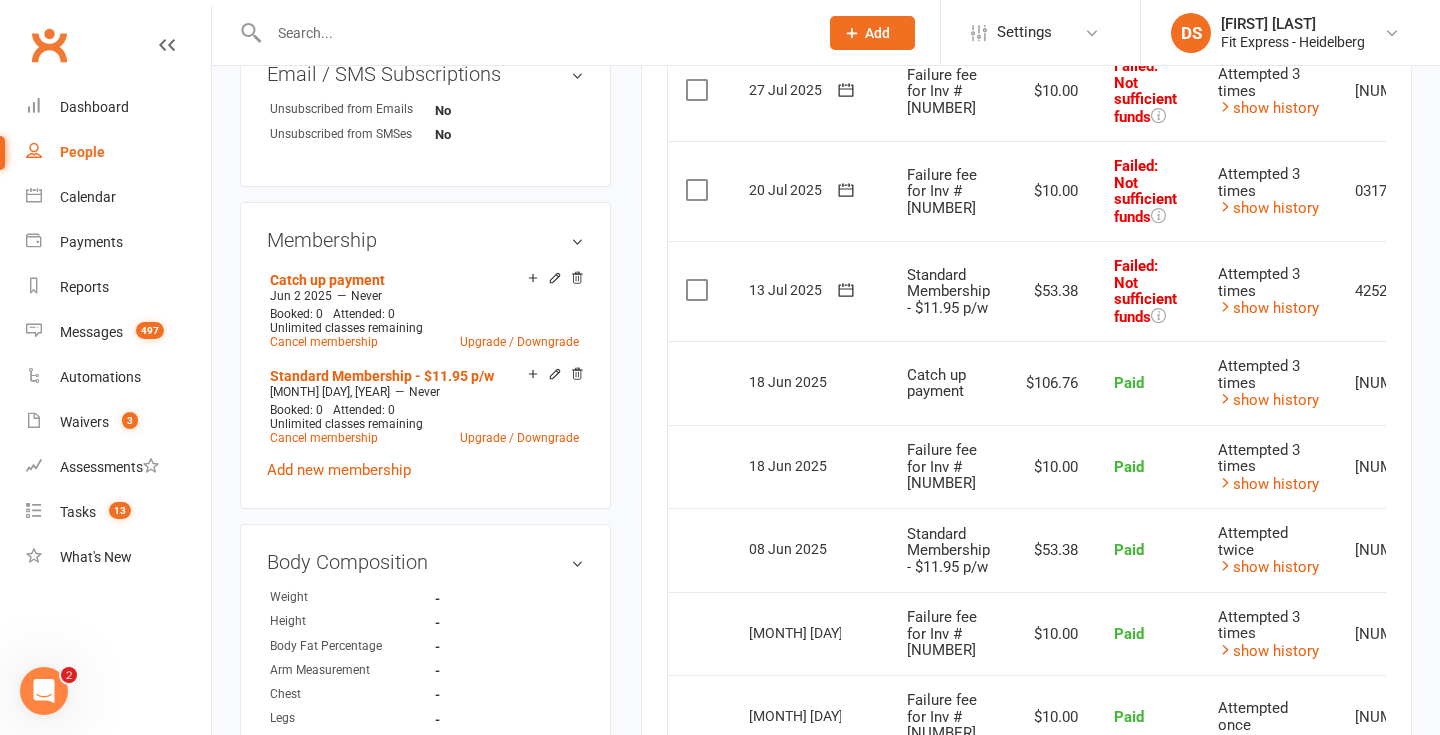 scroll, scrollTop: 882, scrollLeft: 0, axis: vertical 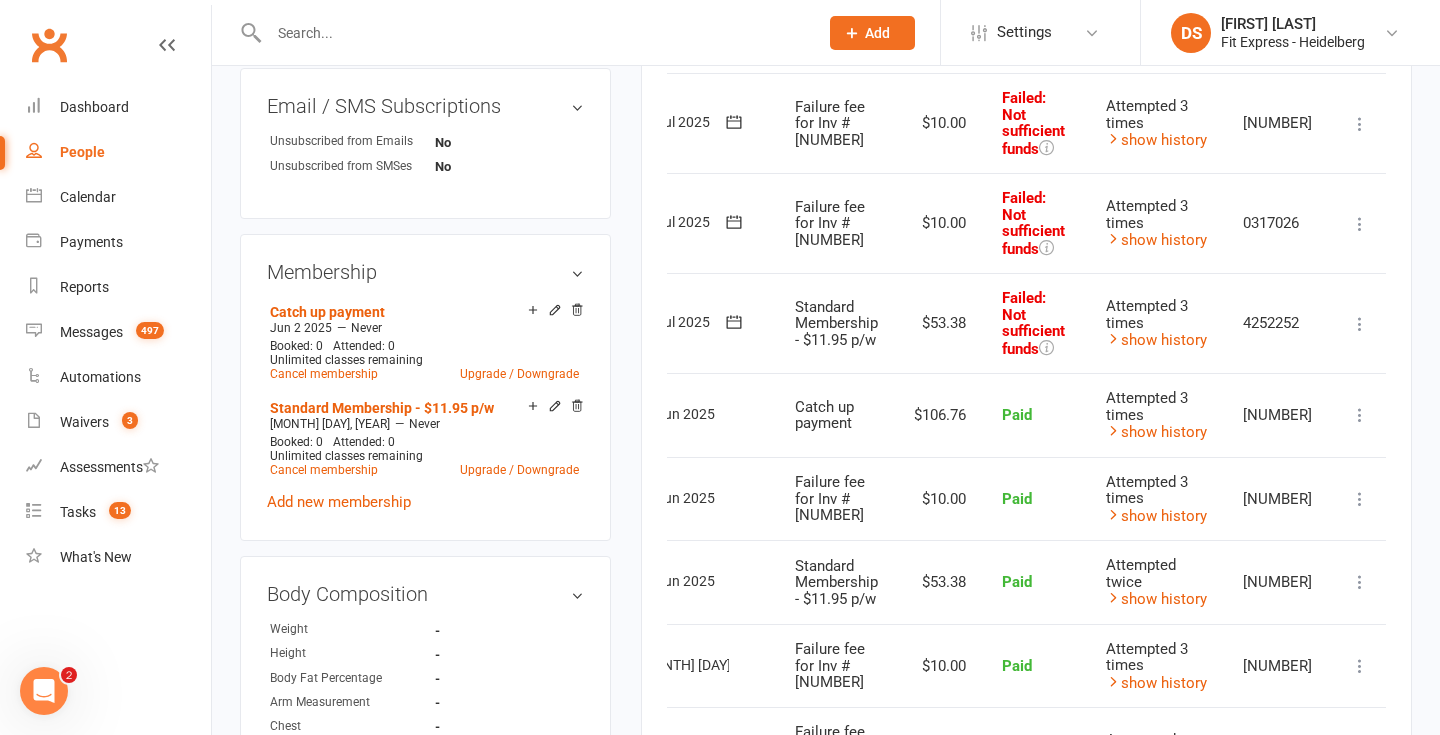 click on "Mark as Paid (Cash)  Mark as Paid (POS)  Mark as Paid (Other)  Skip  More Info Send message" at bounding box center (1360, 323) 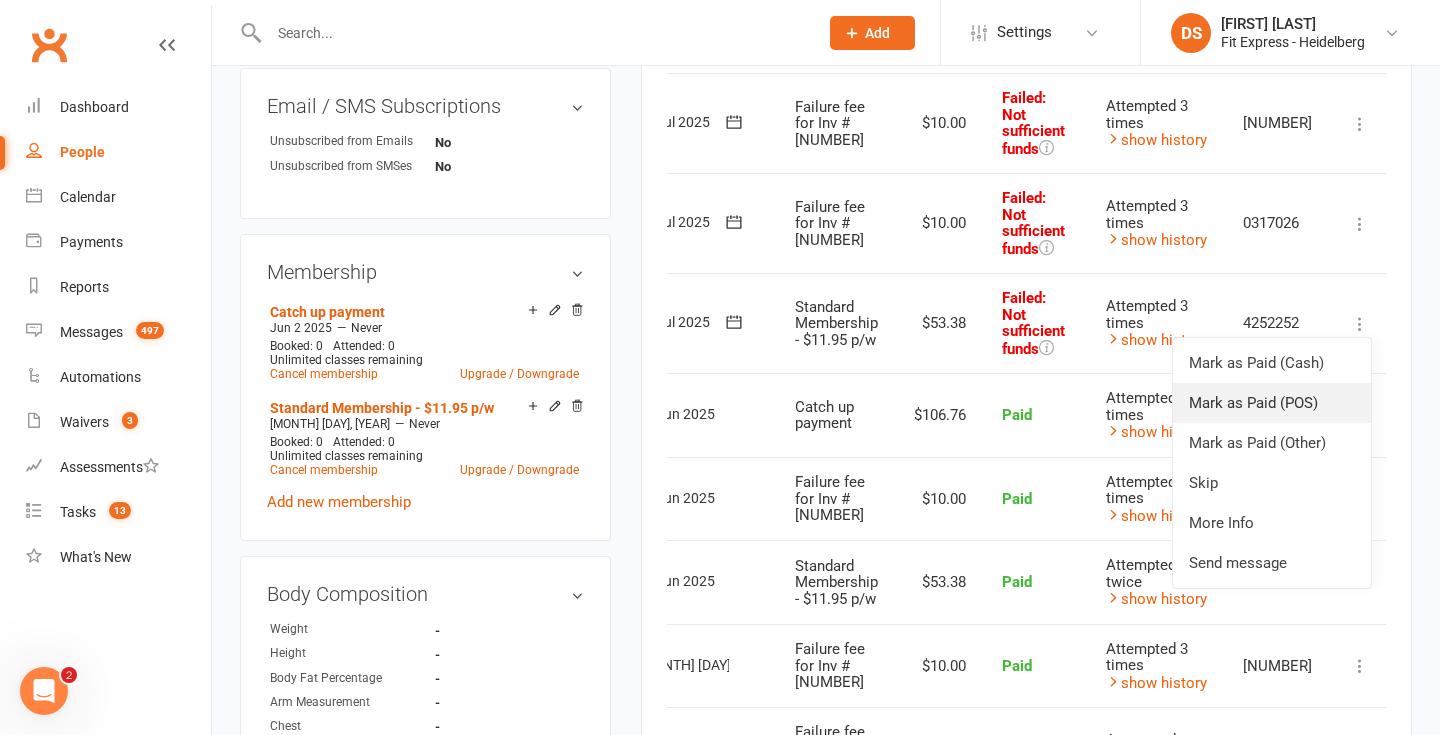 click on "Mark as Paid (POS)" at bounding box center [1272, 403] 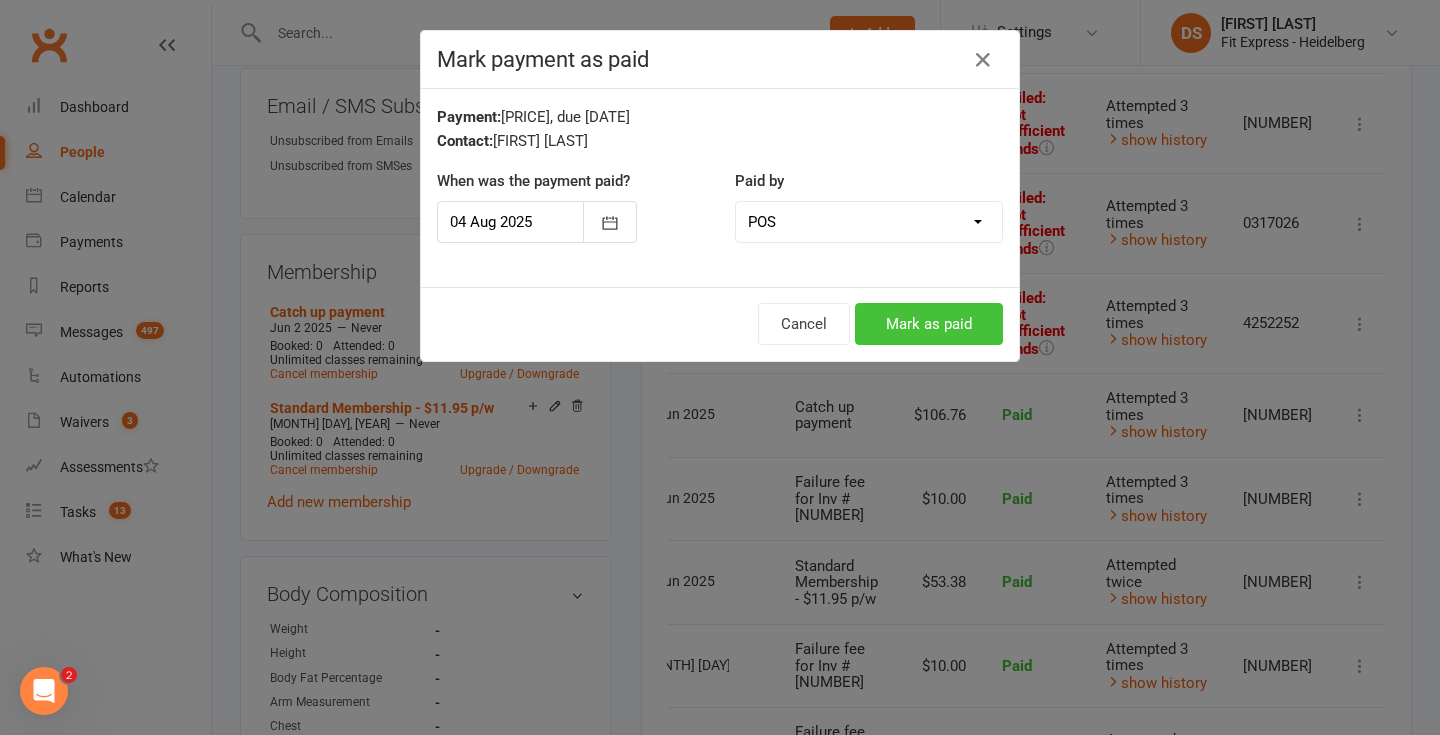 click on "Mark as paid" at bounding box center [929, 324] 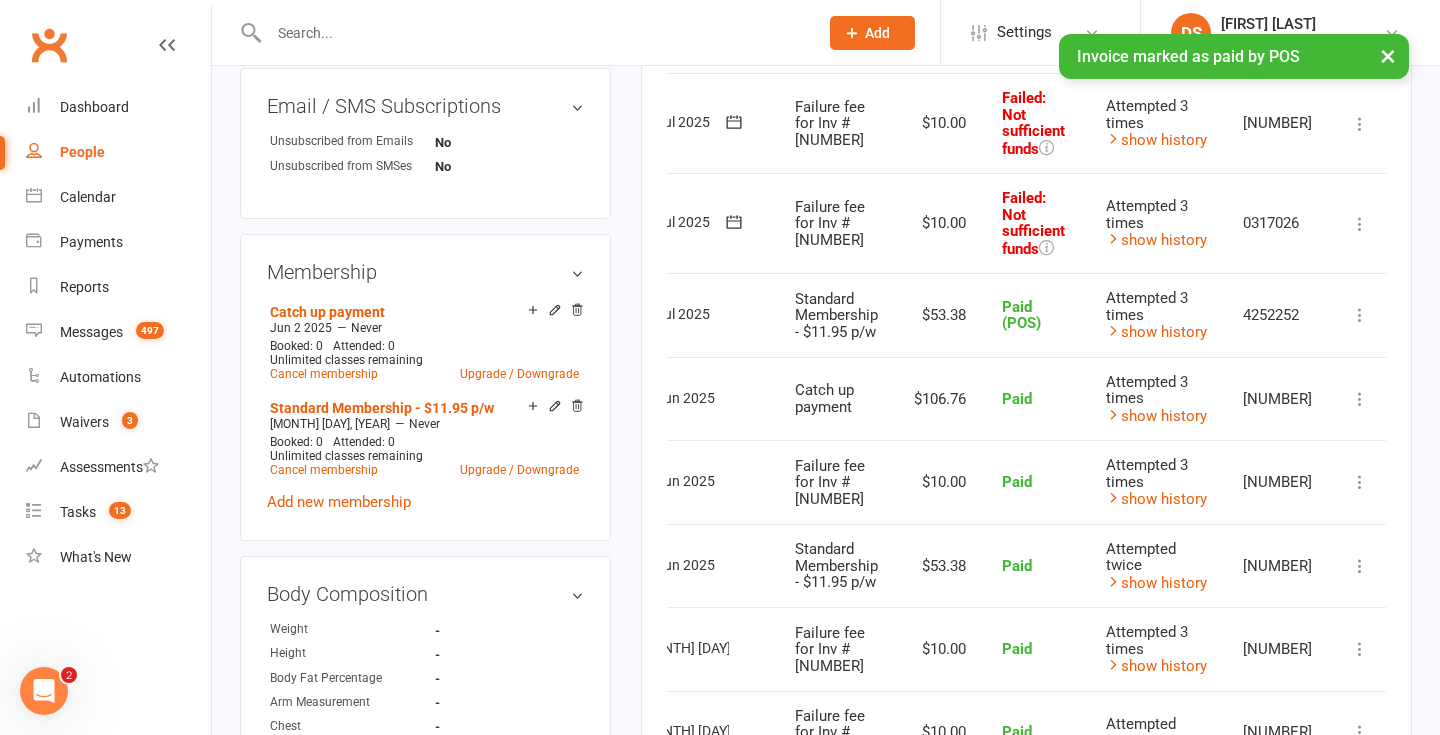 click at bounding box center (1360, 224) 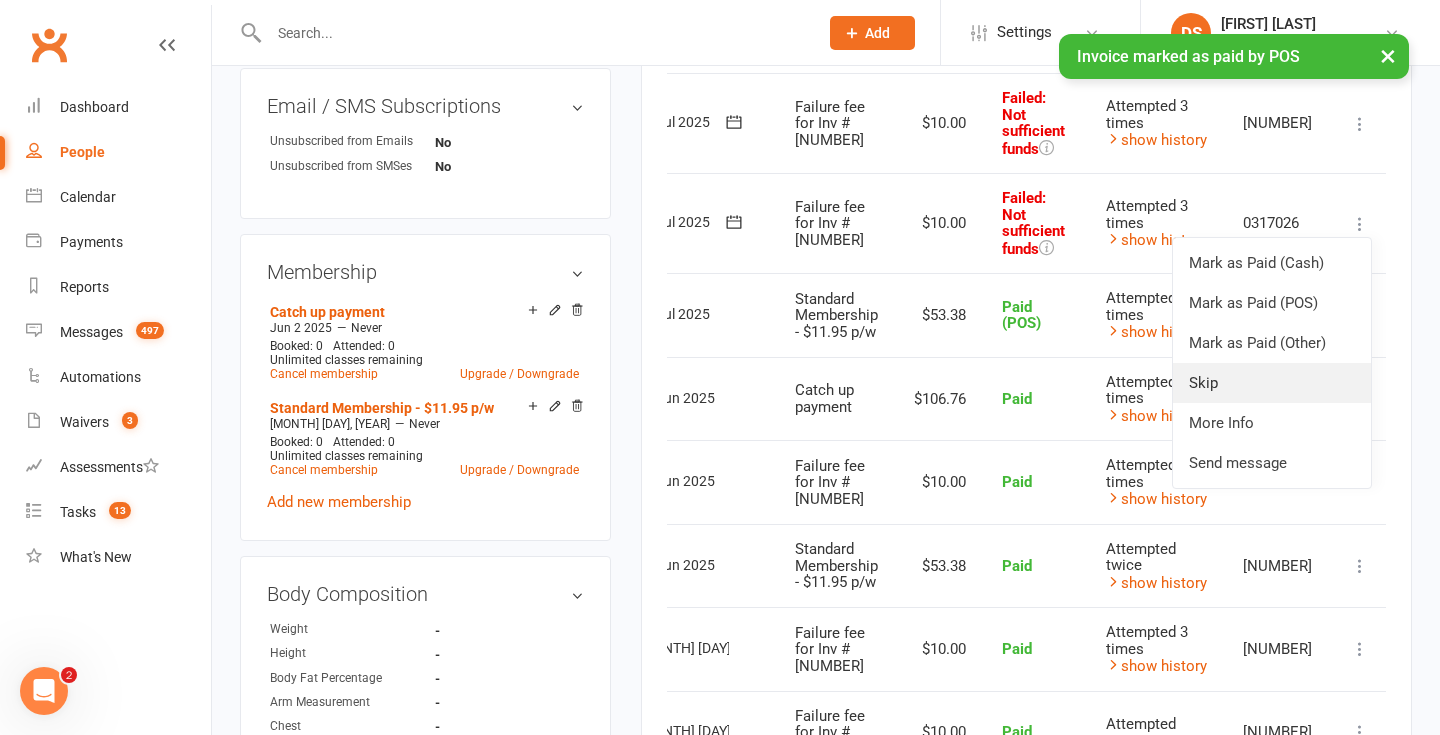 click on "Skip" at bounding box center [1272, 383] 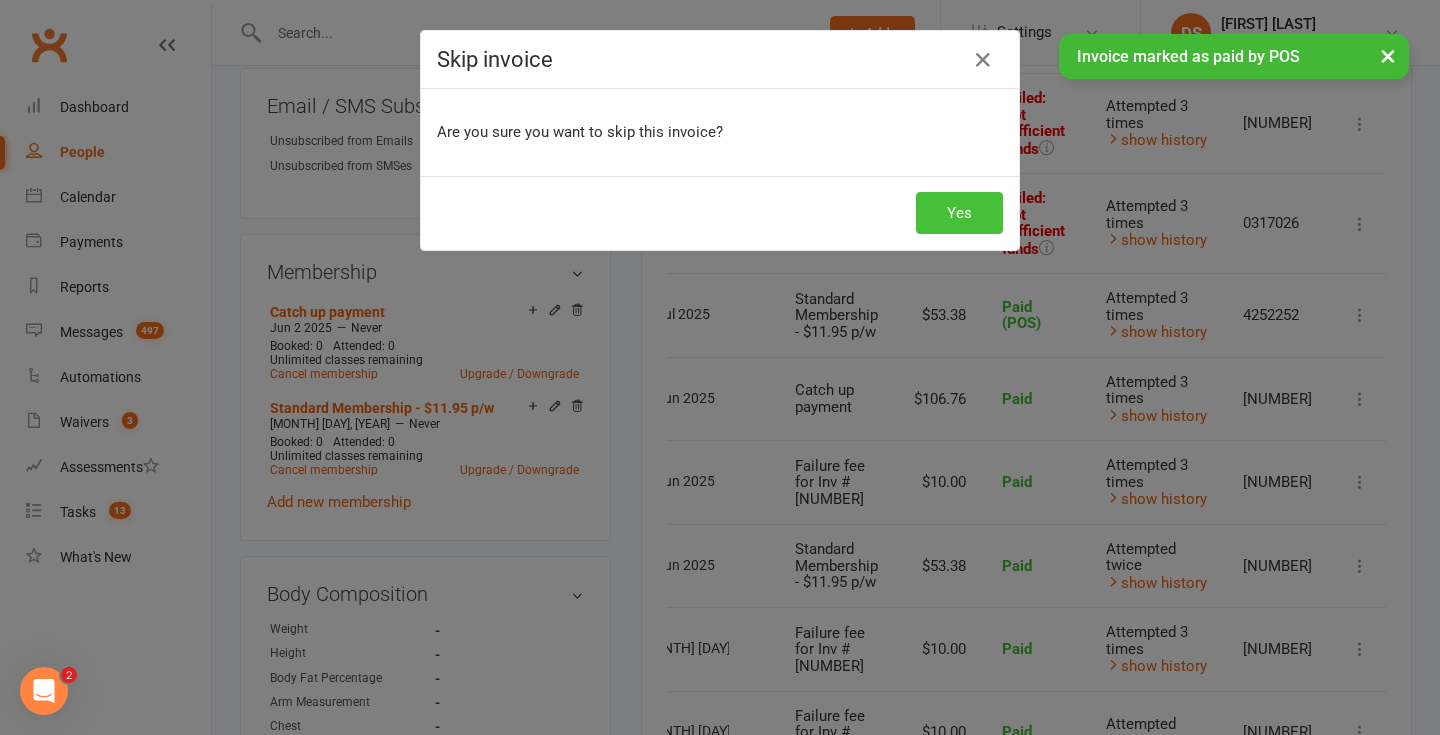 click on "Yes" at bounding box center (959, 213) 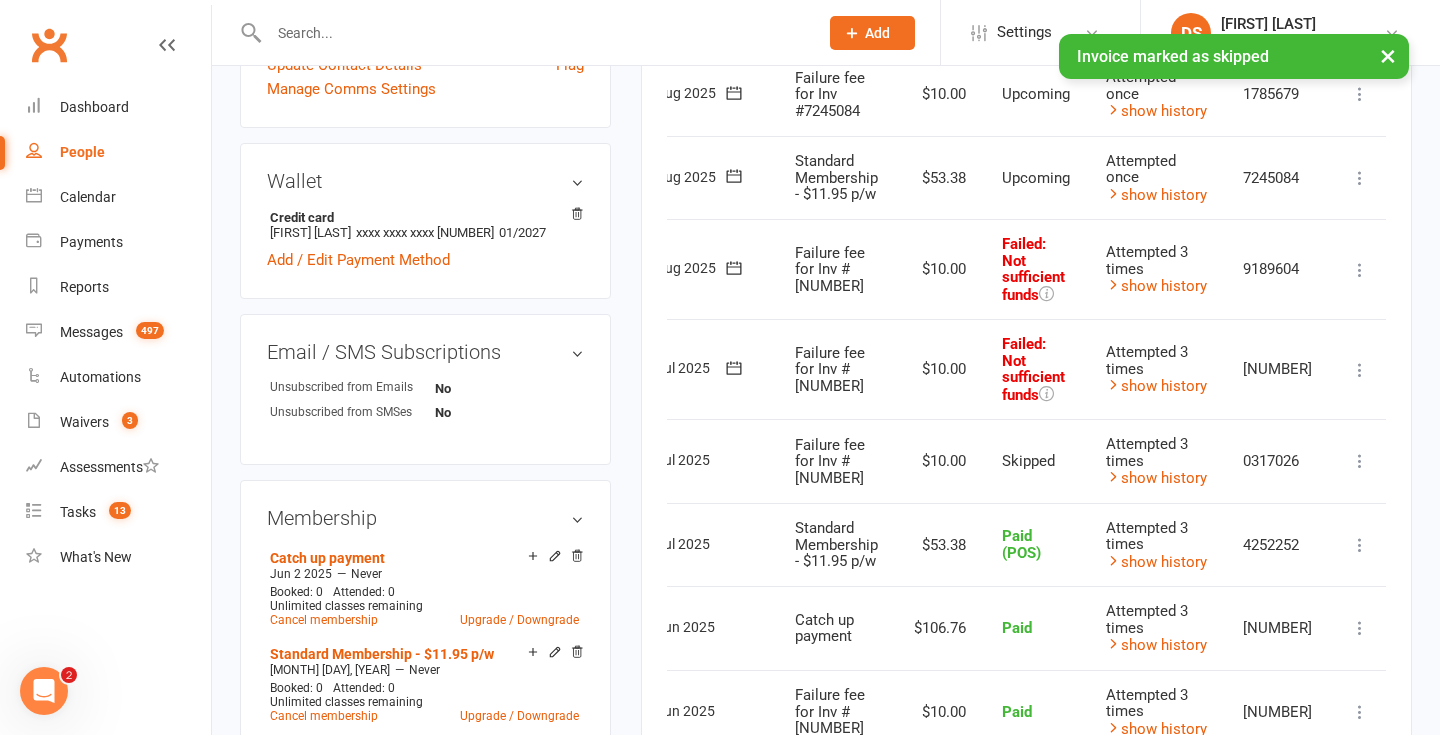 scroll, scrollTop: 547, scrollLeft: 0, axis: vertical 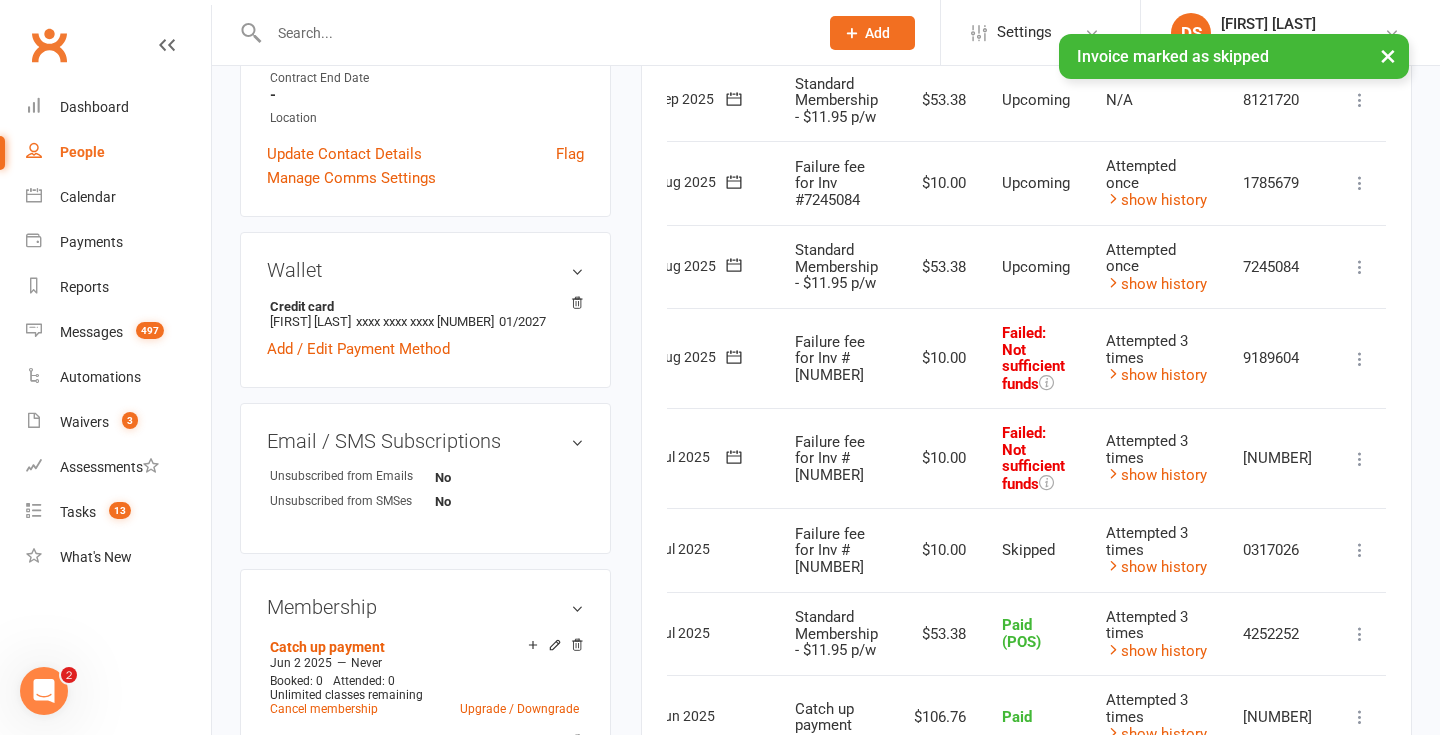 click at bounding box center (1360, 459) 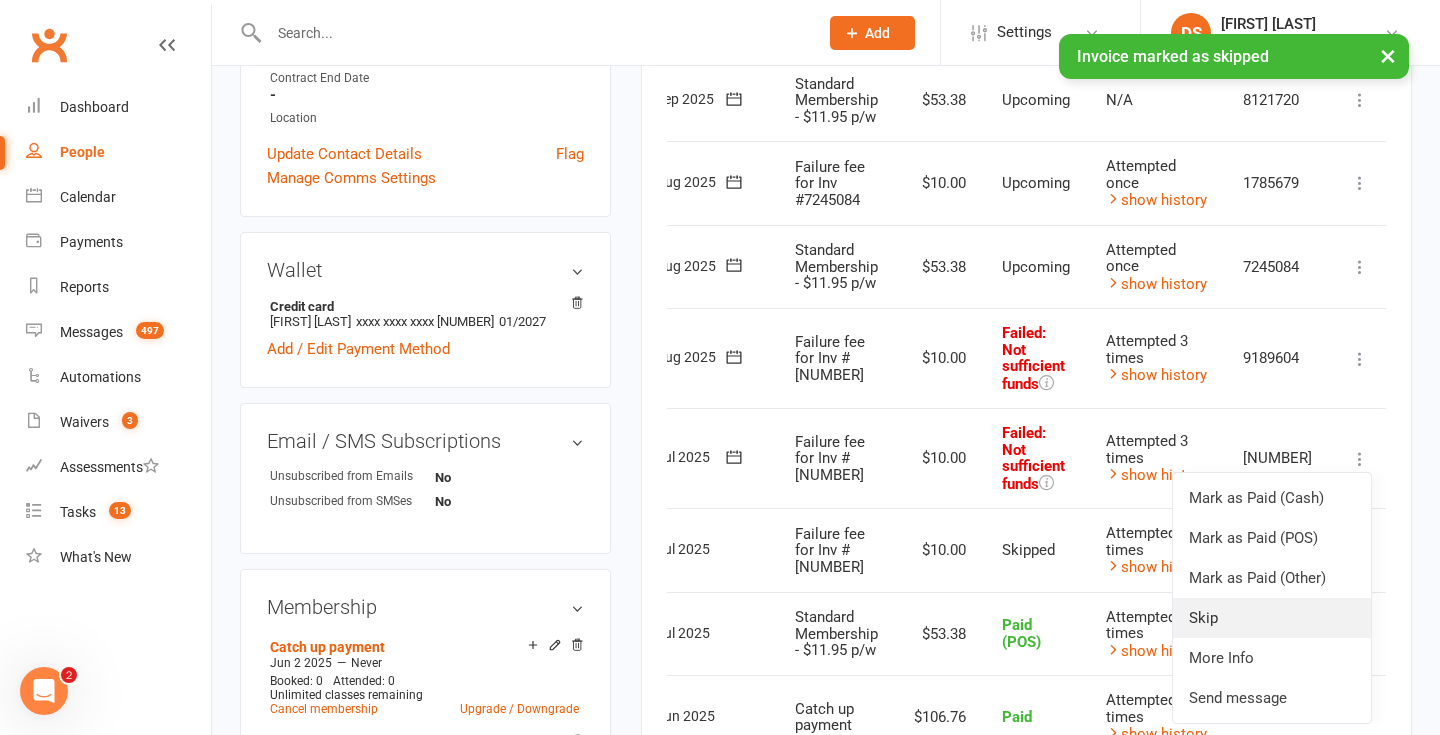 click on "Skip" at bounding box center [1272, 618] 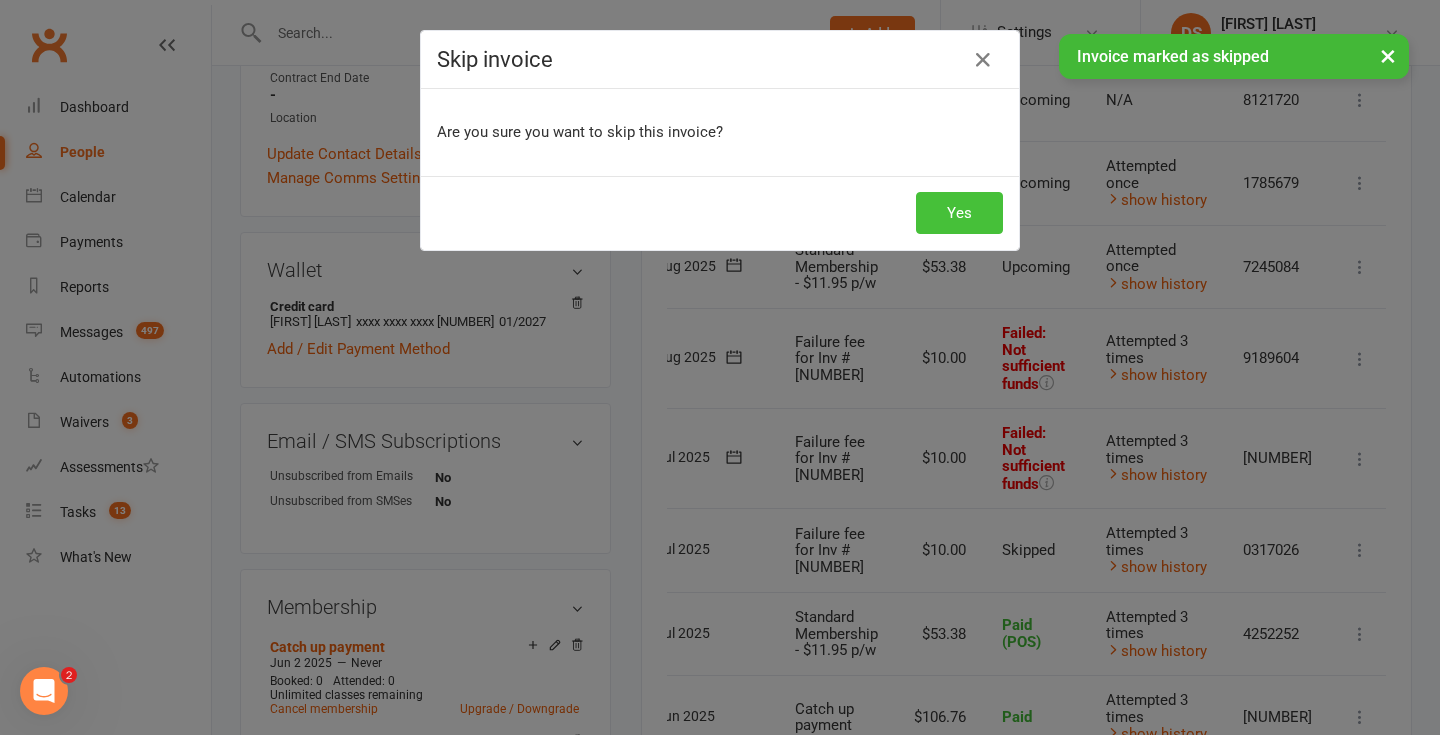 click on "Yes" at bounding box center (959, 213) 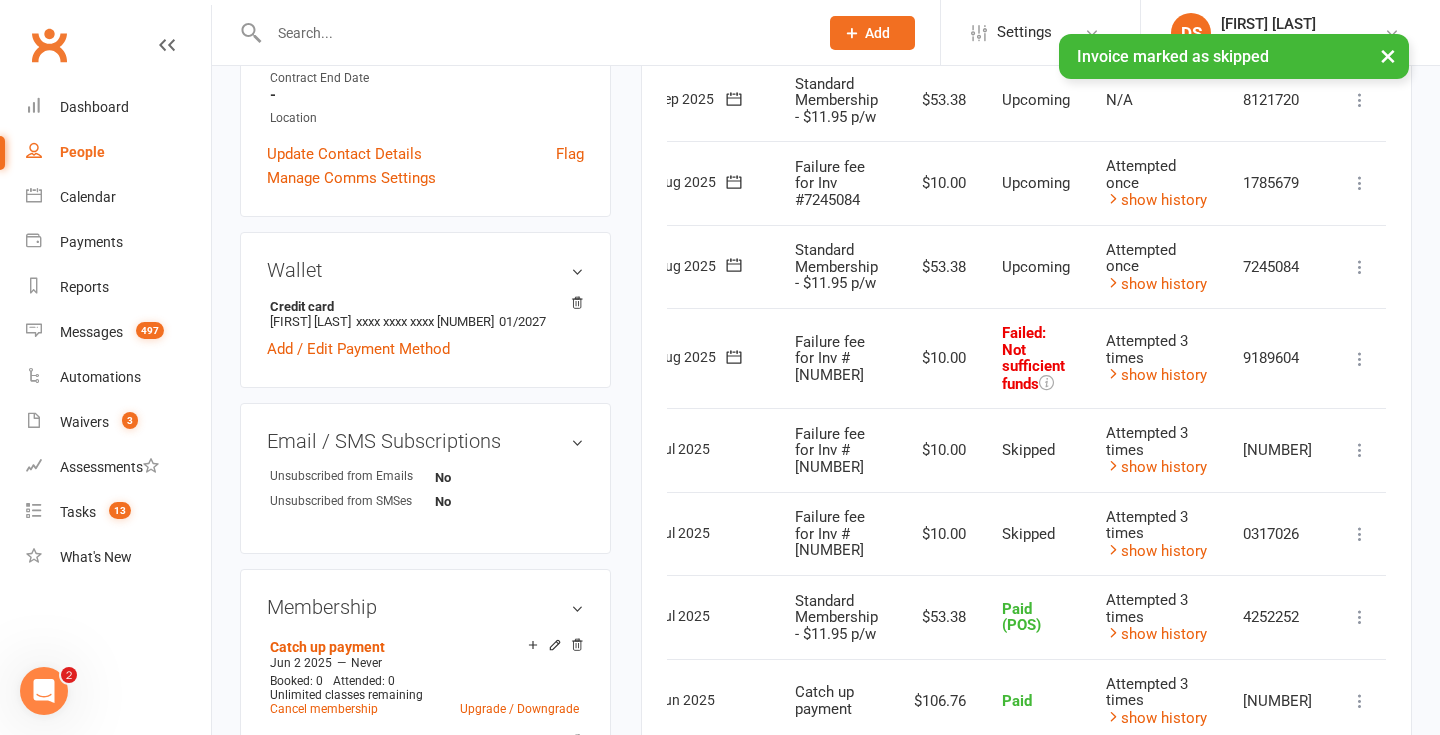 click at bounding box center (1360, 359) 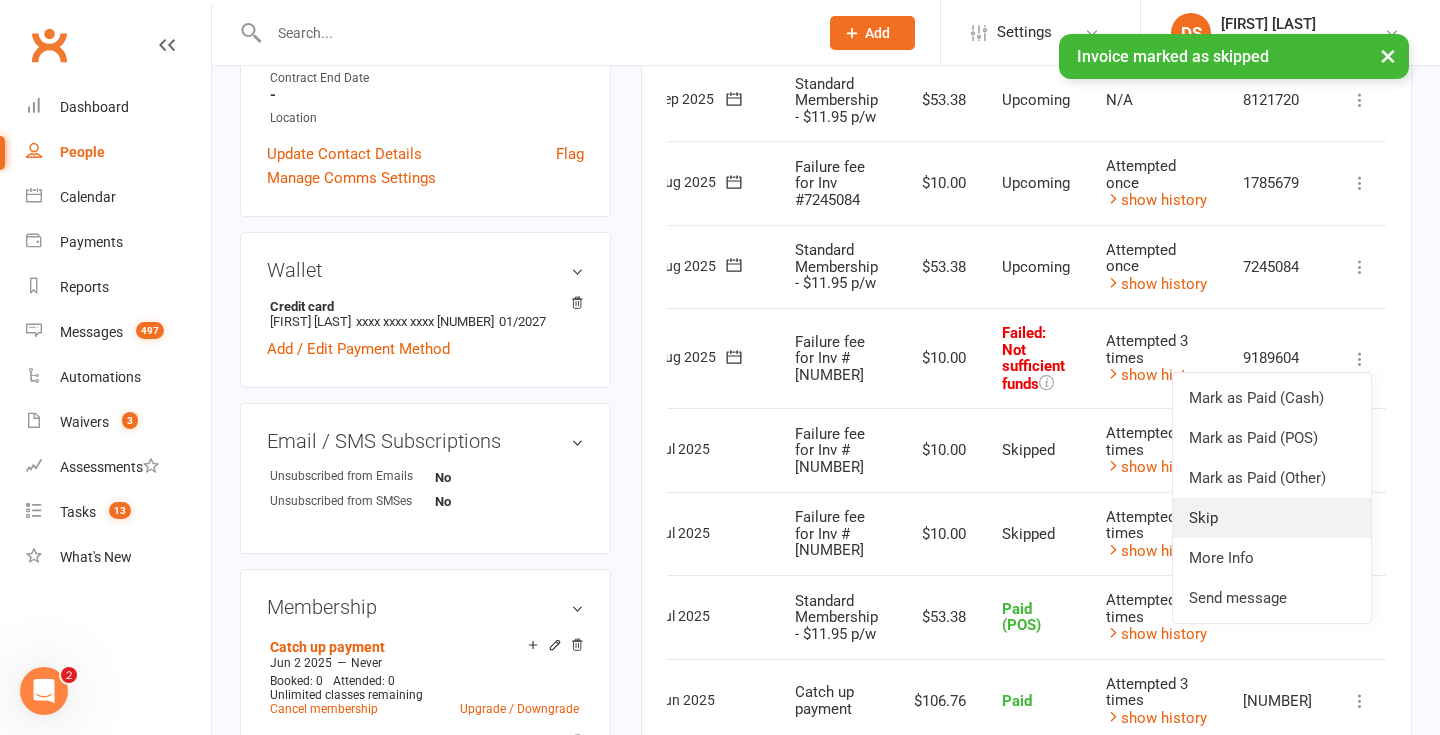 click on "Skip" at bounding box center (1272, 518) 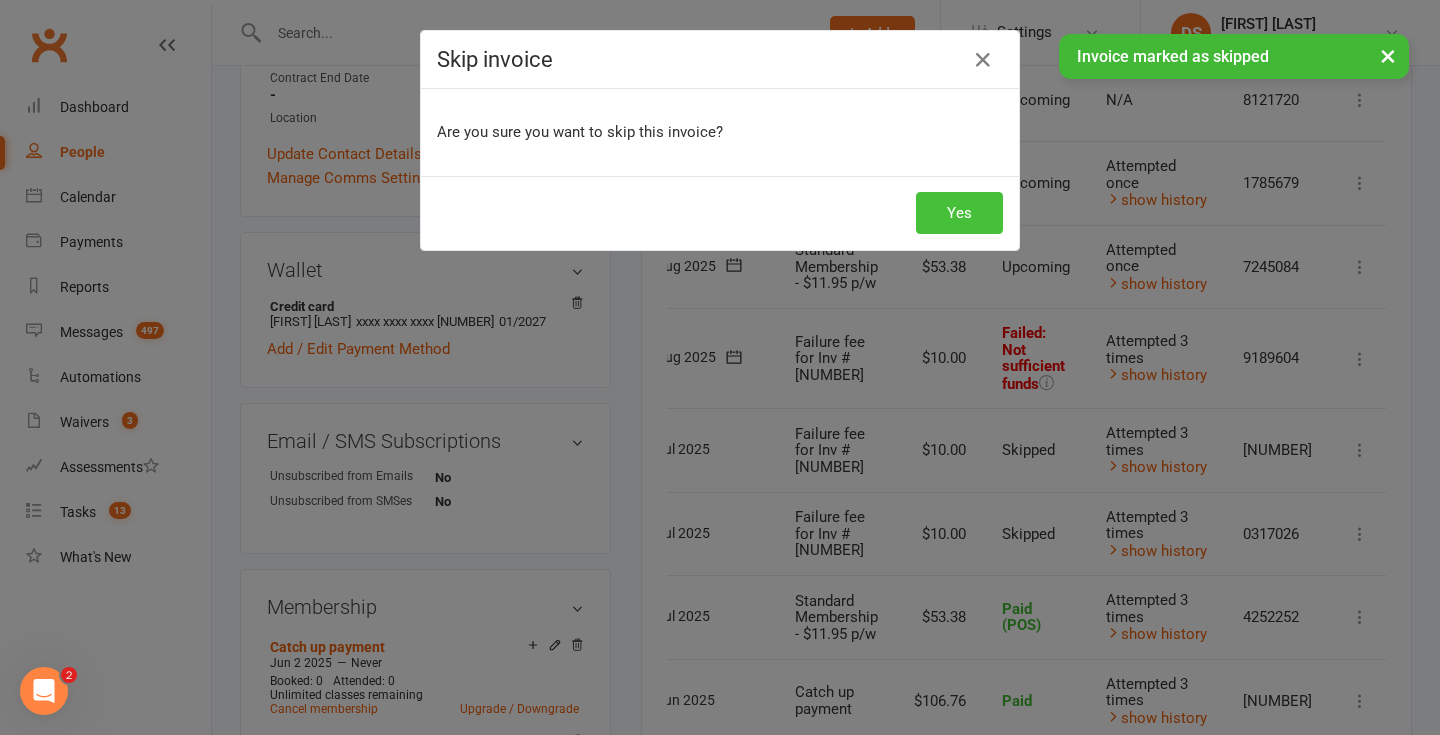 click on "Yes" at bounding box center (959, 213) 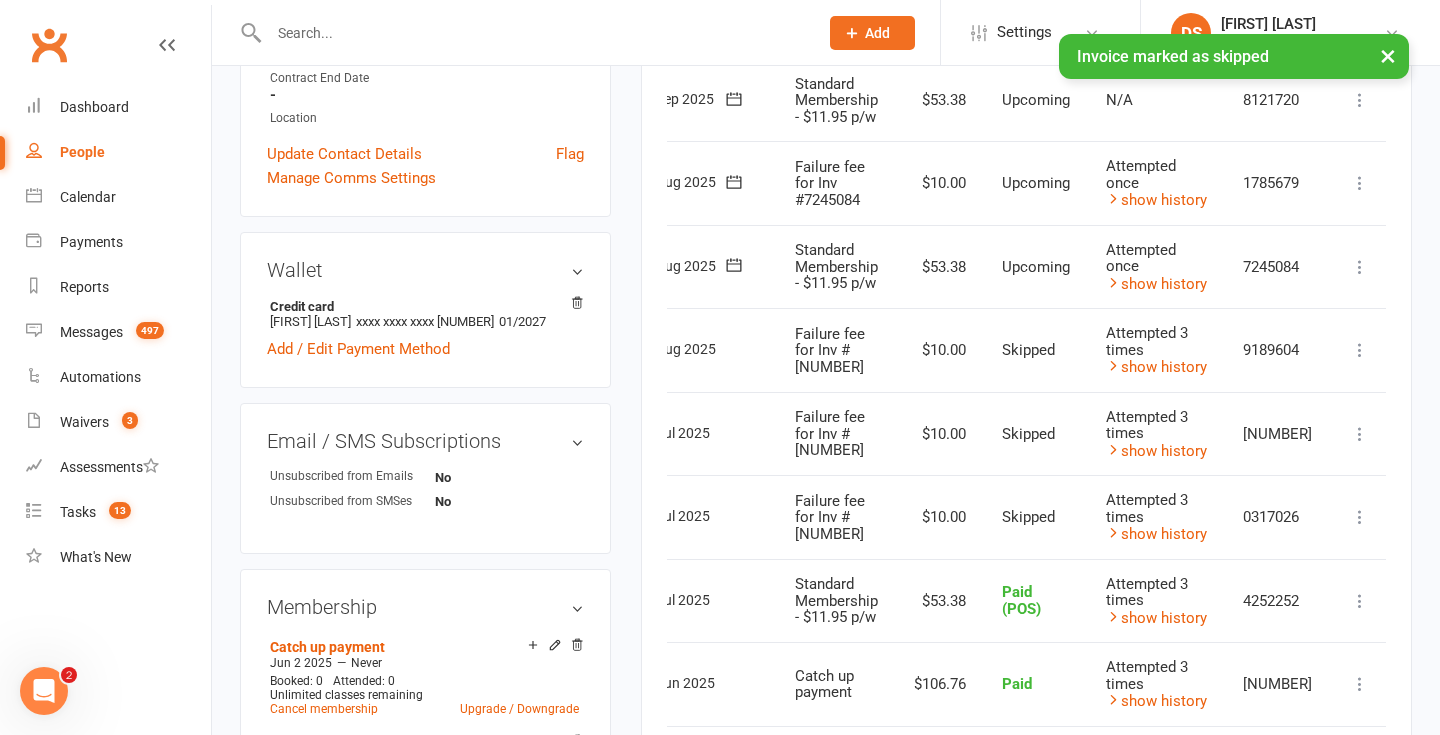 click at bounding box center (1360, 267) 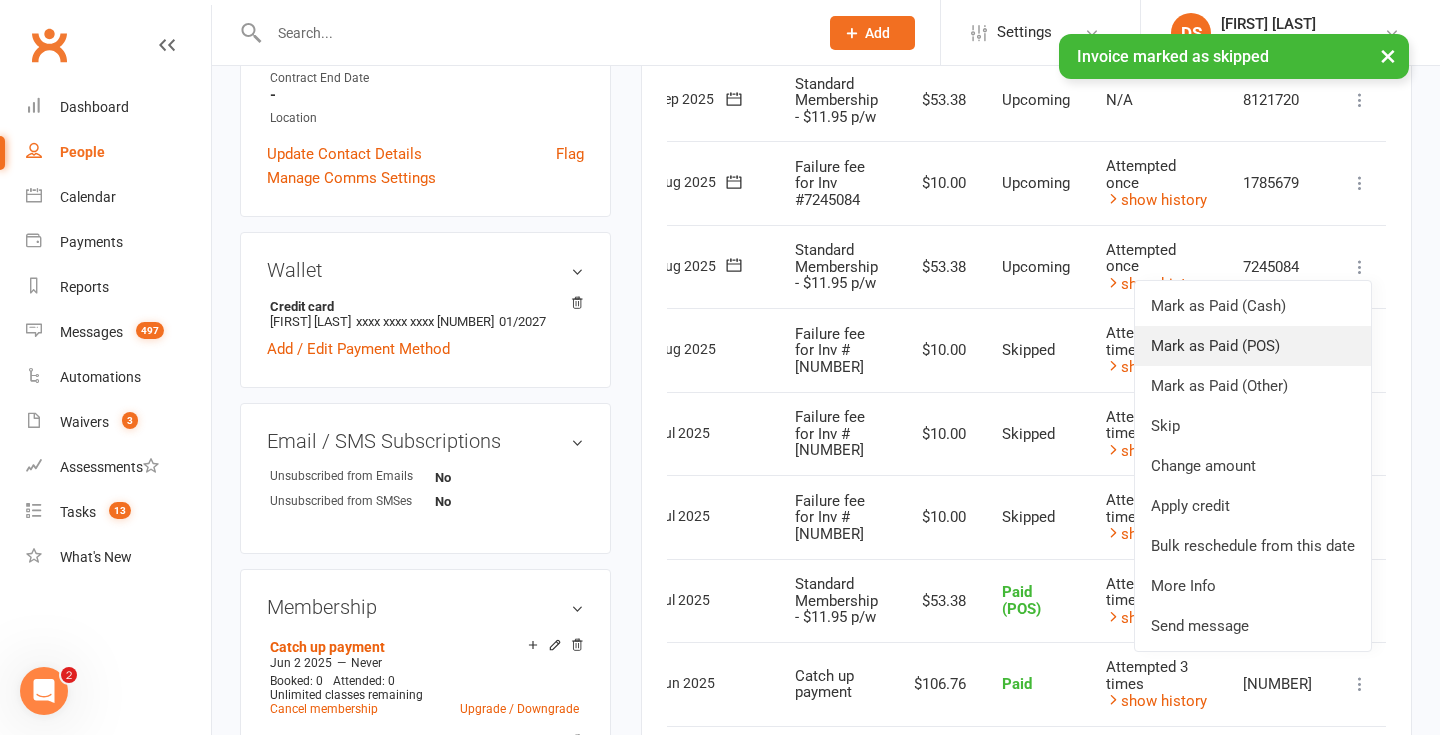 click on "Mark as Paid (POS)" at bounding box center [1253, 346] 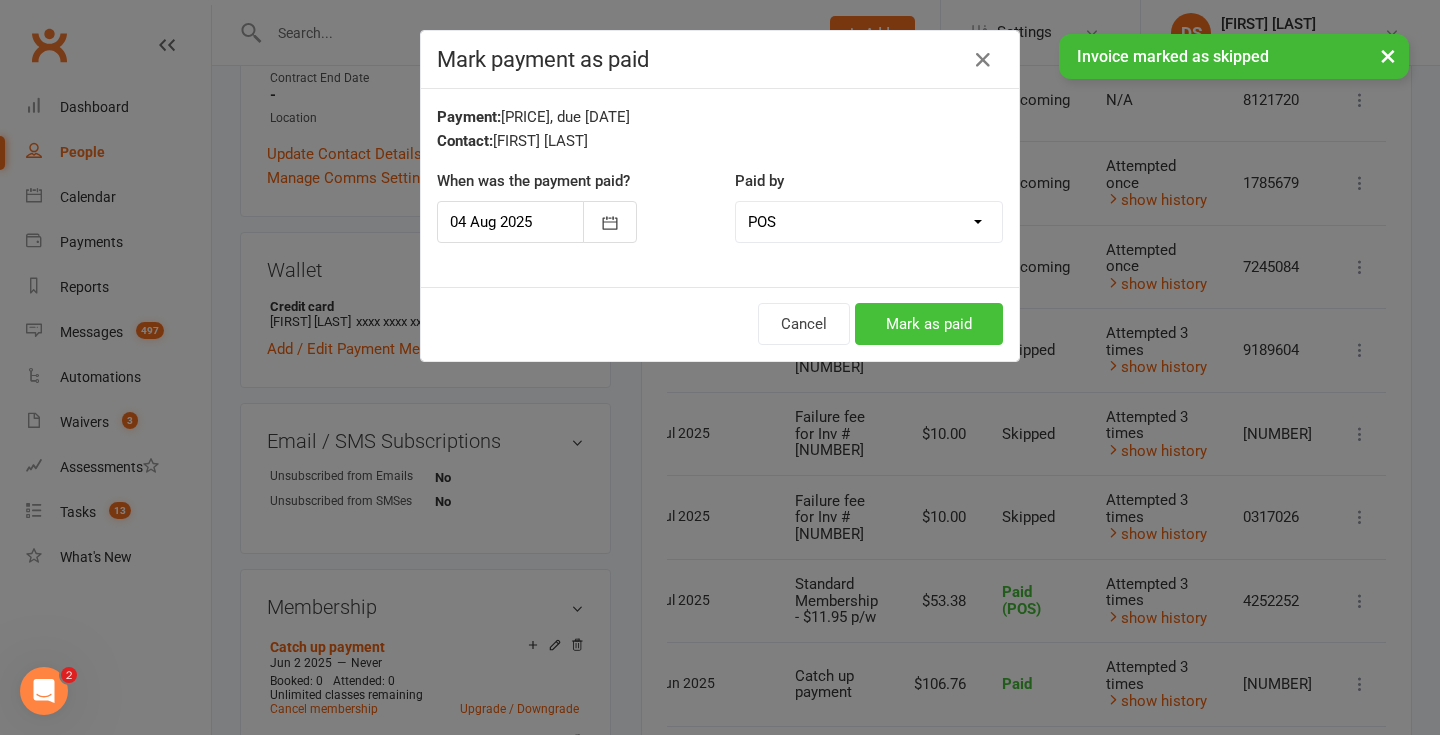 click on "Mark as paid" at bounding box center (929, 324) 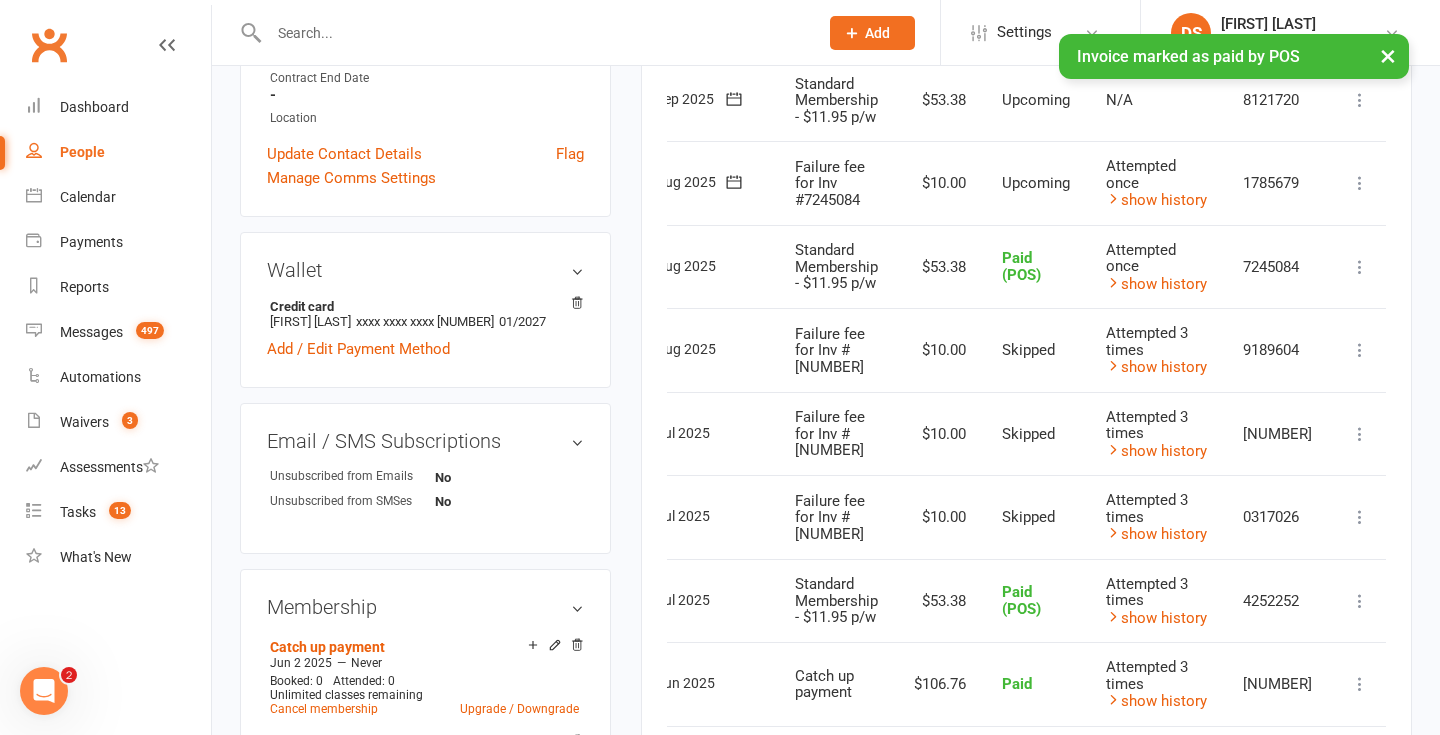 click at bounding box center (1360, 183) 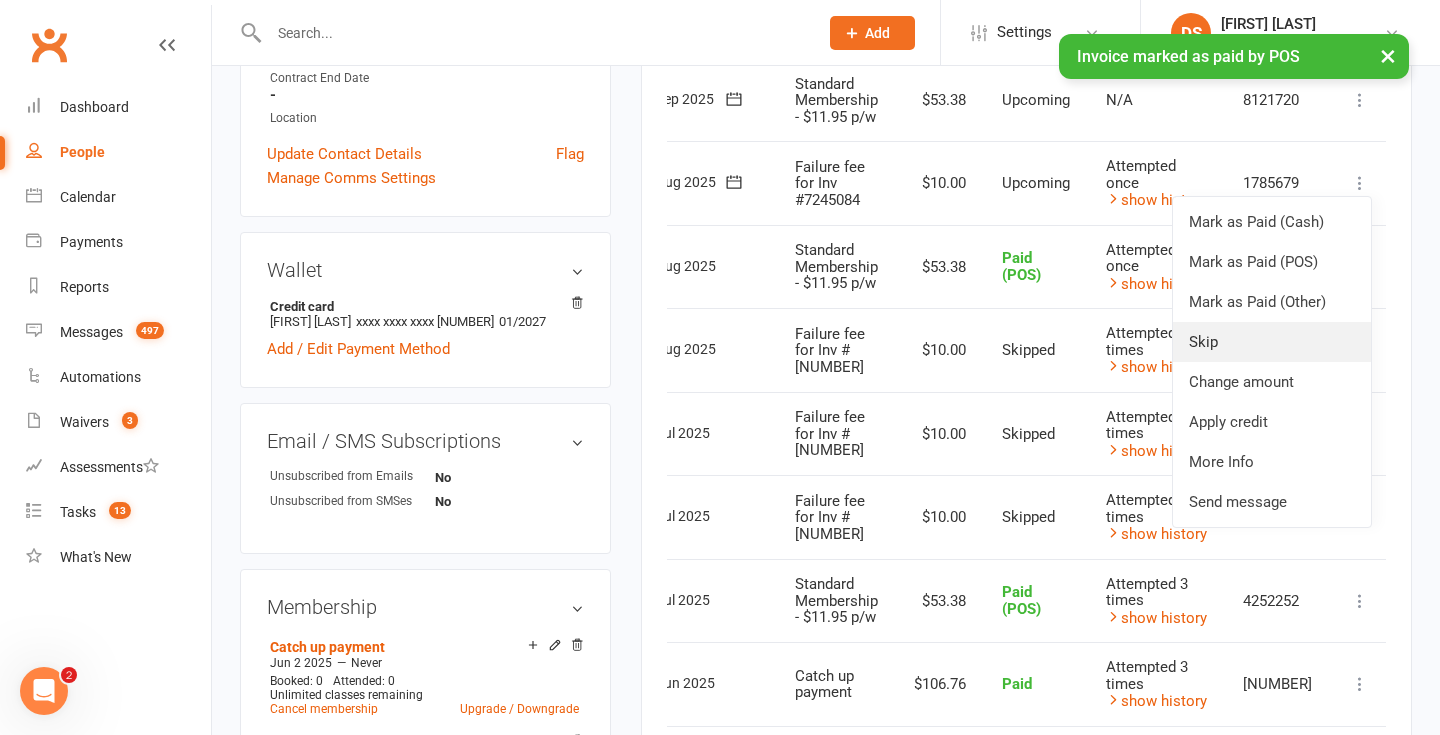 click on "Skip" at bounding box center [1272, 342] 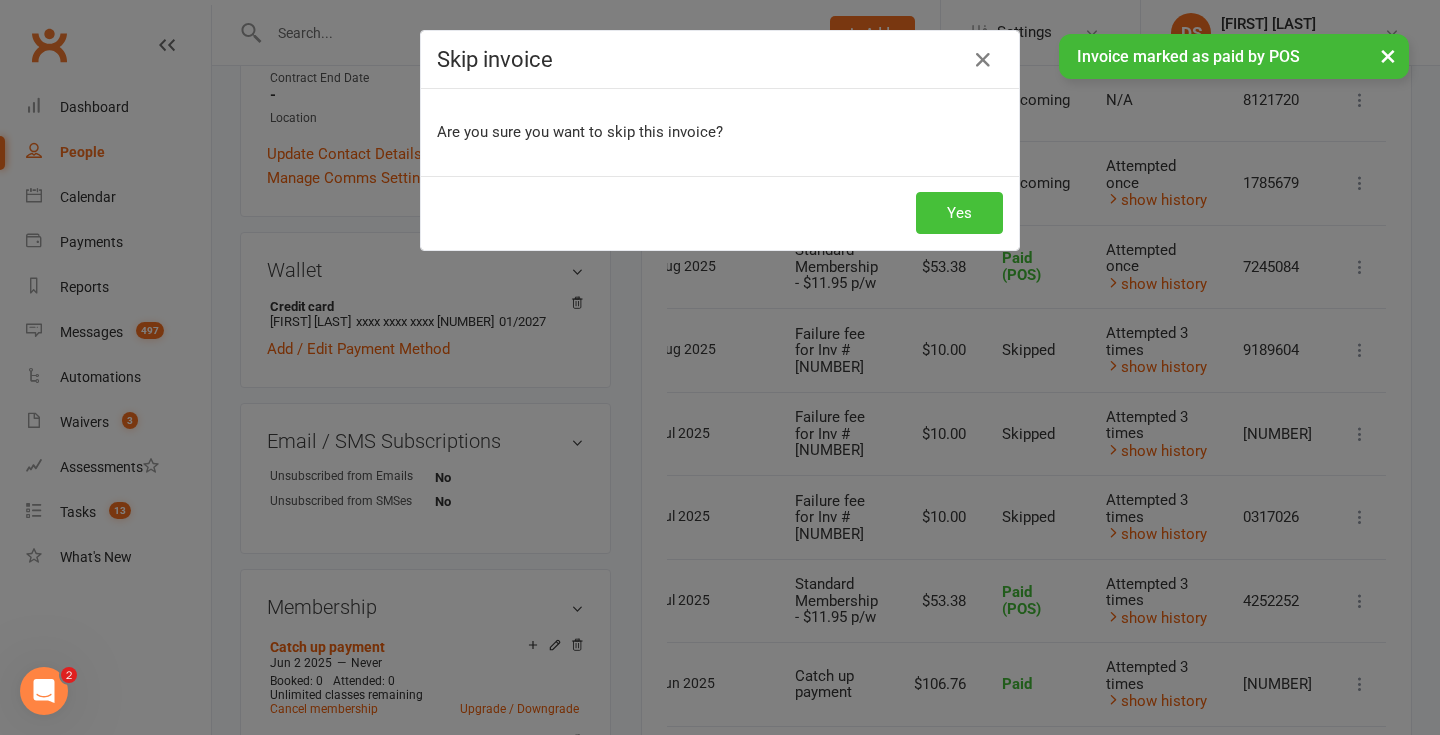 click on "Yes" at bounding box center (959, 213) 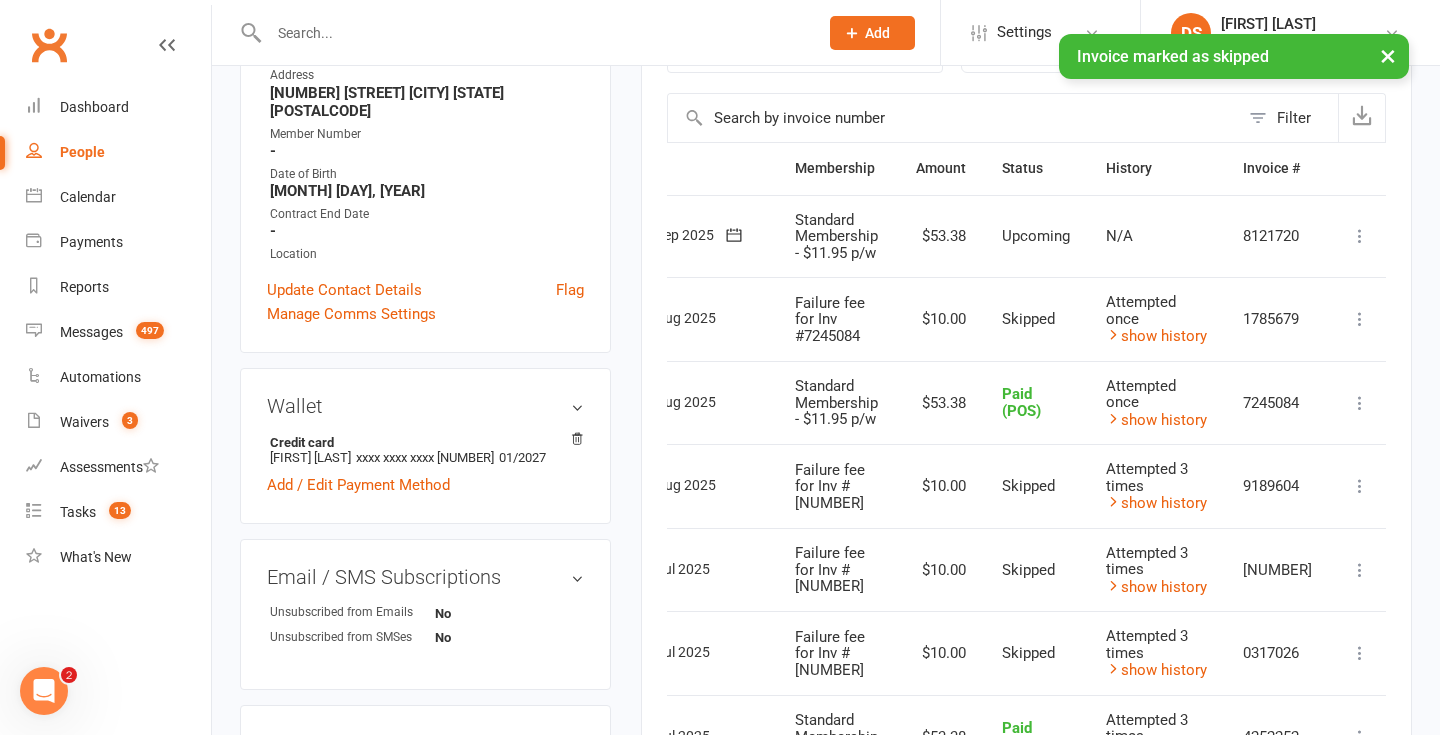 scroll, scrollTop: 389, scrollLeft: 0, axis: vertical 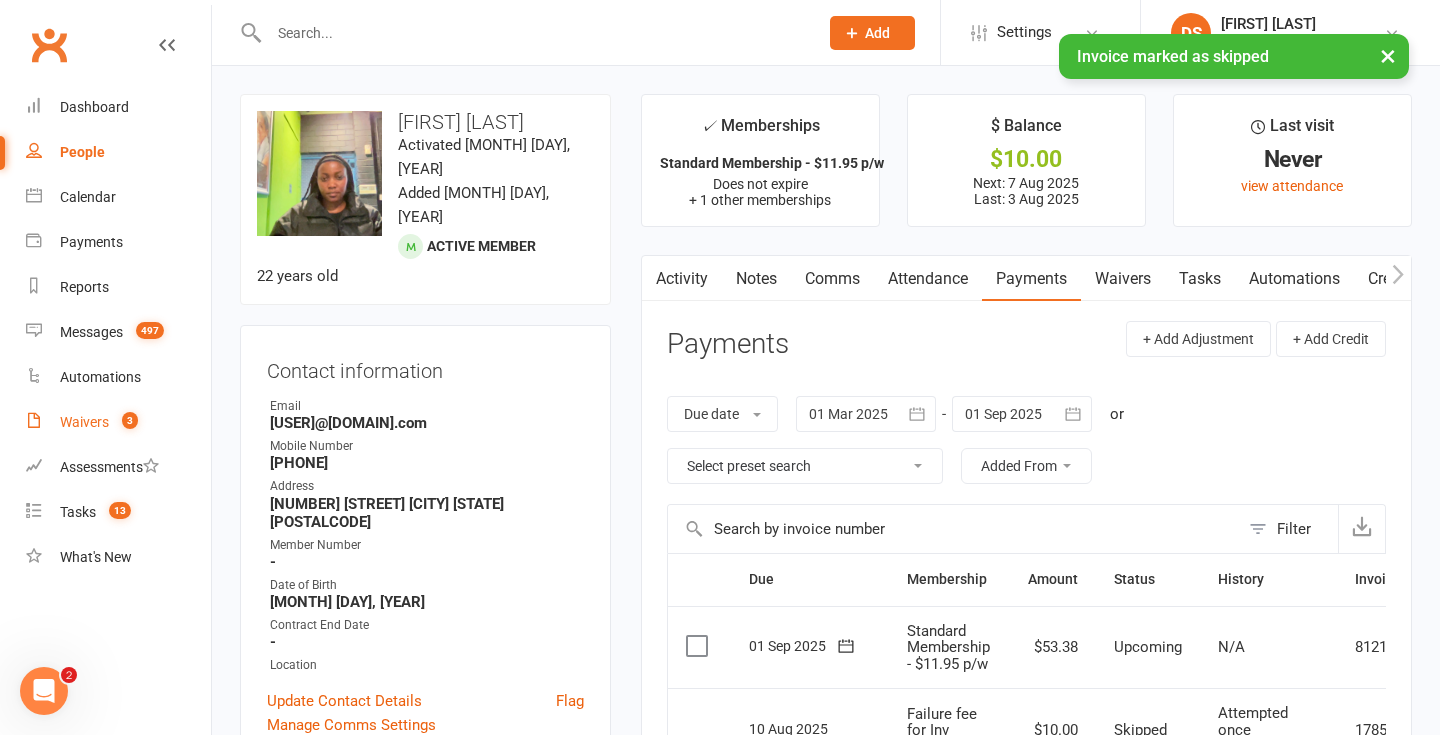 click on "Waivers   3" at bounding box center [118, 422] 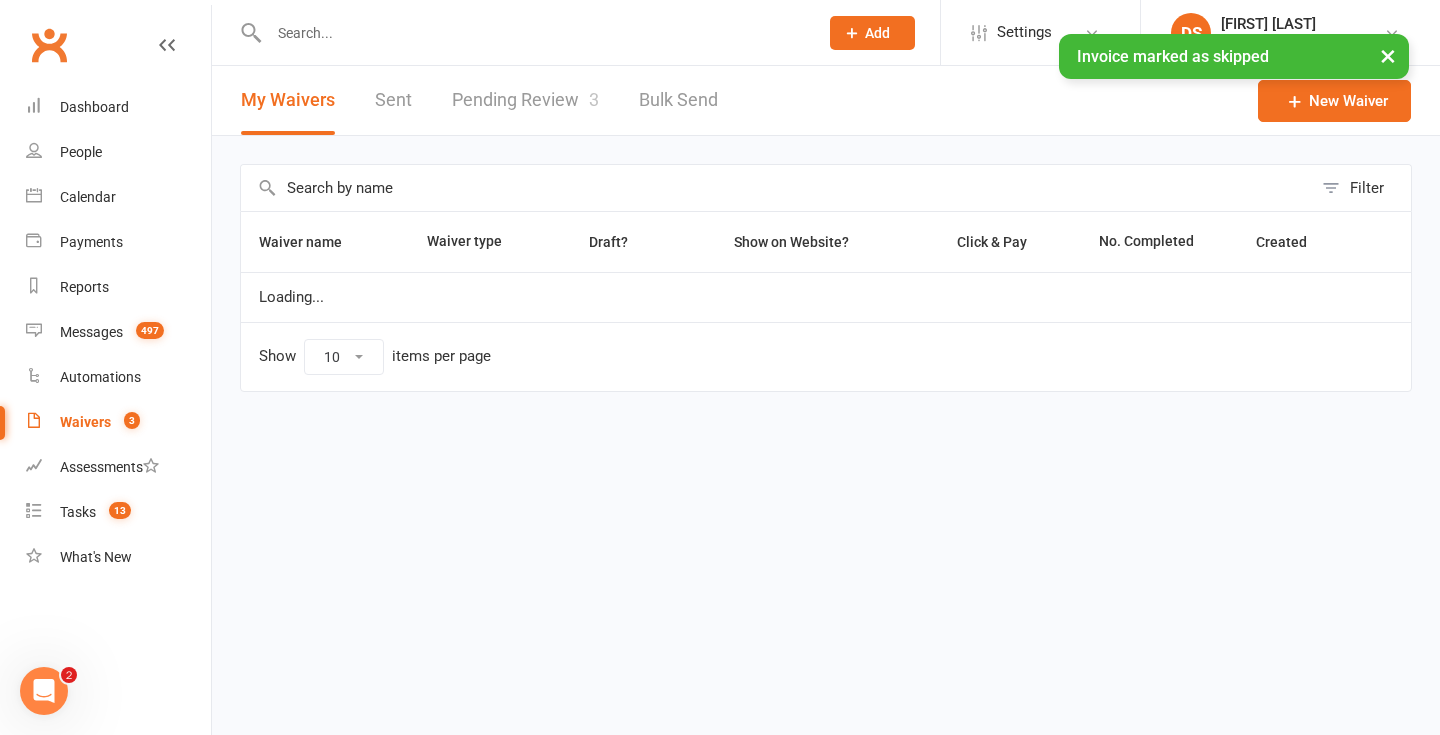 click on "Pending Review 3" at bounding box center [525, 100] 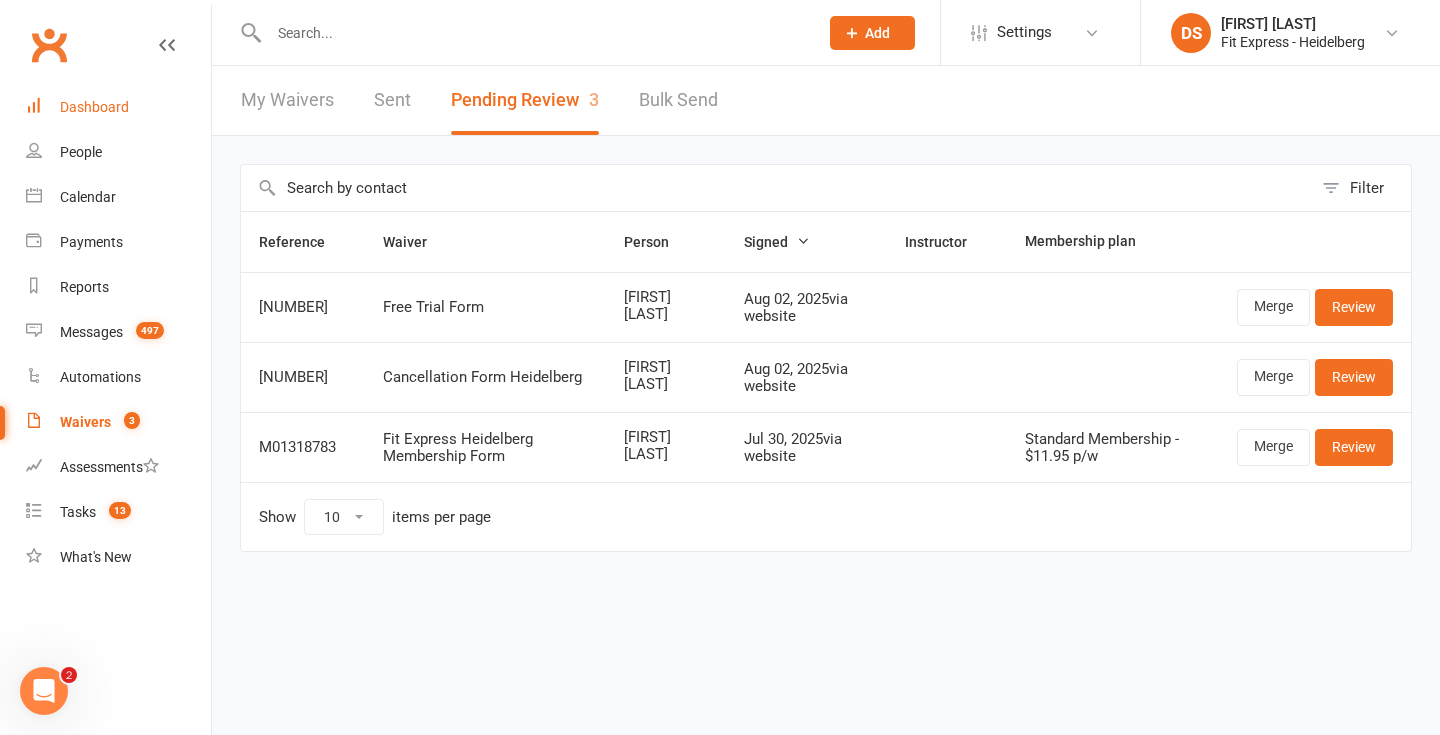 click on "Dashboard" at bounding box center (94, 107) 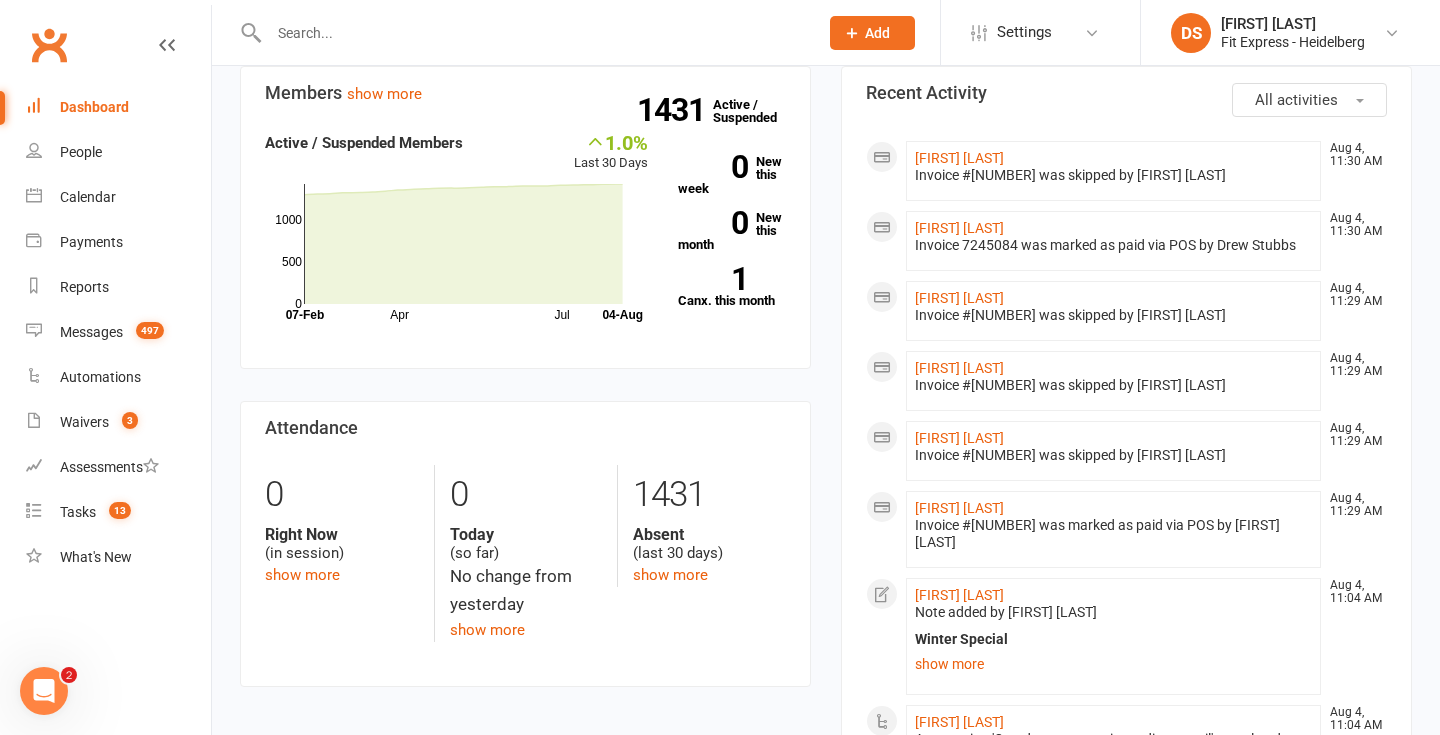 scroll, scrollTop: 132, scrollLeft: 0, axis: vertical 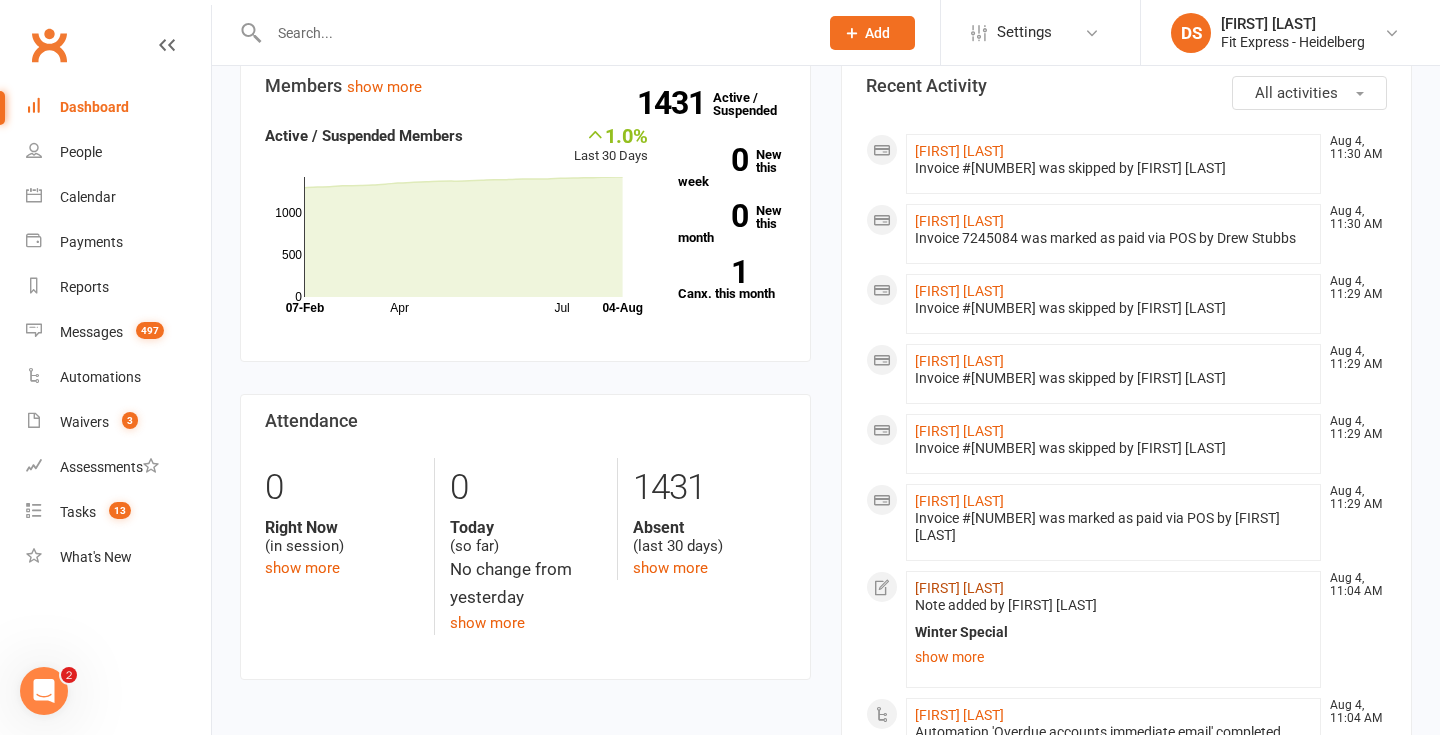 click on "[FIRST] [LAST]" 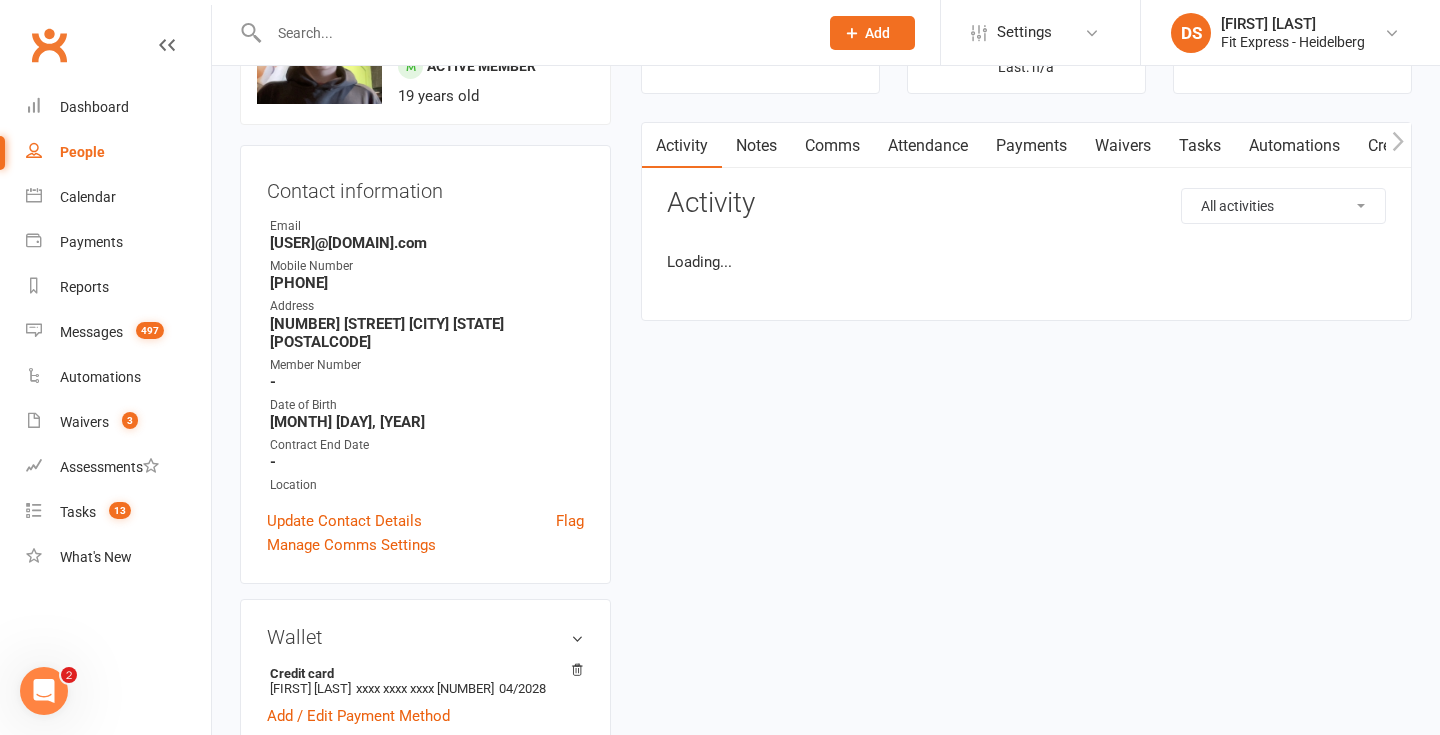 scroll, scrollTop: 0, scrollLeft: 0, axis: both 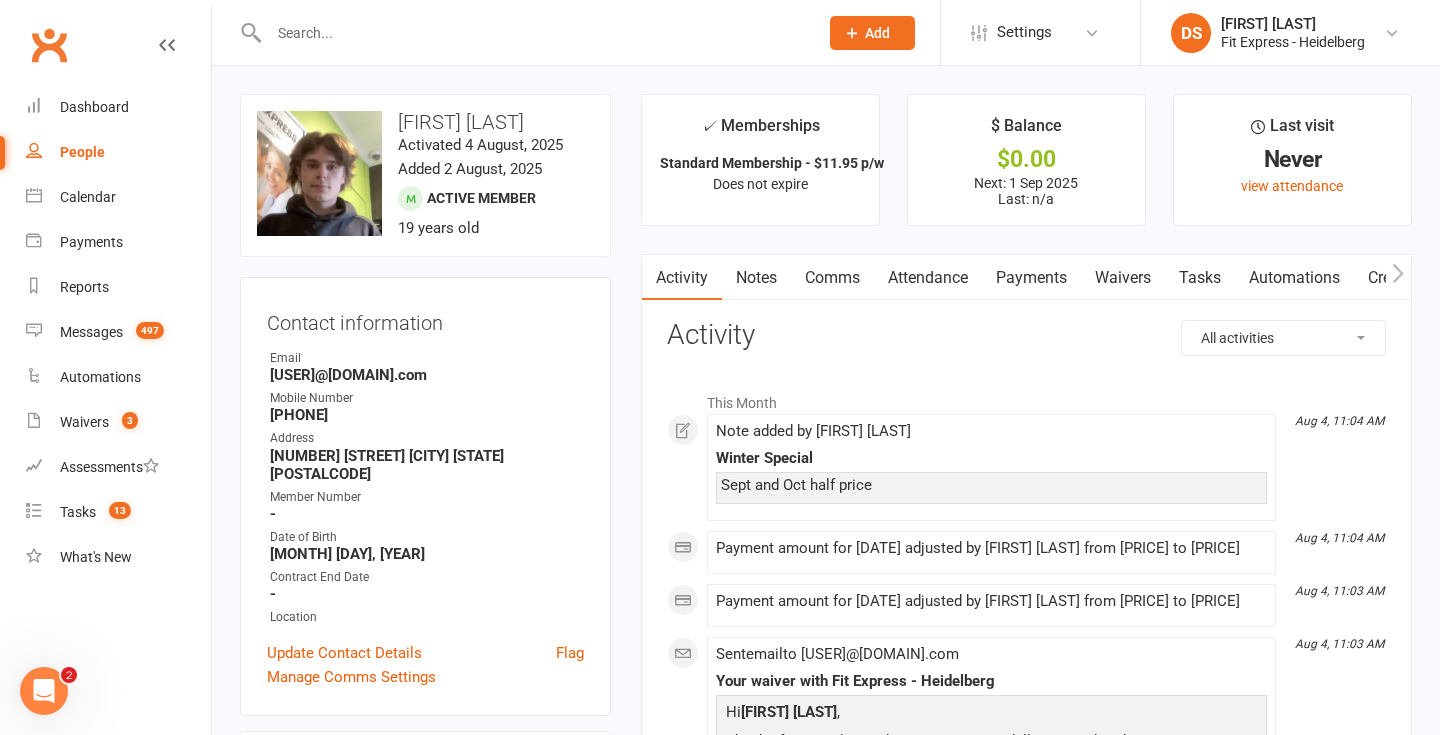 click on "Notes" at bounding box center (756, 278) 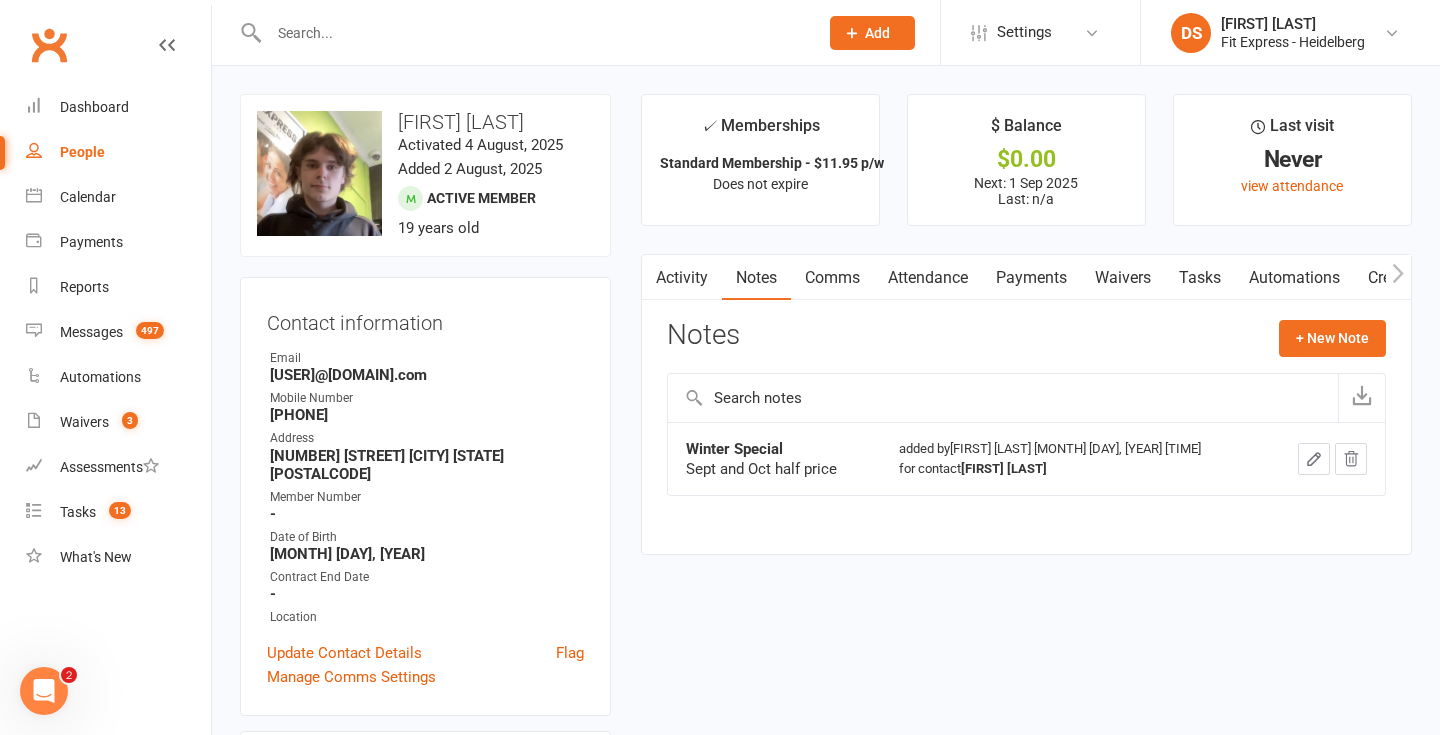 click at bounding box center [1314, 459] 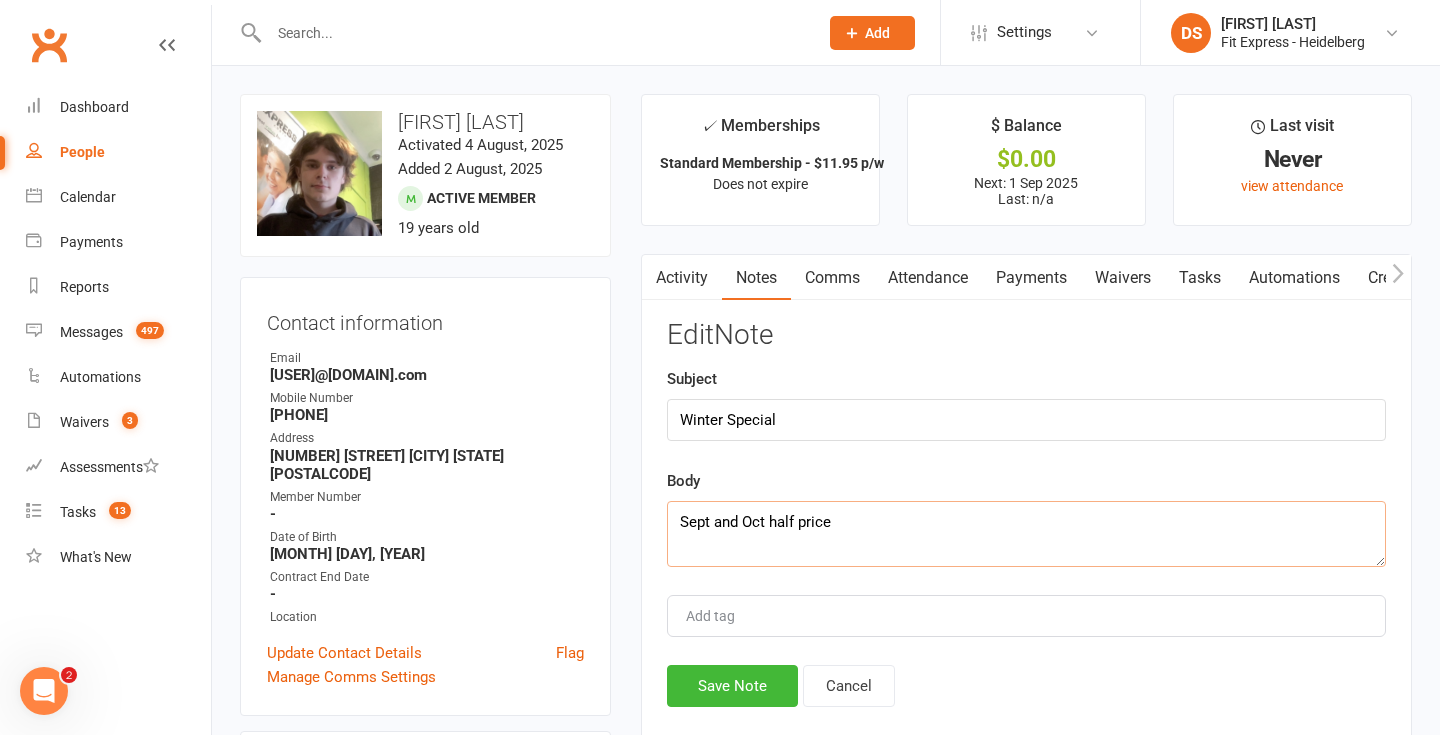 click on "Sept and Oct half price" at bounding box center [1026, 534] 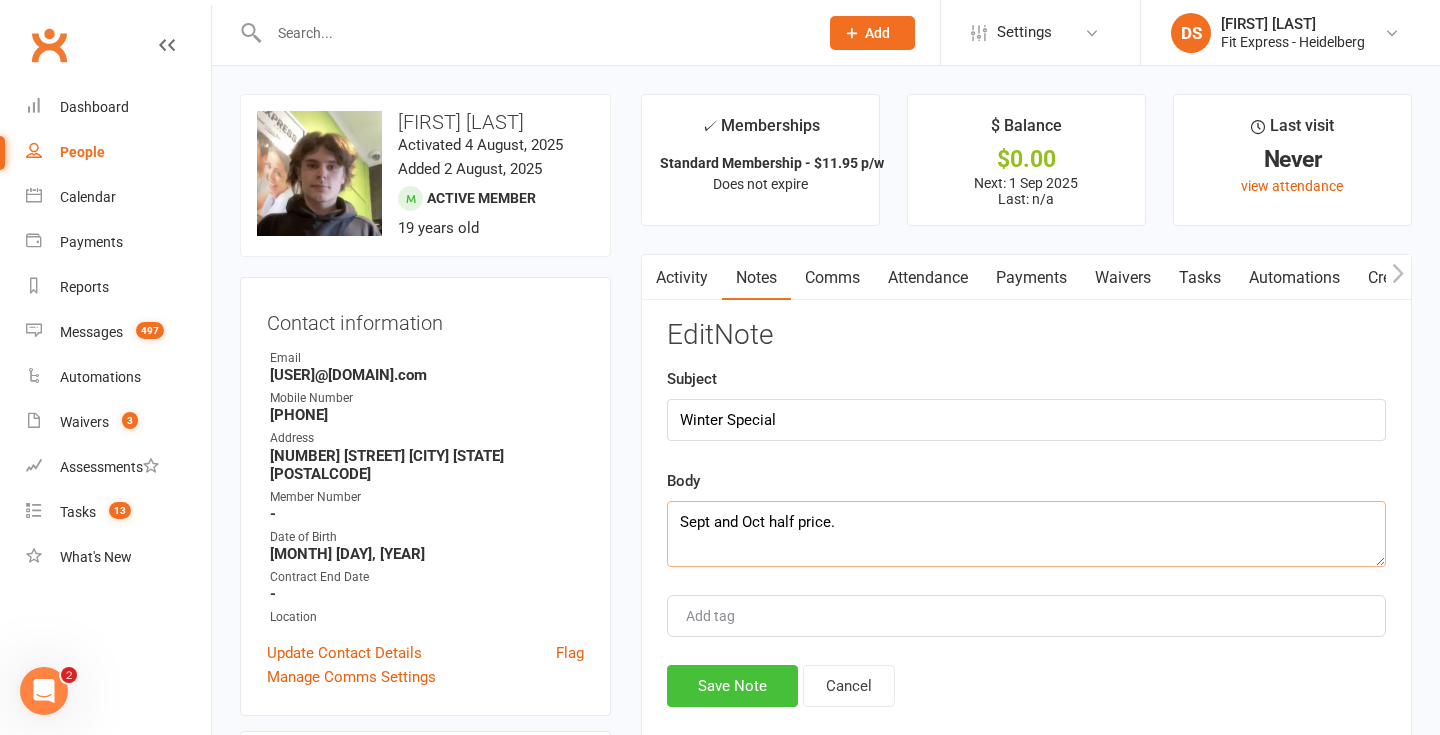 type on "Sept and Oct half price." 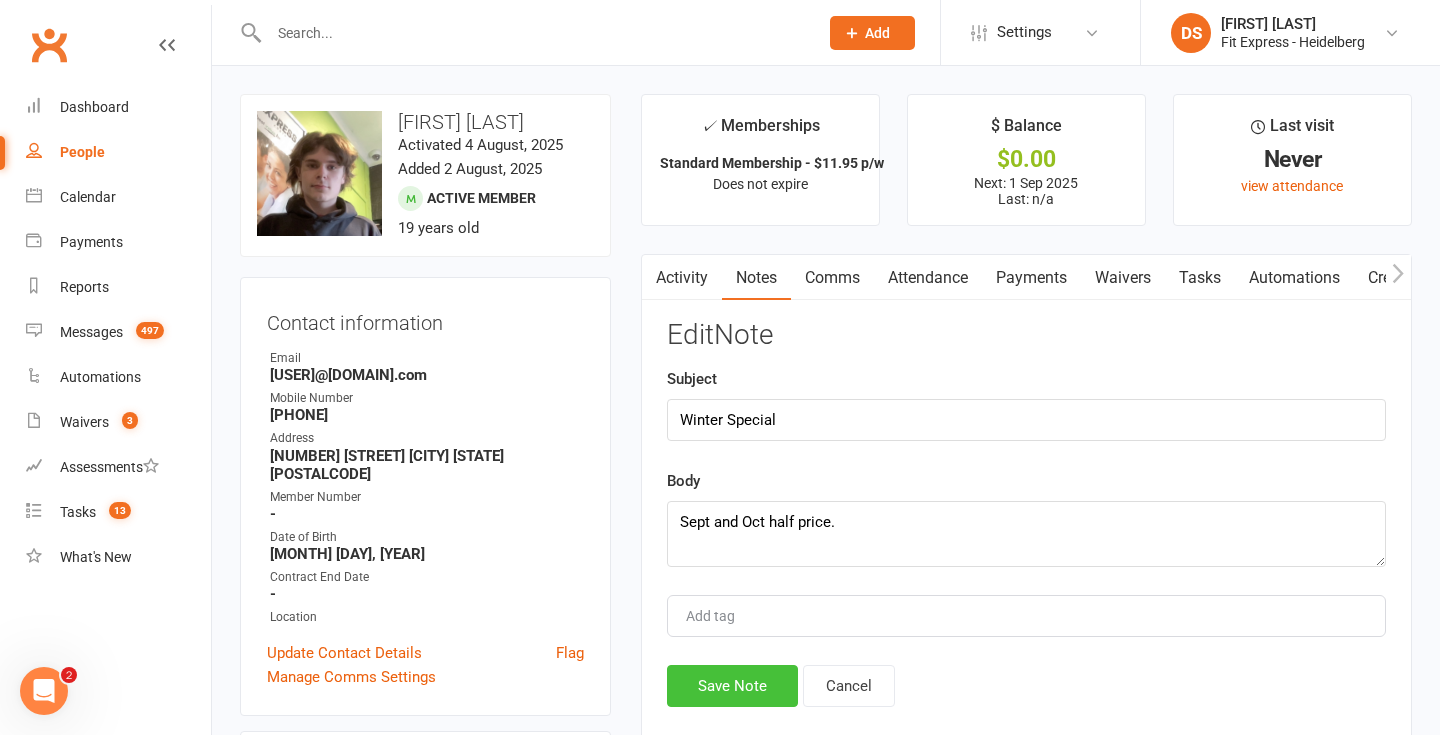 click on "Save Note" at bounding box center [732, 686] 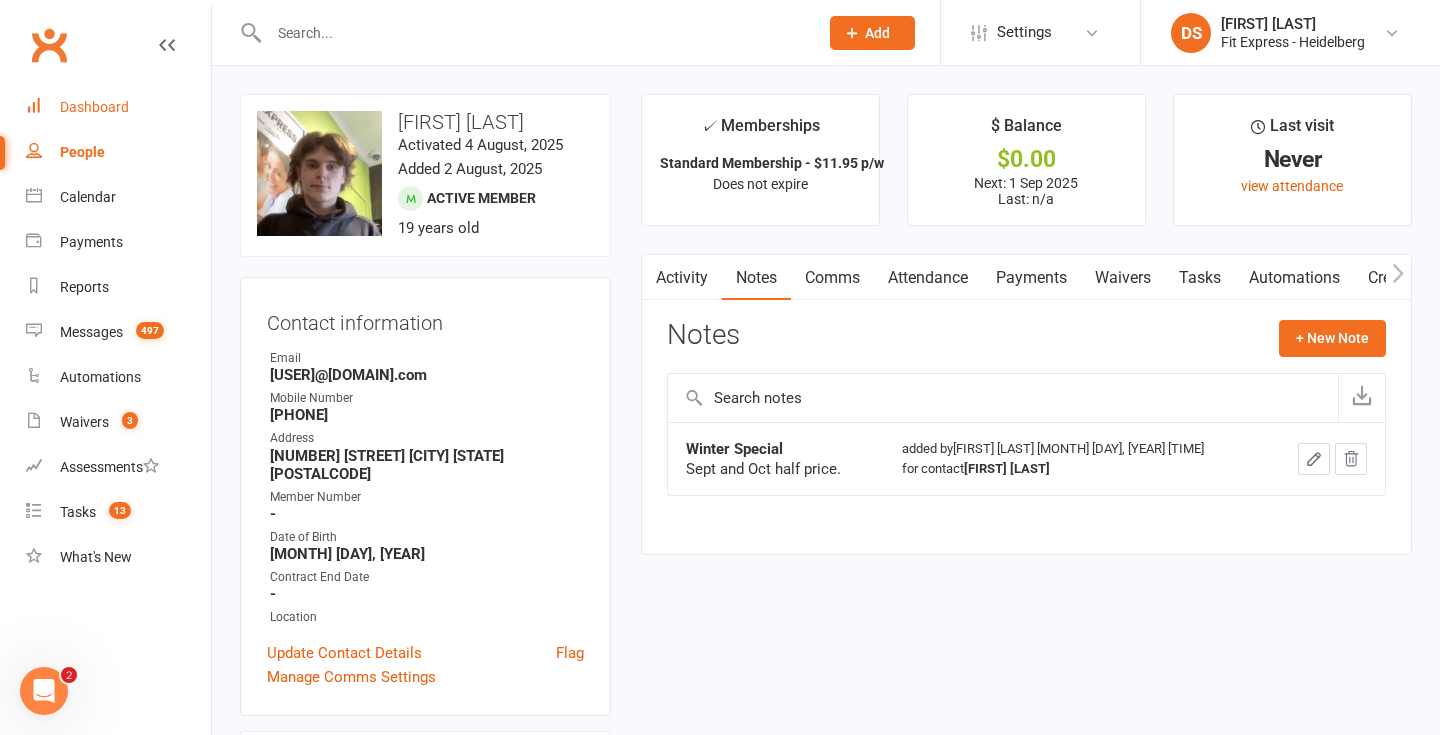 click on "Dashboard" at bounding box center [118, 107] 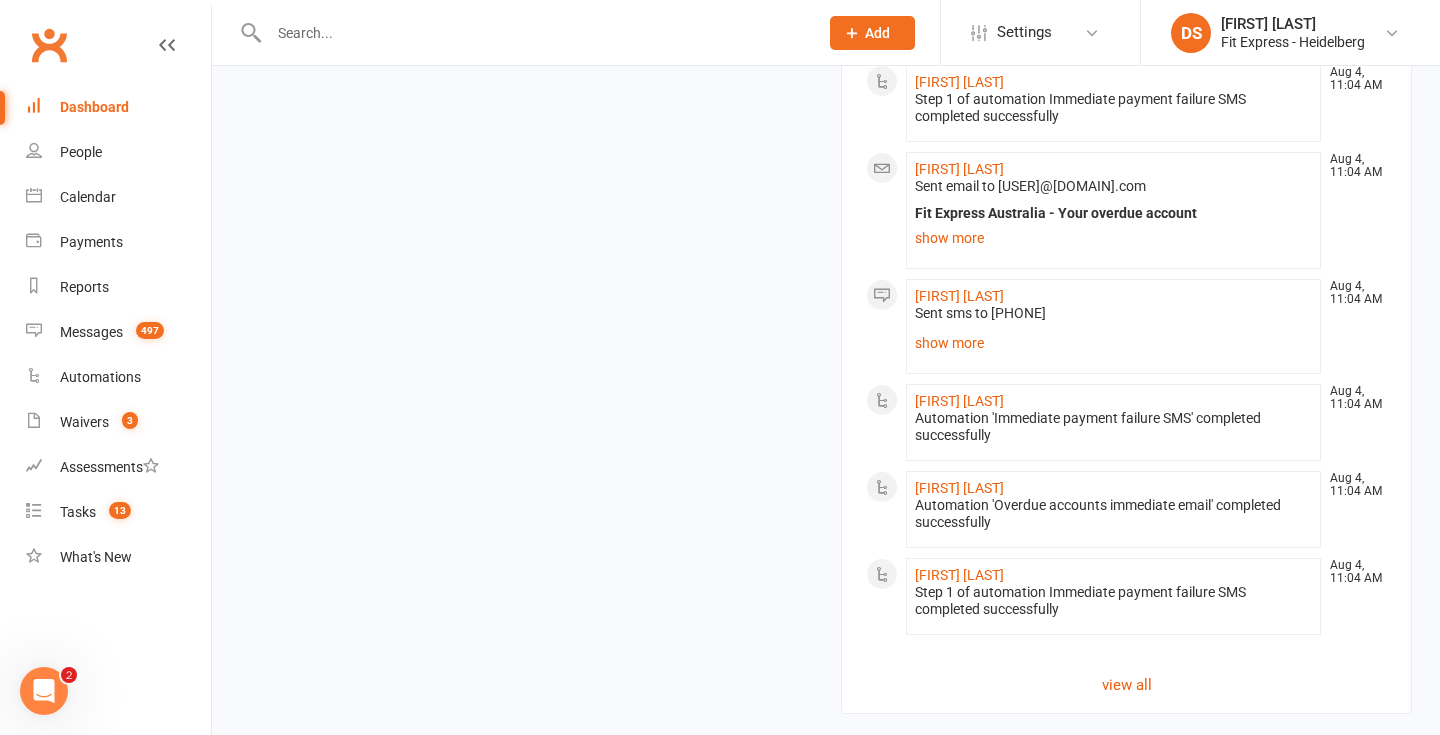 scroll, scrollTop: 1456, scrollLeft: 0, axis: vertical 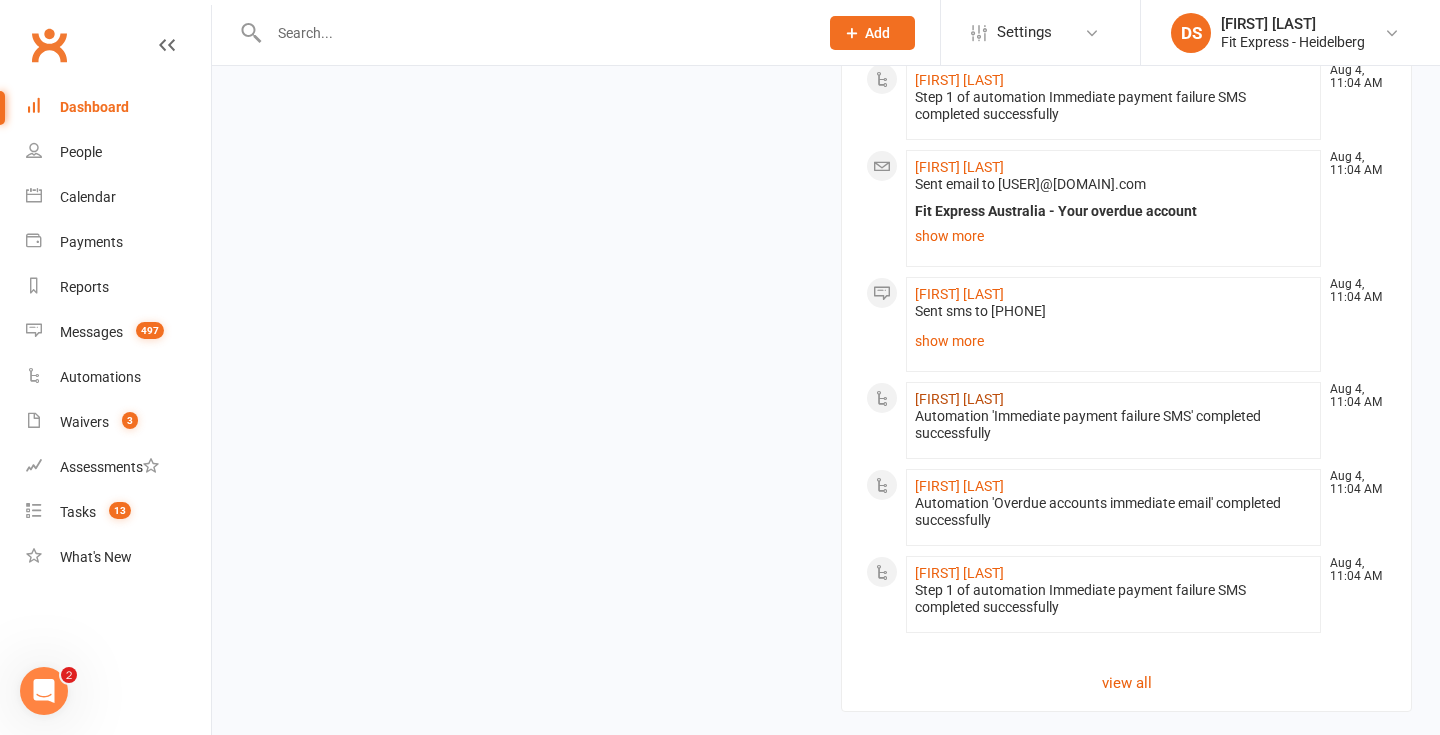 click on "[FIRST] [LAST]" 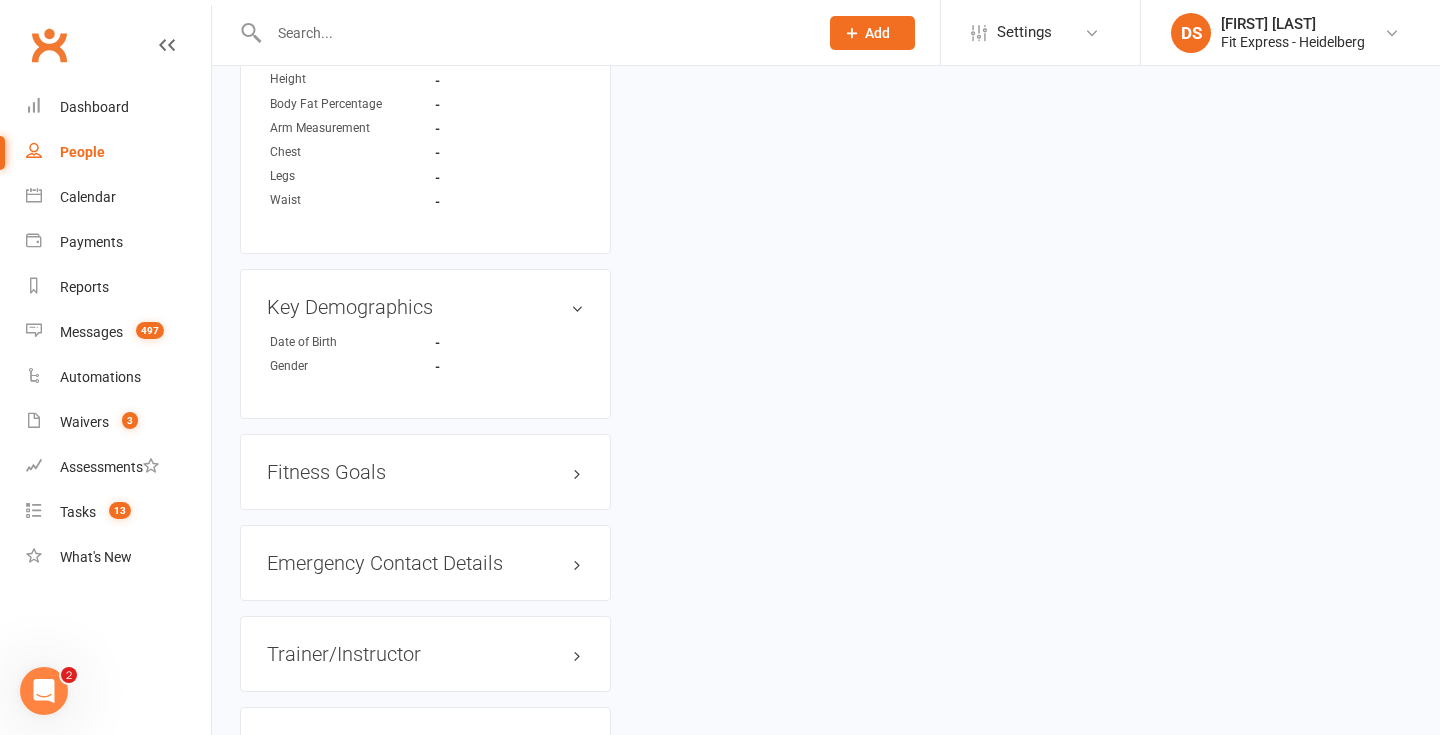 scroll, scrollTop: 0, scrollLeft: 0, axis: both 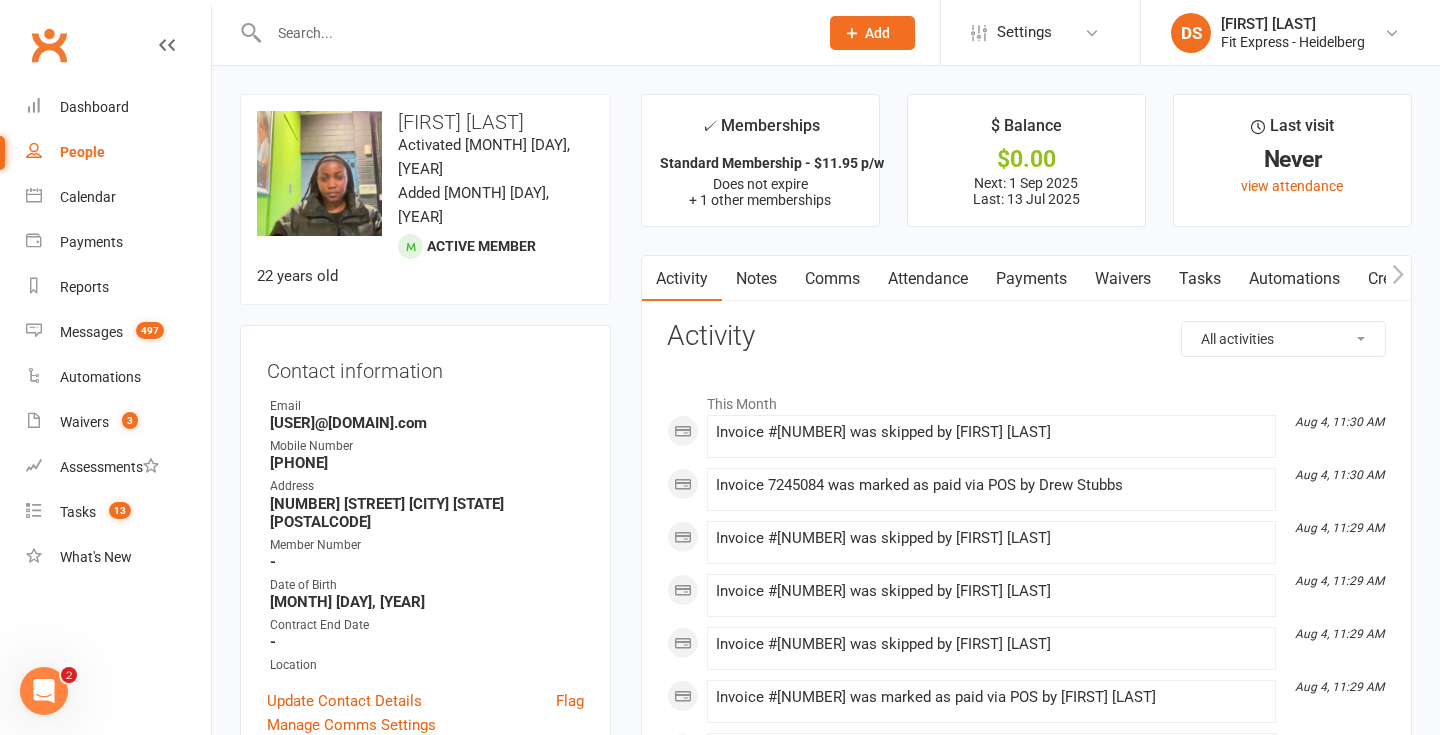 click on "Notes" at bounding box center (756, 279) 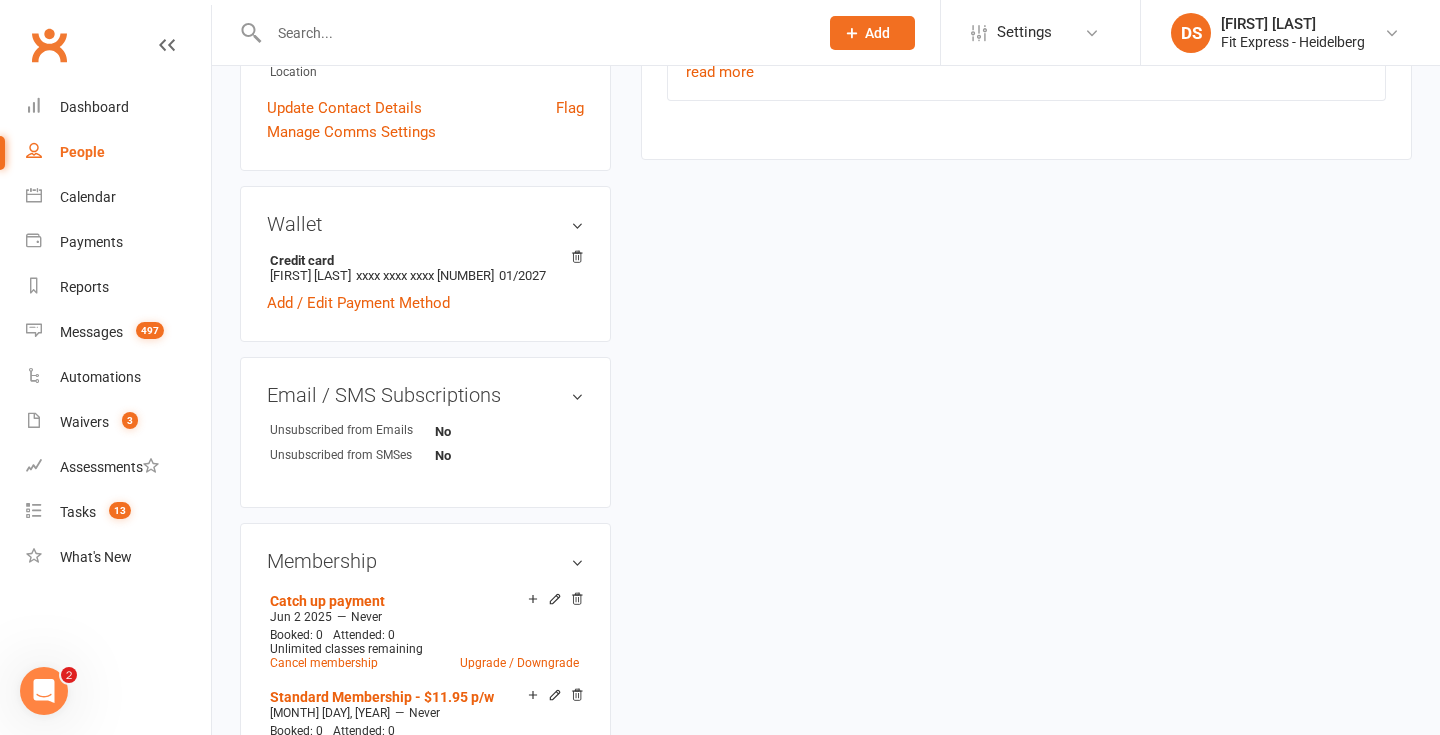 scroll, scrollTop: 594, scrollLeft: 0, axis: vertical 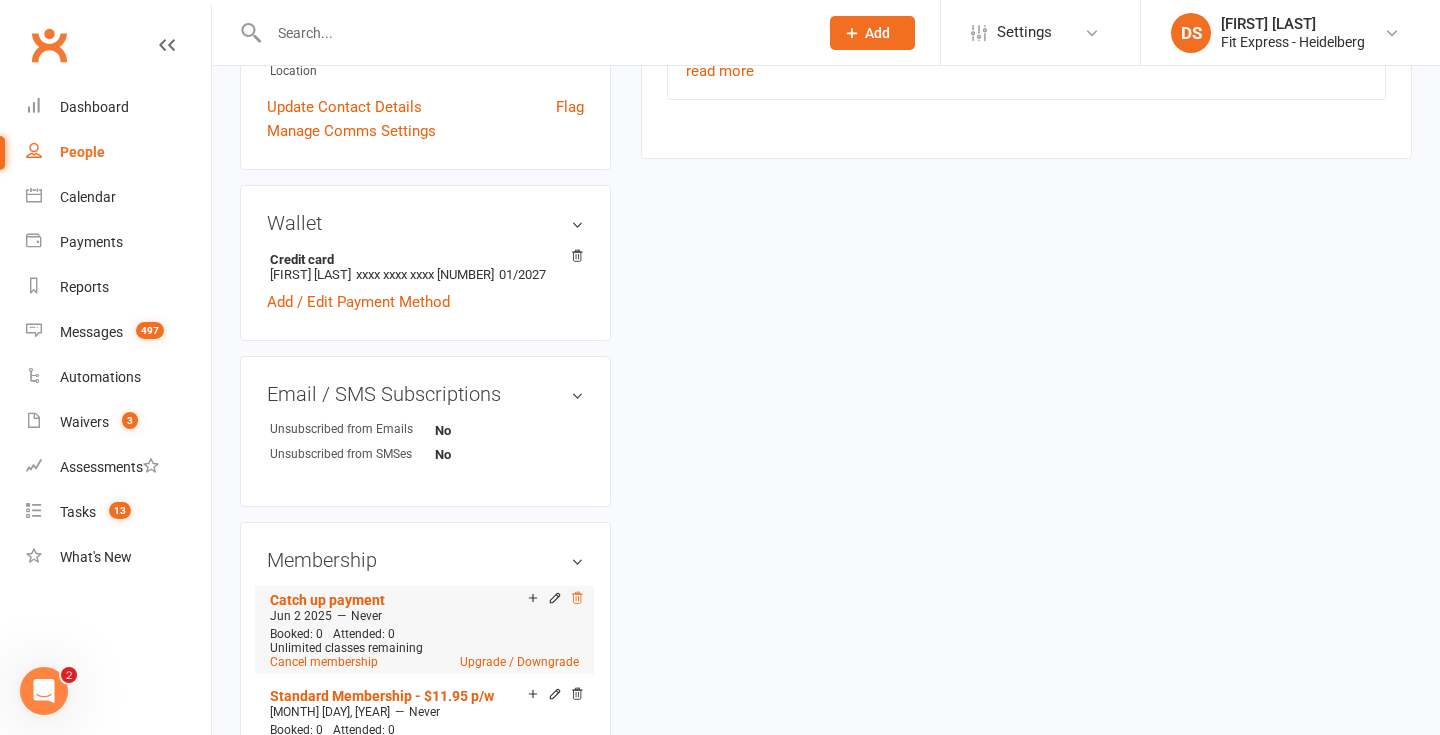 click 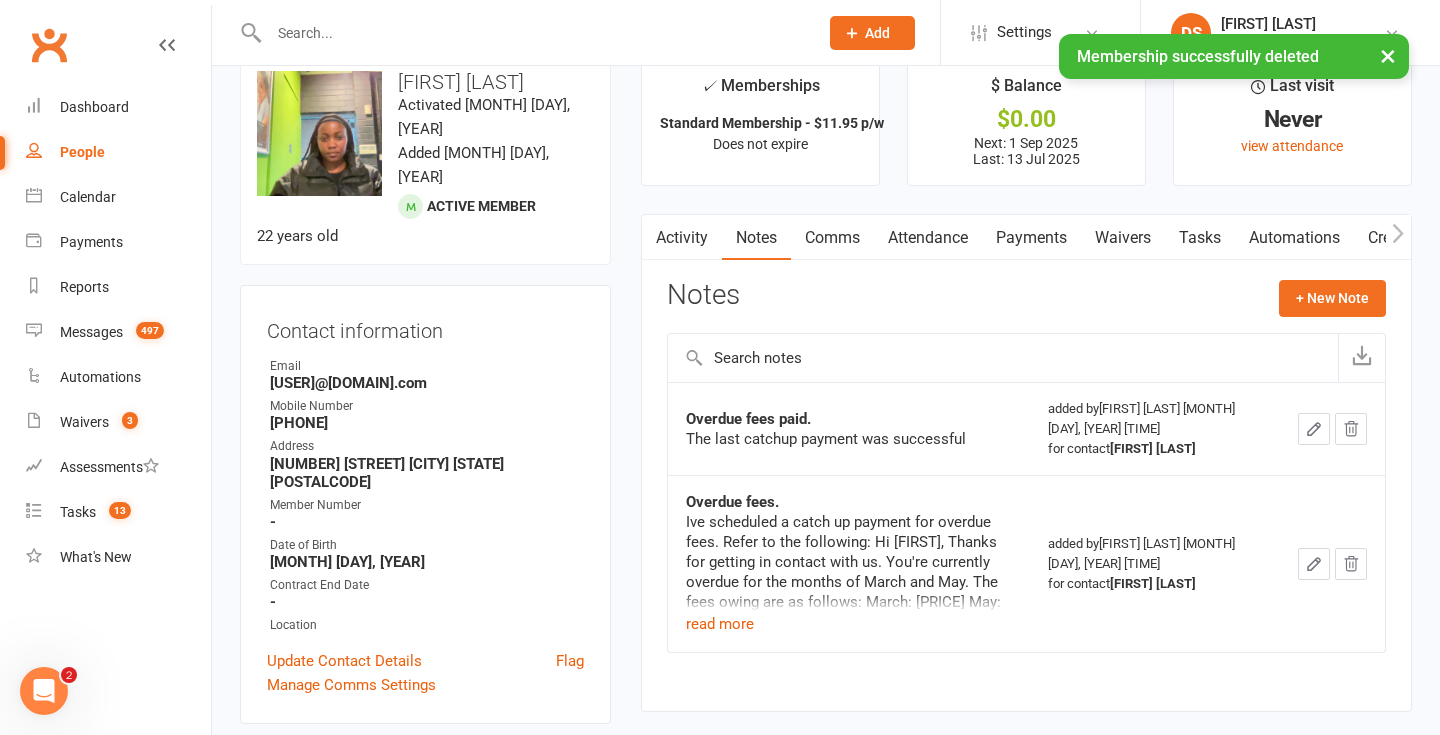 scroll, scrollTop: 37, scrollLeft: 0, axis: vertical 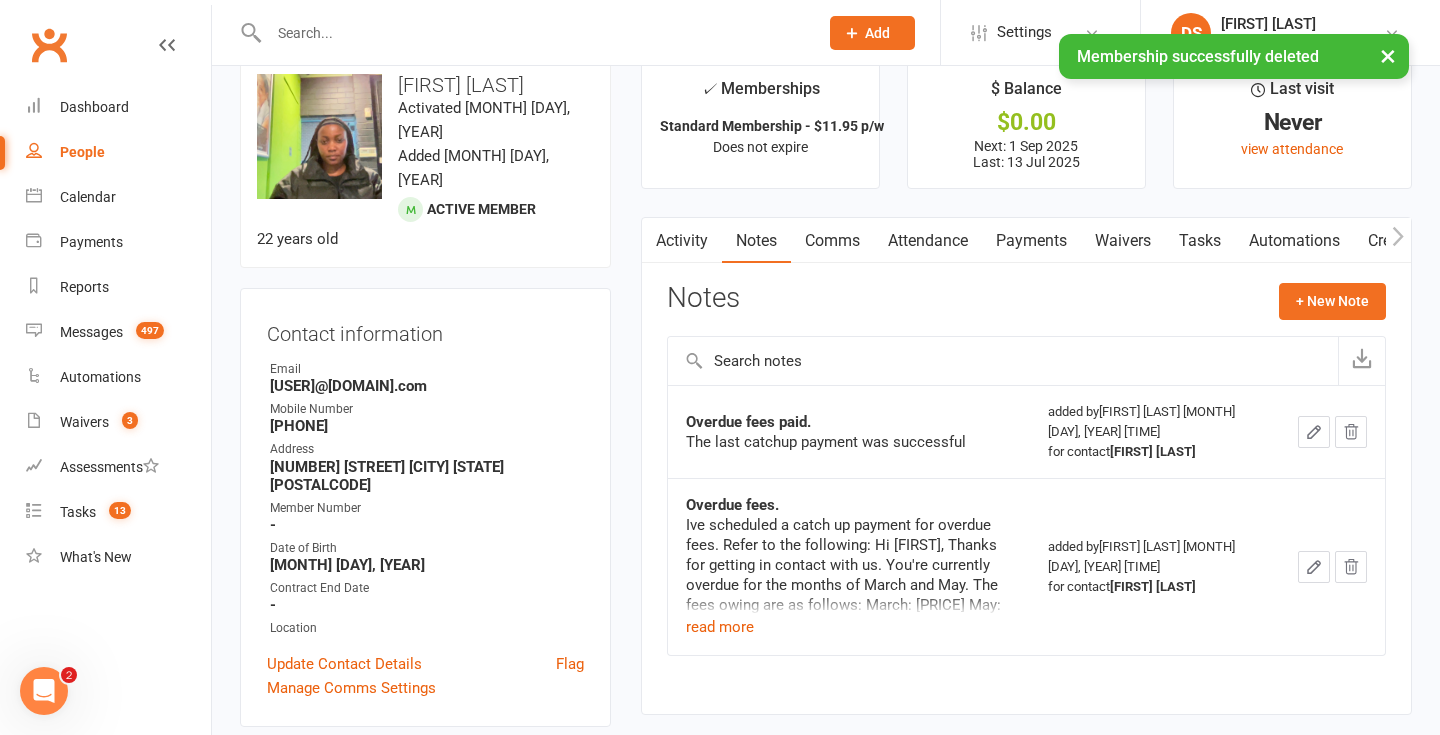 click on "Payments" at bounding box center (1031, 241) 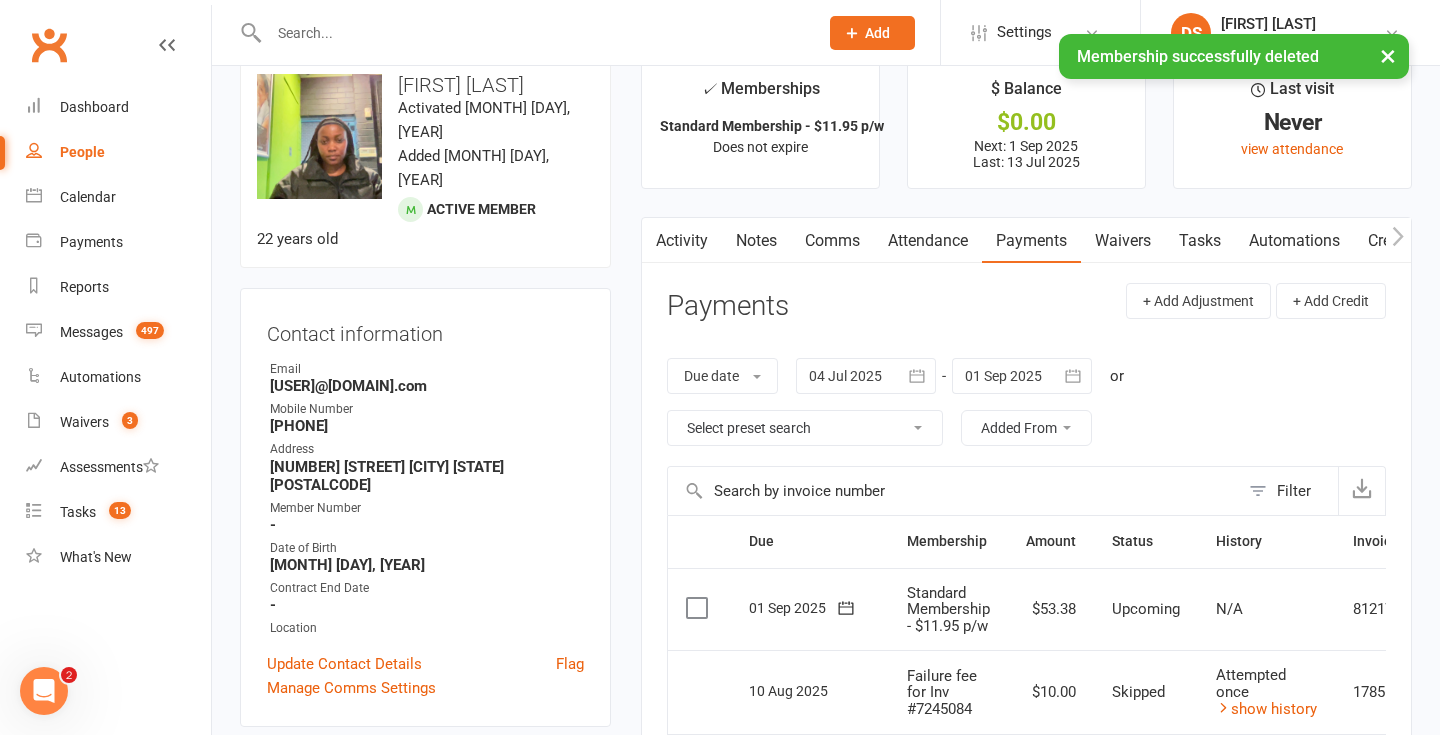 click at bounding box center [918, 376] 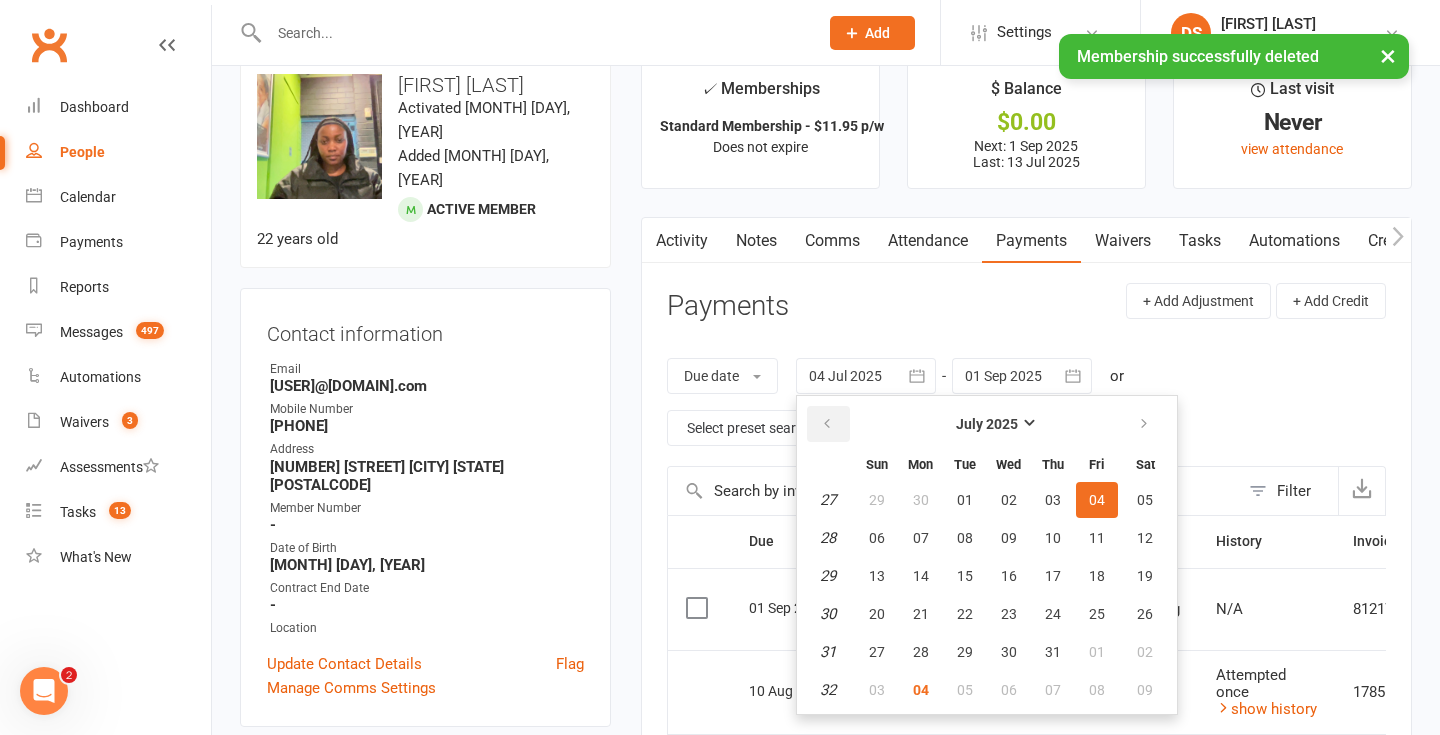 click at bounding box center (828, 424) 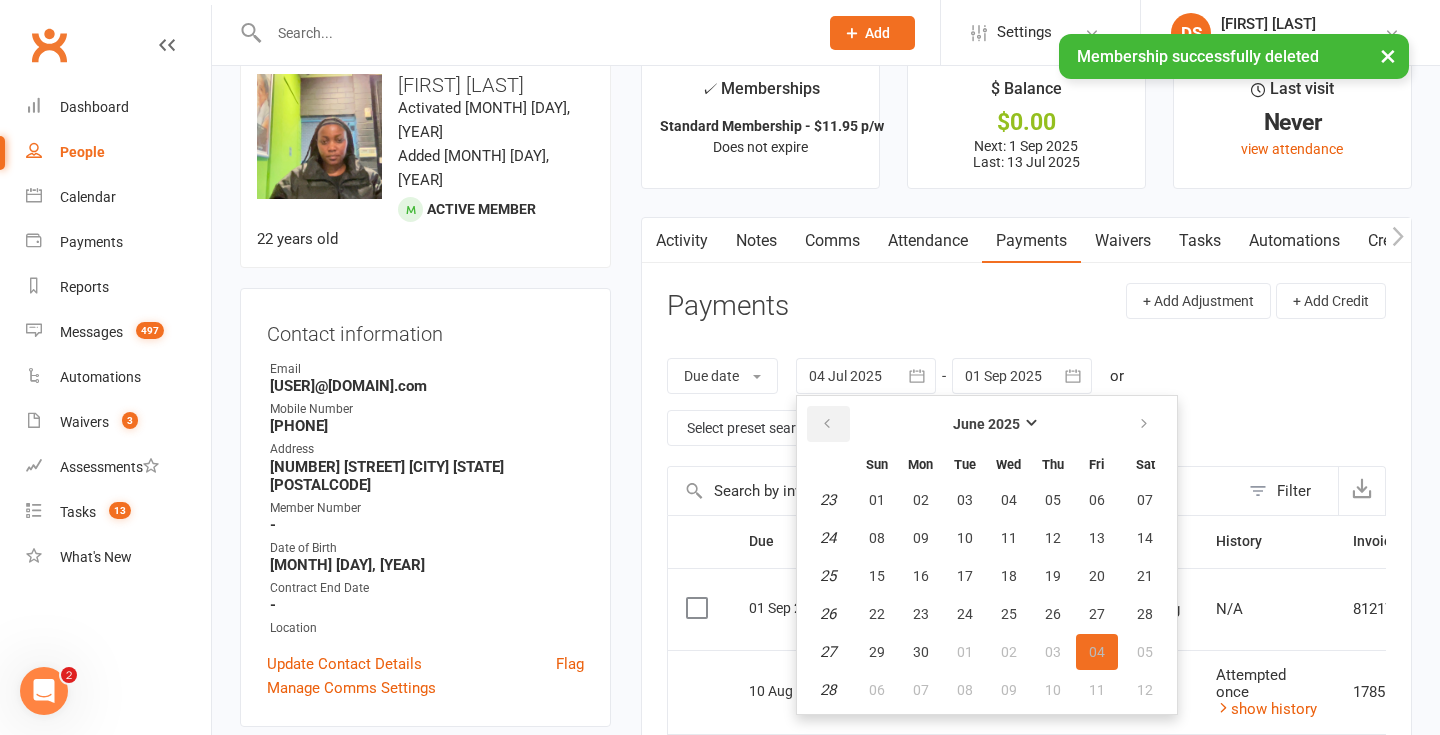 click at bounding box center (828, 424) 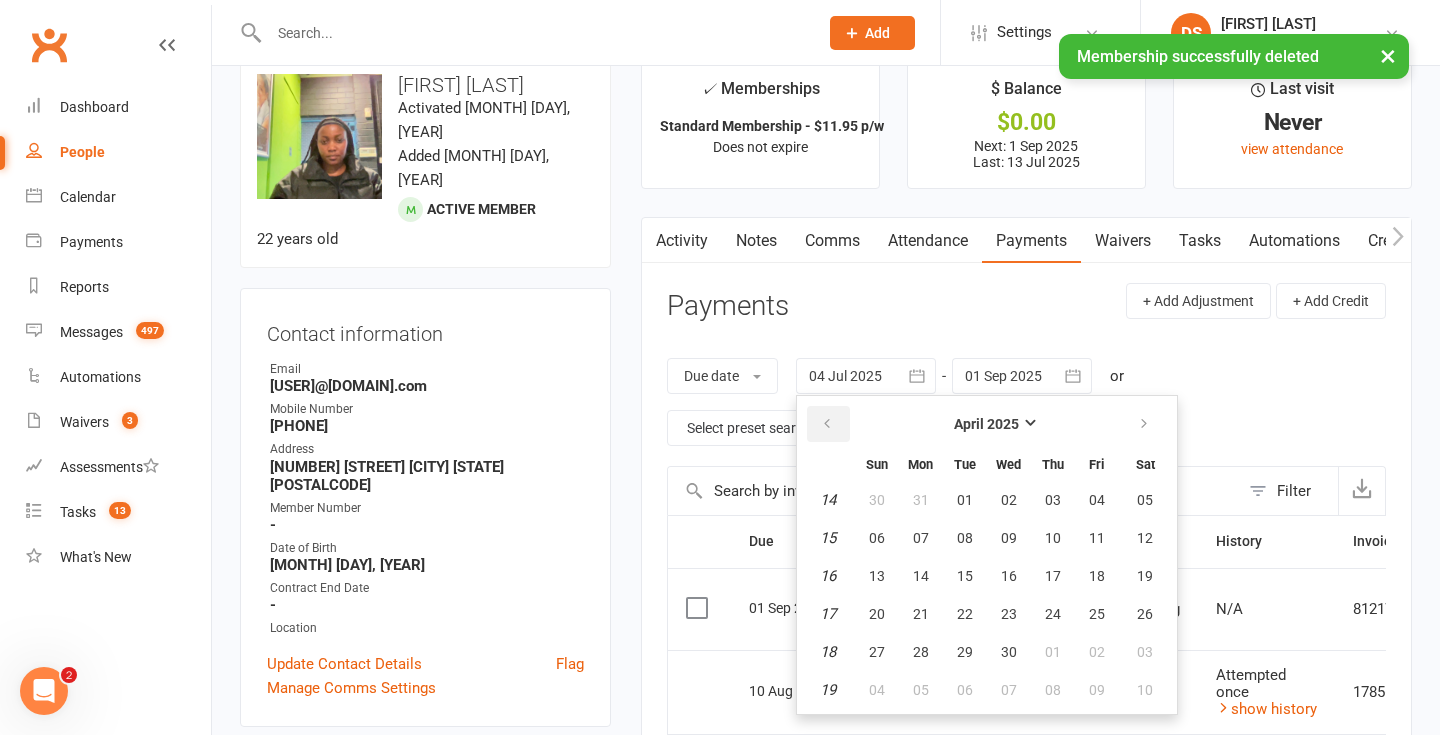 click at bounding box center [828, 424] 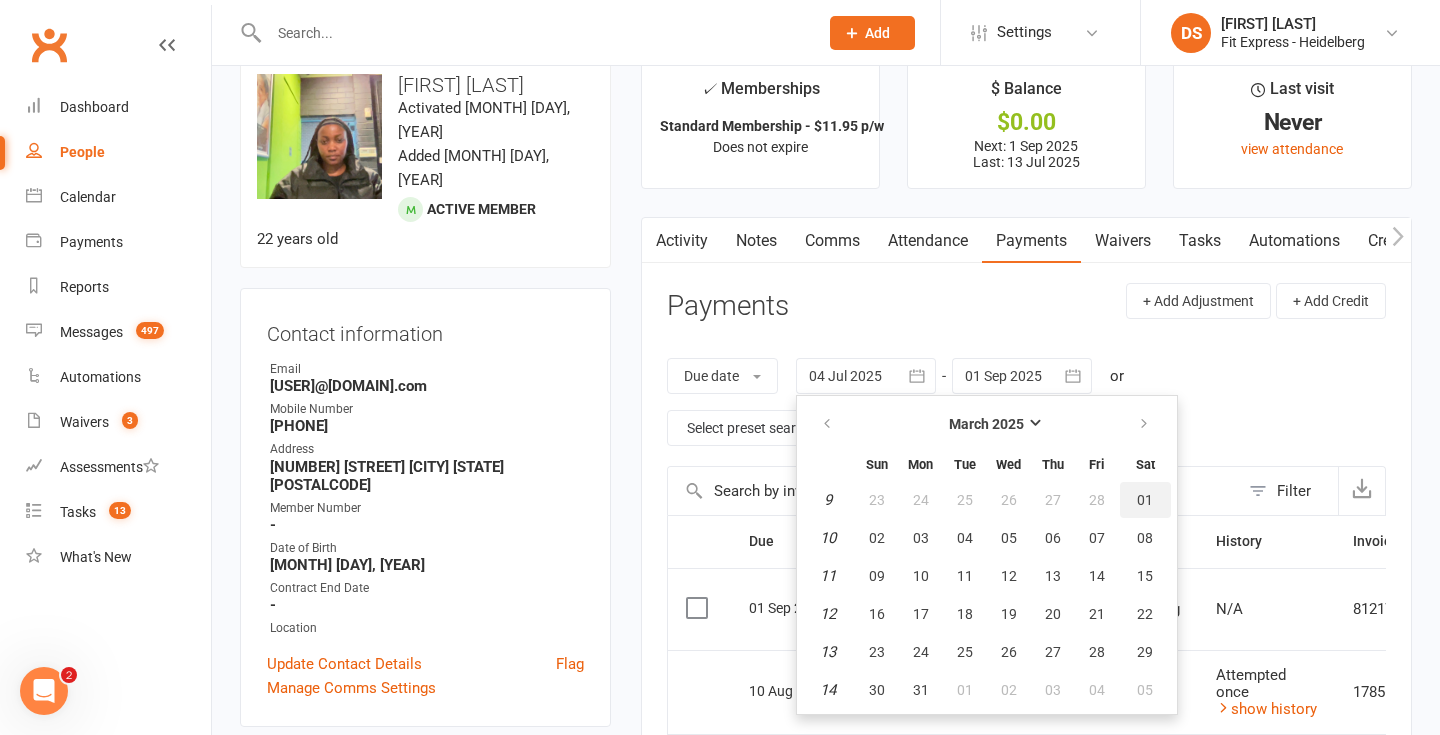 click on "01" at bounding box center (1145, 500) 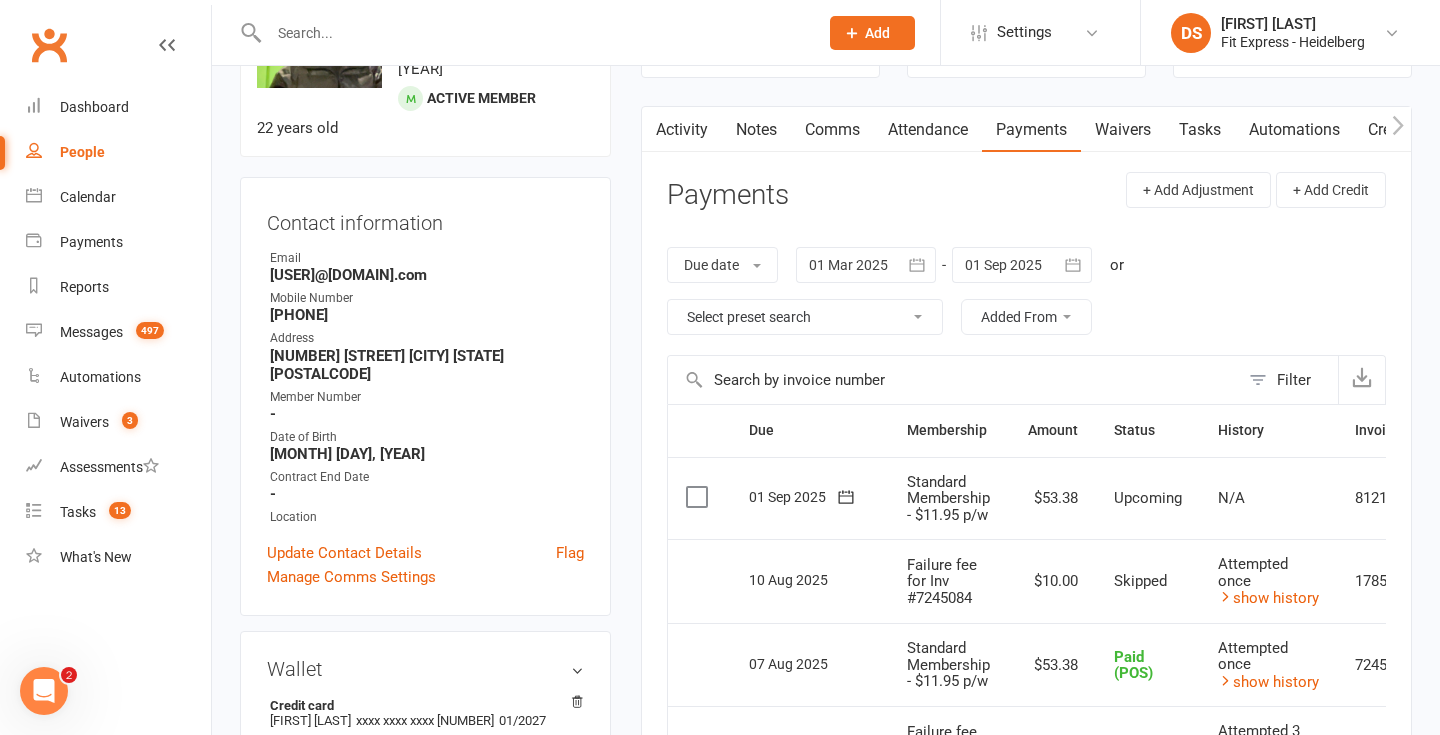 scroll, scrollTop: 0, scrollLeft: 0, axis: both 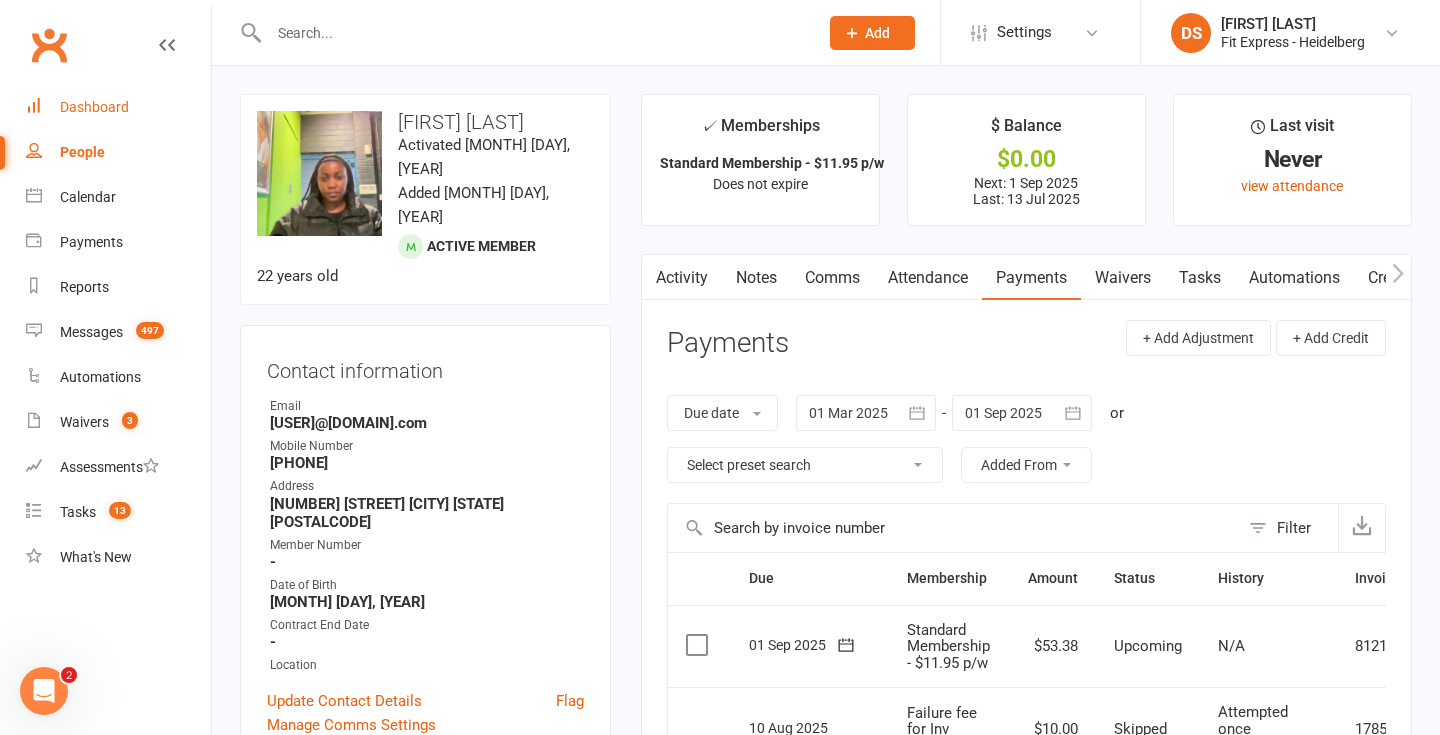click on "Dashboard" at bounding box center [118, 107] 